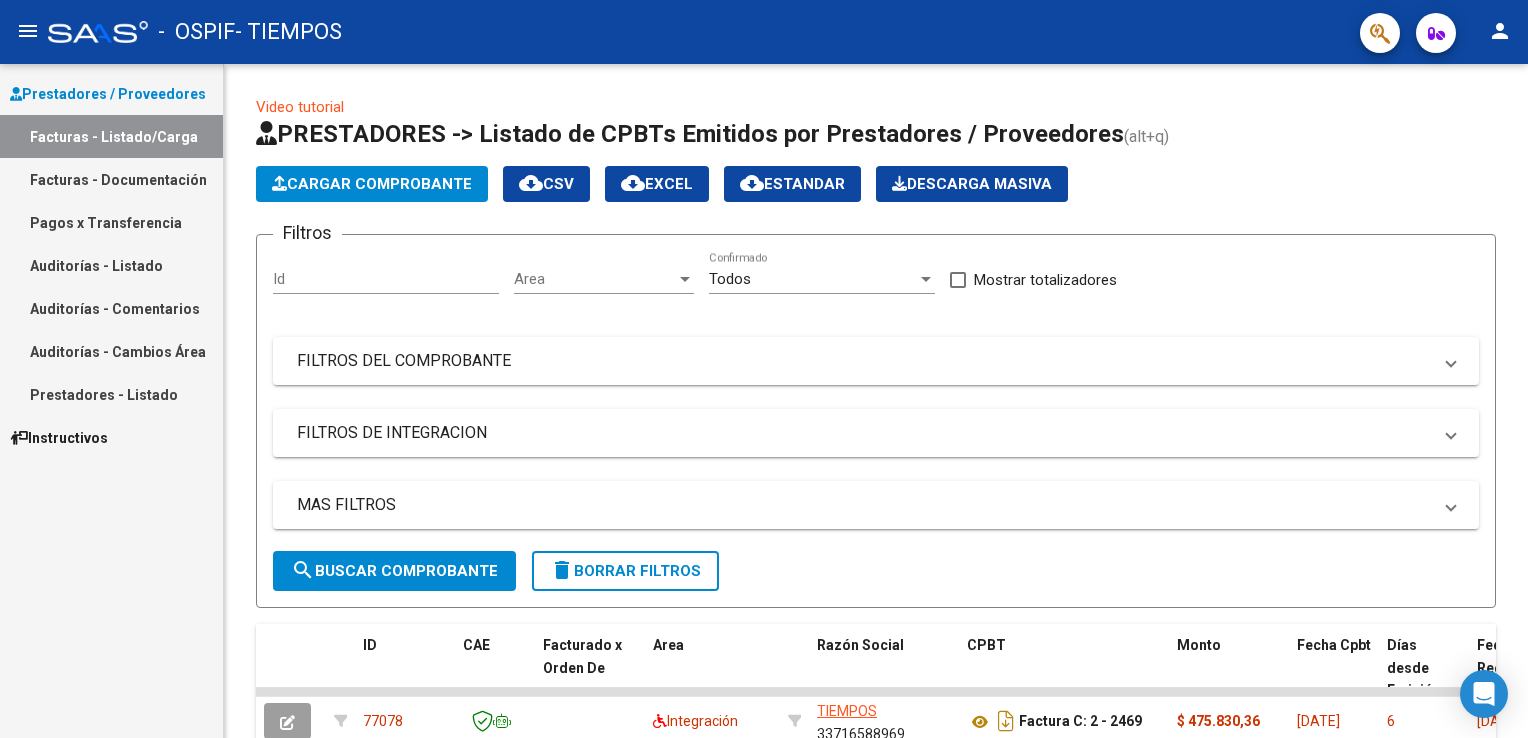 scroll, scrollTop: 0, scrollLeft: 0, axis: both 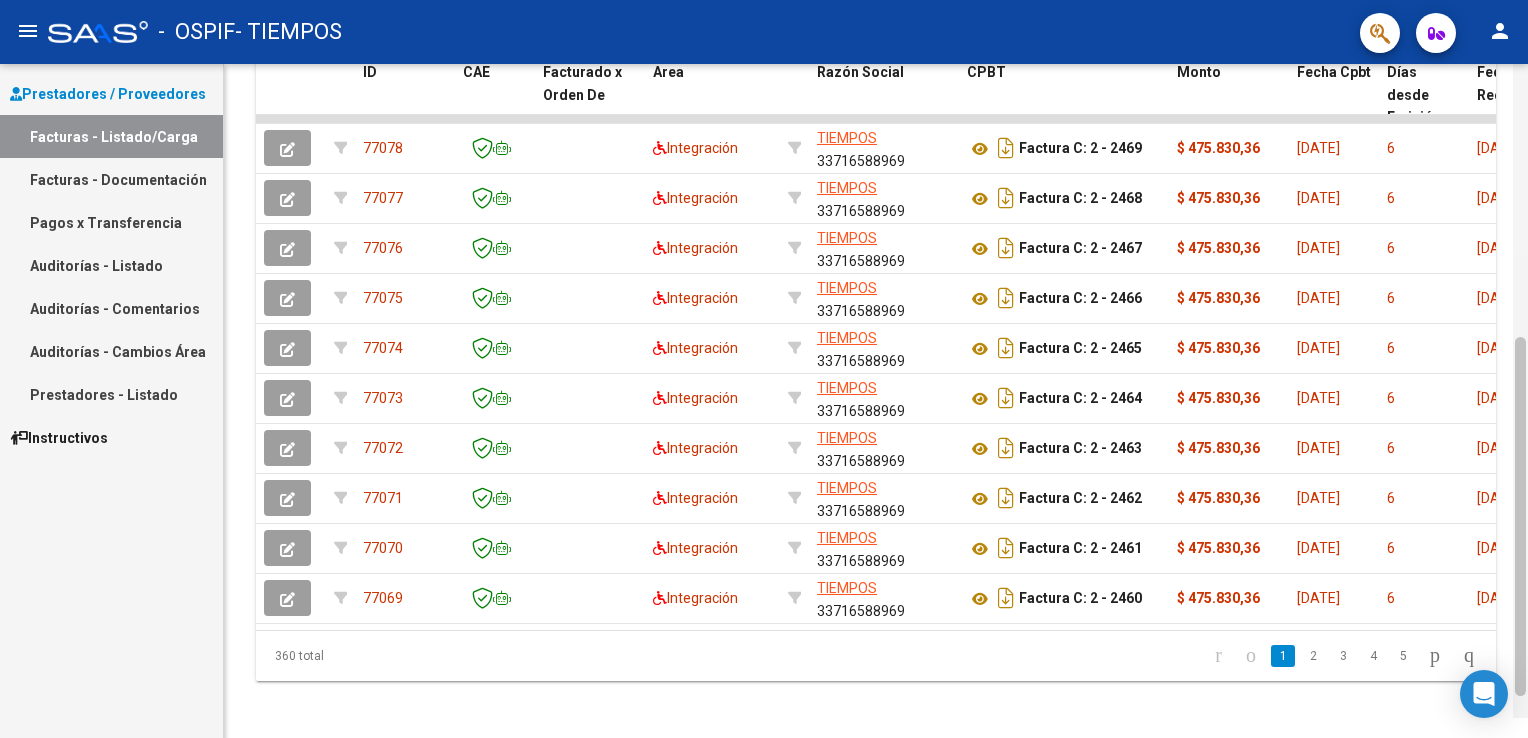 drag, startPoint x: 1524, startPoint y: 347, endPoint x: 1526, endPoint y: 652, distance: 305.00656 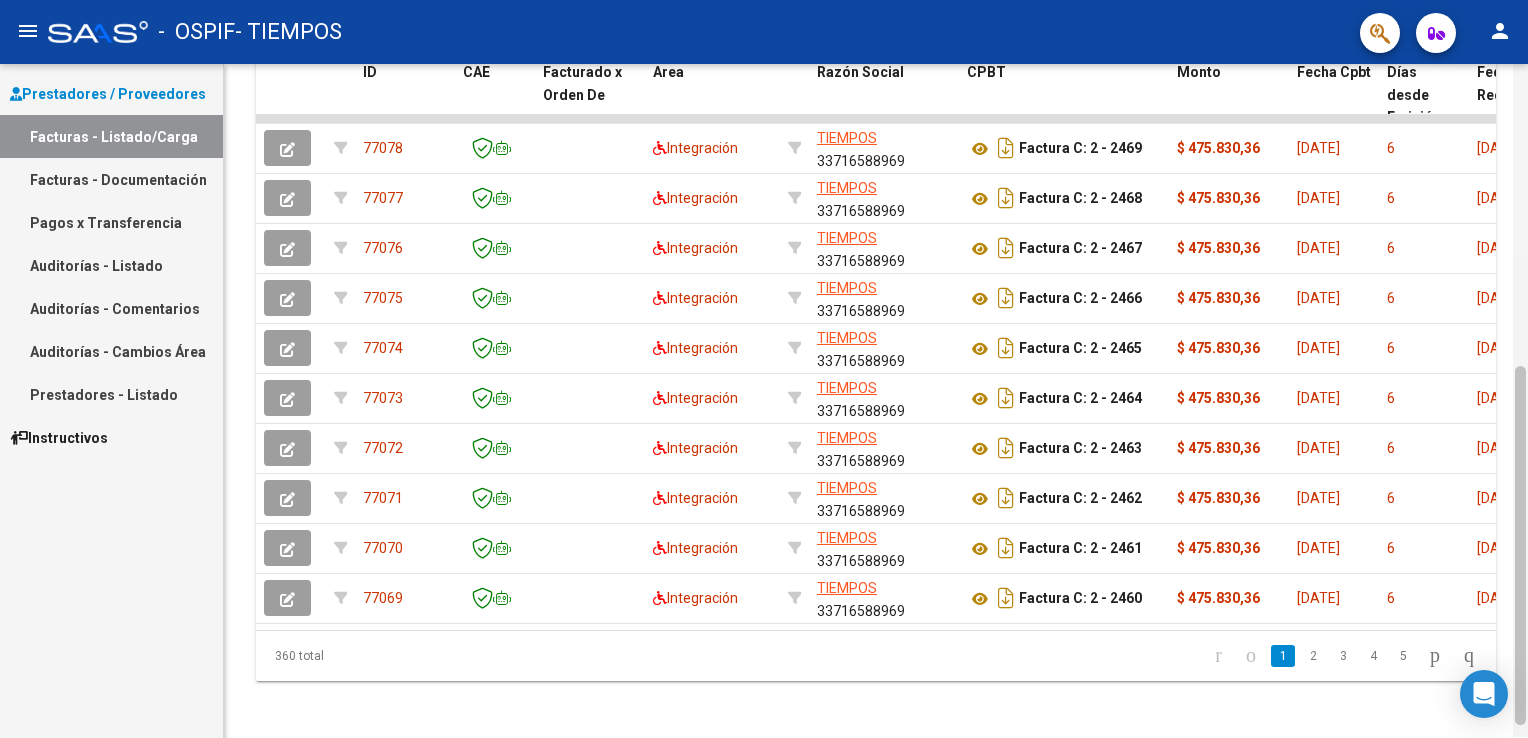 scroll, scrollTop: 571, scrollLeft: 0, axis: vertical 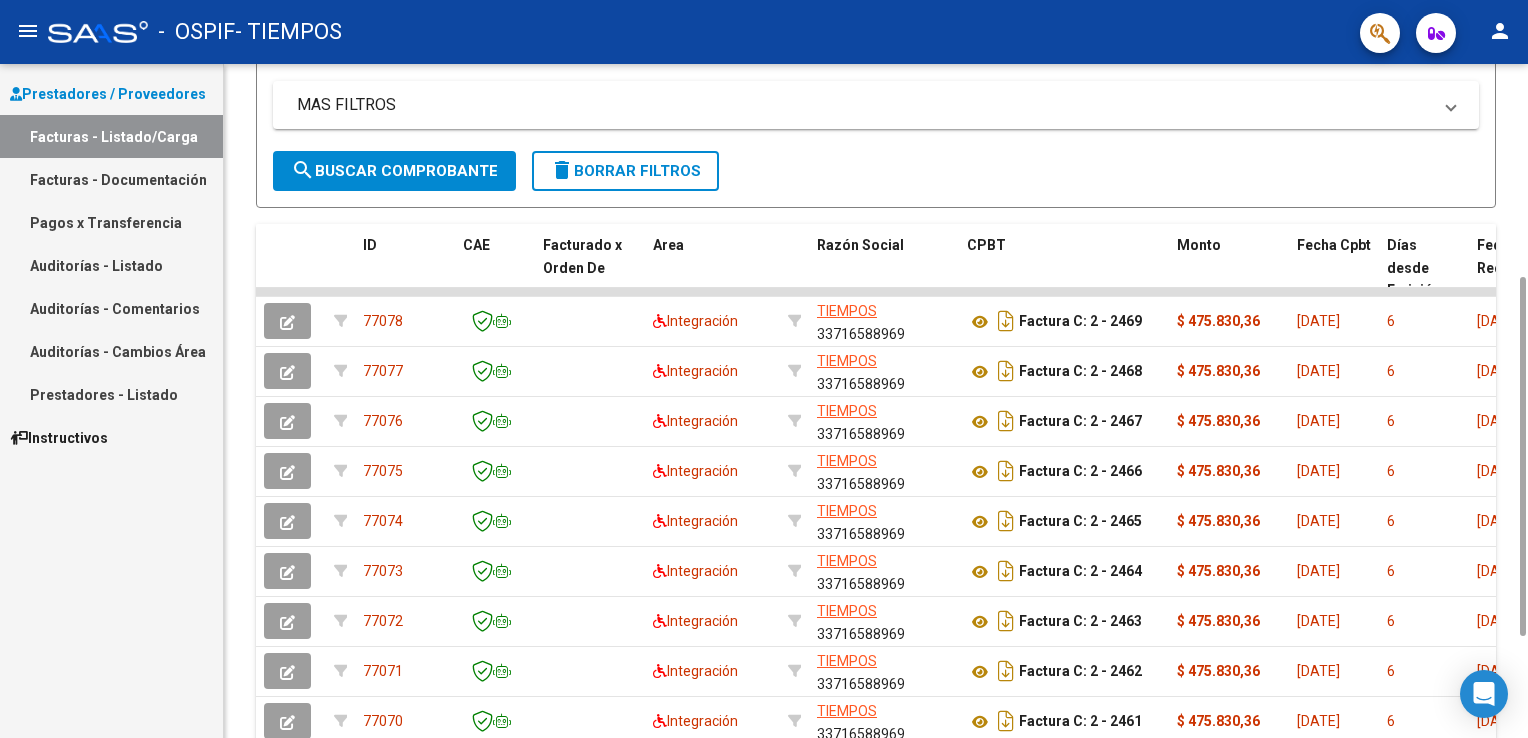 drag, startPoint x: 1521, startPoint y: 470, endPoint x: 1530, endPoint y: 379, distance: 91.44397 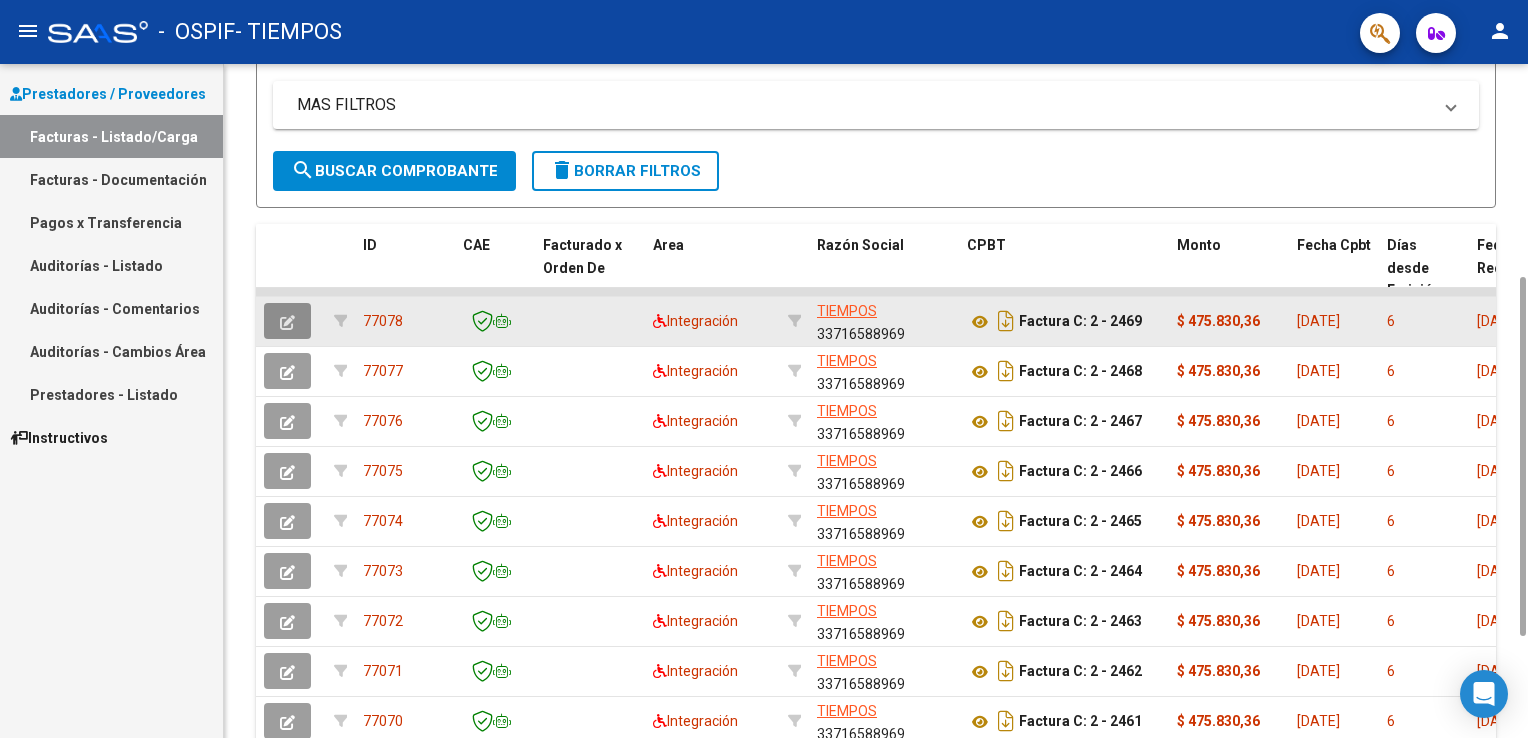 click 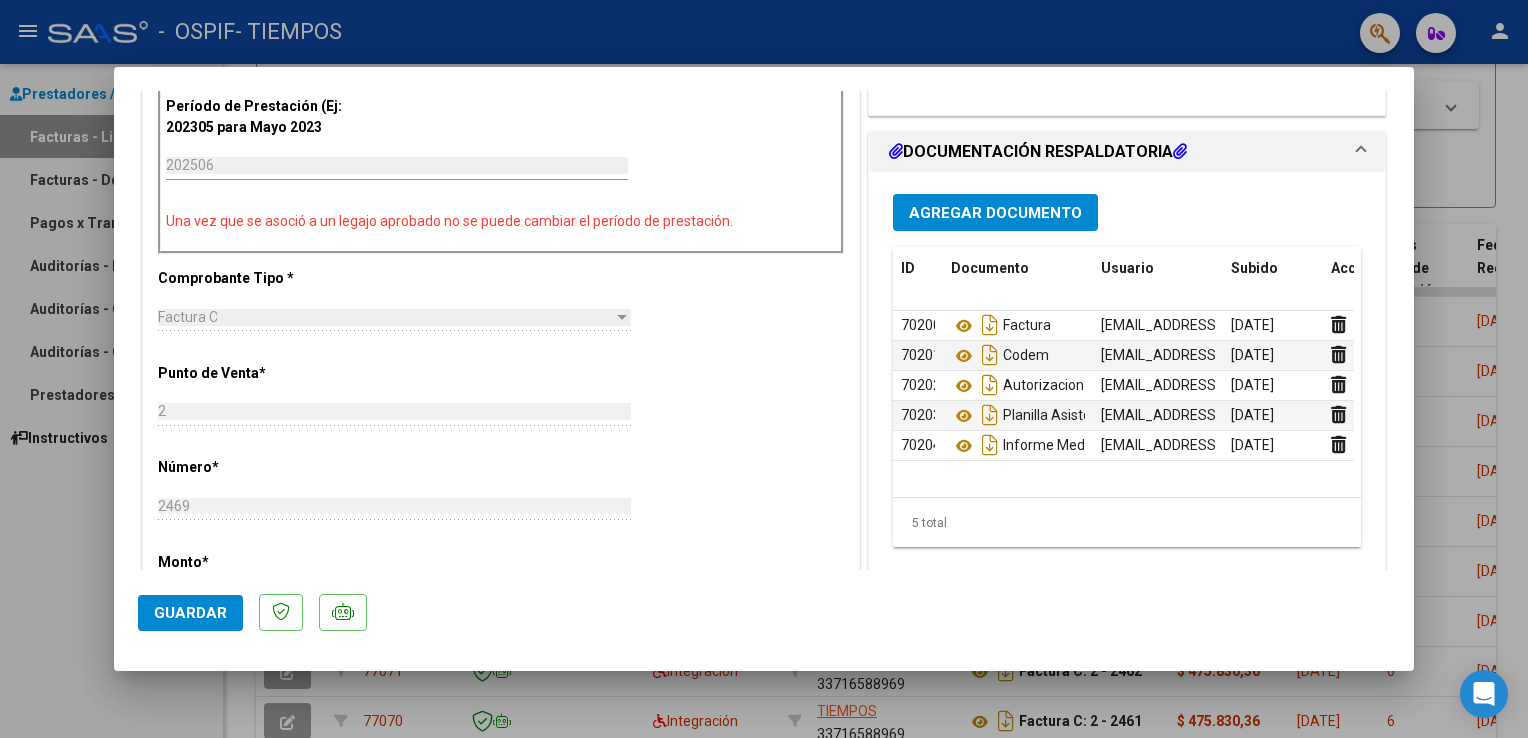 scroll, scrollTop: 555, scrollLeft: 0, axis: vertical 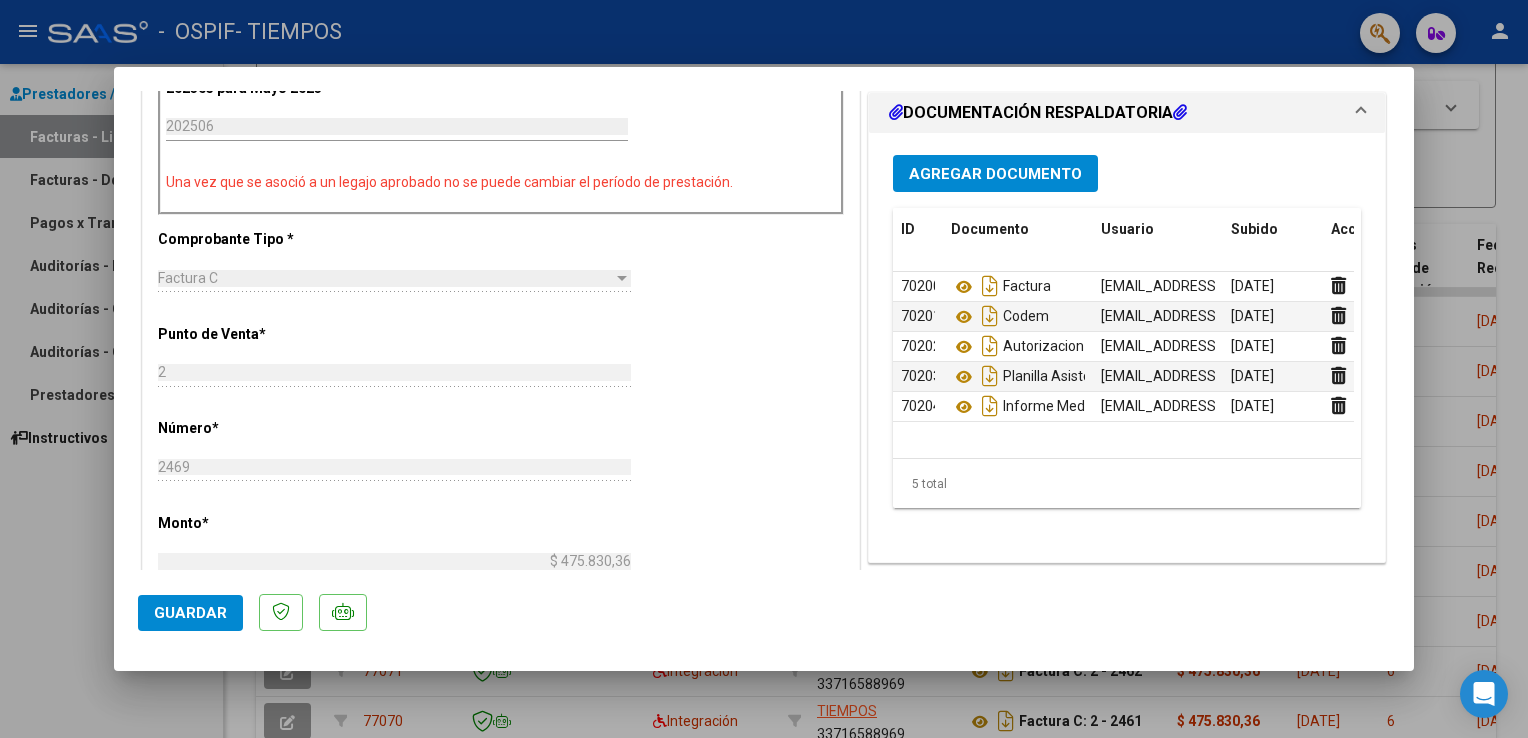 click at bounding box center (764, 369) 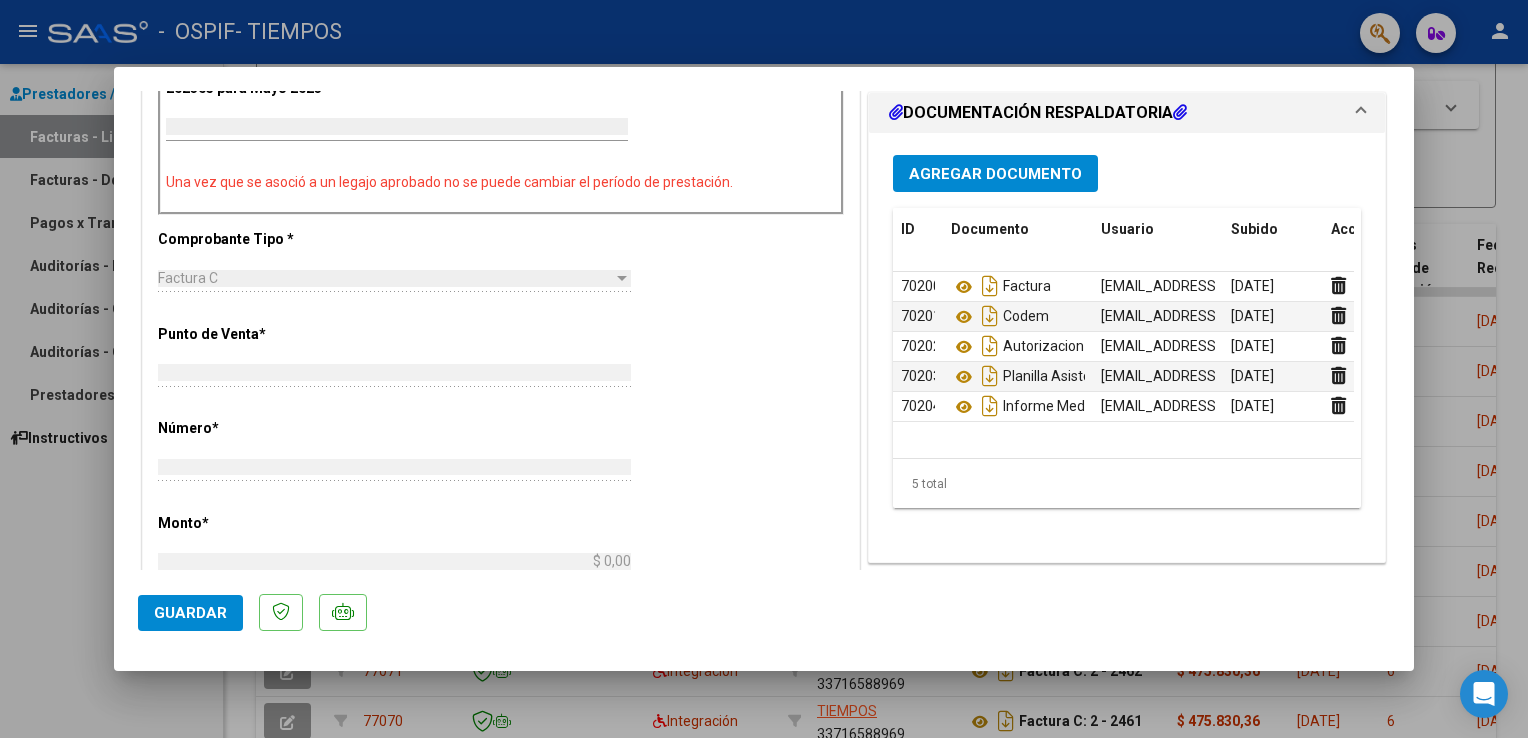 type 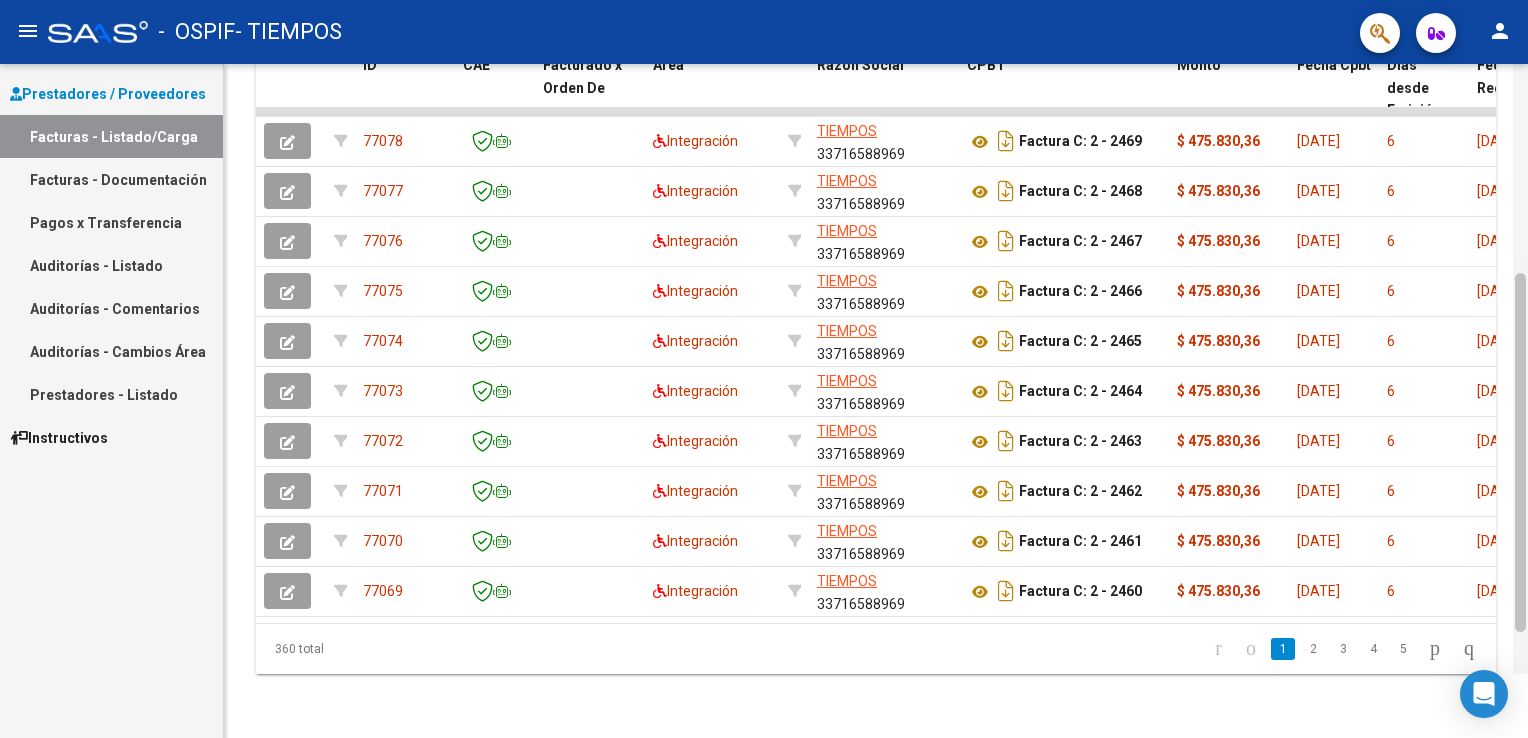scroll, scrollTop: 592, scrollLeft: 0, axis: vertical 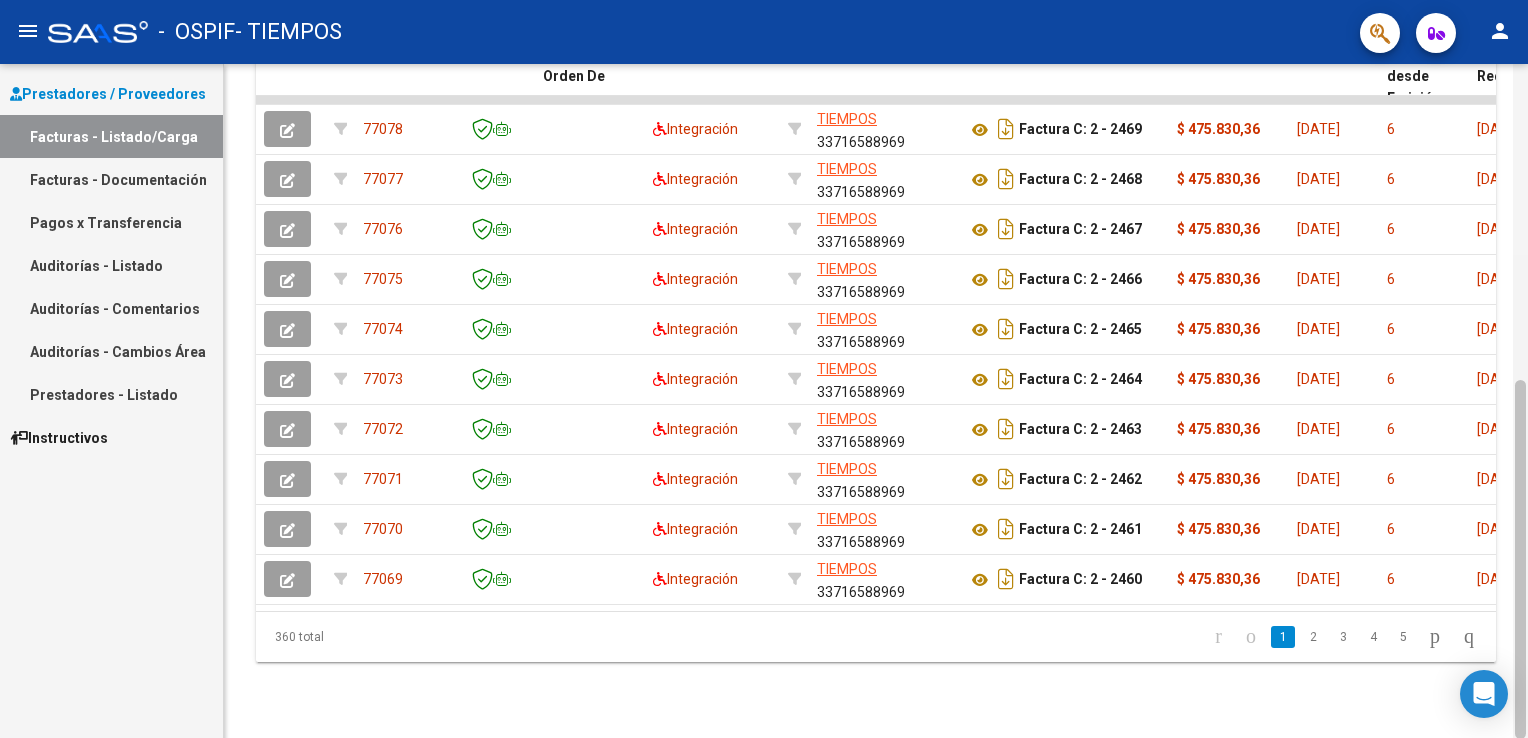 drag, startPoint x: 1520, startPoint y: 491, endPoint x: 1513, endPoint y: 626, distance: 135.18137 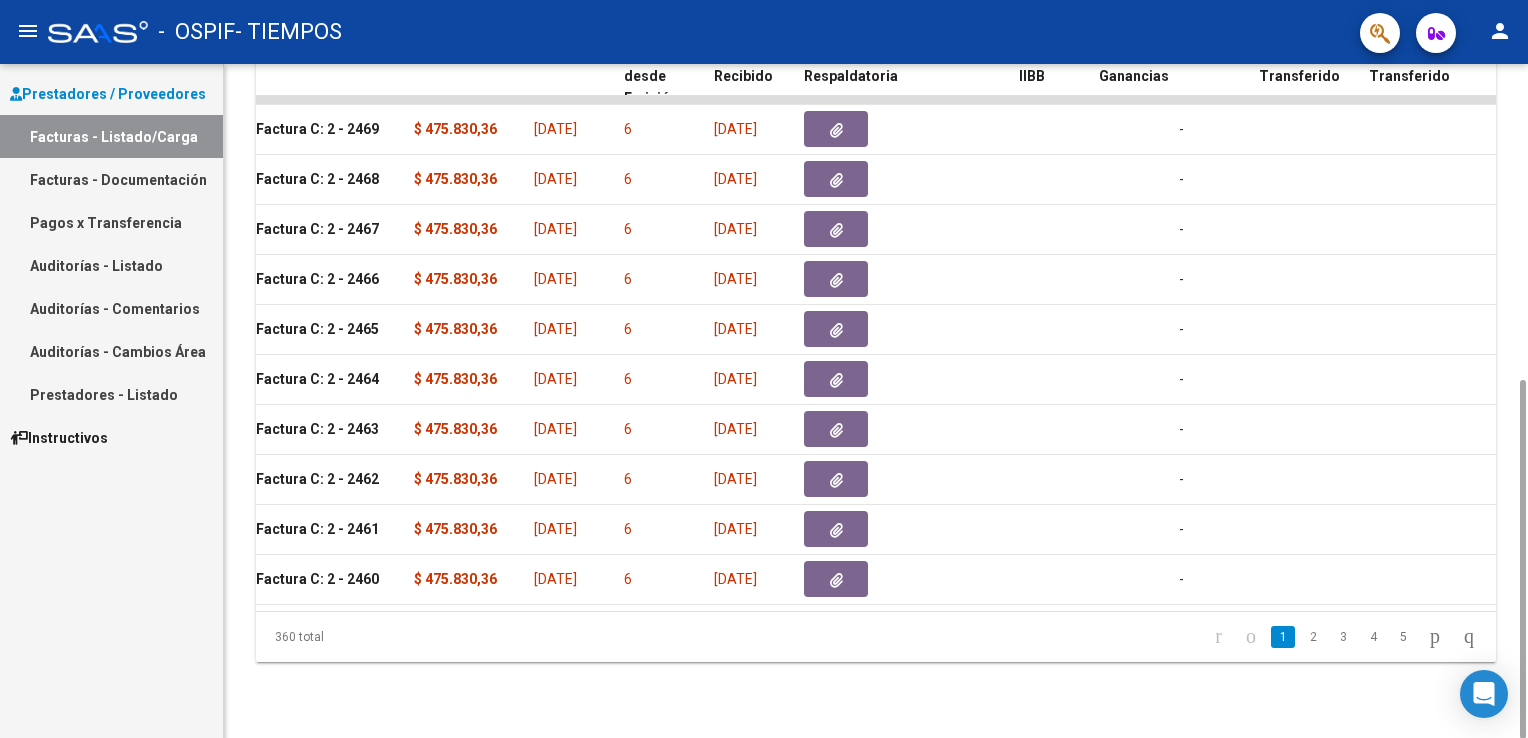 scroll, scrollTop: 0, scrollLeft: 0, axis: both 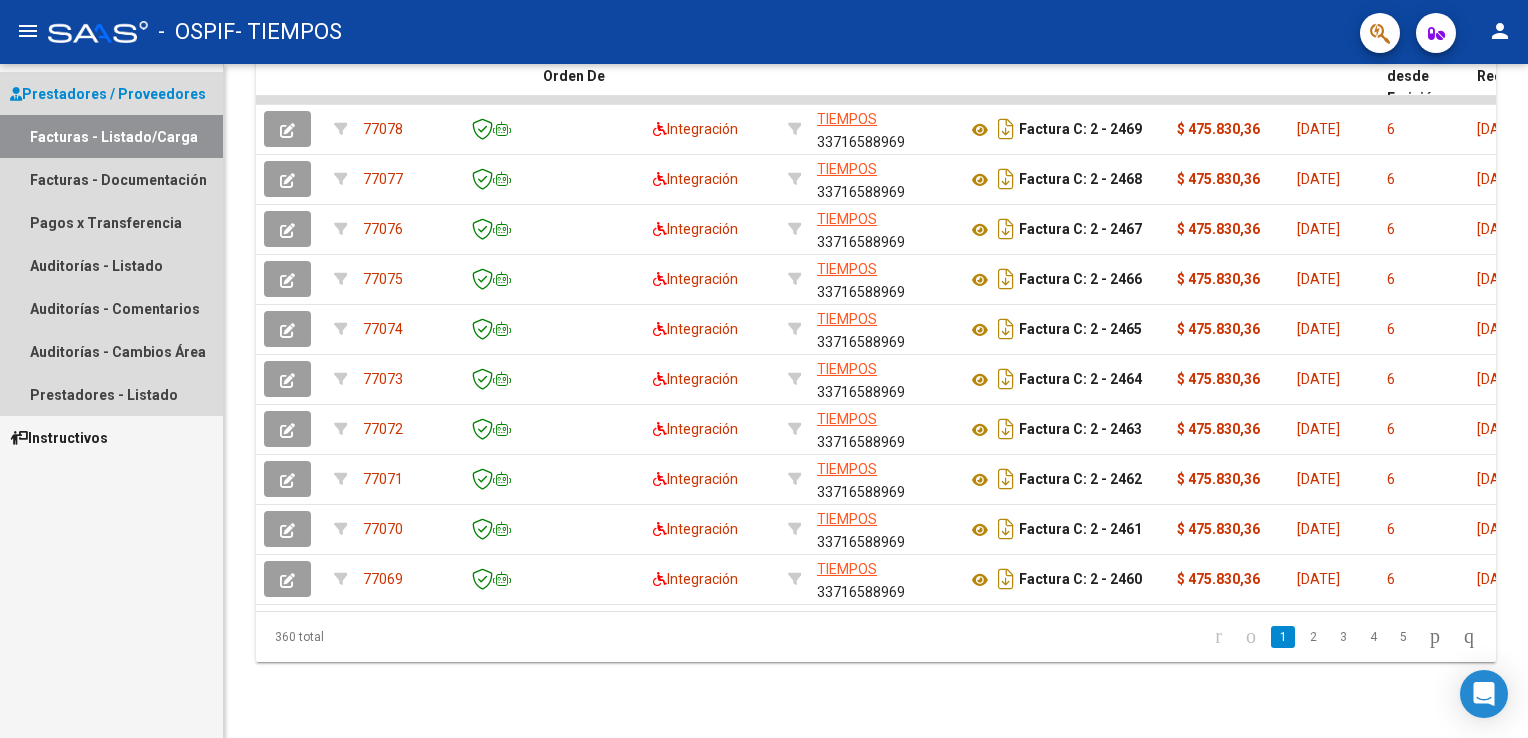 click on "Prestadores / Proveedores" at bounding box center (108, 94) 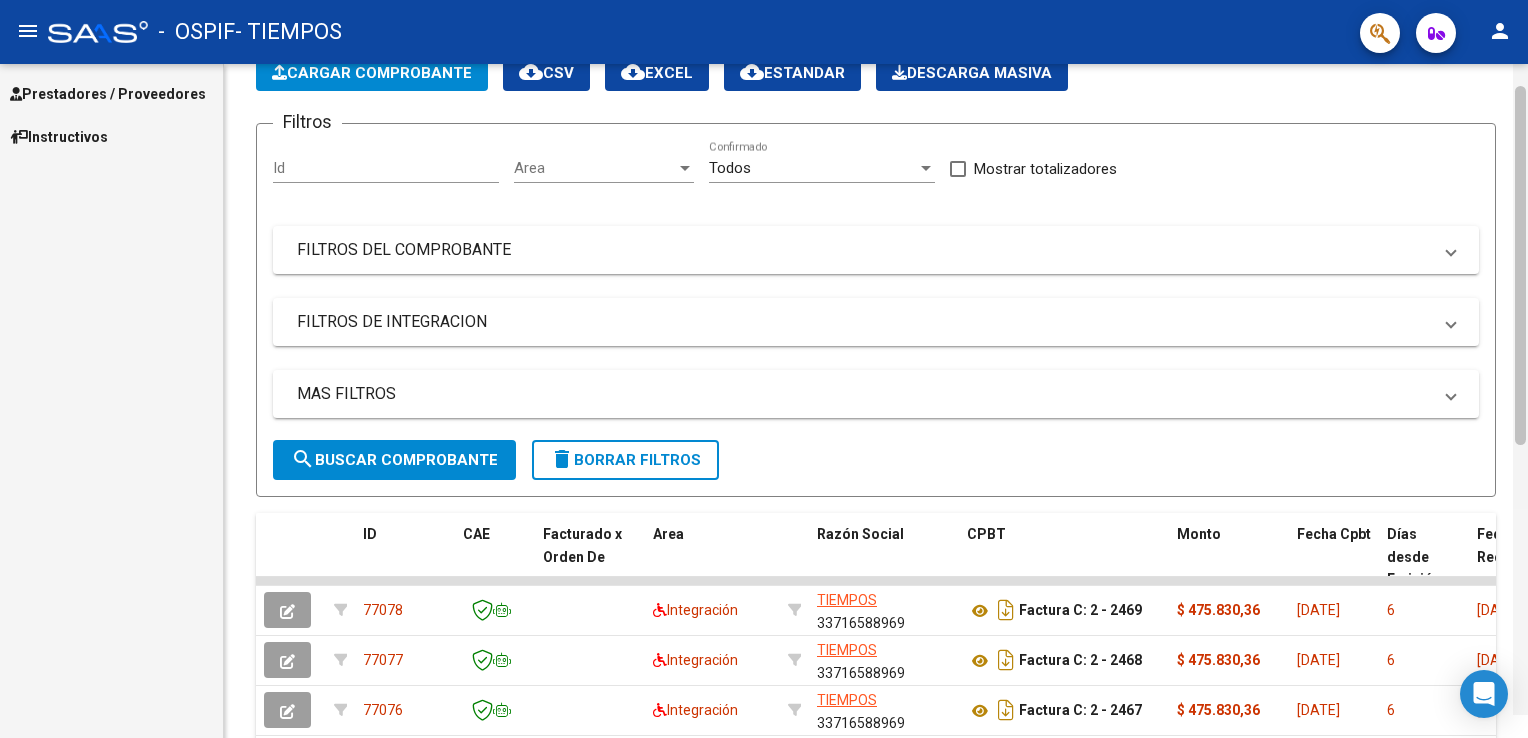 scroll, scrollTop: 6, scrollLeft: 0, axis: vertical 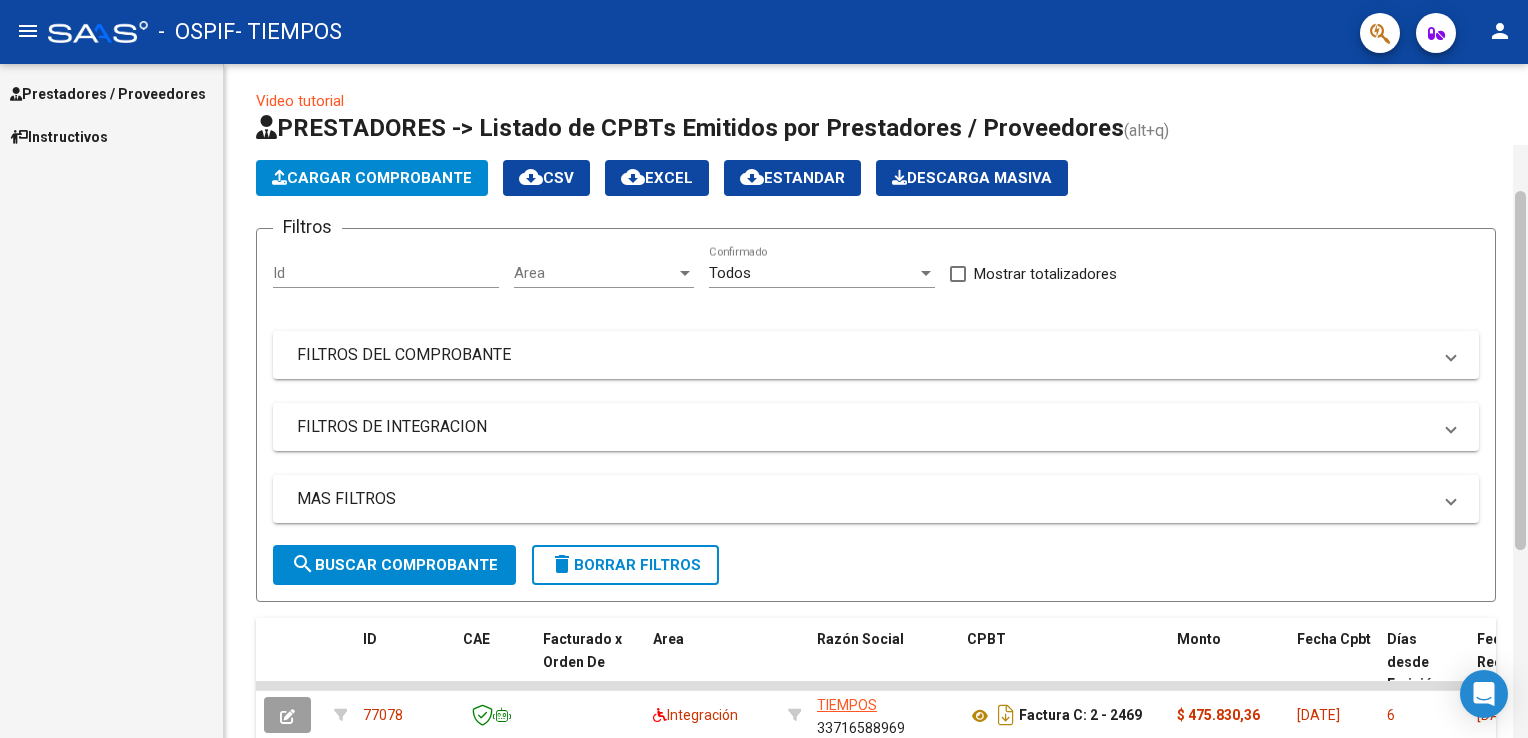 drag, startPoint x: 1519, startPoint y: 455, endPoint x: 1522, endPoint y: 142, distance: 313.01437 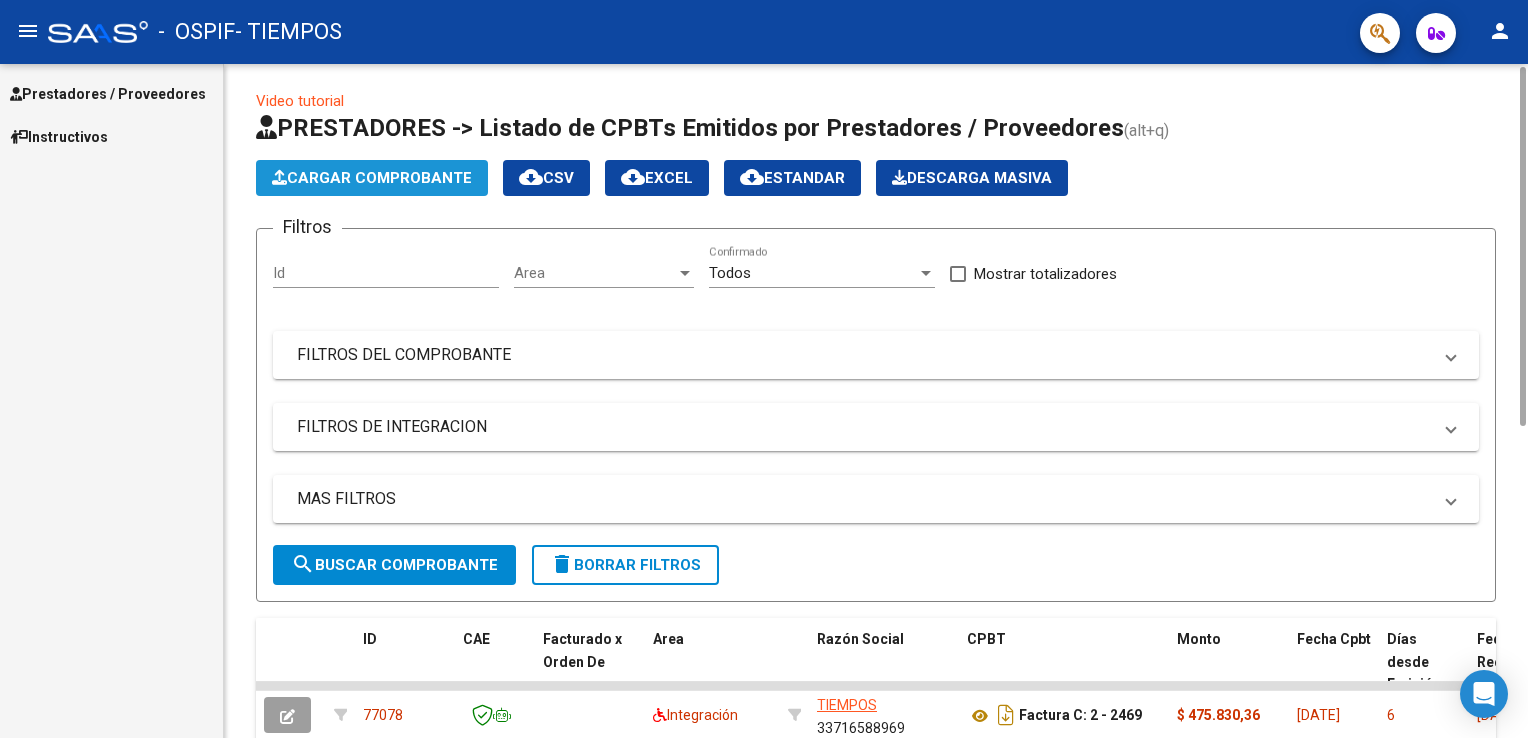 click on "Cargar Comprobante" 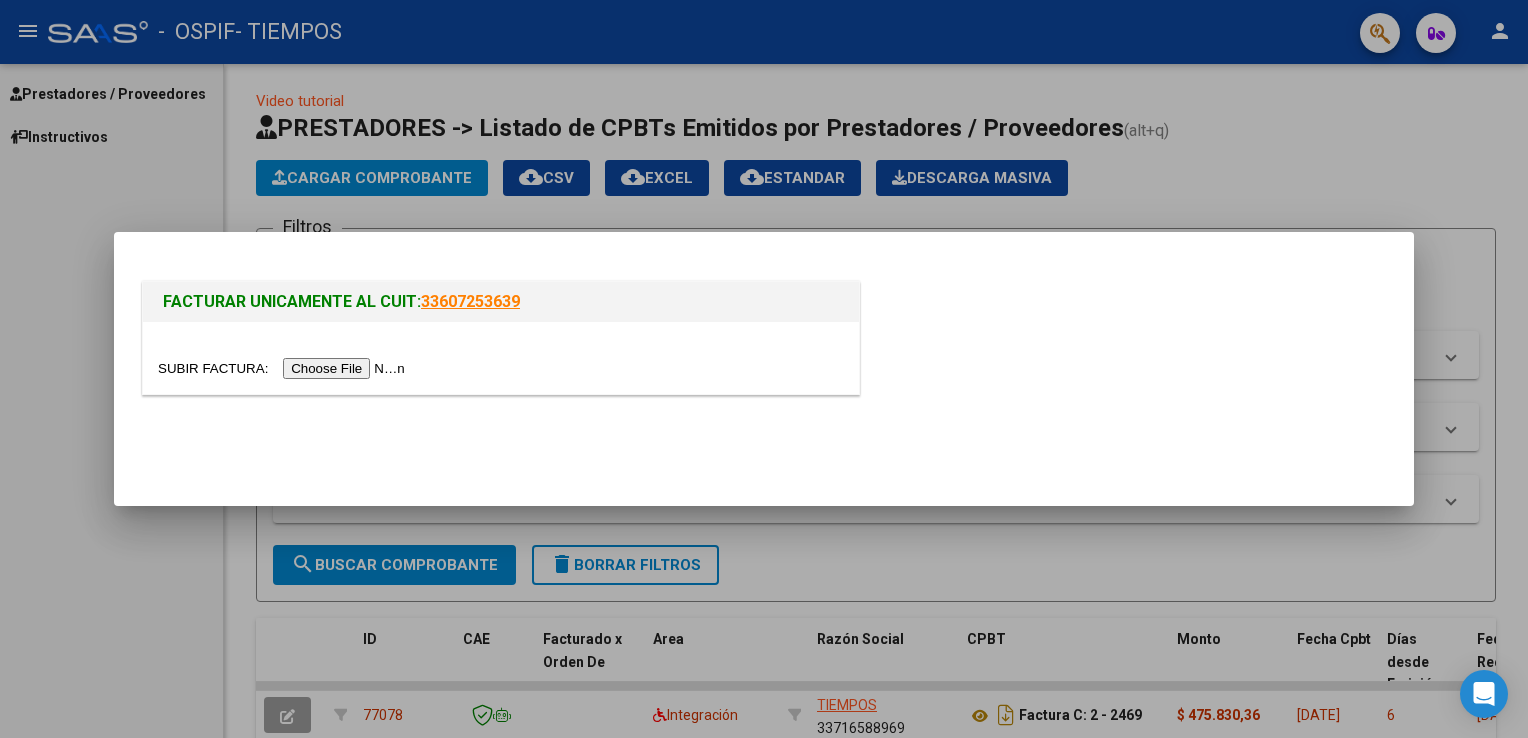 click at bounding box center [284, 368] 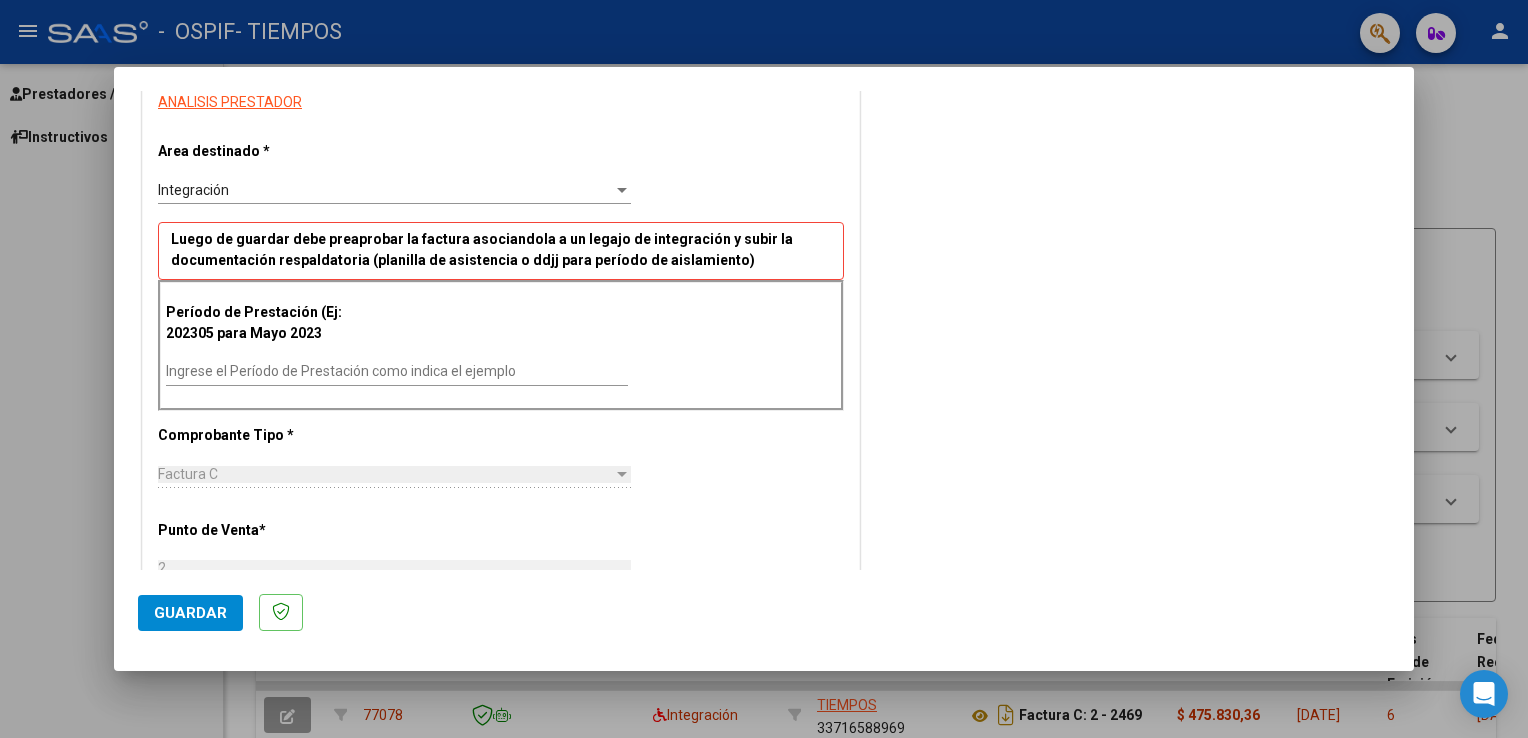 scroll, scrollTop: 404, scrollLeft: 0, axis: vertical 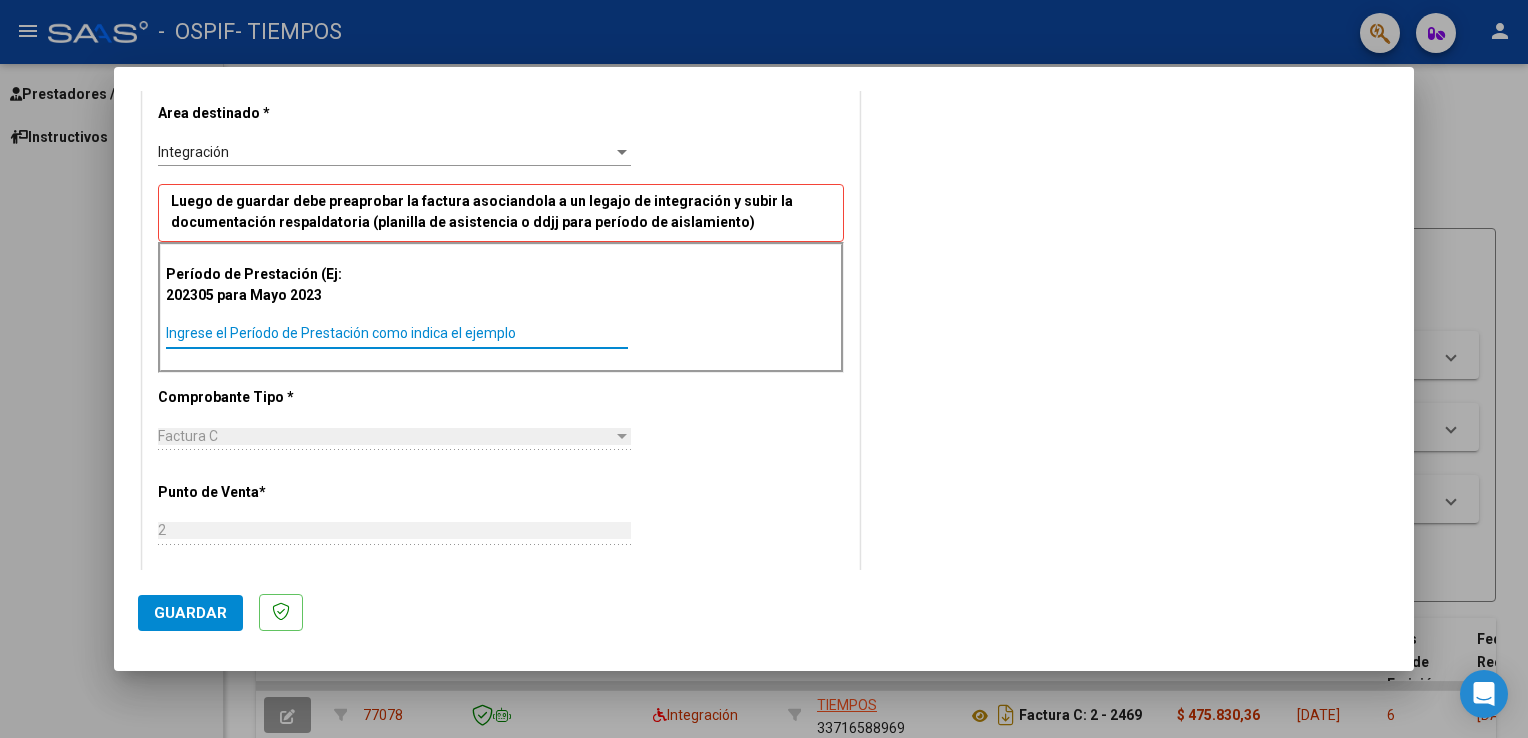 click on "Ingrese el Período de Prestación como indica el ejemplo" at bounding box center [397, 333] 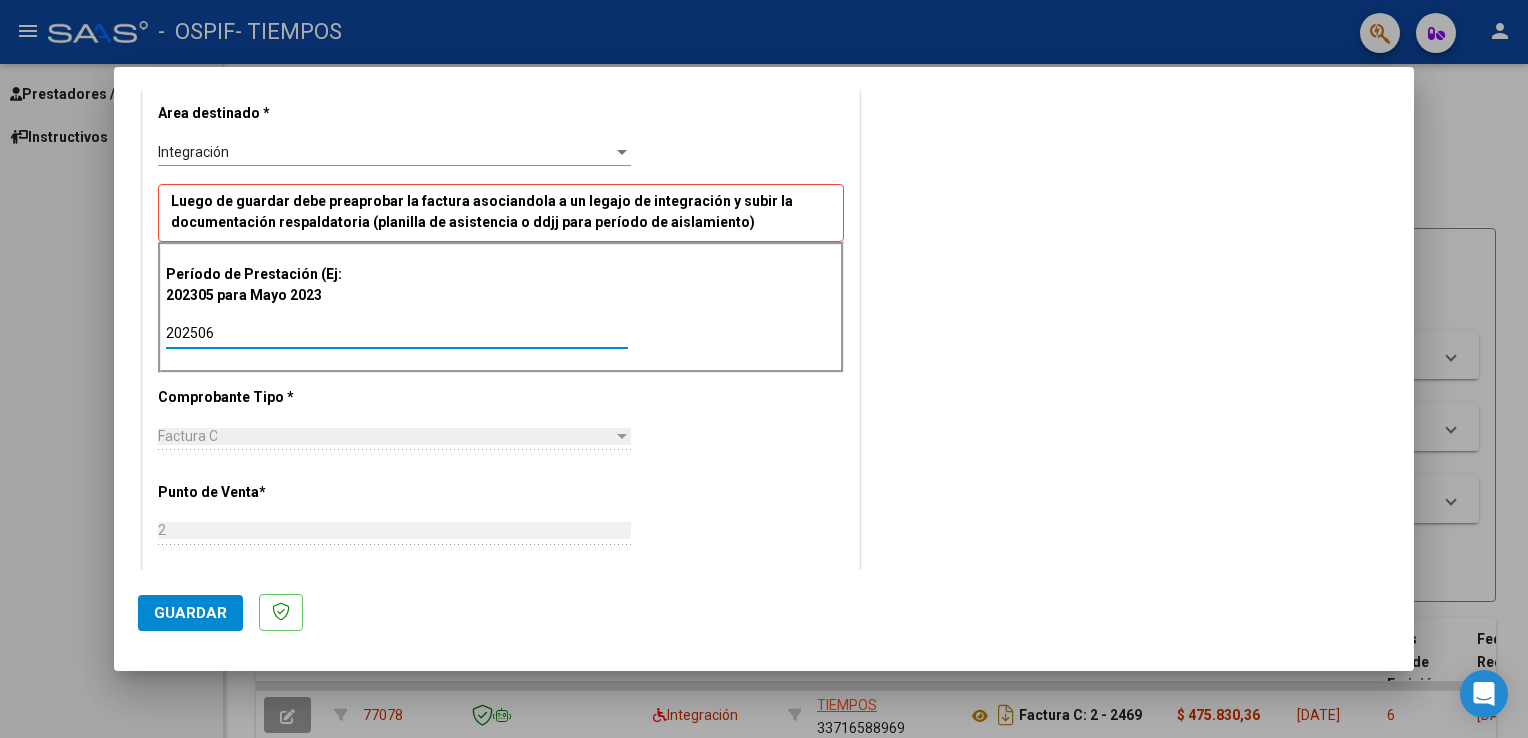 type on "202506" 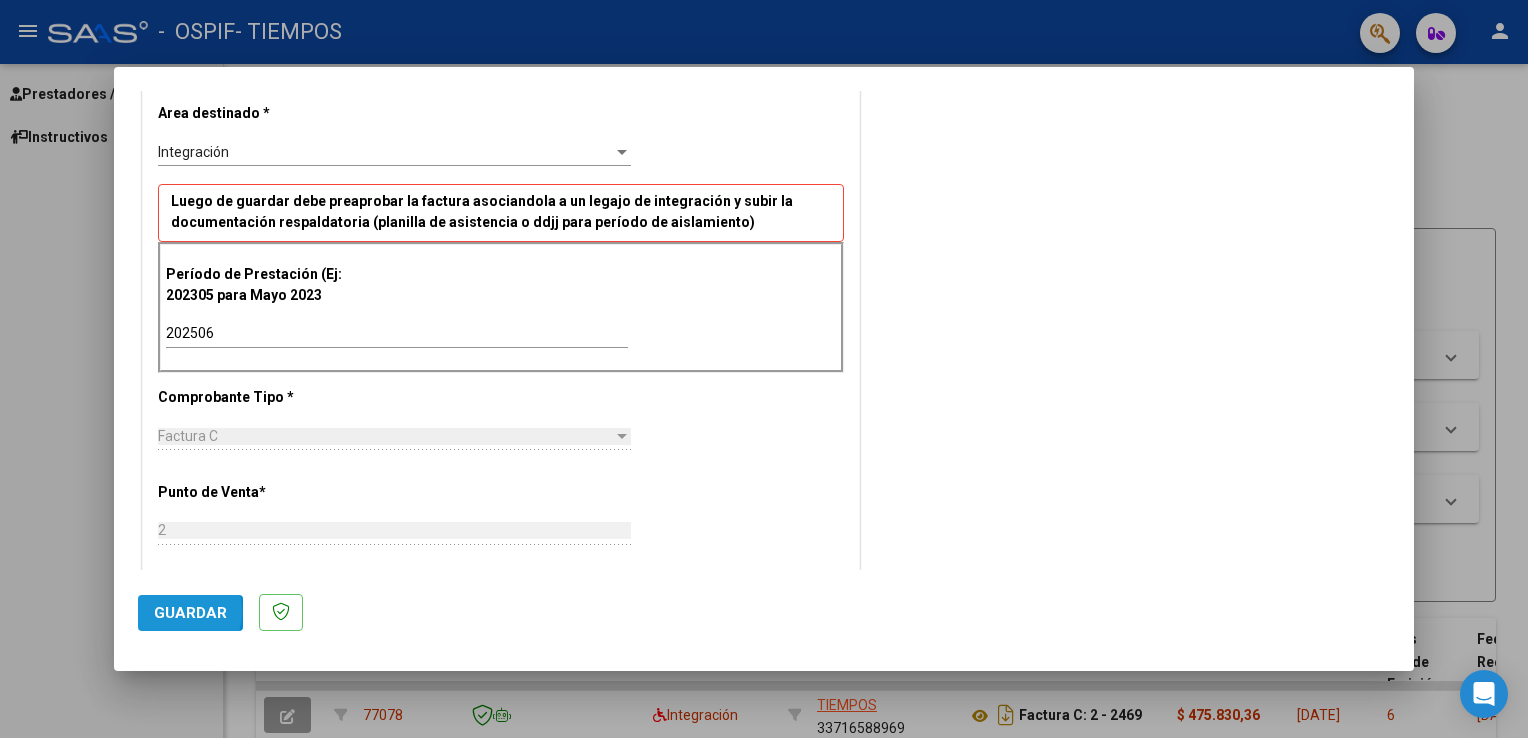 click on "Guardar" 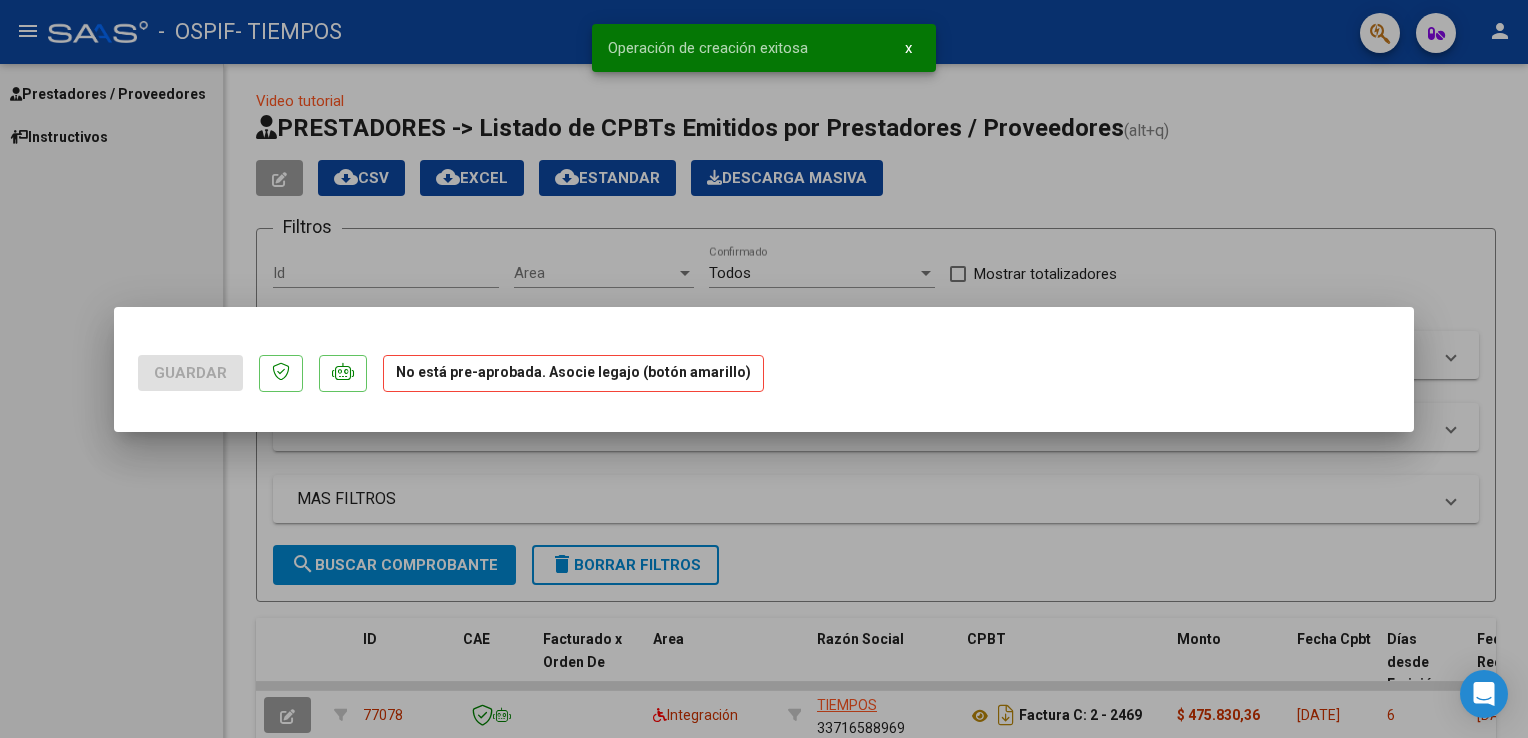scroll, scrollTop: 0, scrollLeft: 0, axis: both 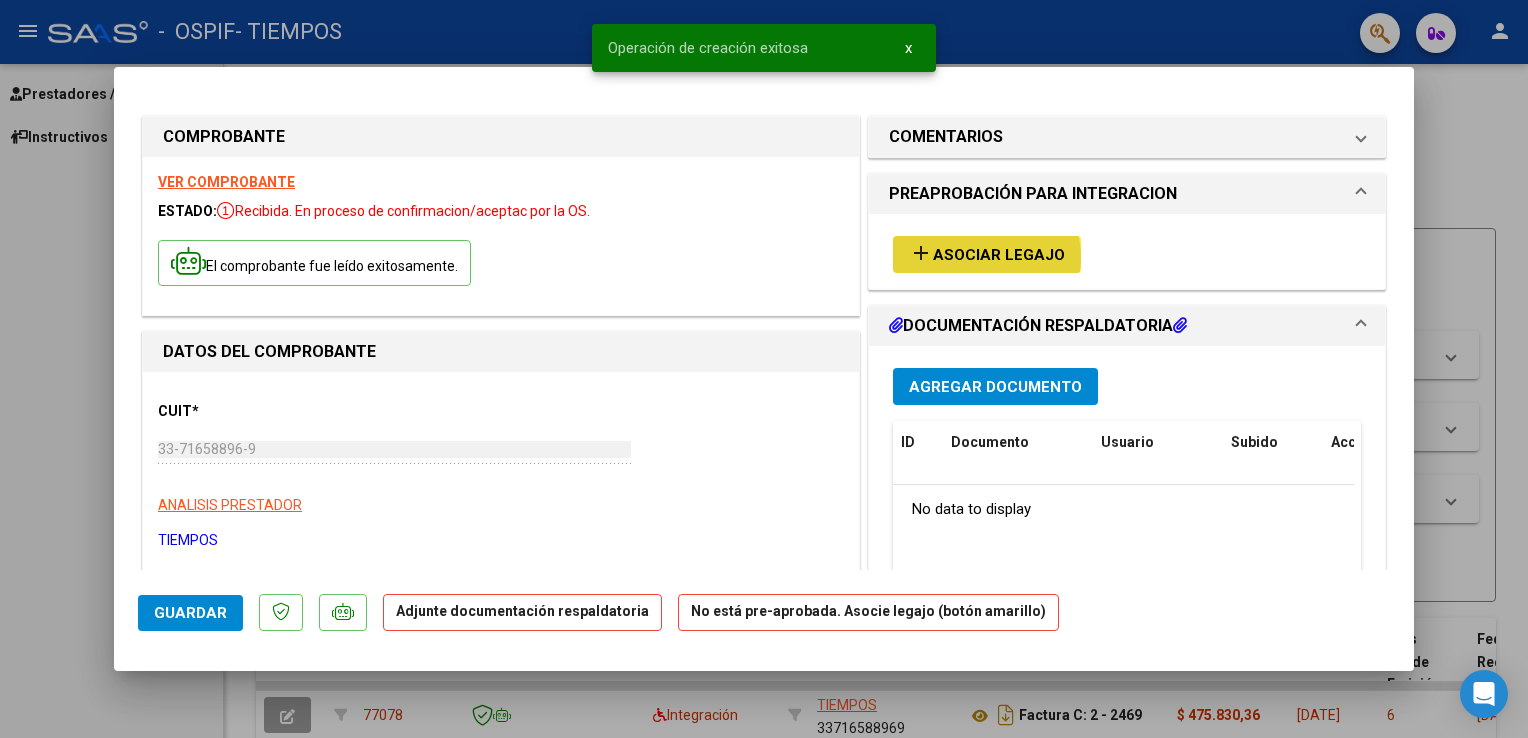 click on "Asociar Legajo" at bounding box center [999, 255] 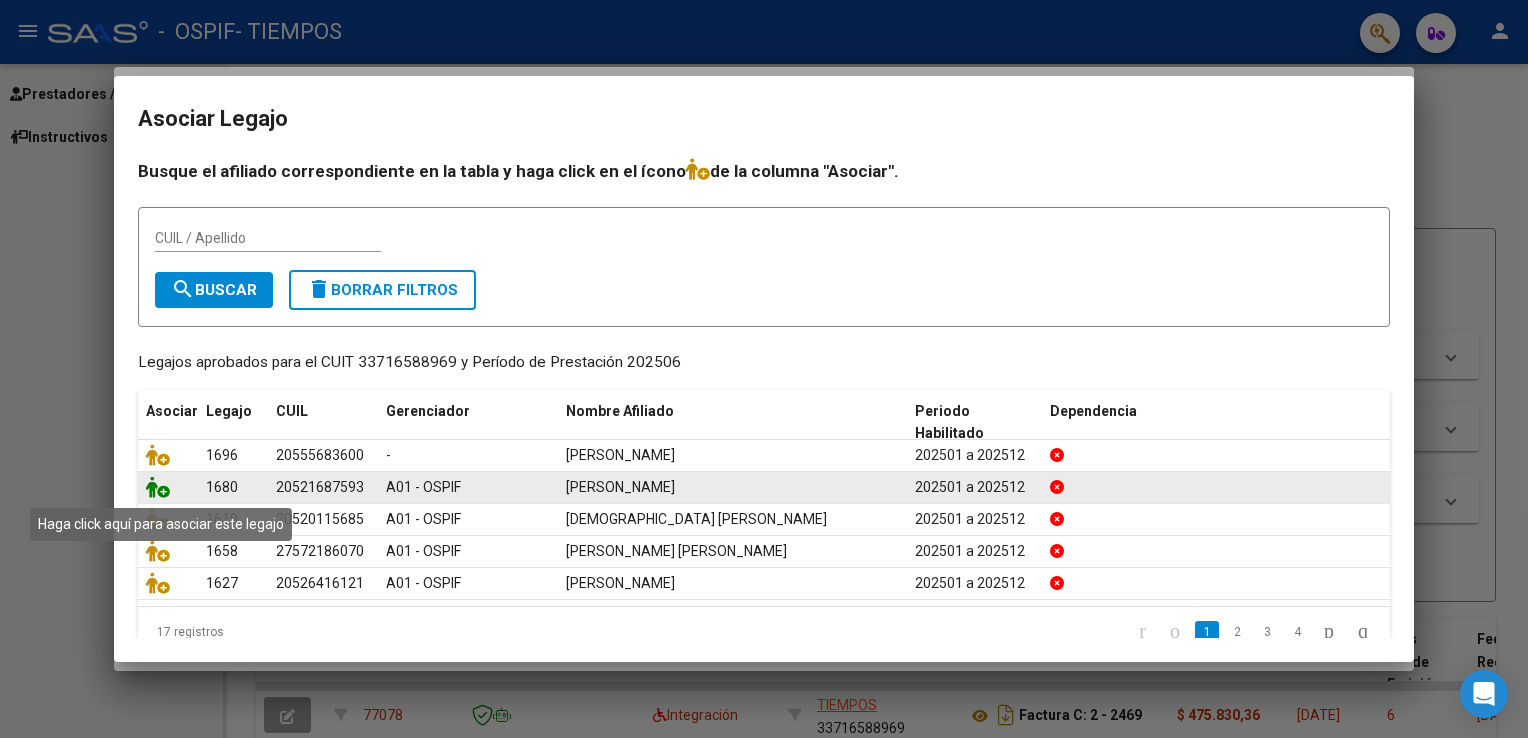 click 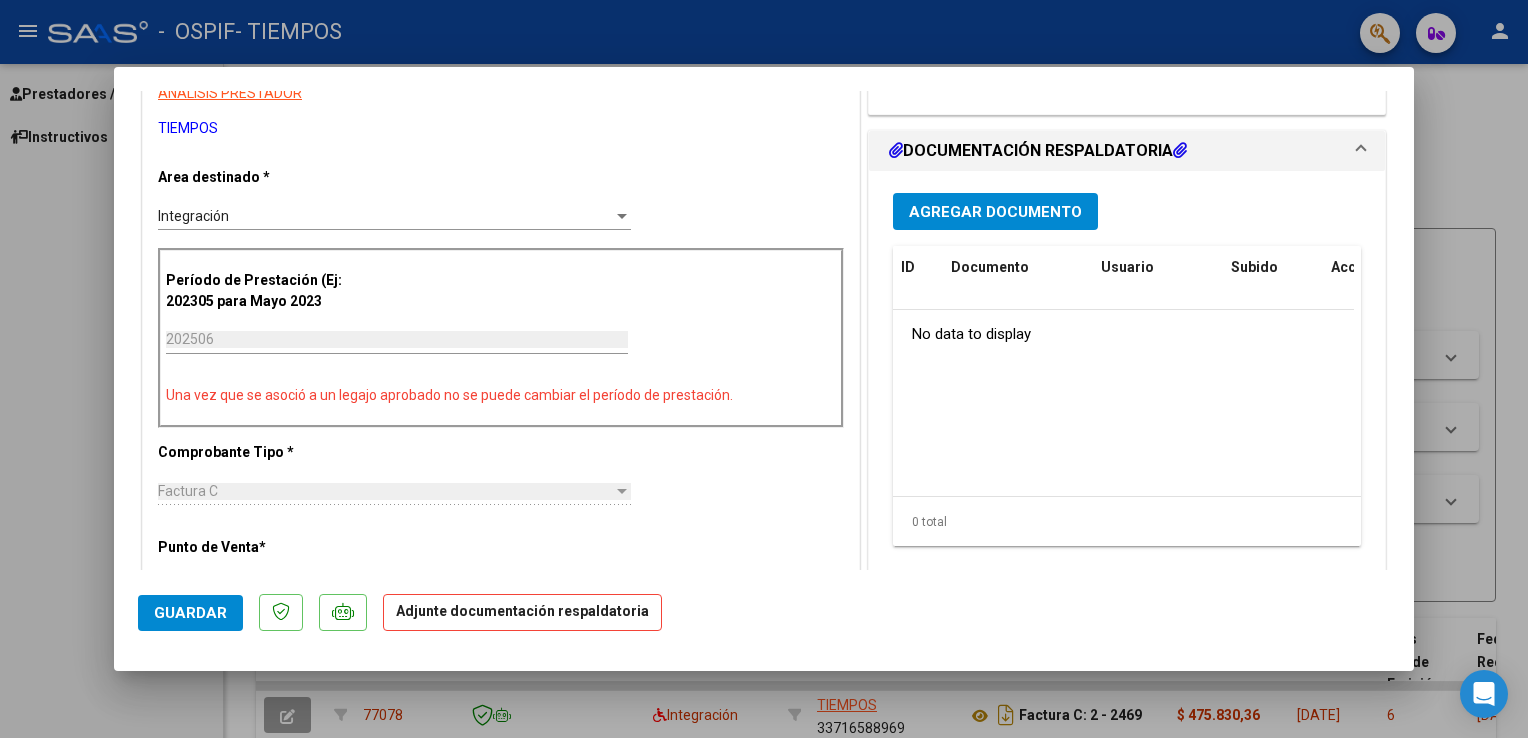 scroll, scrollTop: 452, scrollLeft: 0, axis: vertical 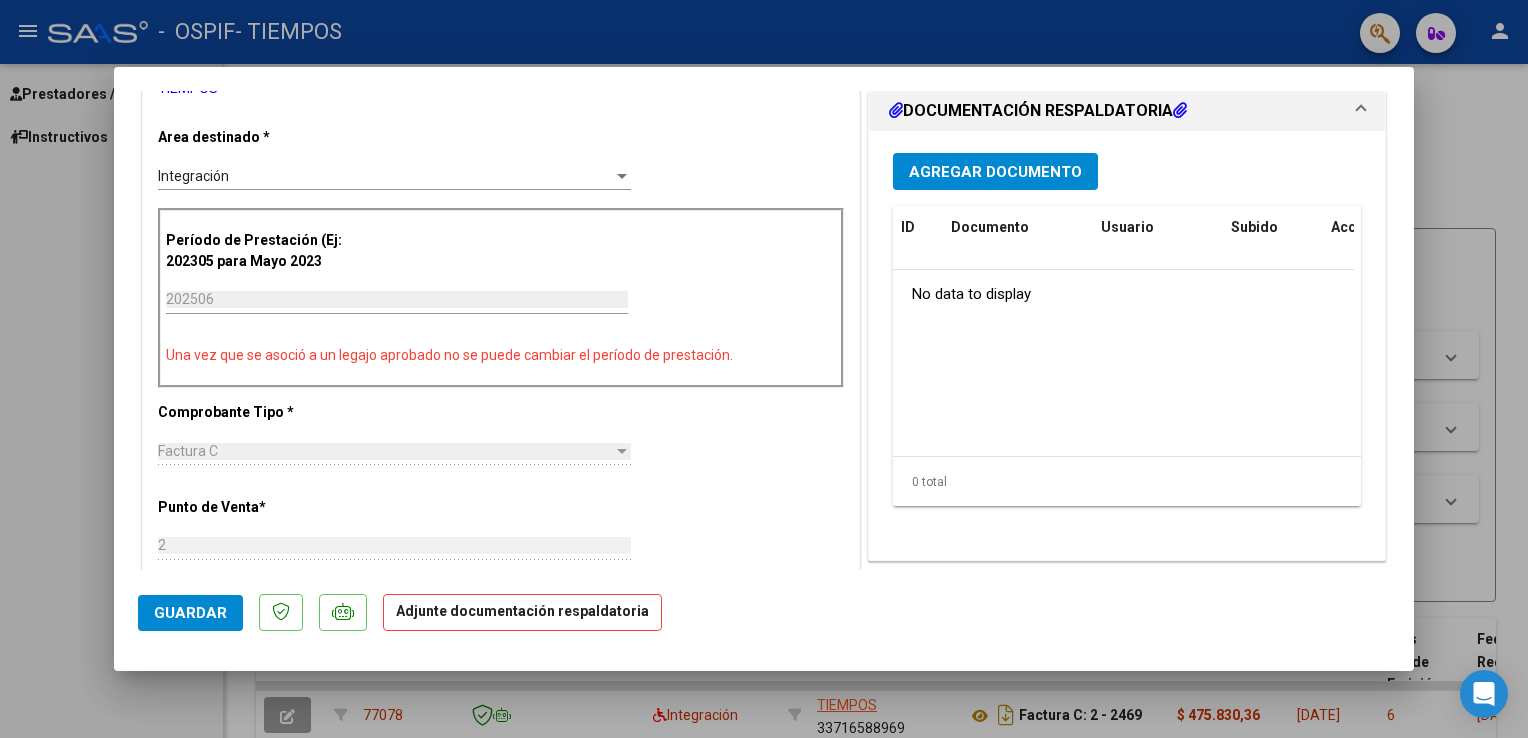 click on "Agregar Documento" at bounding box center (995, 172) 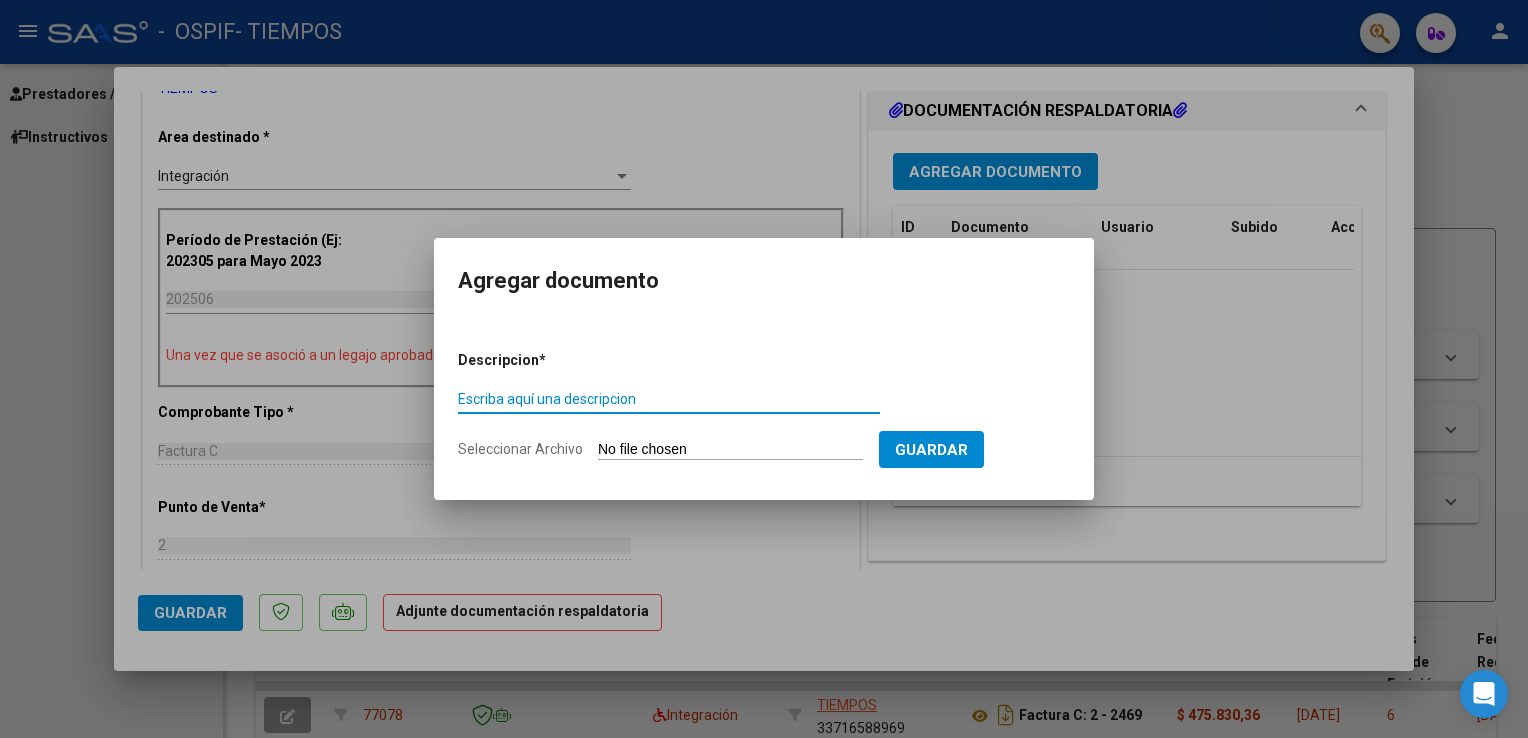 click on "Escriba aquí una descripcion" at bounding box center [669, 399] 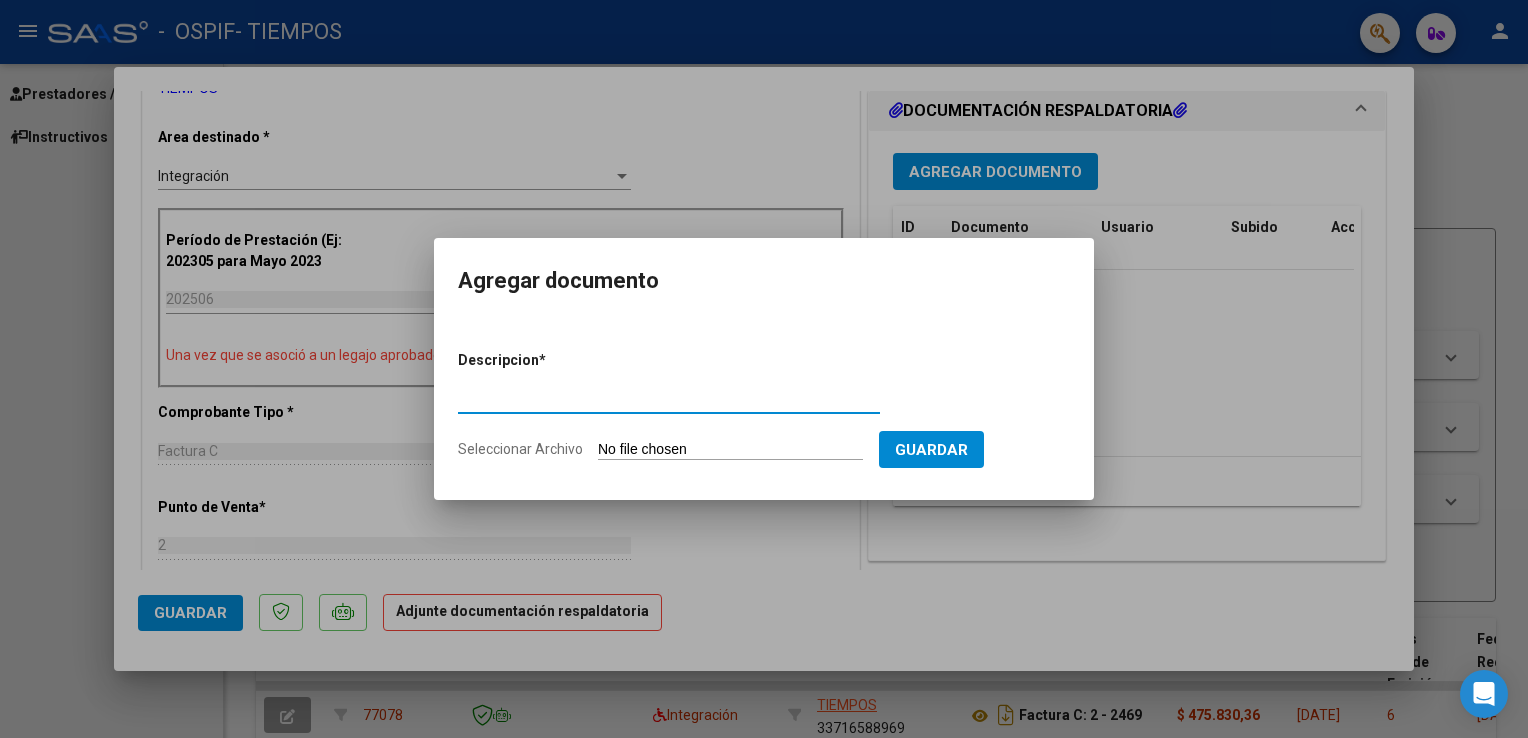 type on "factura" 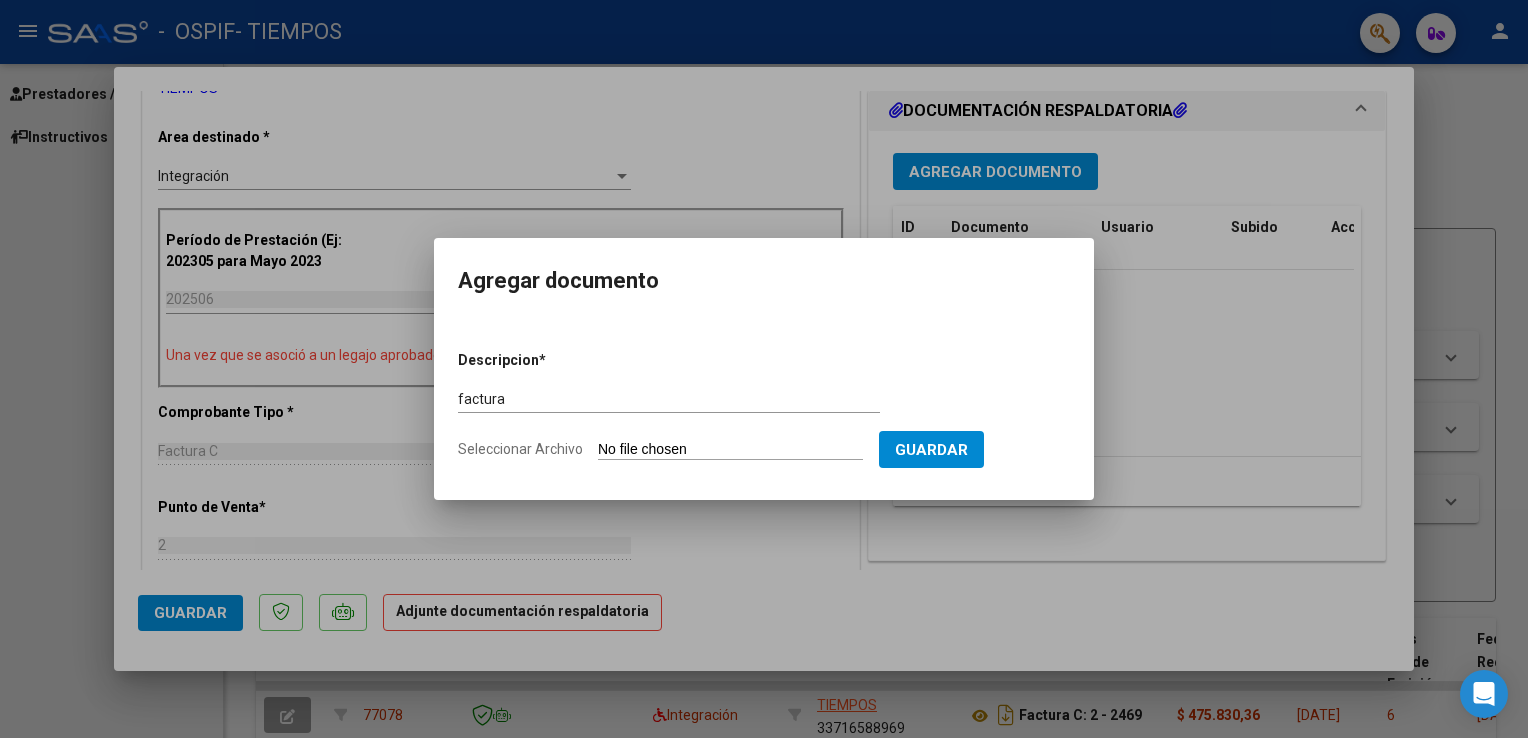click on "Seleccionar Archivo" at bounding box center [730, 450] 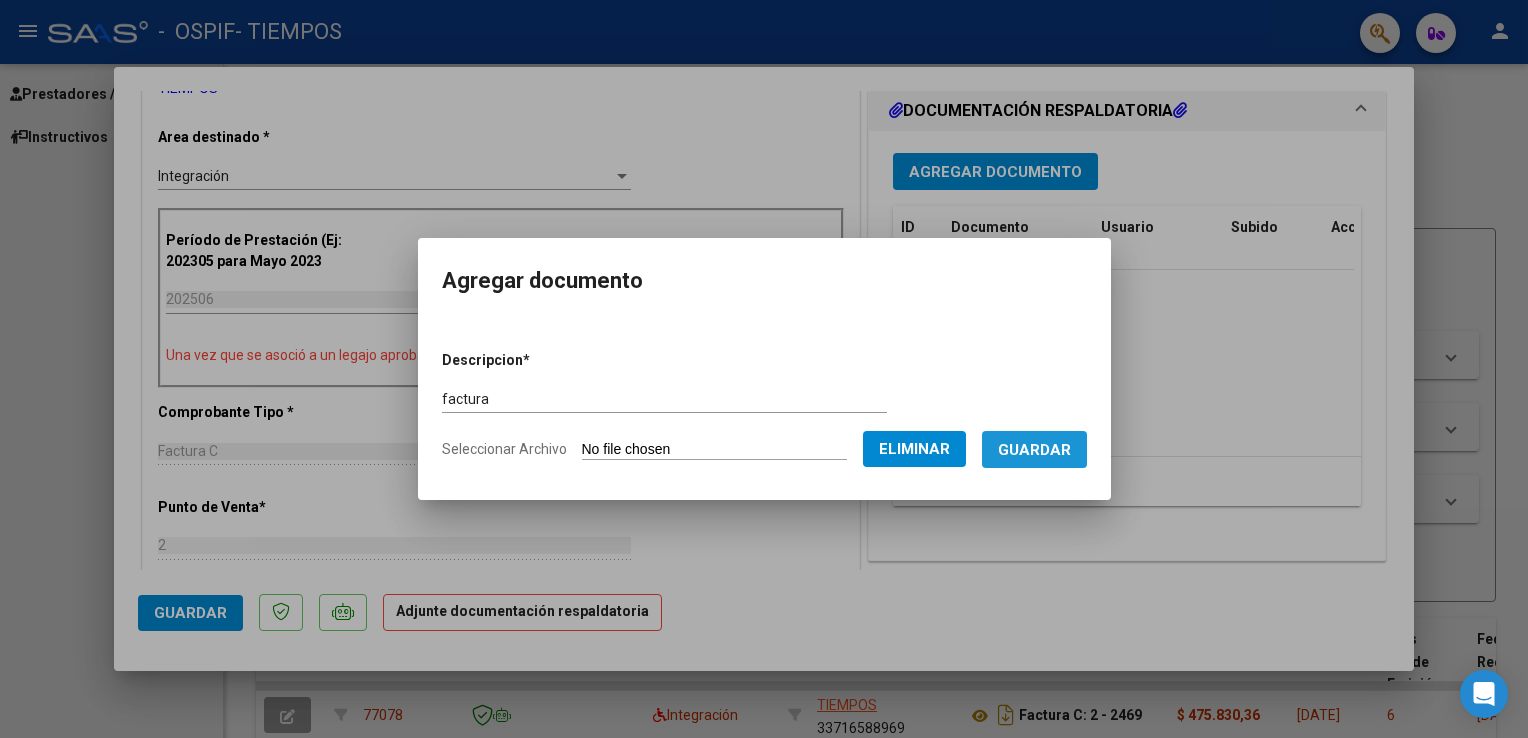click on "Guardar" at bounding box center [1034, 449] 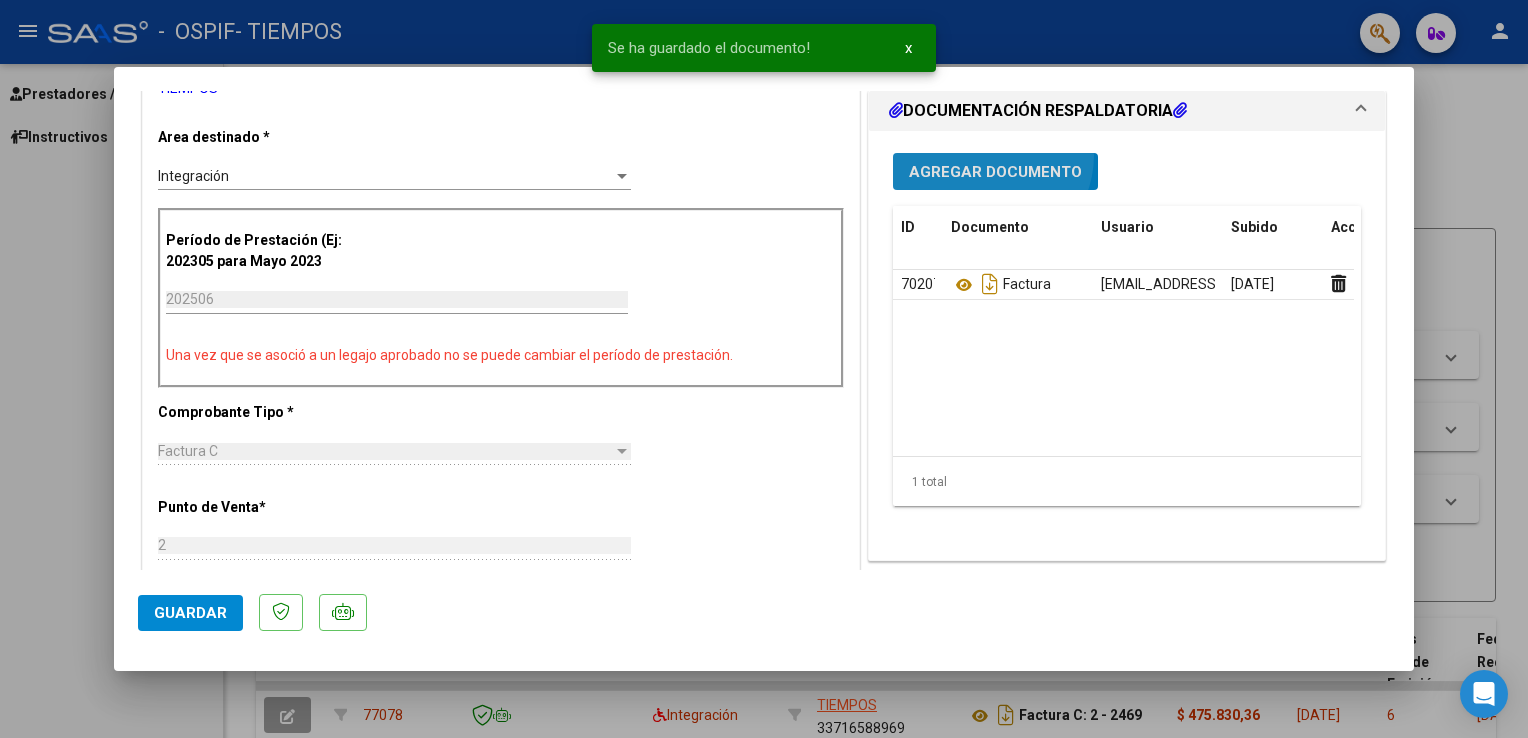 click on "Agregar Documento" at bounding box center (995, 171) 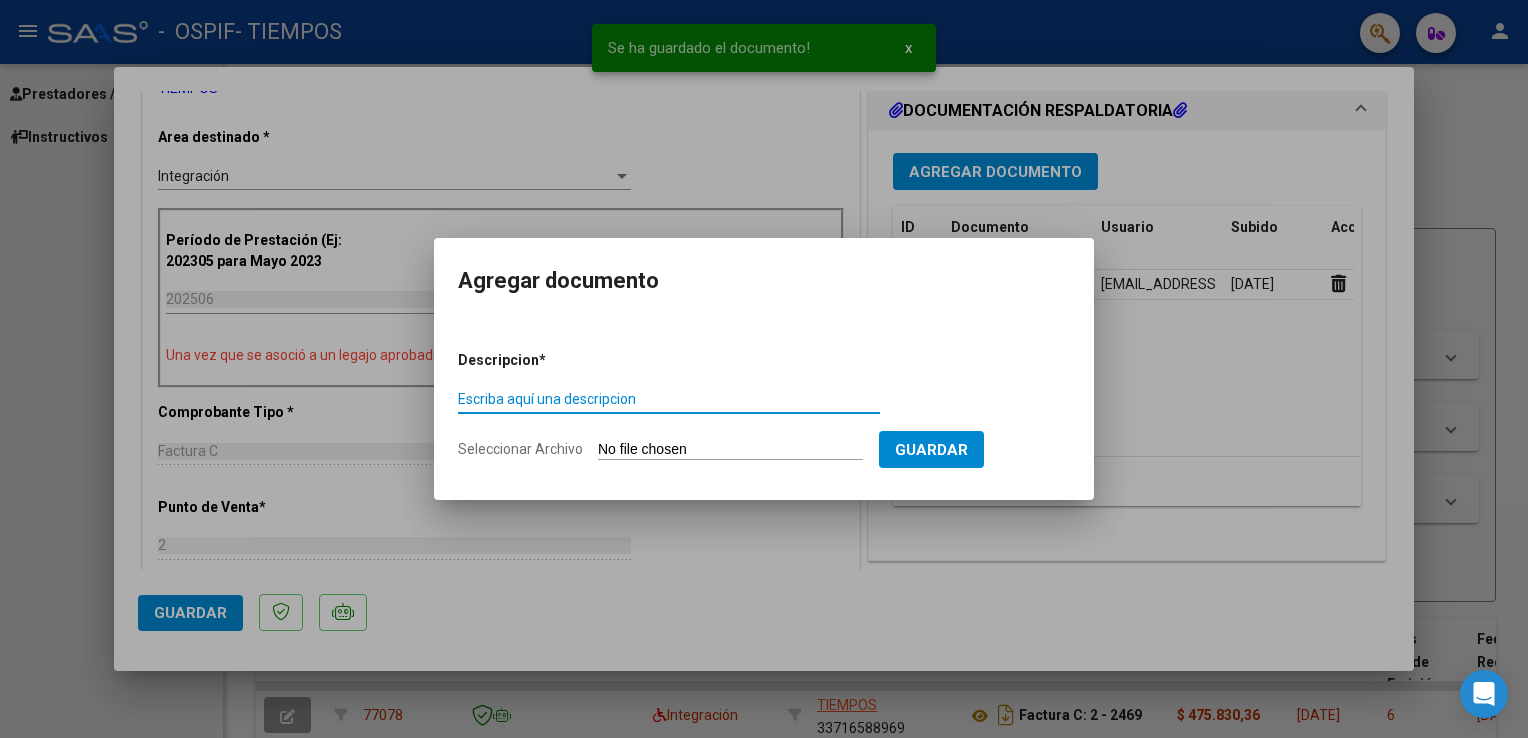 click on "Escriba aquí una descripcion" at bounding box center (669, 399) 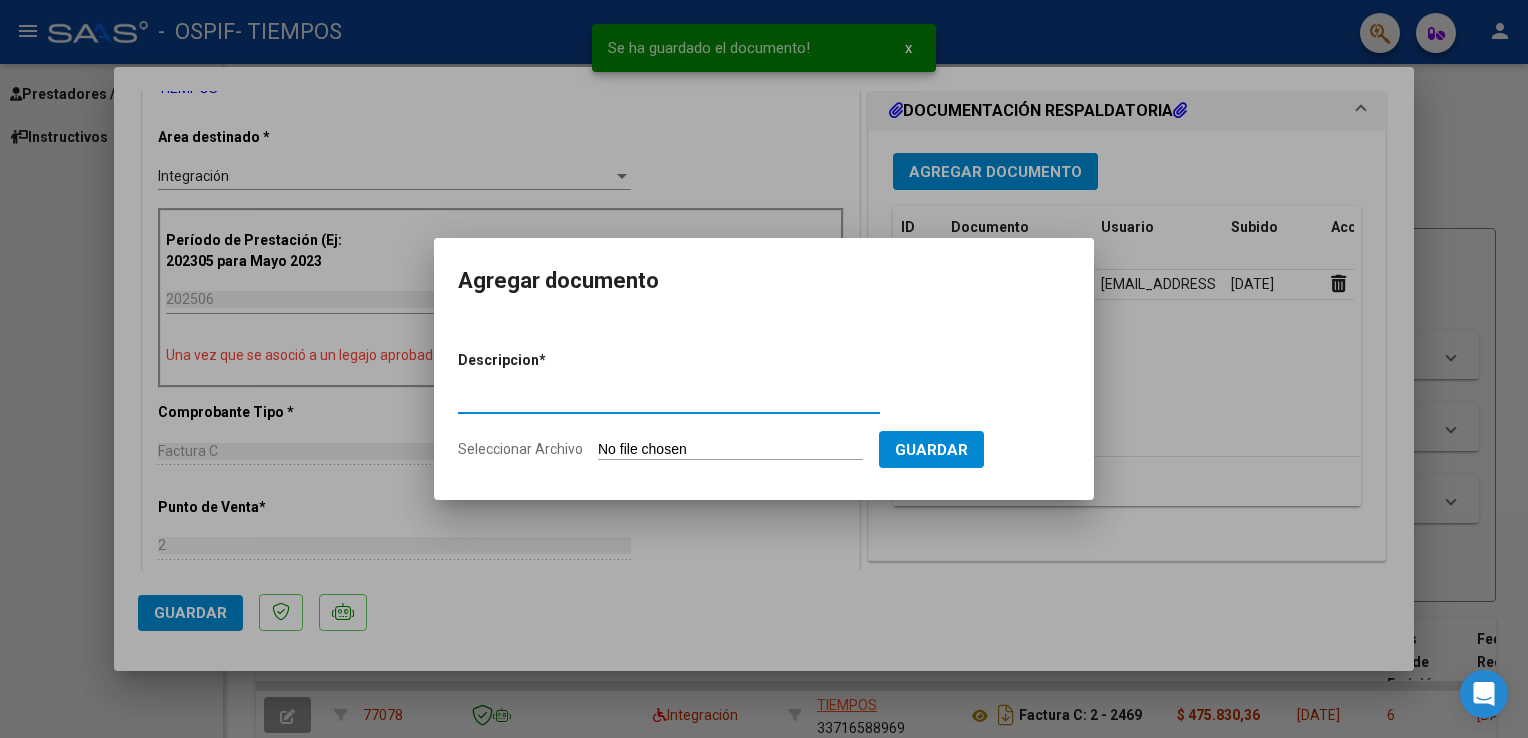 type on "codem" 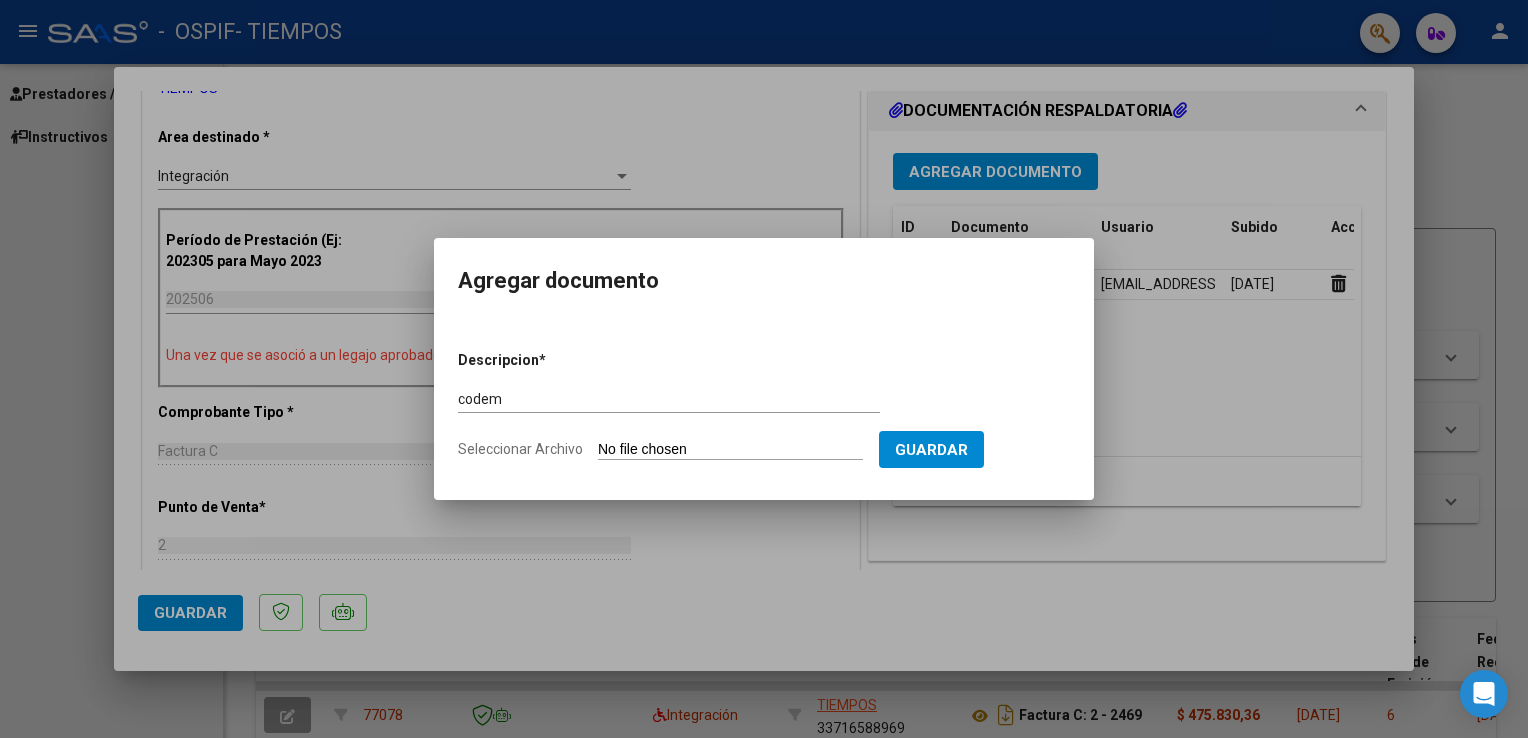 click on "Seleccionar Archivo" at bounding box center (730, 450) 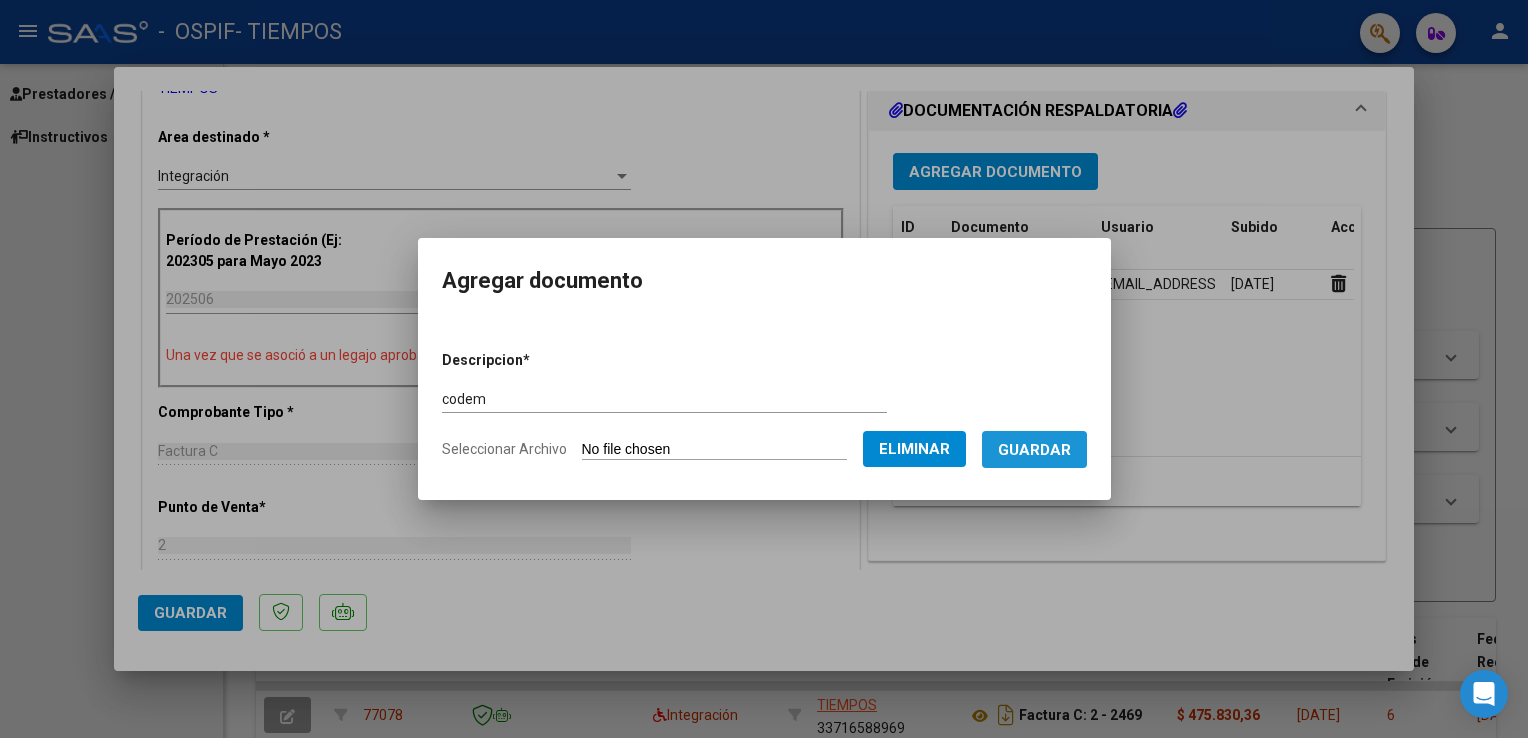 click on "Guardar" at bounding box center [1034, 450] 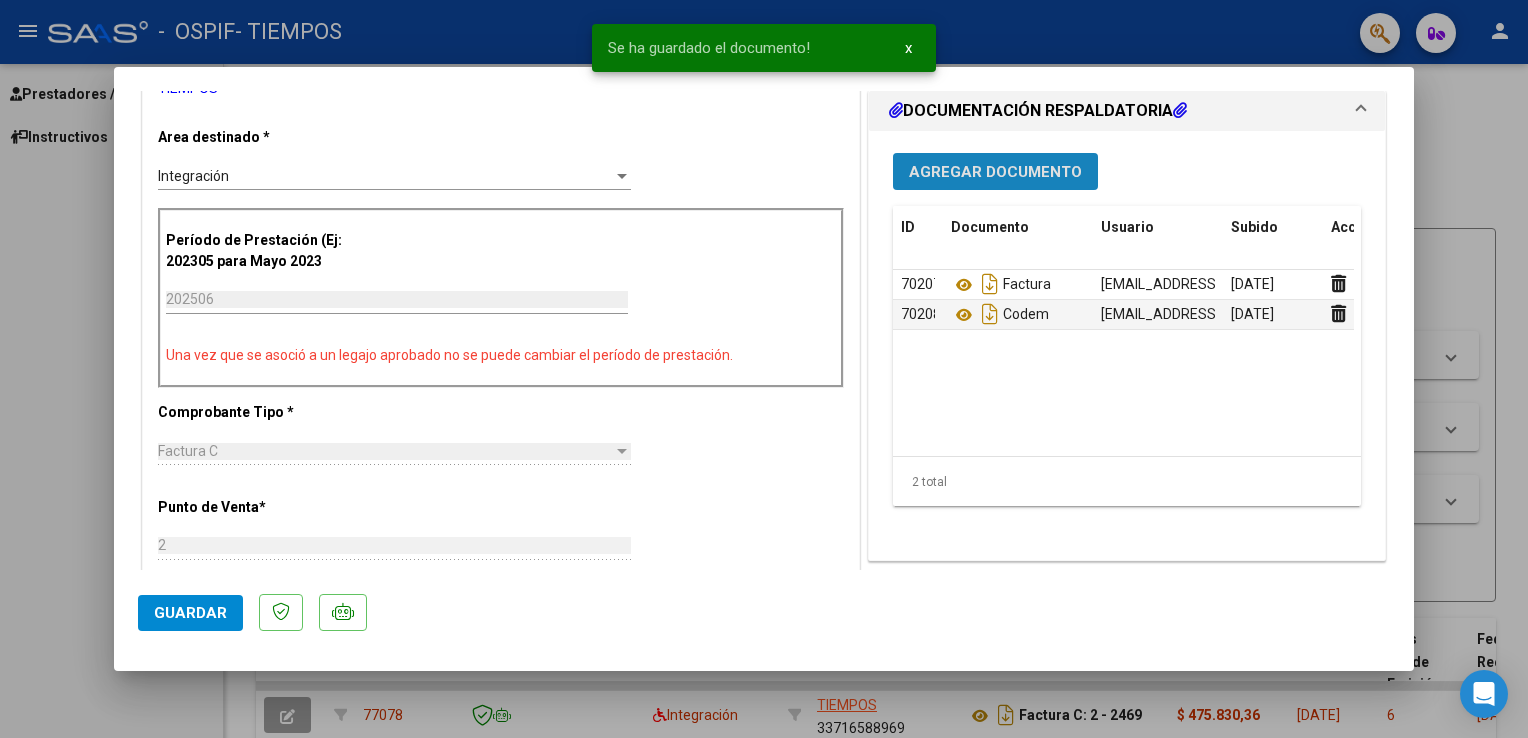 click on "Agregar Documento" at bounding box center (995, 172) 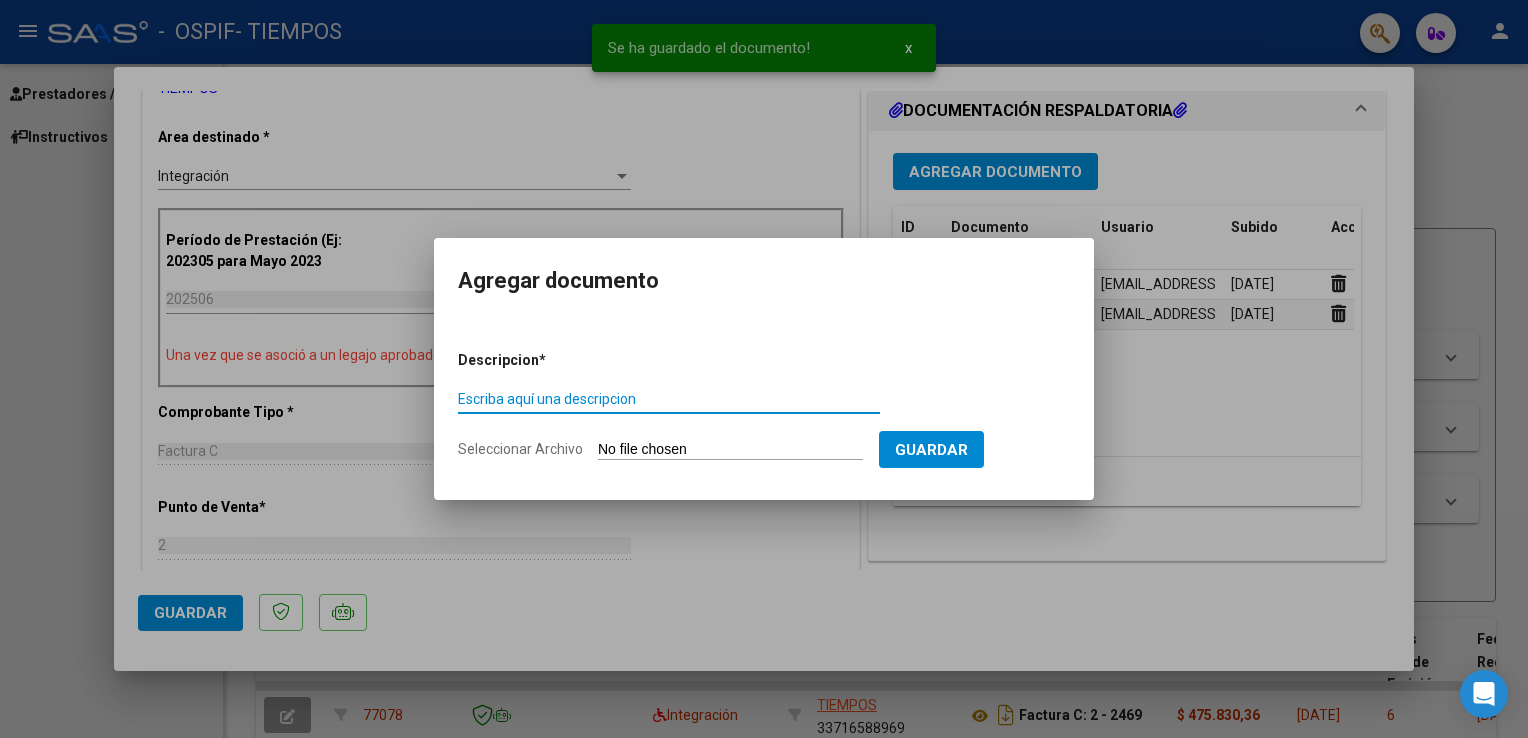 click on "Escriba aquí una descripcion" at bounding box center [669, 399] 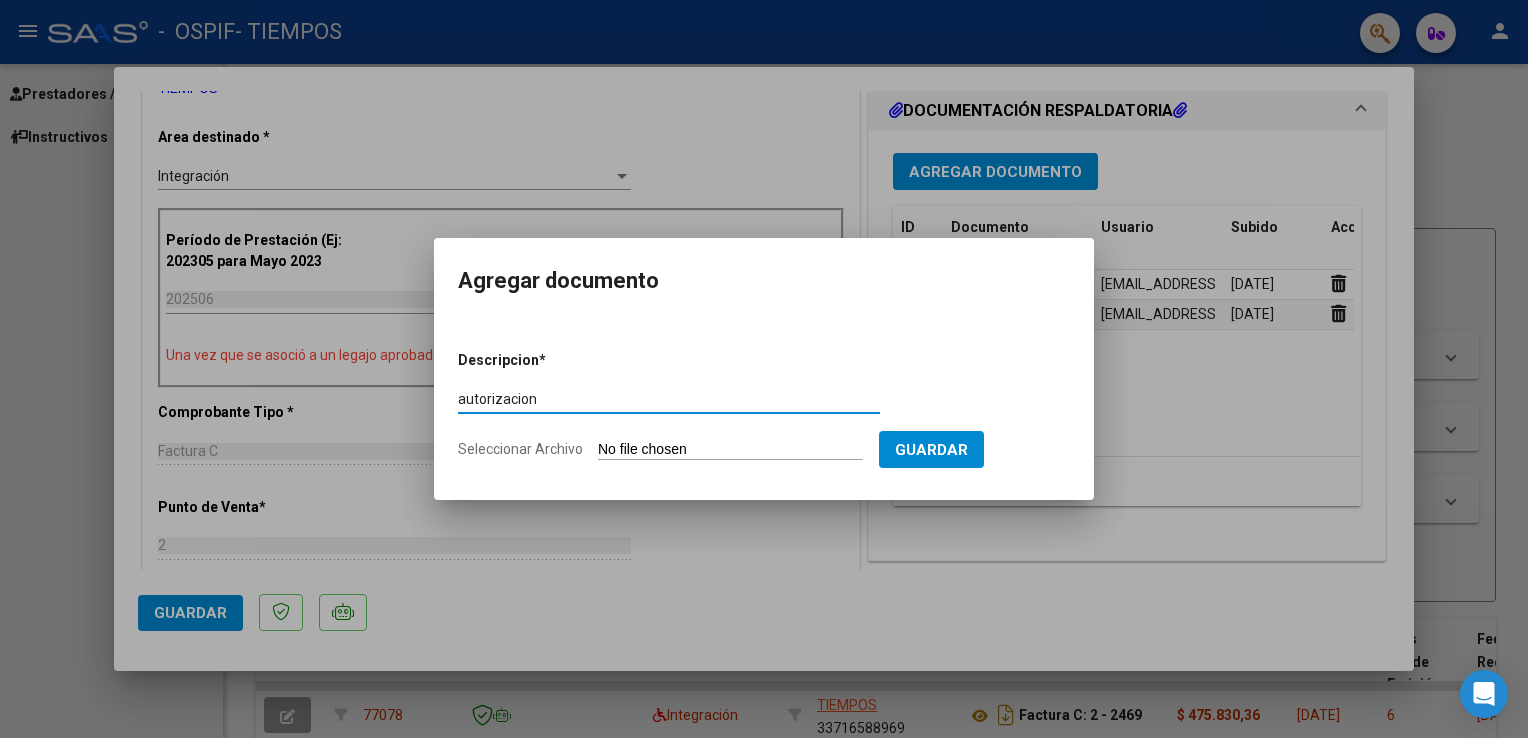 type on "autorizacion" 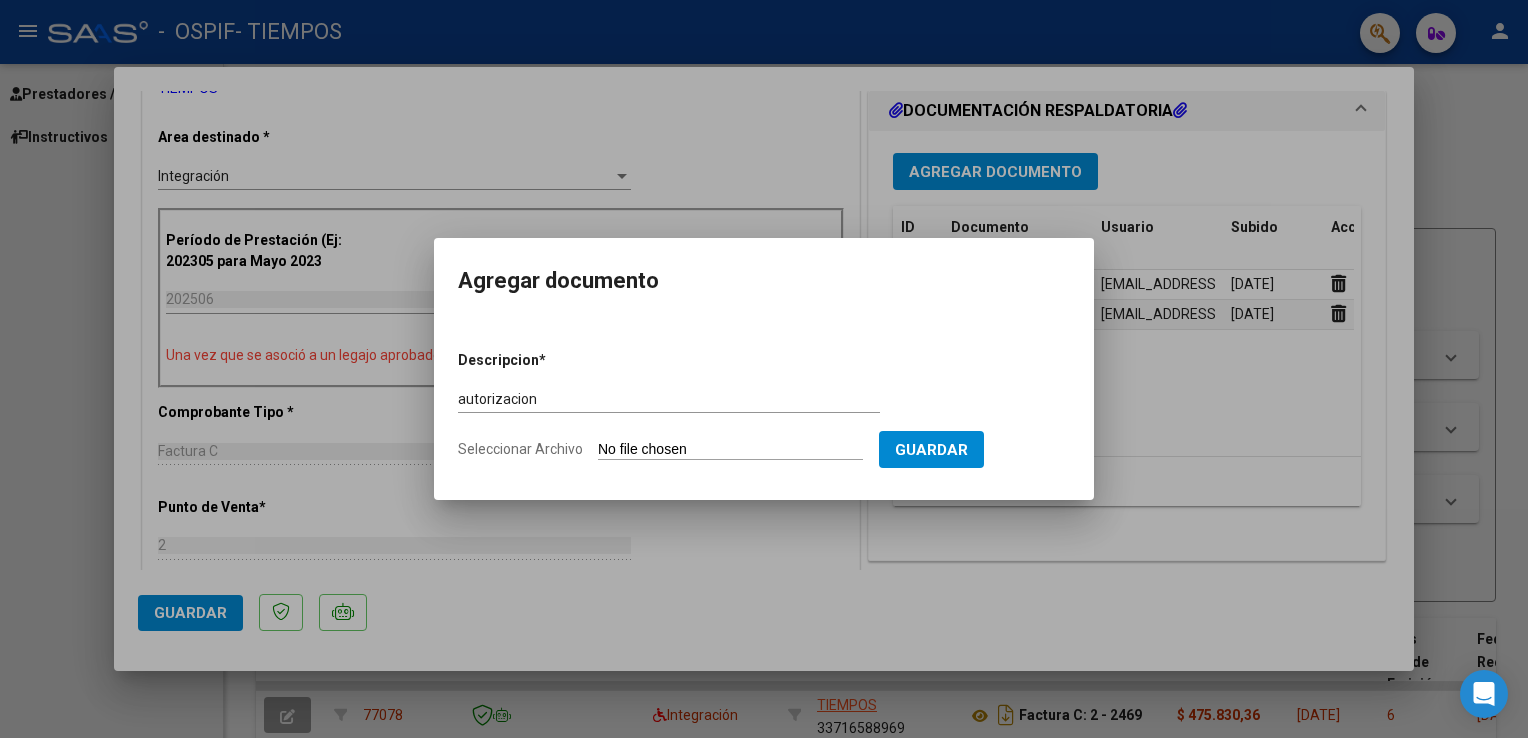 type on "C:\fakepath\FrutosVillarruelAutorizacion.png" 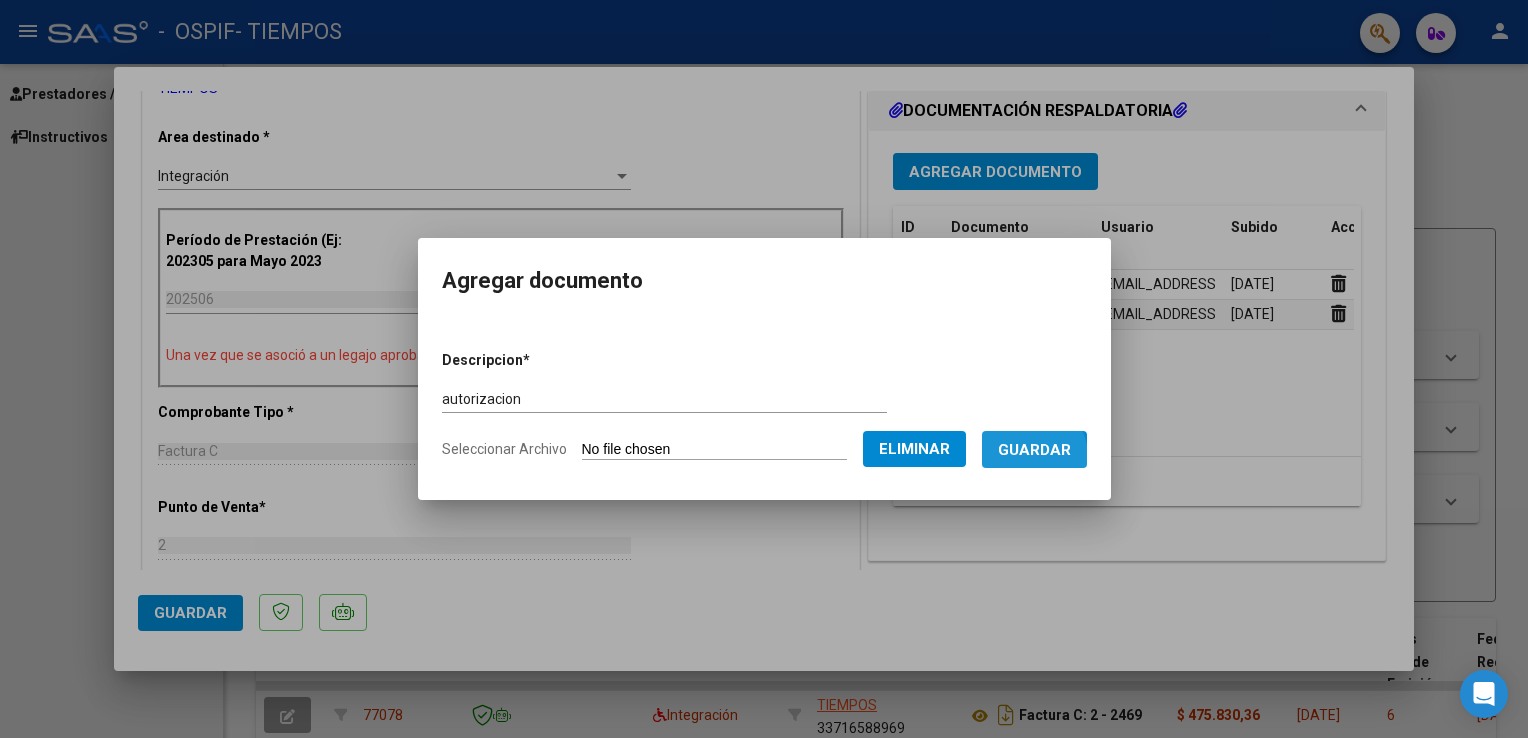 click on "Guardar" at bounding box center (1034, 450) 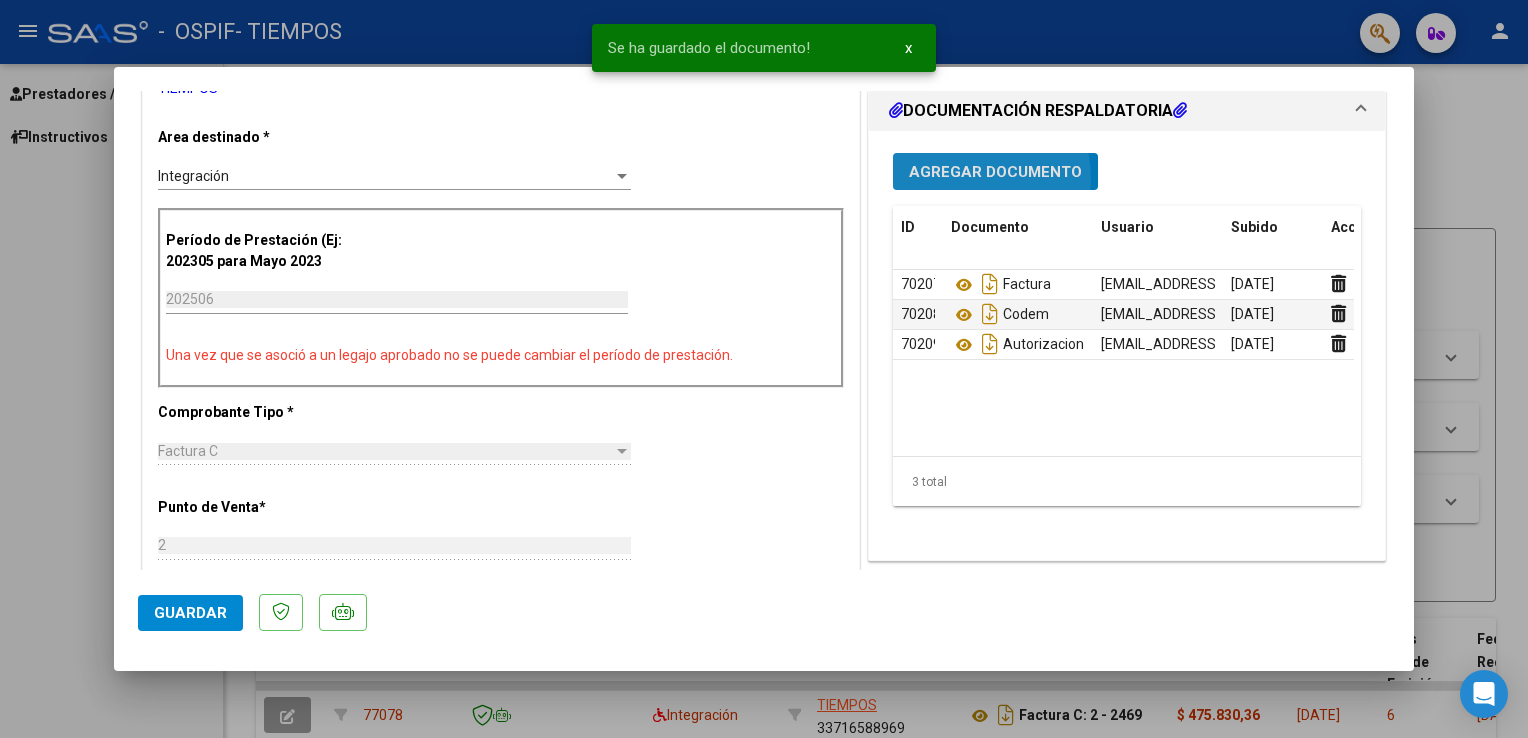 click on "Agregar Documento" at bounding box center (995, 172) 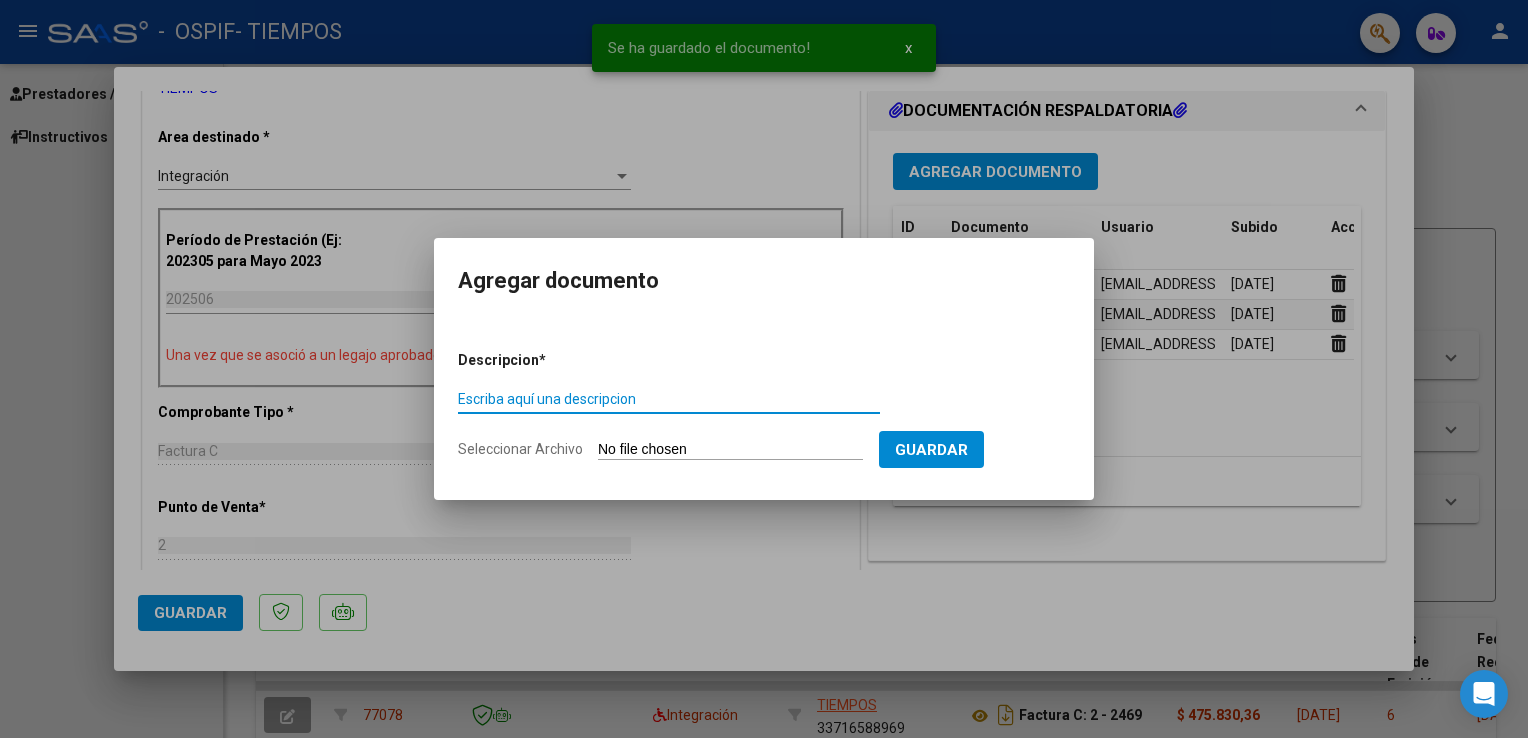 click on "Escriba aquí una descripcion" at bounding box center (669, 399) 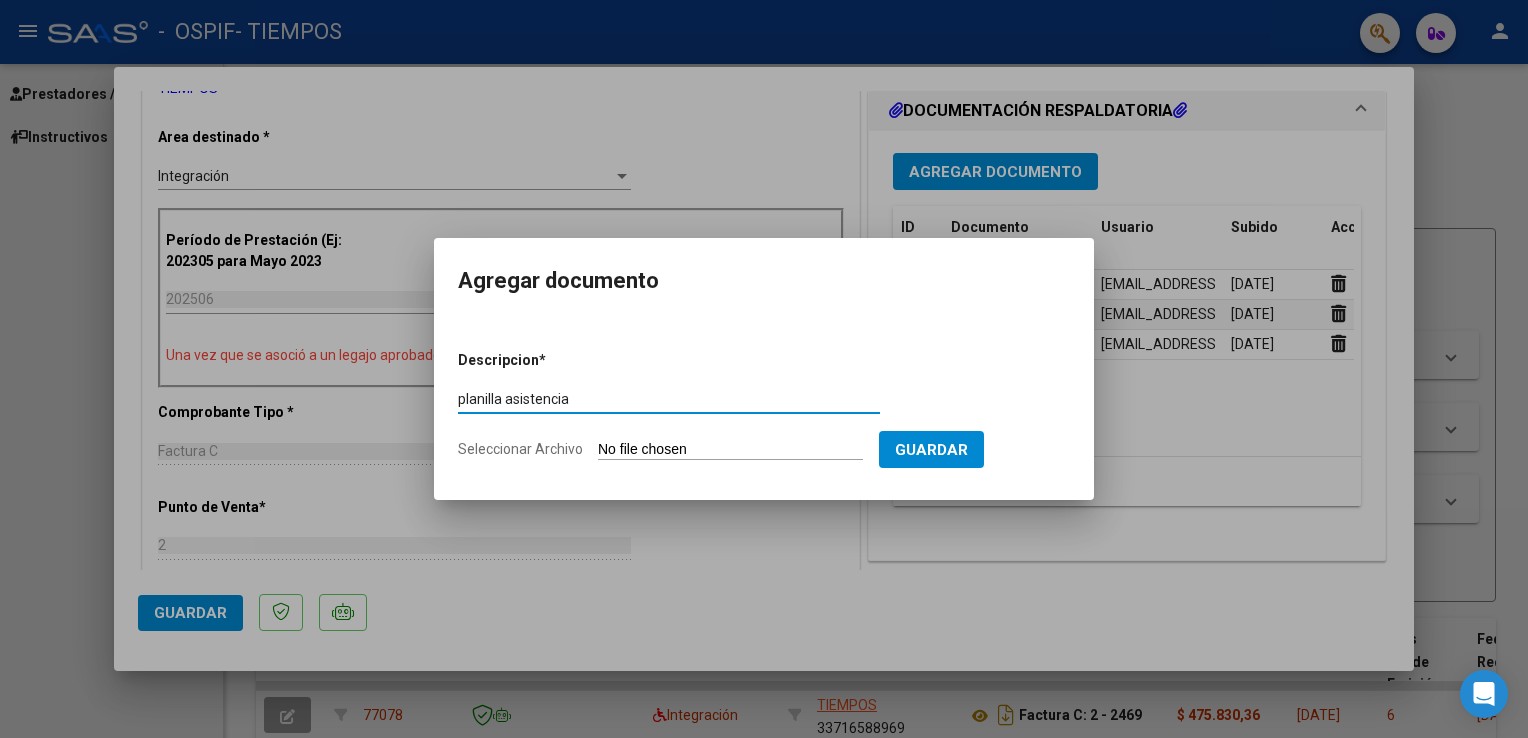 type on "planilla asistencia" 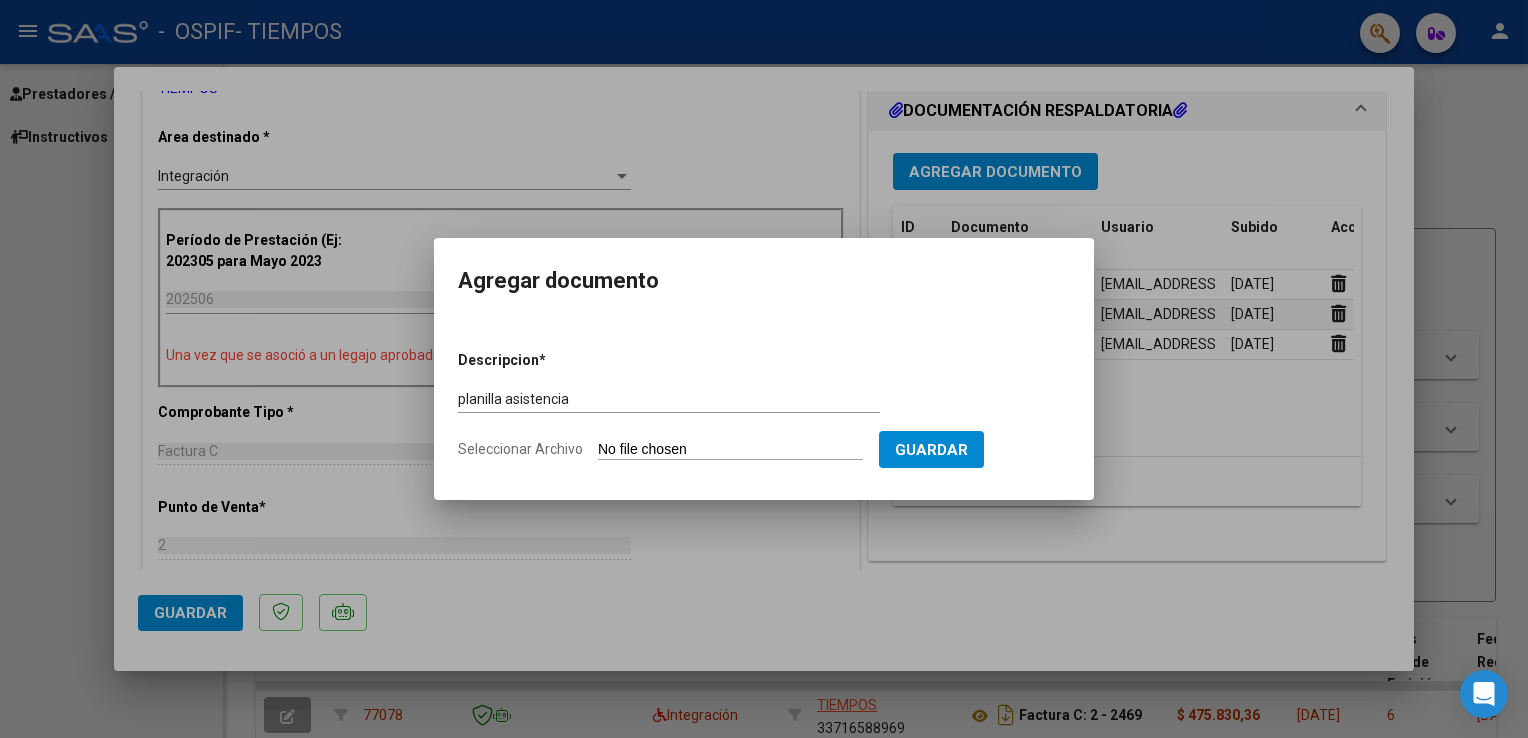 click on "Seleccionar Archivo" at bounding box center (730, 450) 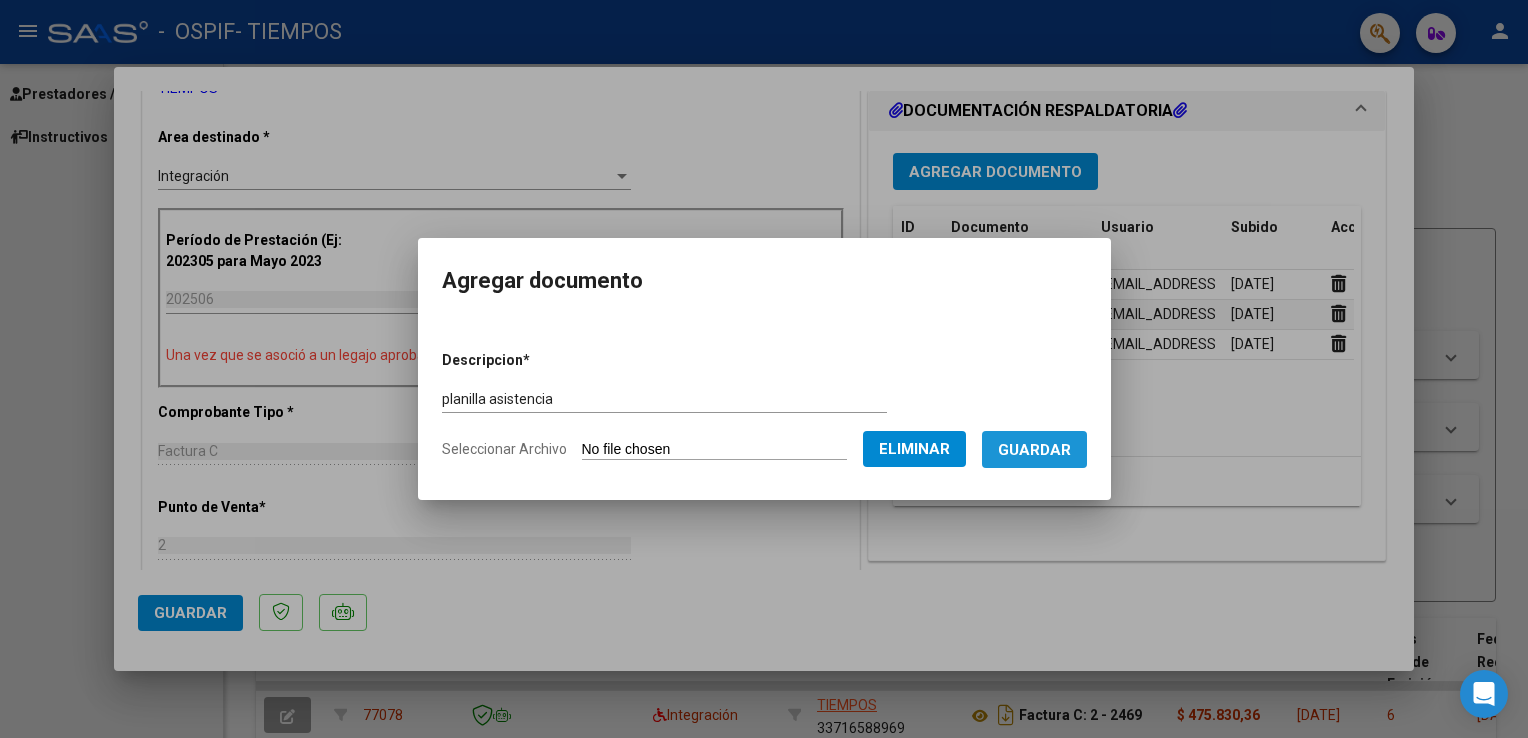 click on "Guardar" at bounding box center [1034, 450] 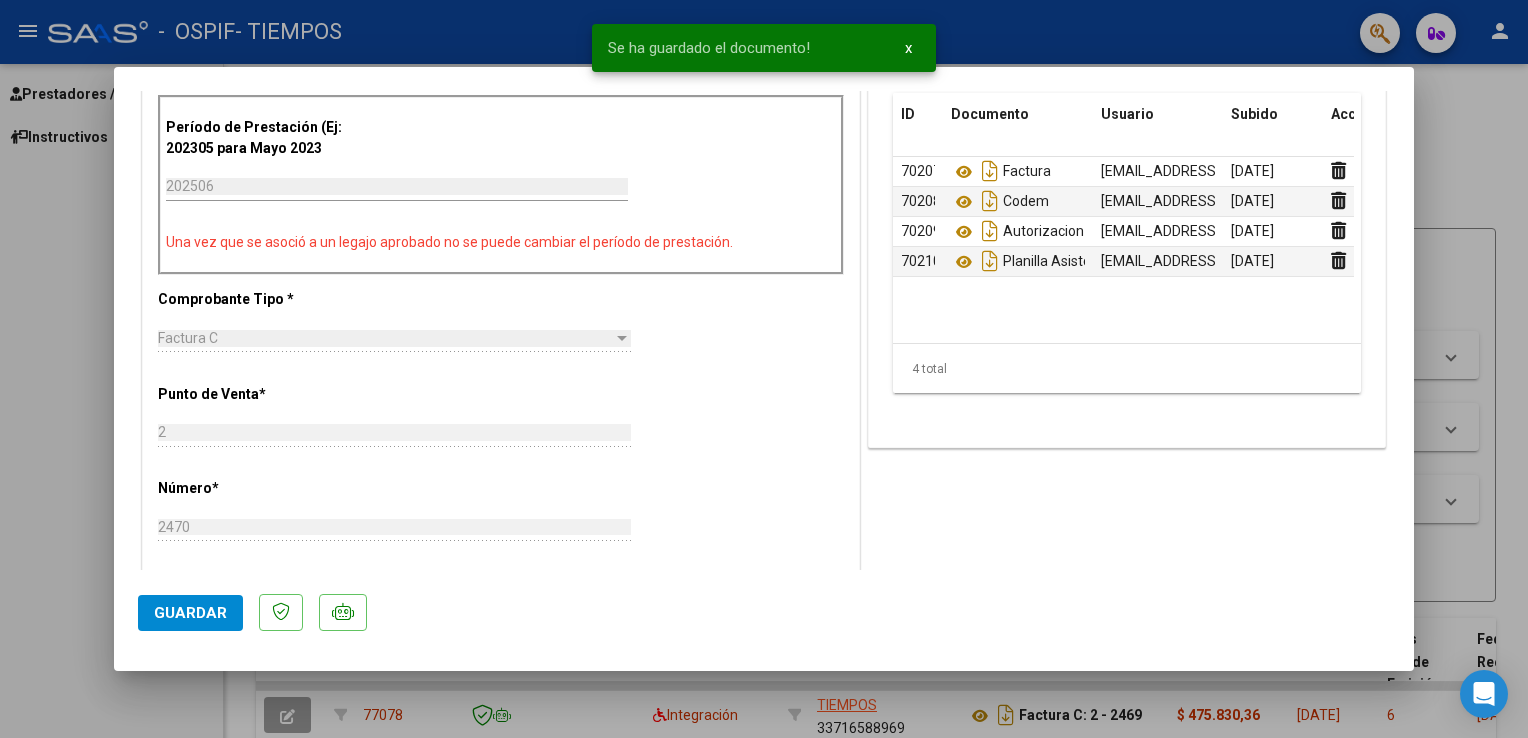 scroll, scrollTop: 569, scrollLeft: 0, axis: vertical 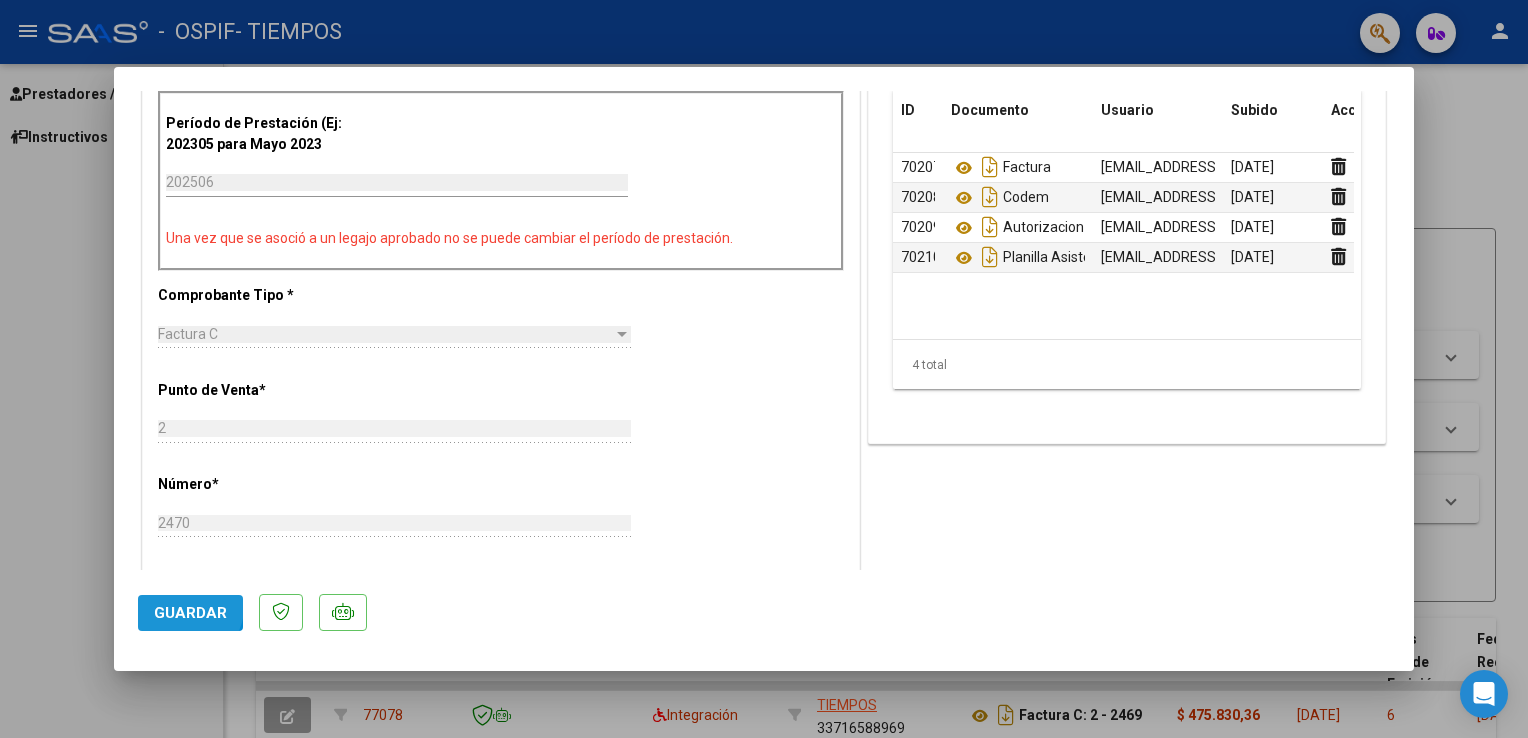 click on "Guardar" 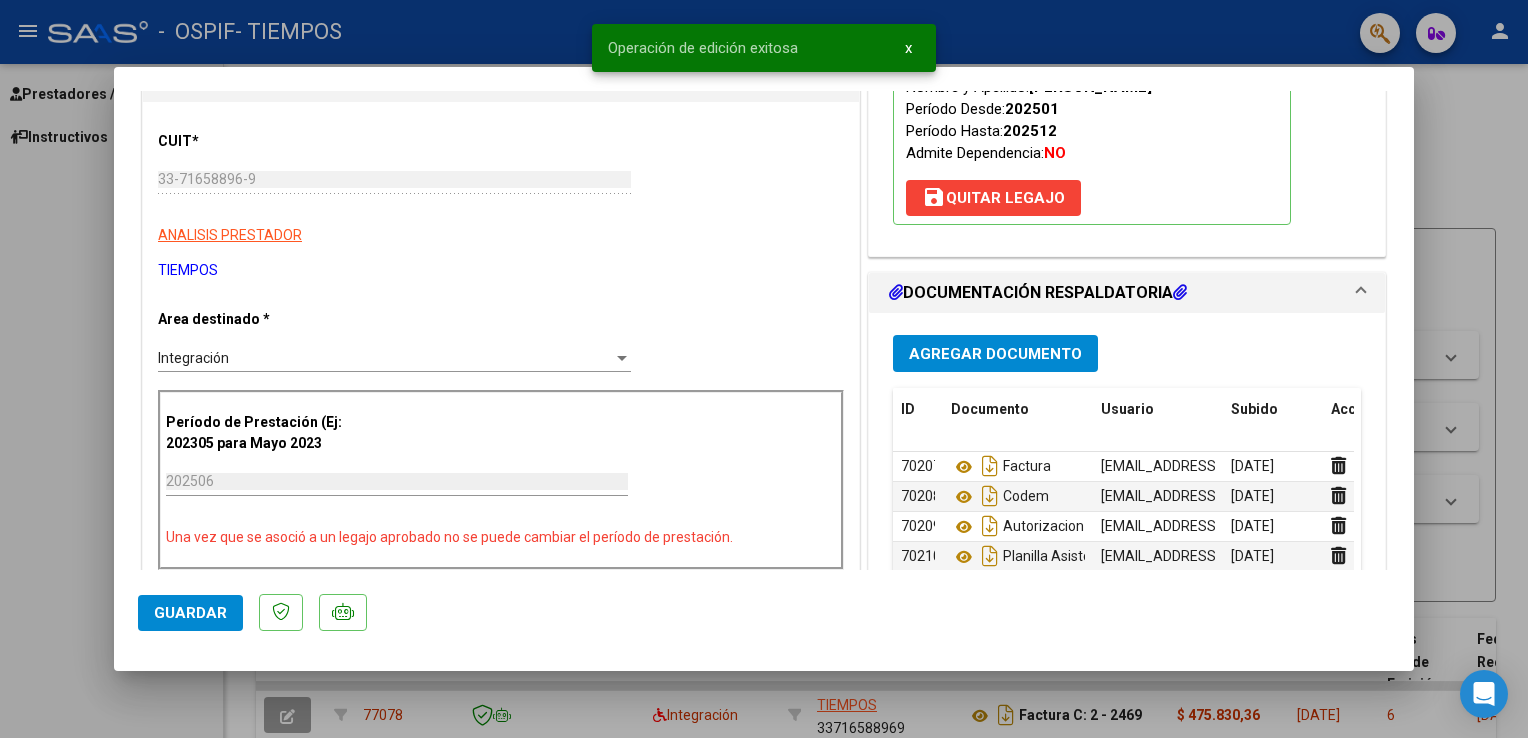 scroll, scrollTop: 224, scrollLeft: 0, axis: vertical 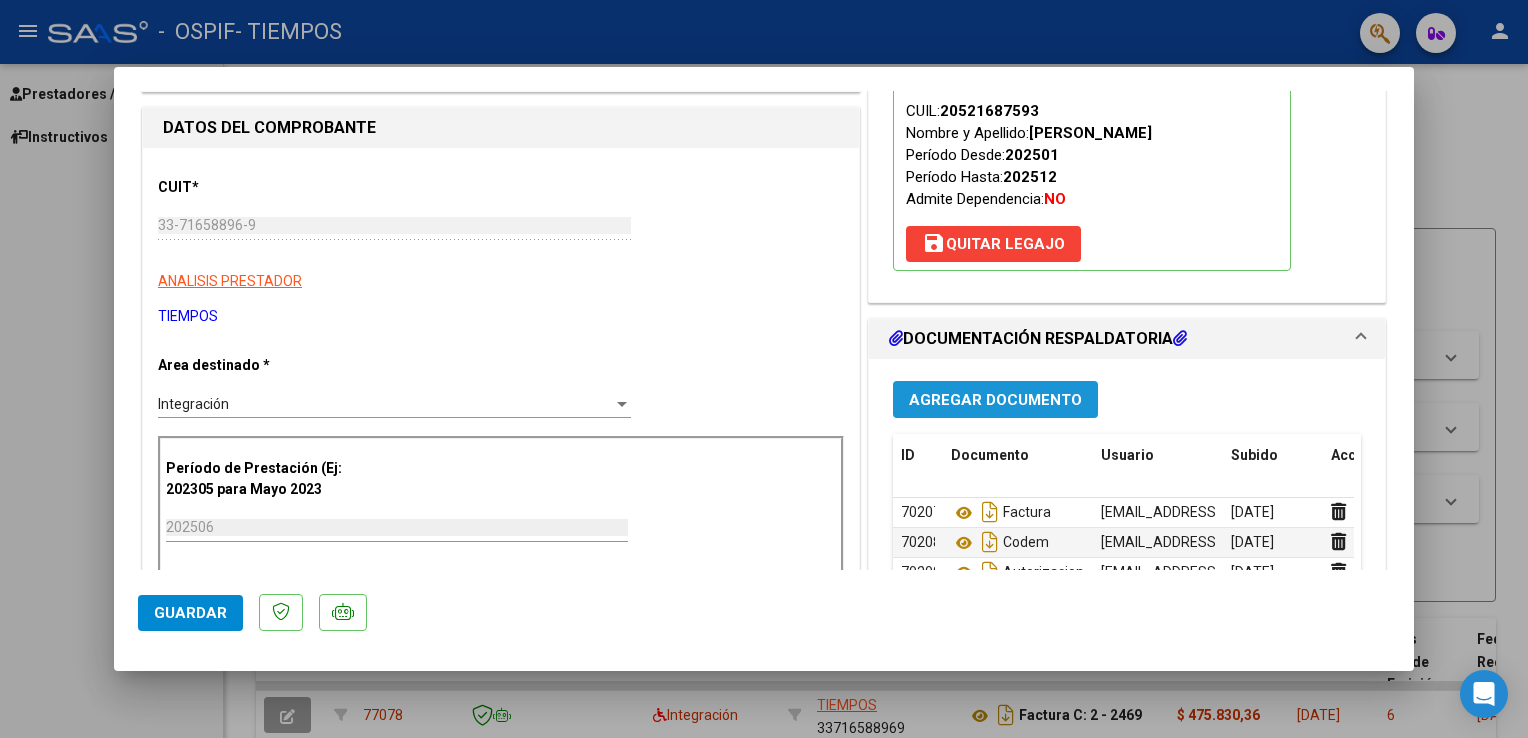 click on "Agregar Documento" at bounding box center (995, 400) 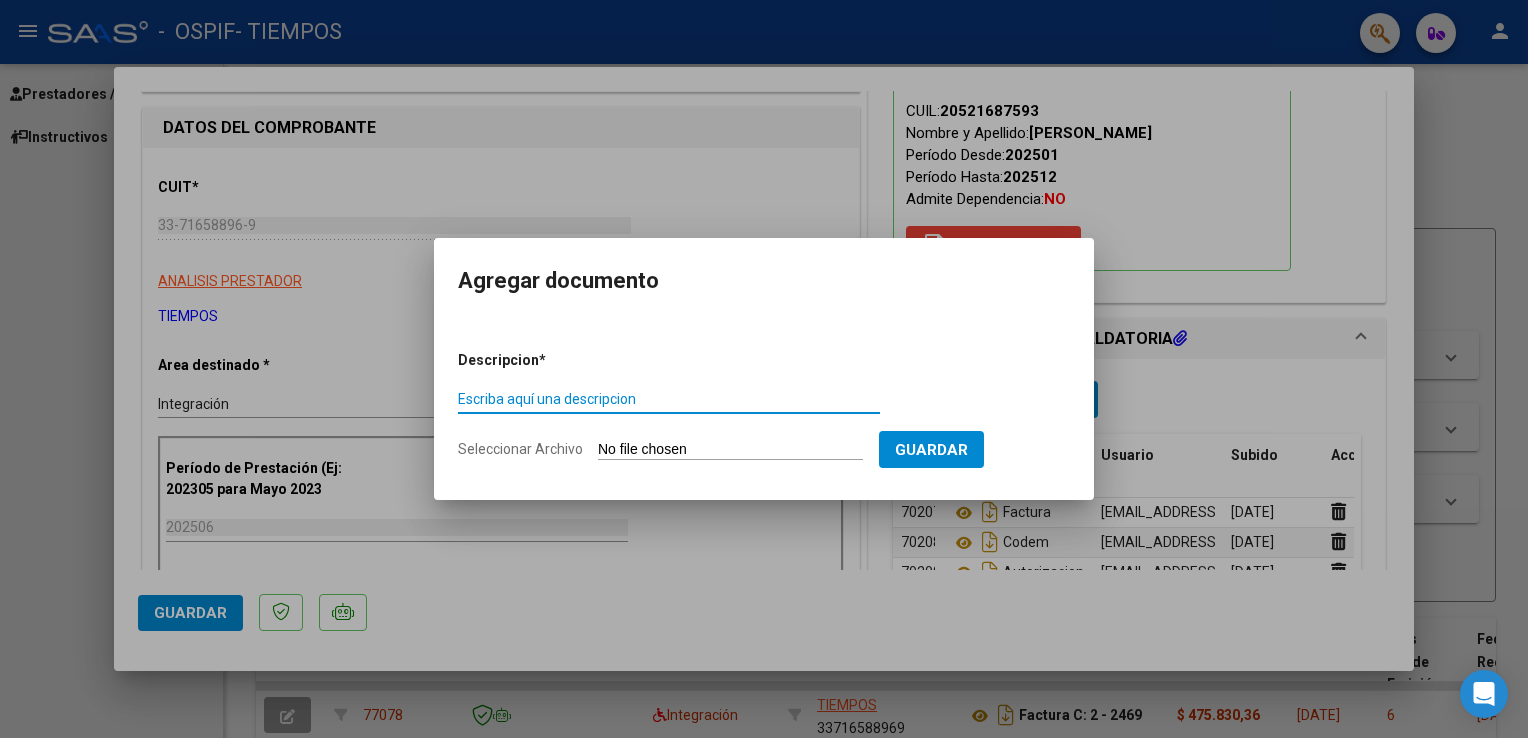 click on "Escriba aquí una descripcion" at bounding box center [669, 399] 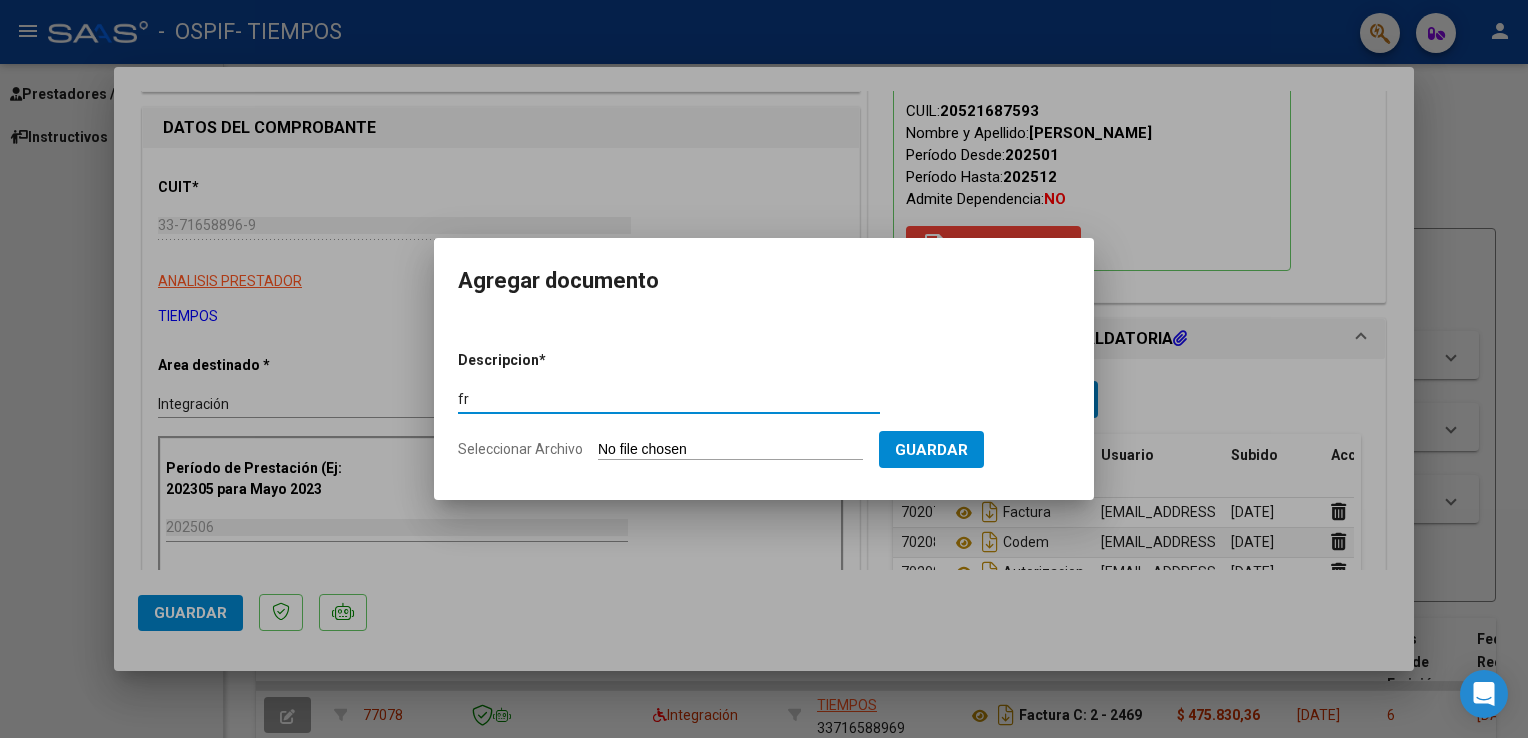 type on "f" 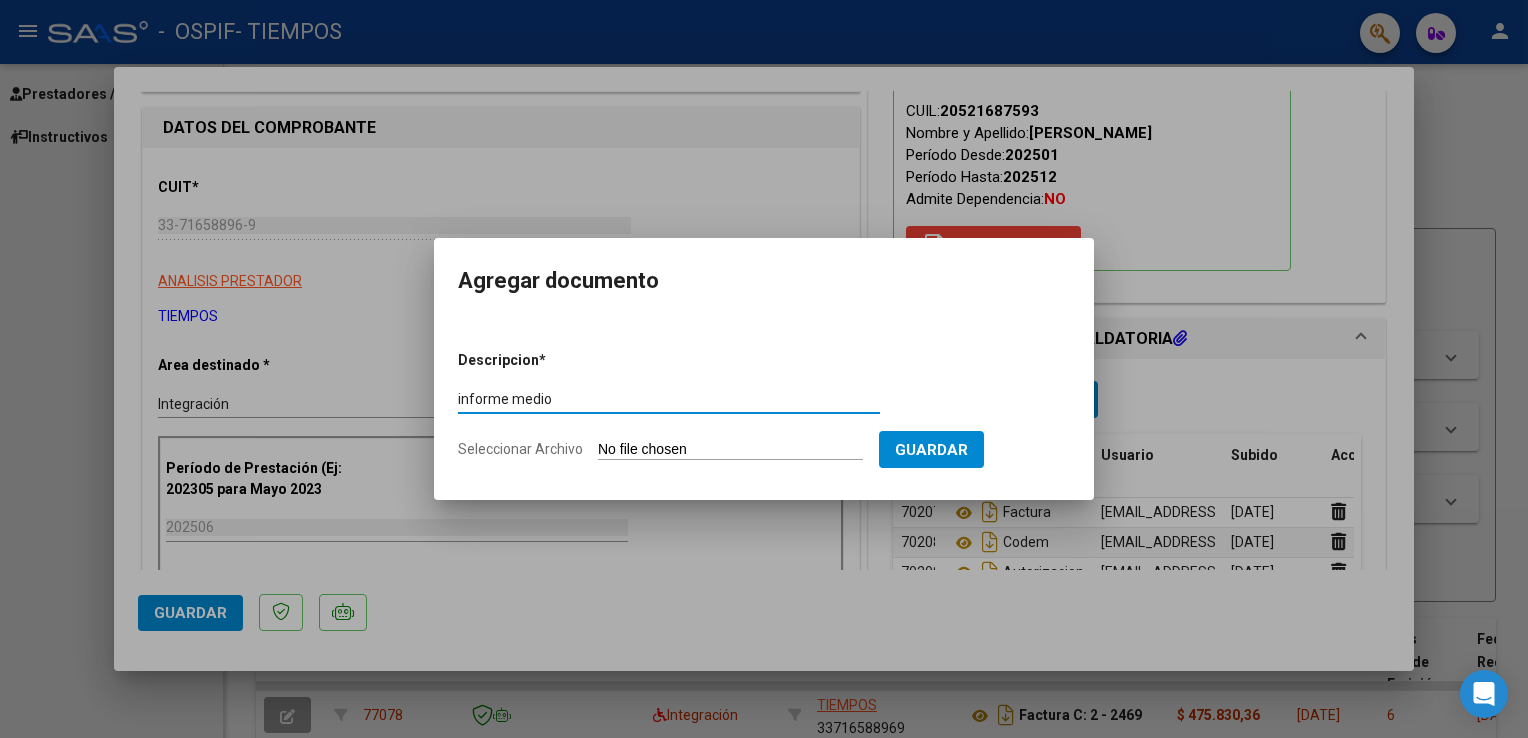 type on "informe medio" 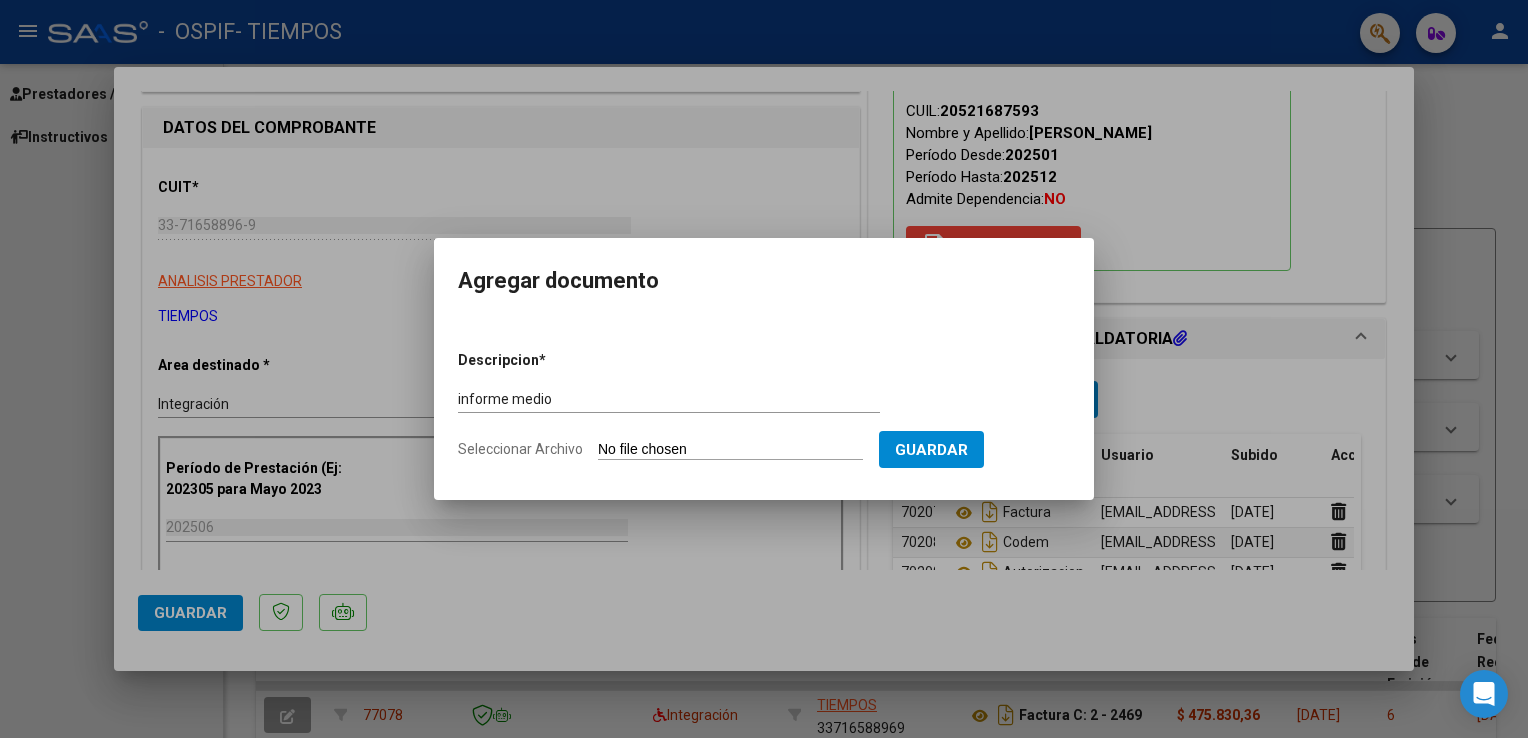 click on "Seleccionar Archivo" at bounding box center [730, 450] 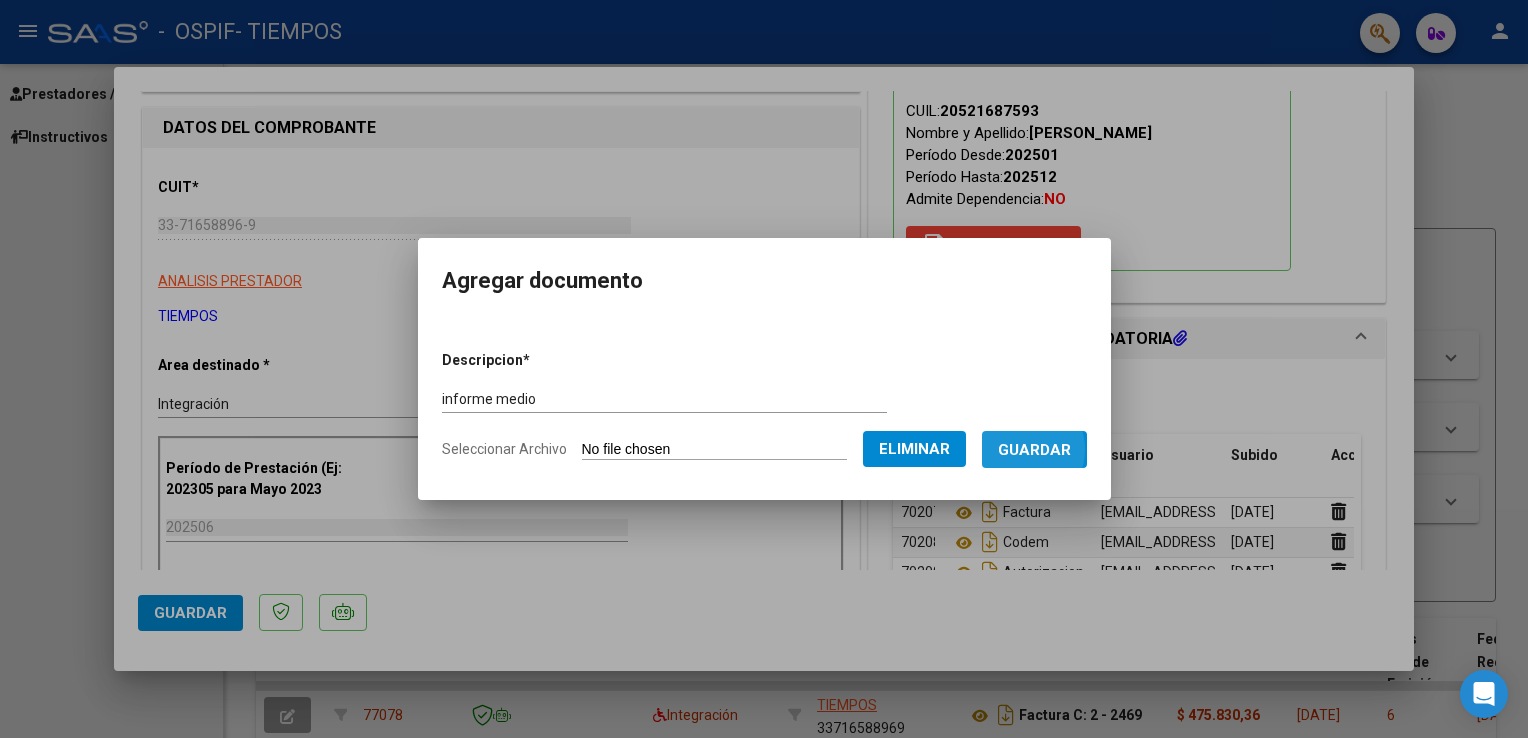 click on "Guardar" at bounding box center (1034, 450) 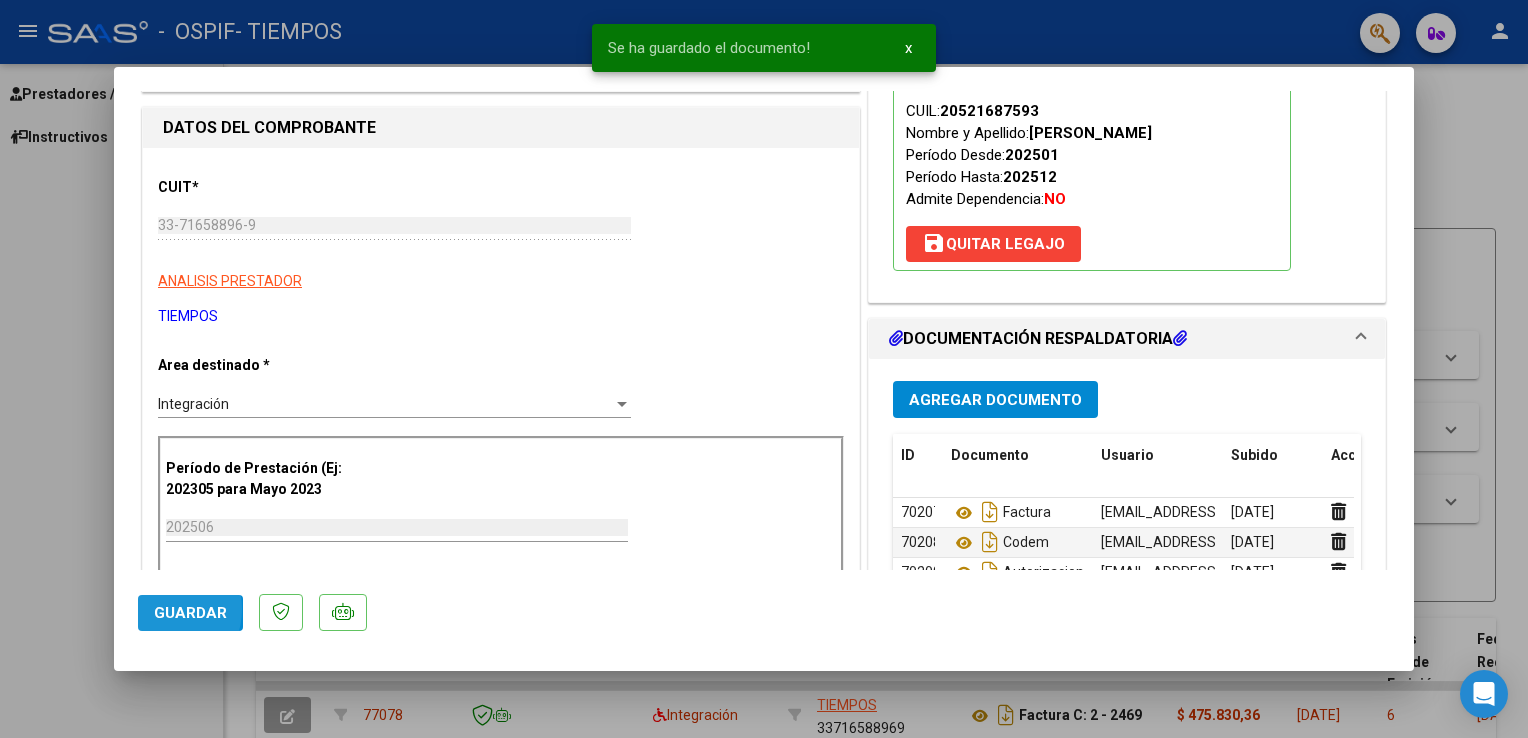 click on "Guardar" 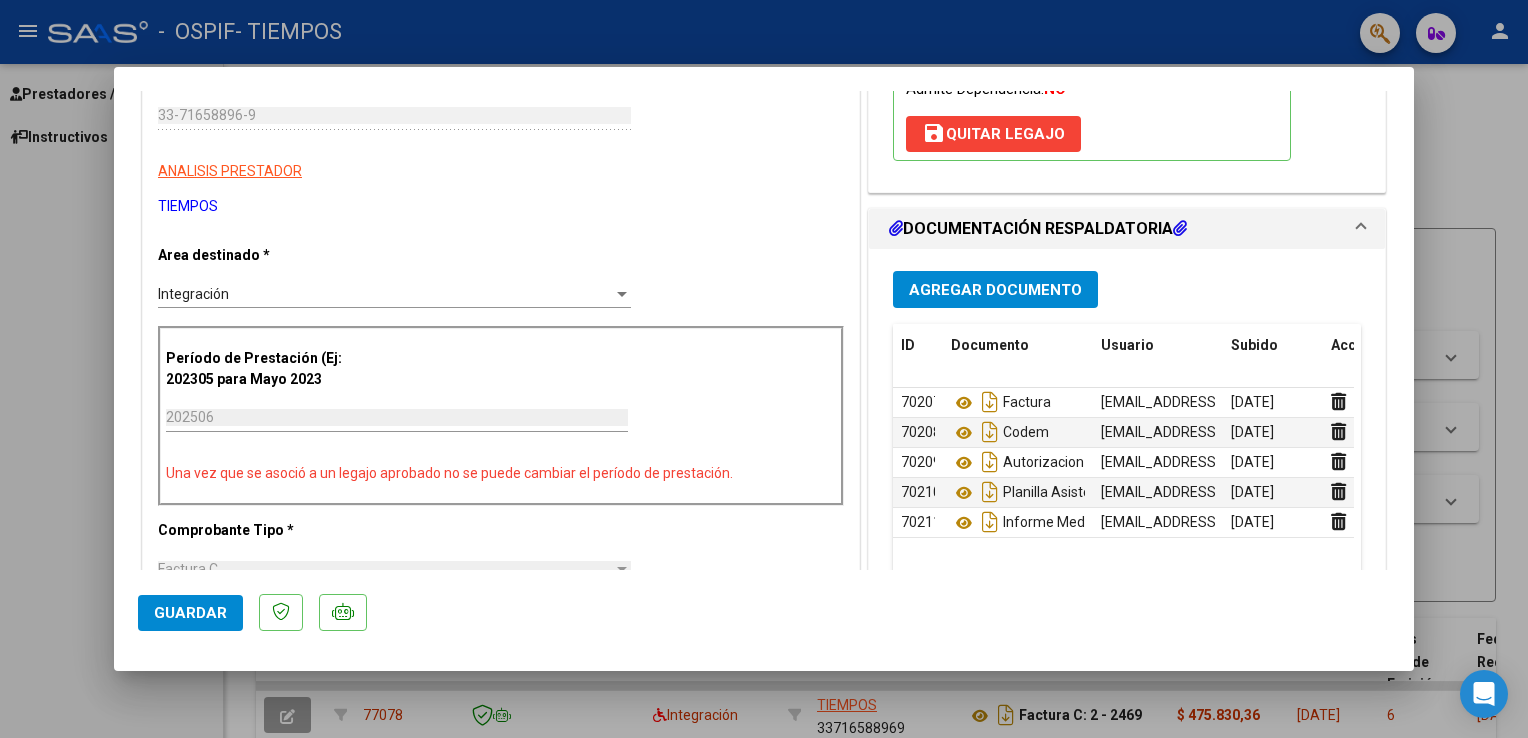 scroll, scrollTop: 359, scrollLeft: 0, axis: vertical 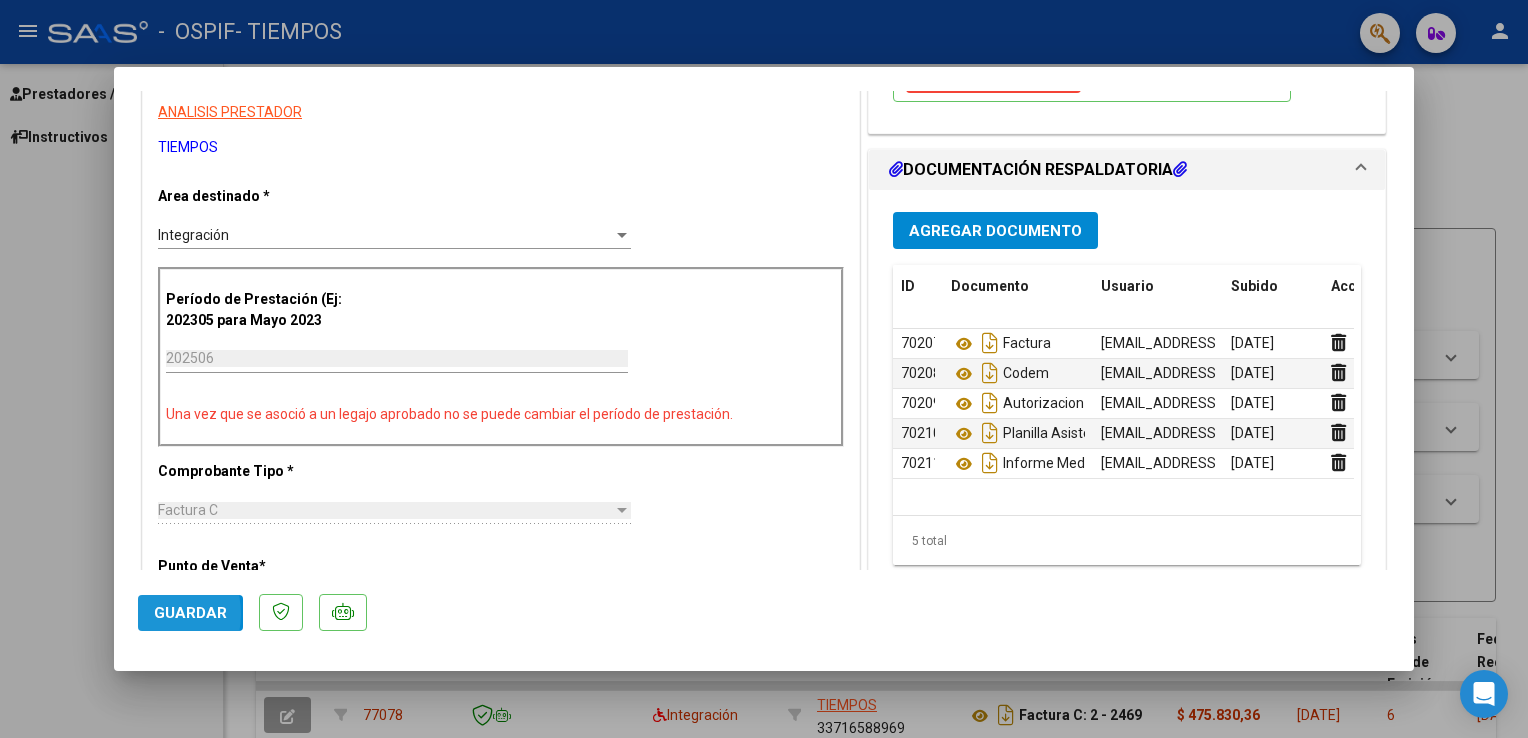click on "Guardar" 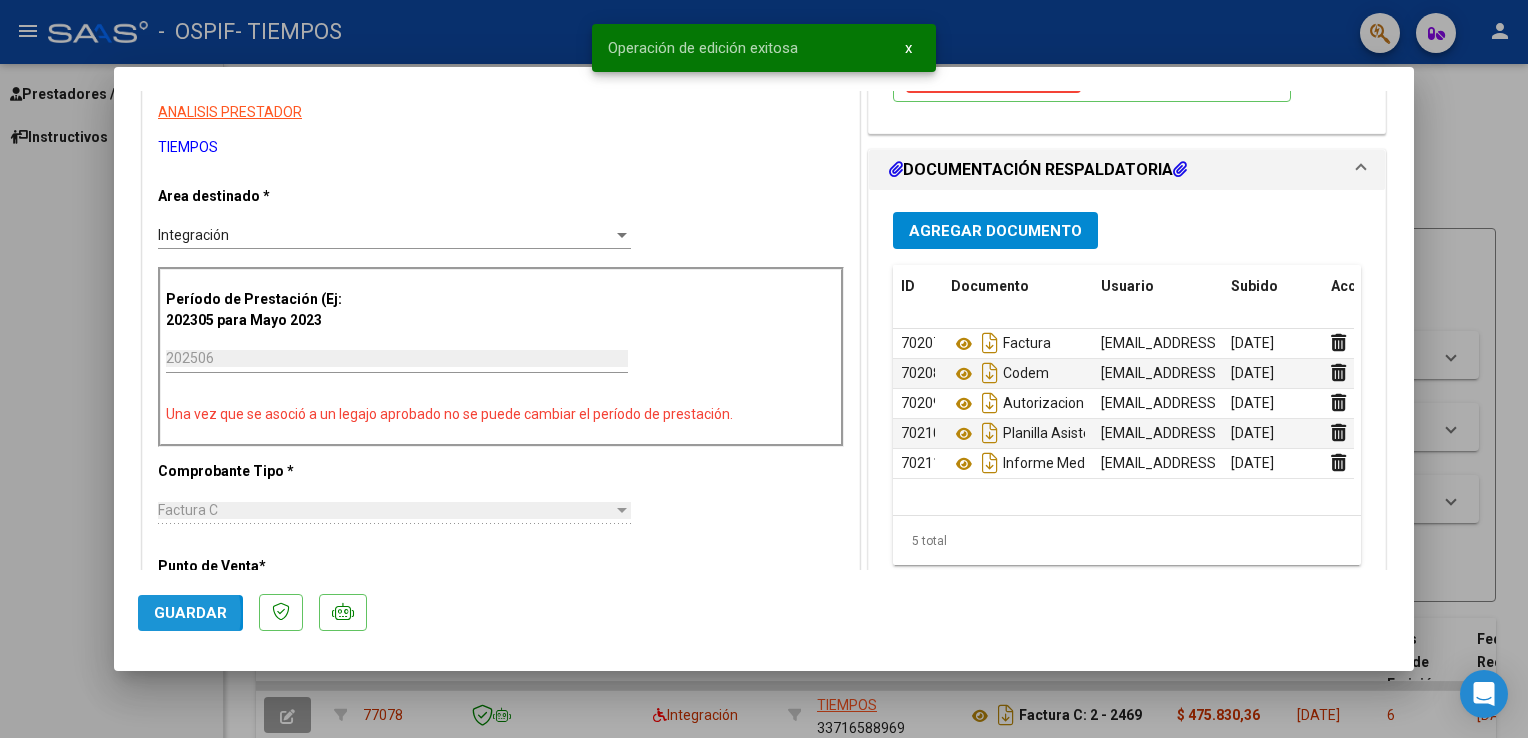 click on "Guardar" 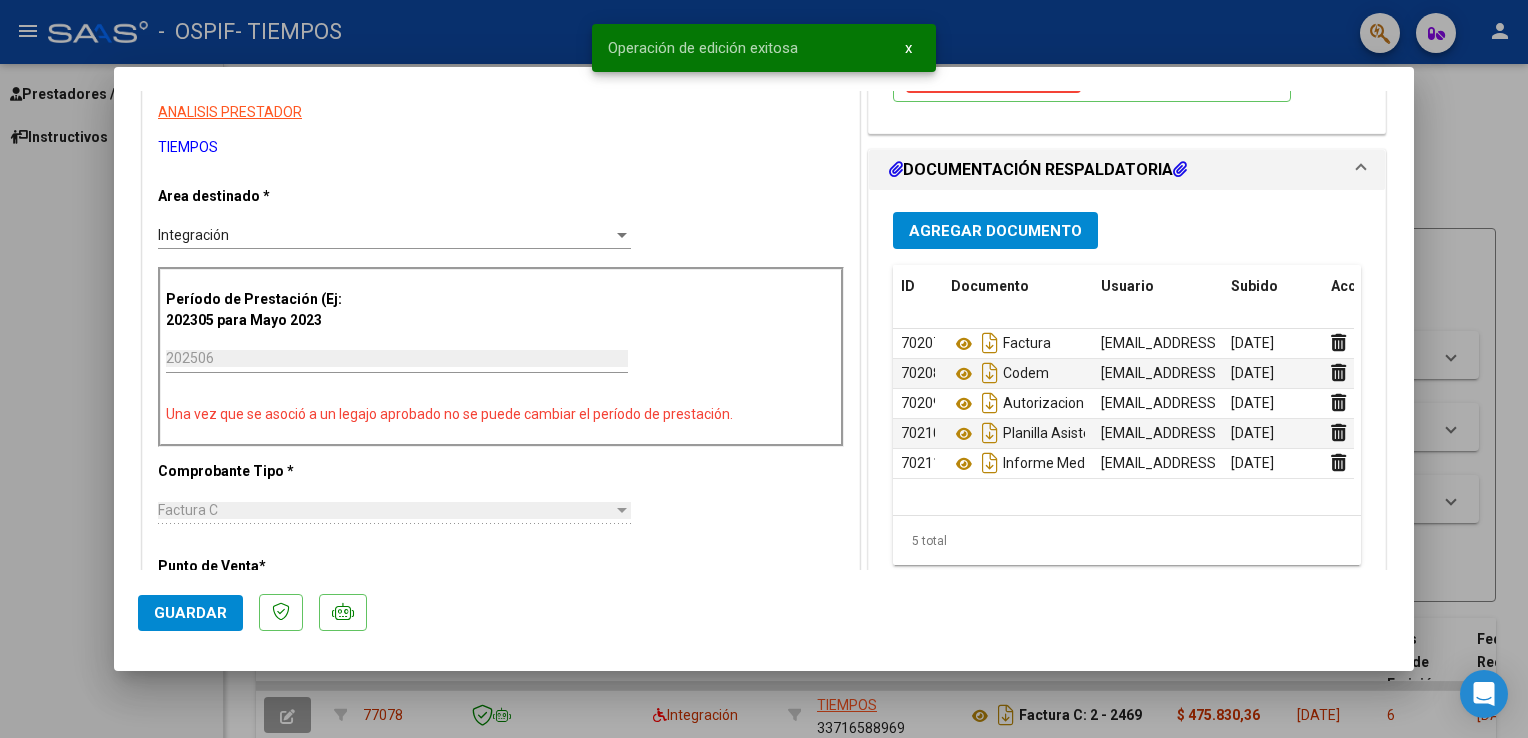 click at bounding box center [764, 369] 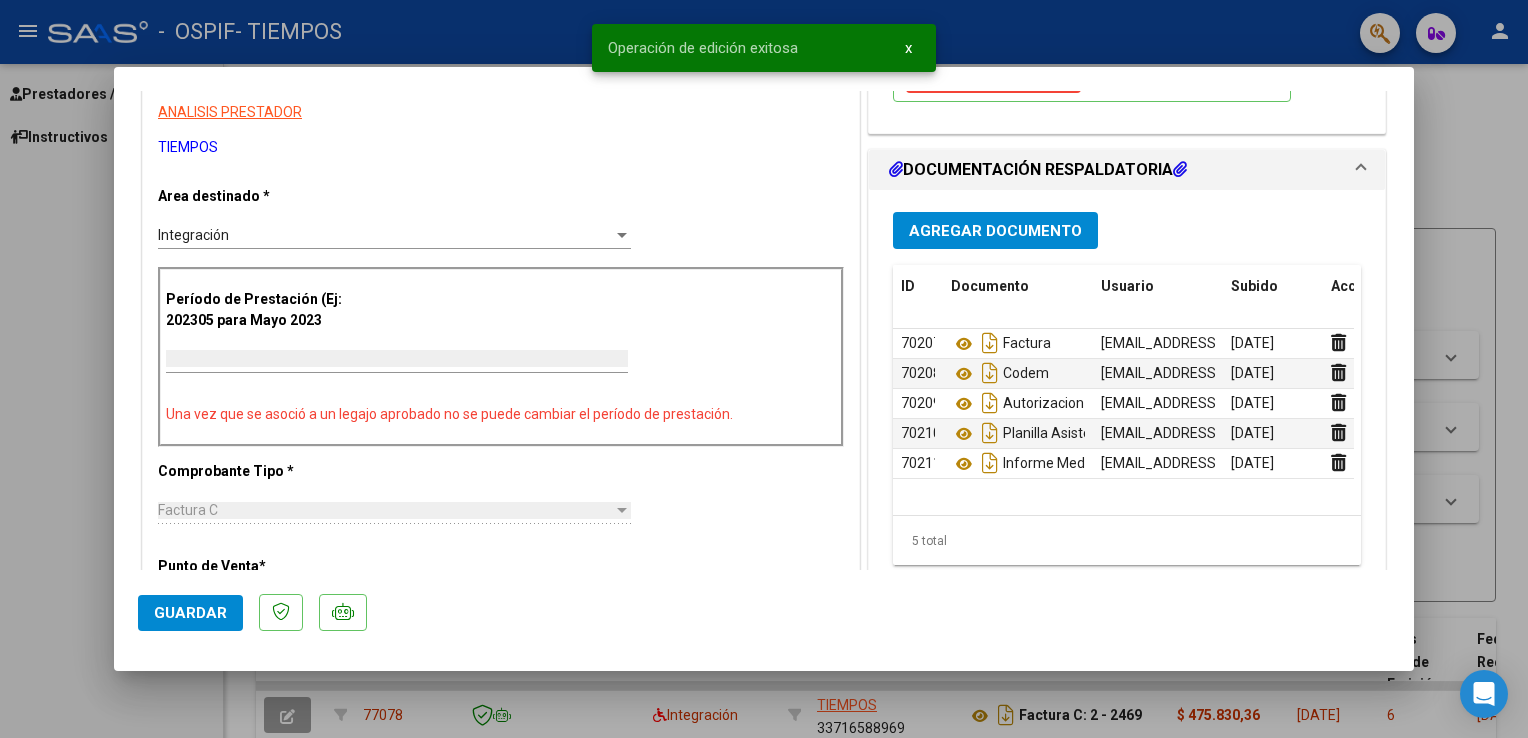 scroll, scrollTop: 312, scrollLeft: 0, axis: vertical 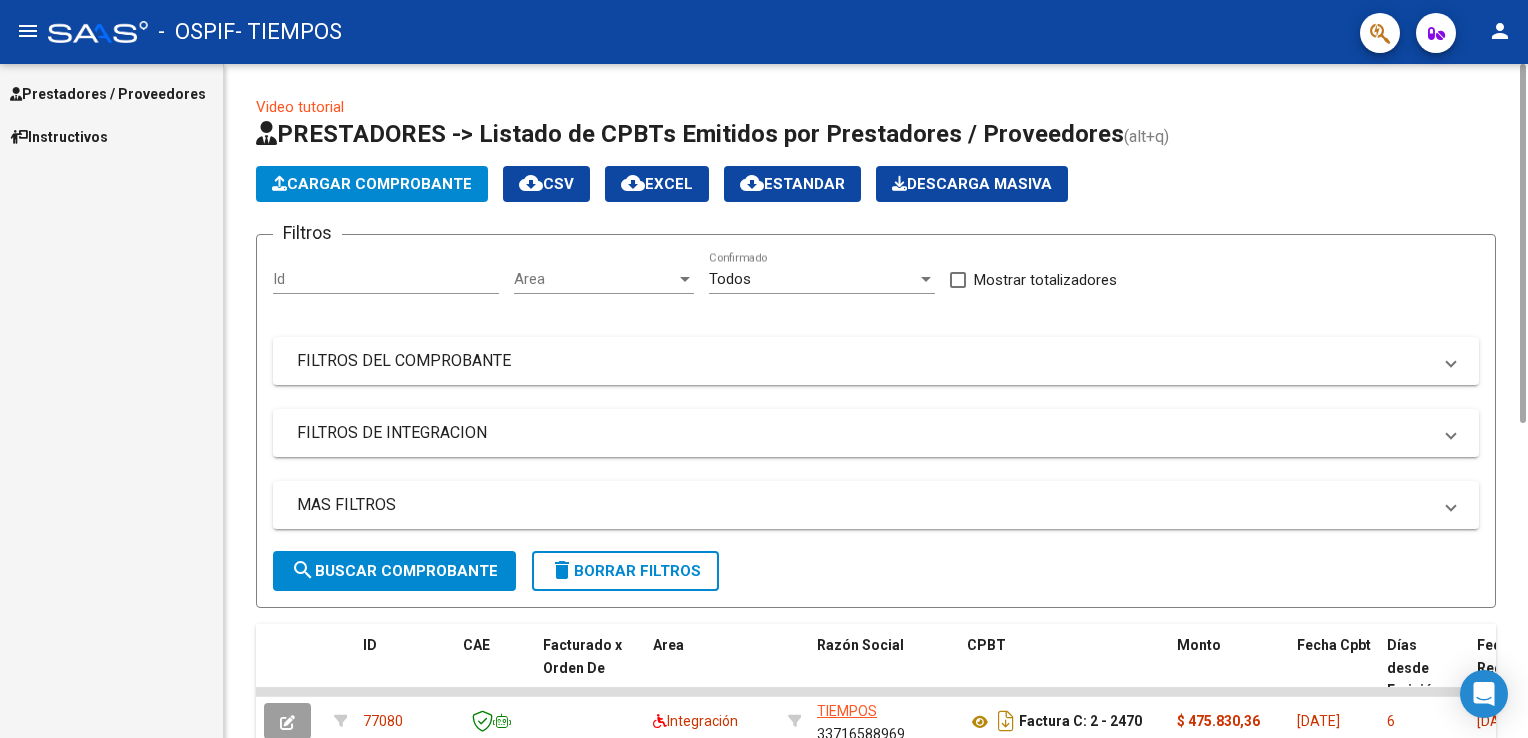 drag, startPoint x: 1522, startPoint y: 320, endPoint x: 1496, endPoint y: 216, distance: 107.200745 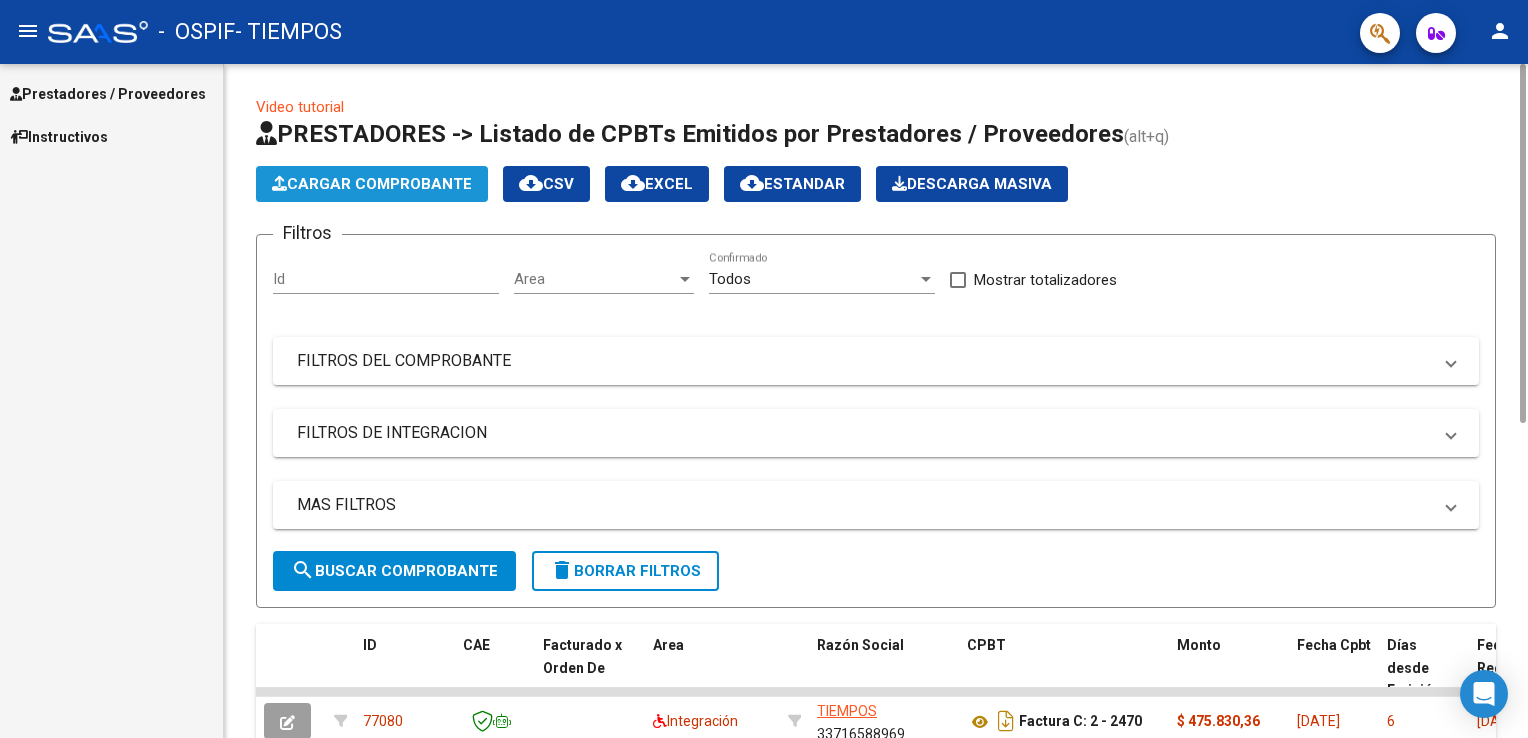 click on "Cargar Comprobante" 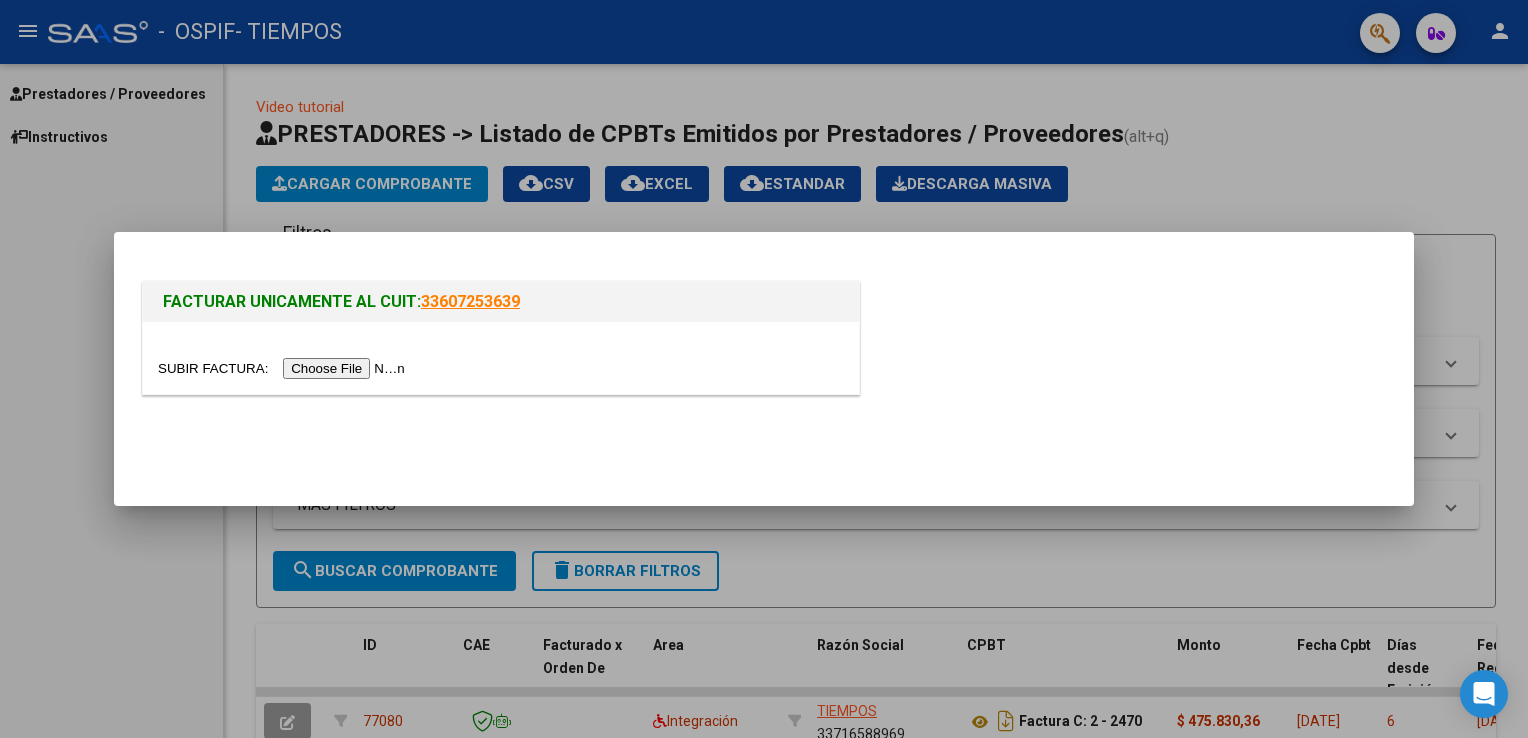 click at bounding box center (284, 368) 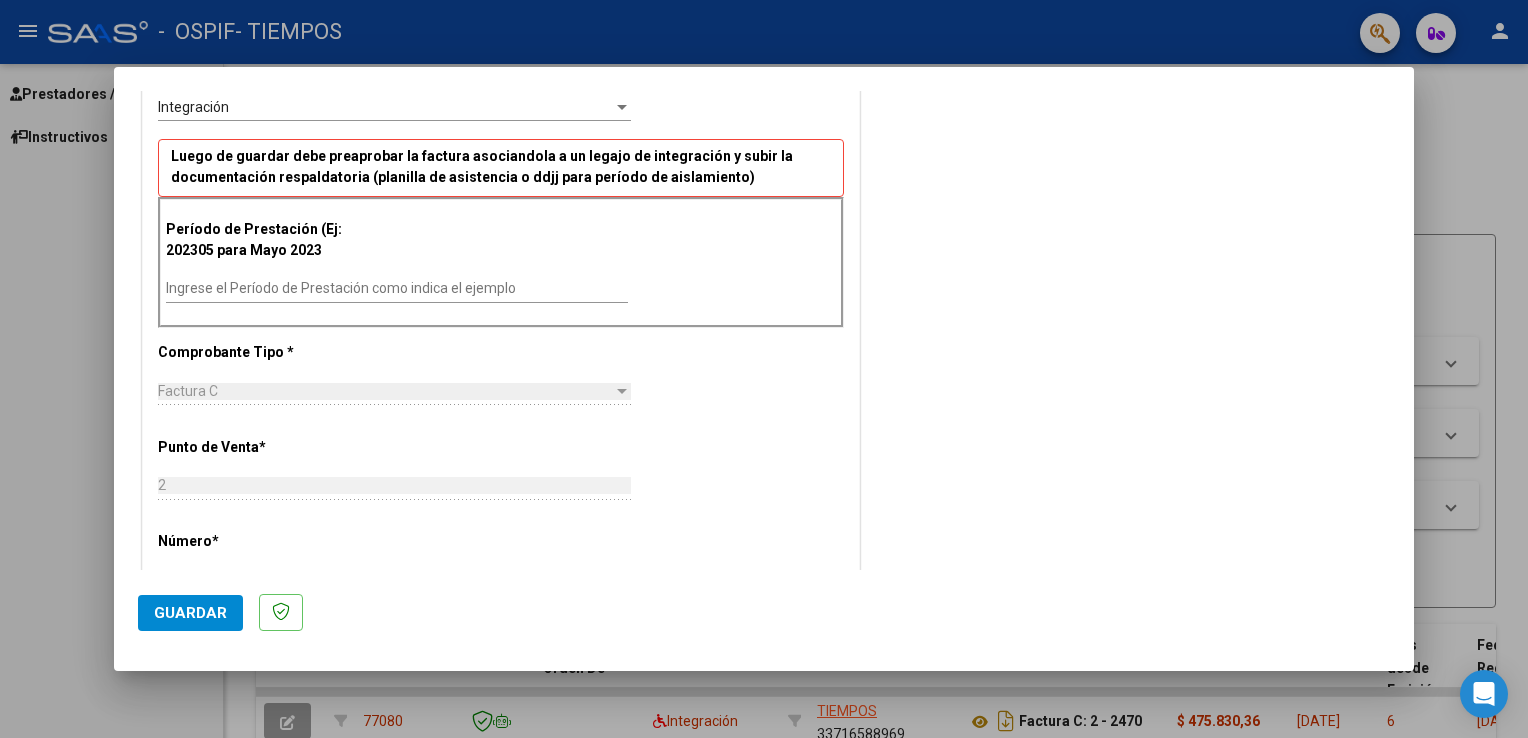 scroll, scrollTop: 483, scrollLeft: 0, axis: vertical 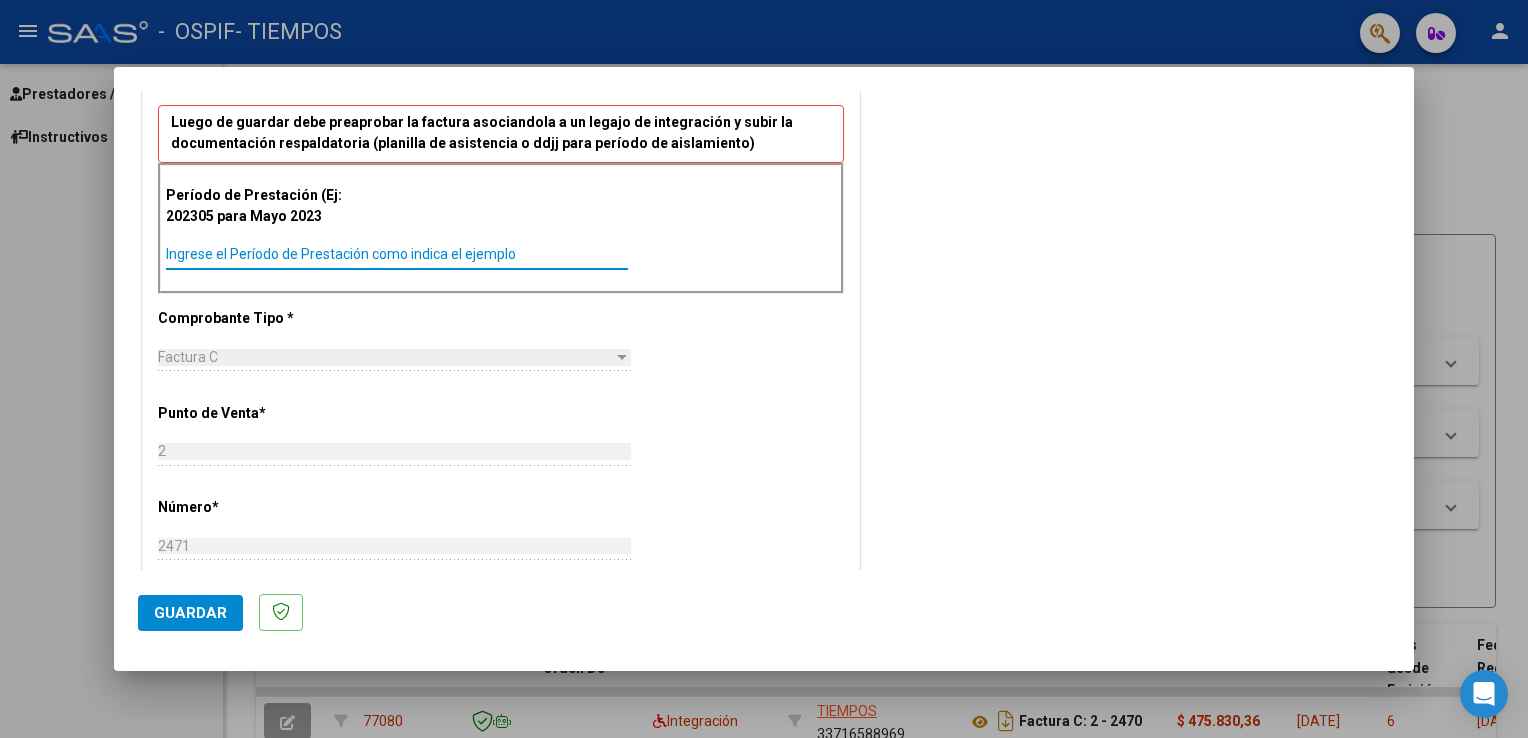 click on "Ingrese el Período de Prestación como indica el ejemplo" at bounding box center (397, 254) 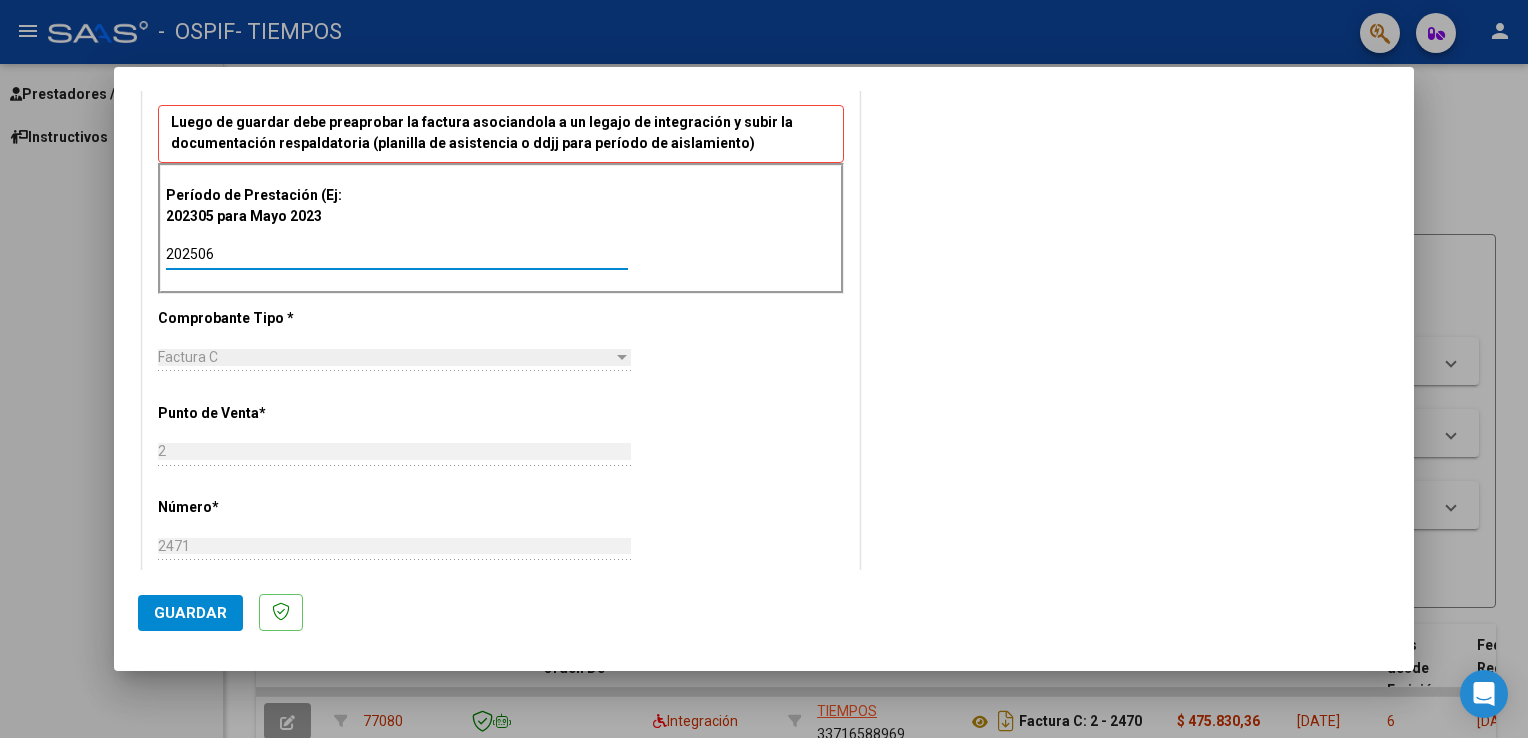 type on "202506" 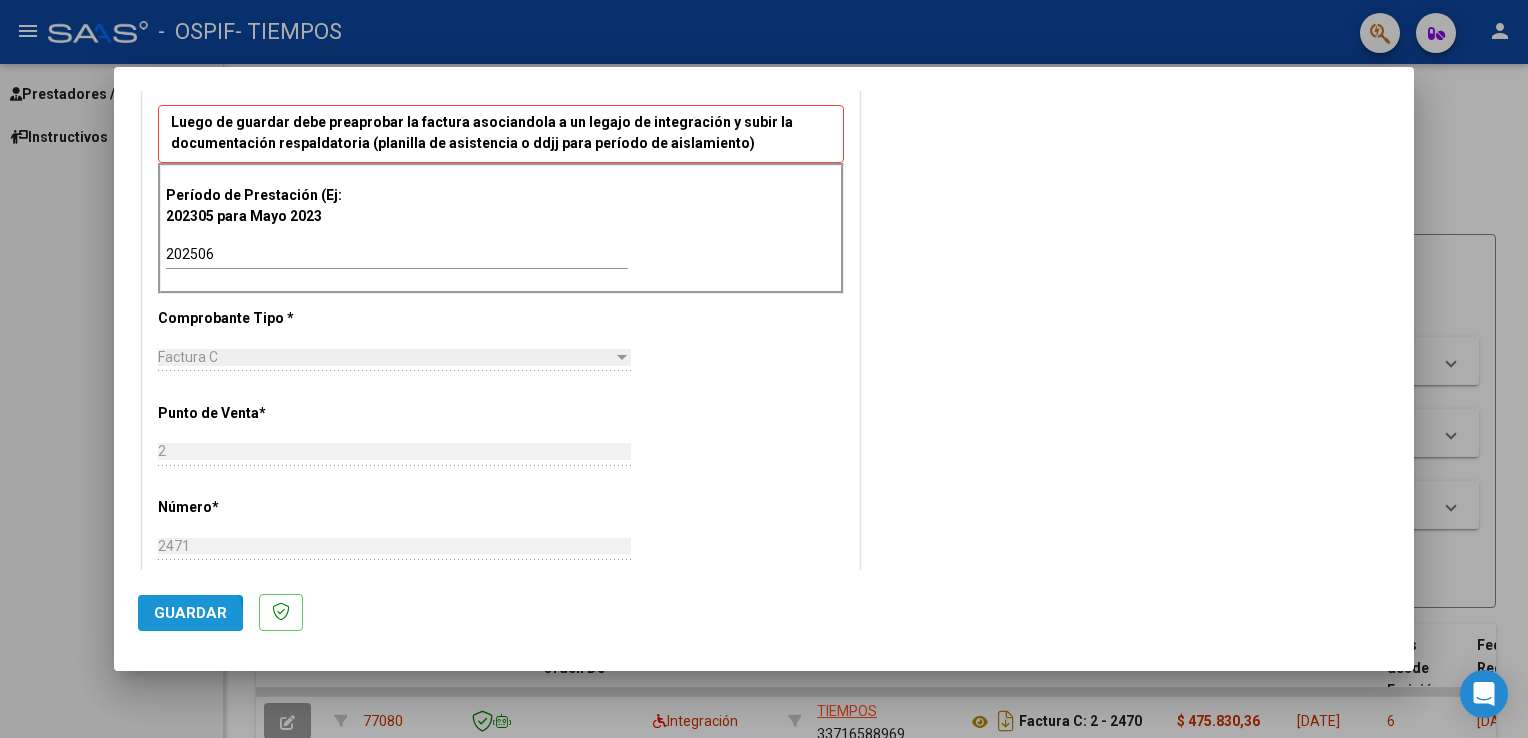 click on "Guardar" 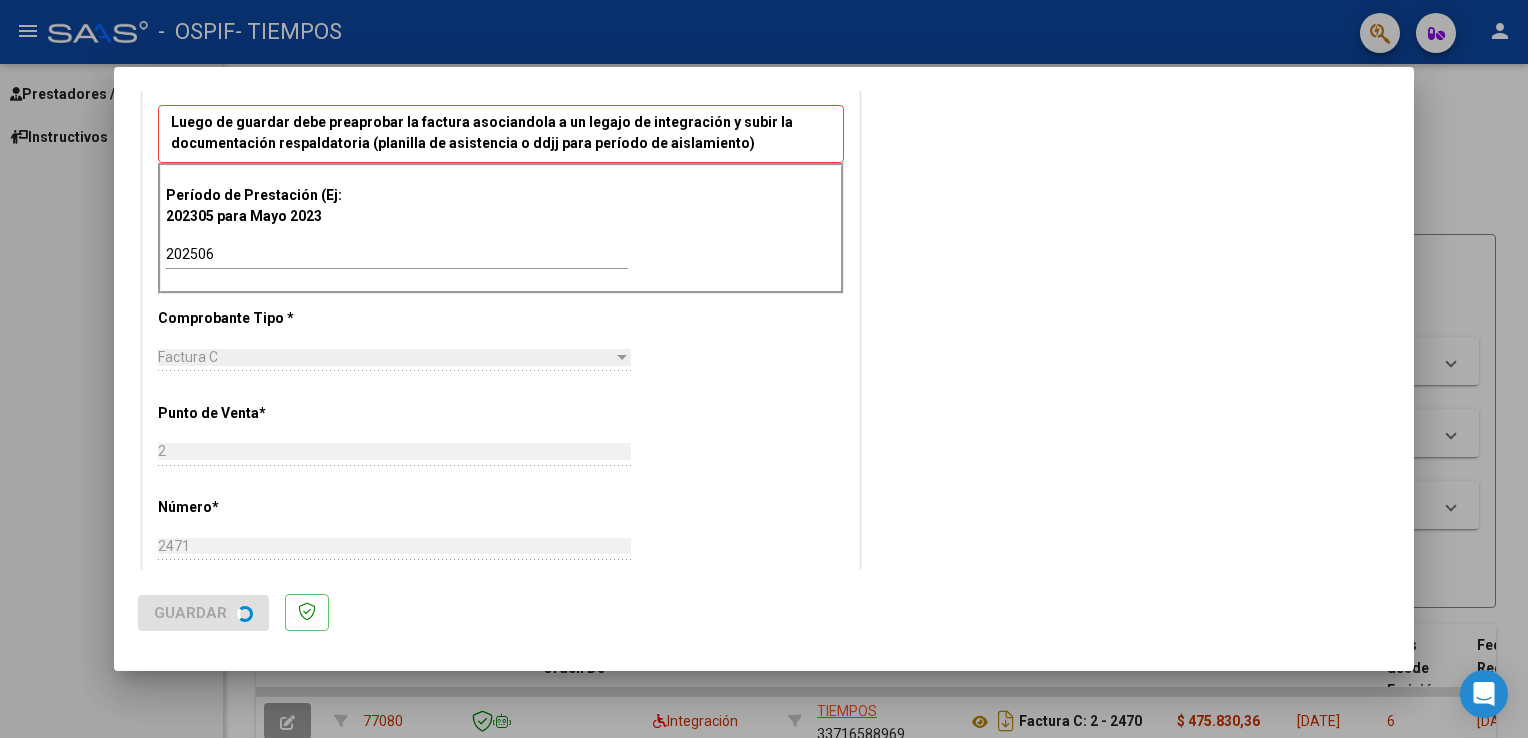 scroll, scrollTop: 0, scrollLeft: 0, axis: both 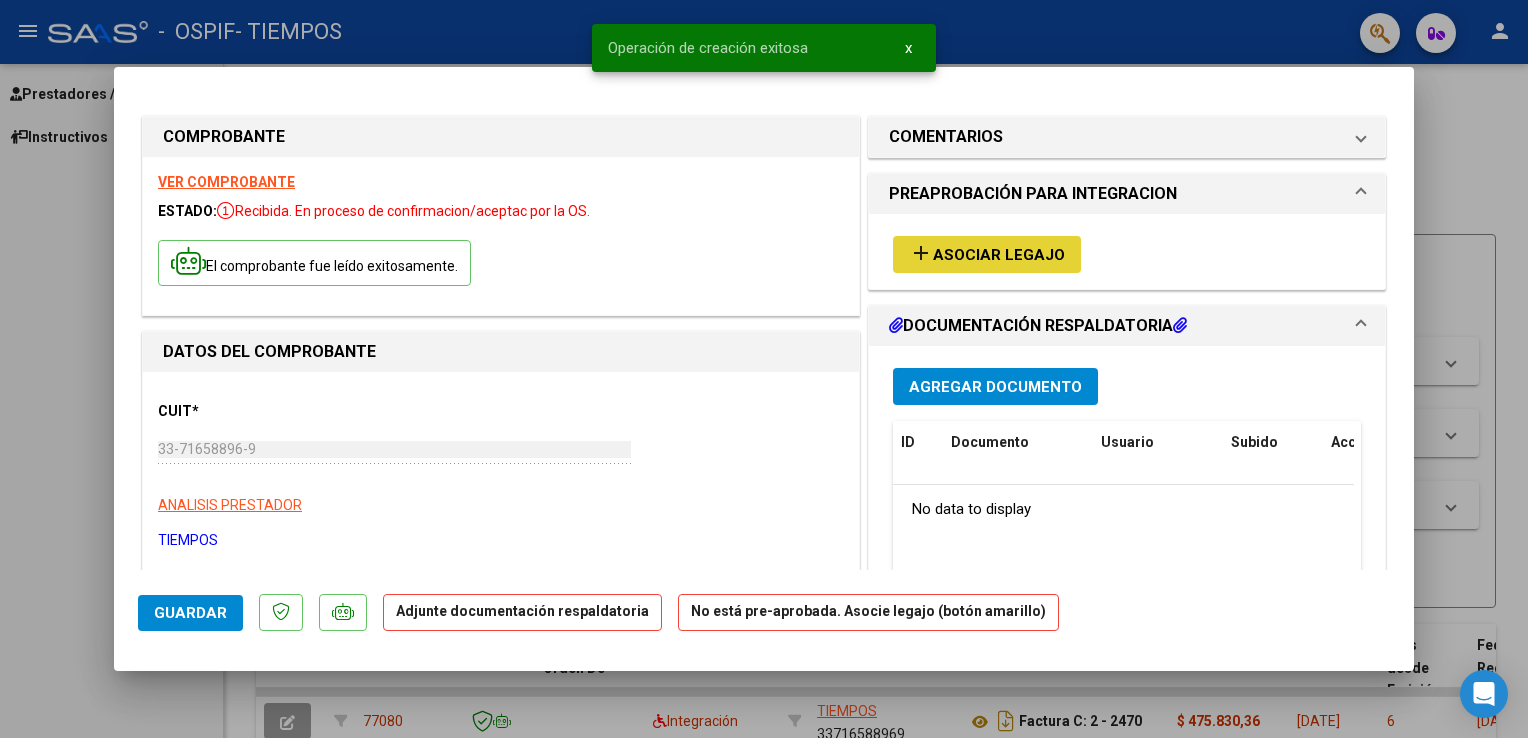 click on "Asociar Legajo" at bounding box center [999, 255] 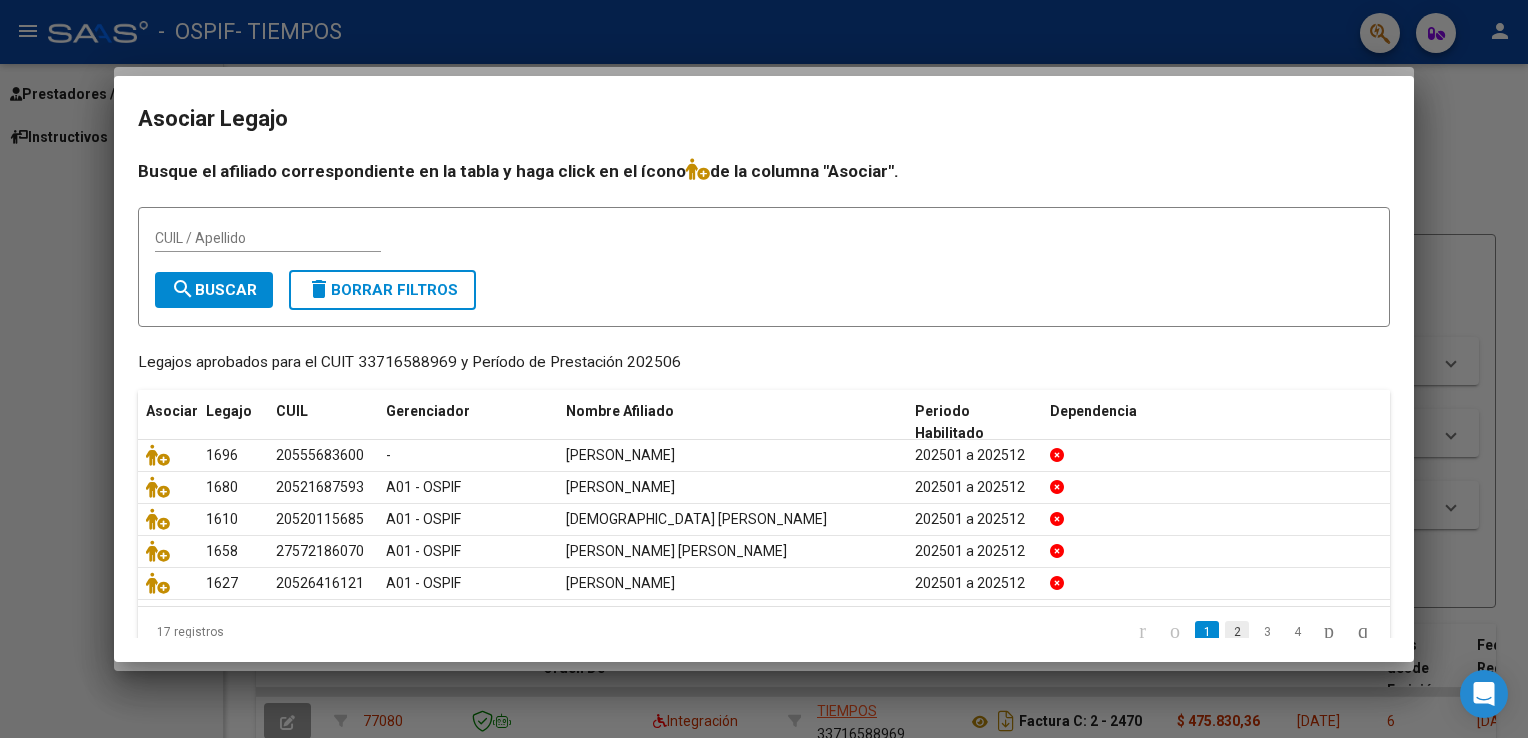 click on "2" 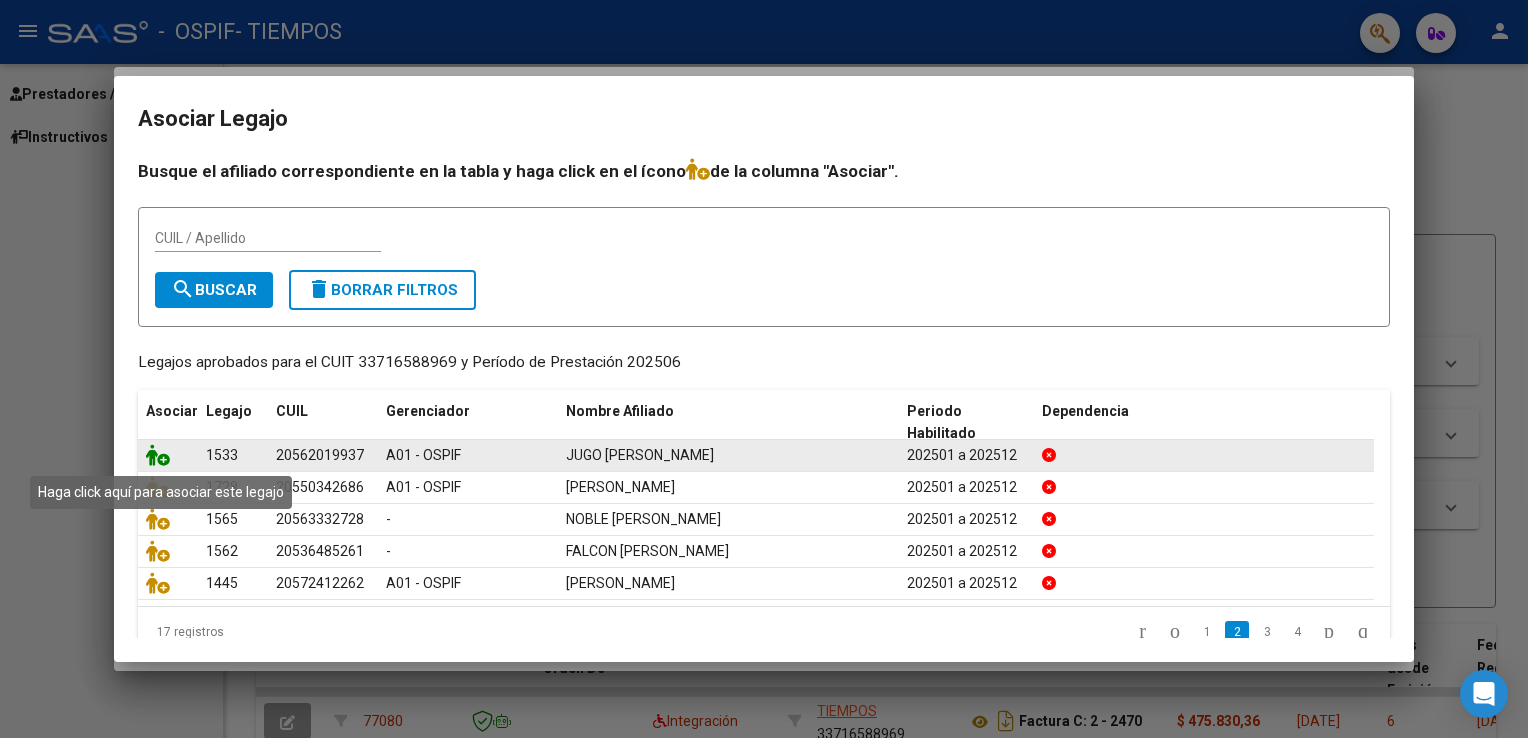 click 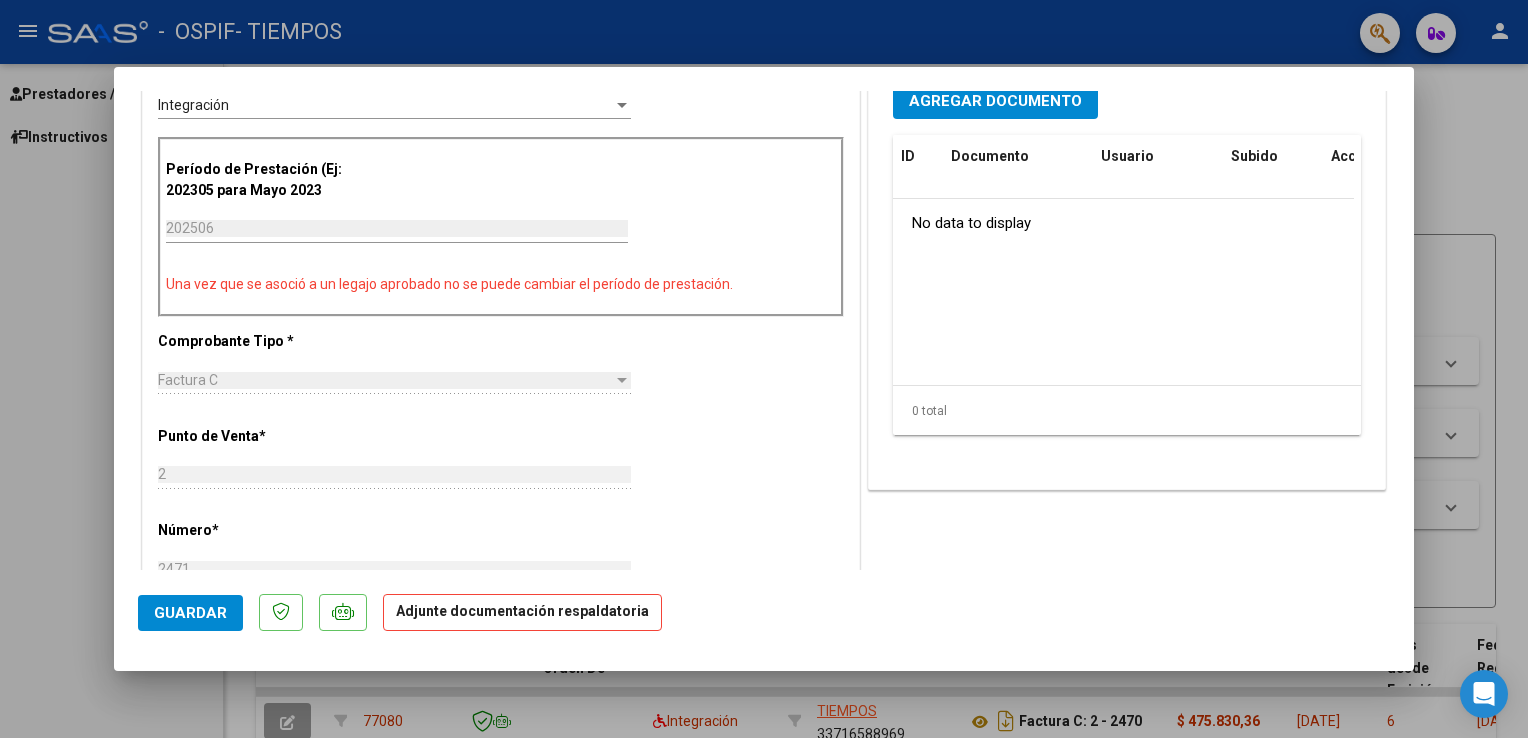 scroll, scrollTop: 567, scrollLeft: 0, axis: vertical 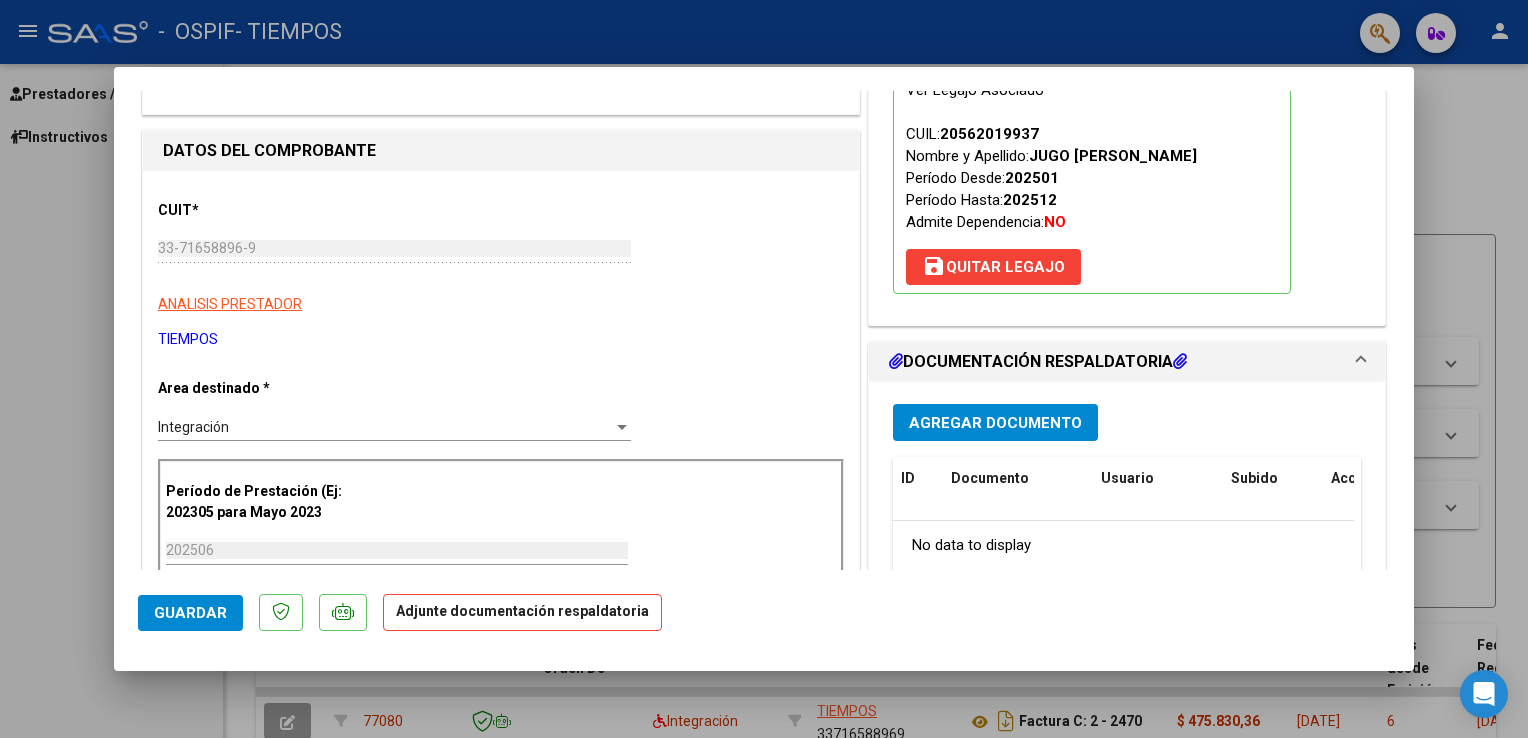 click on "Agregar Documento" at bounding box center [995, 423] 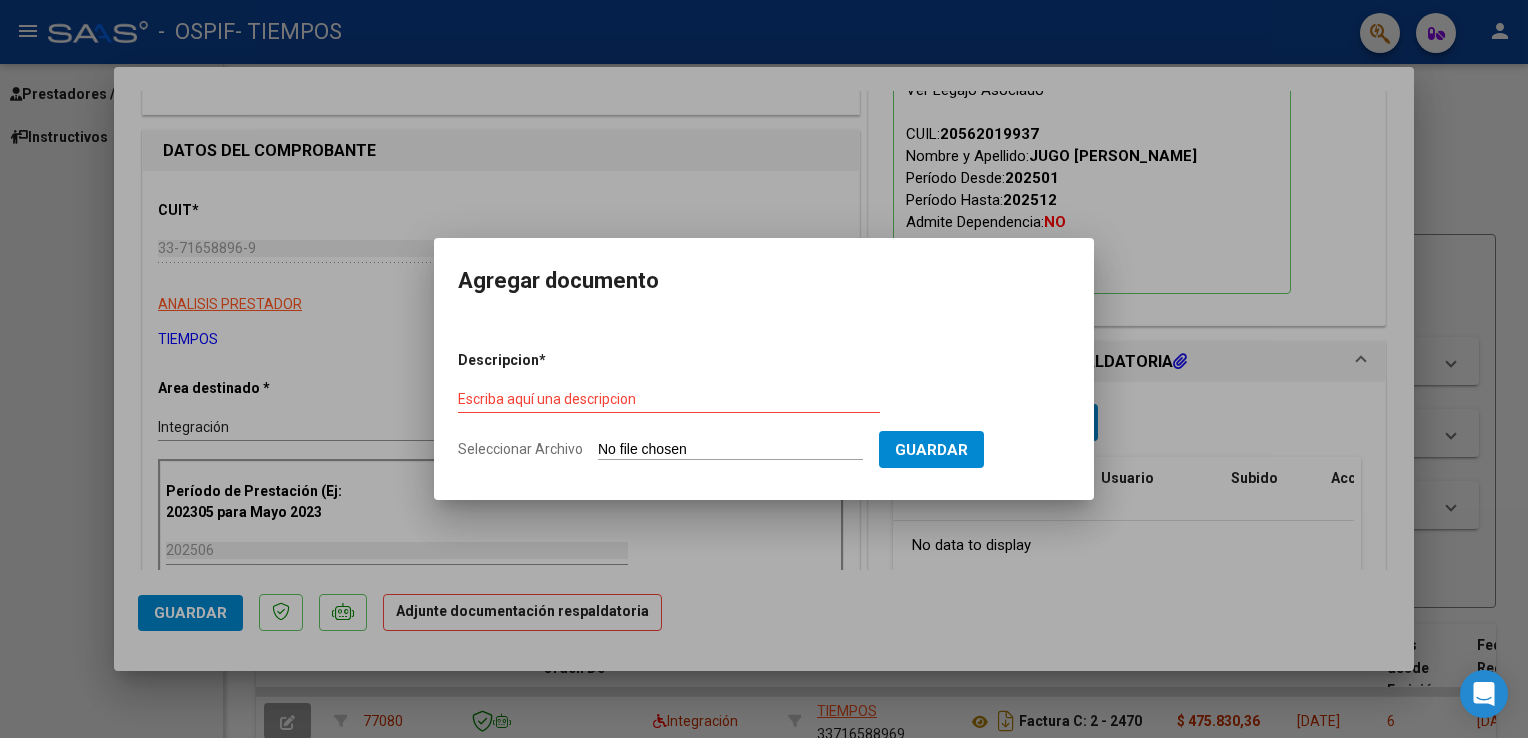 click on "Escriba aquí una descripcion" at bounding box center (669, 399) 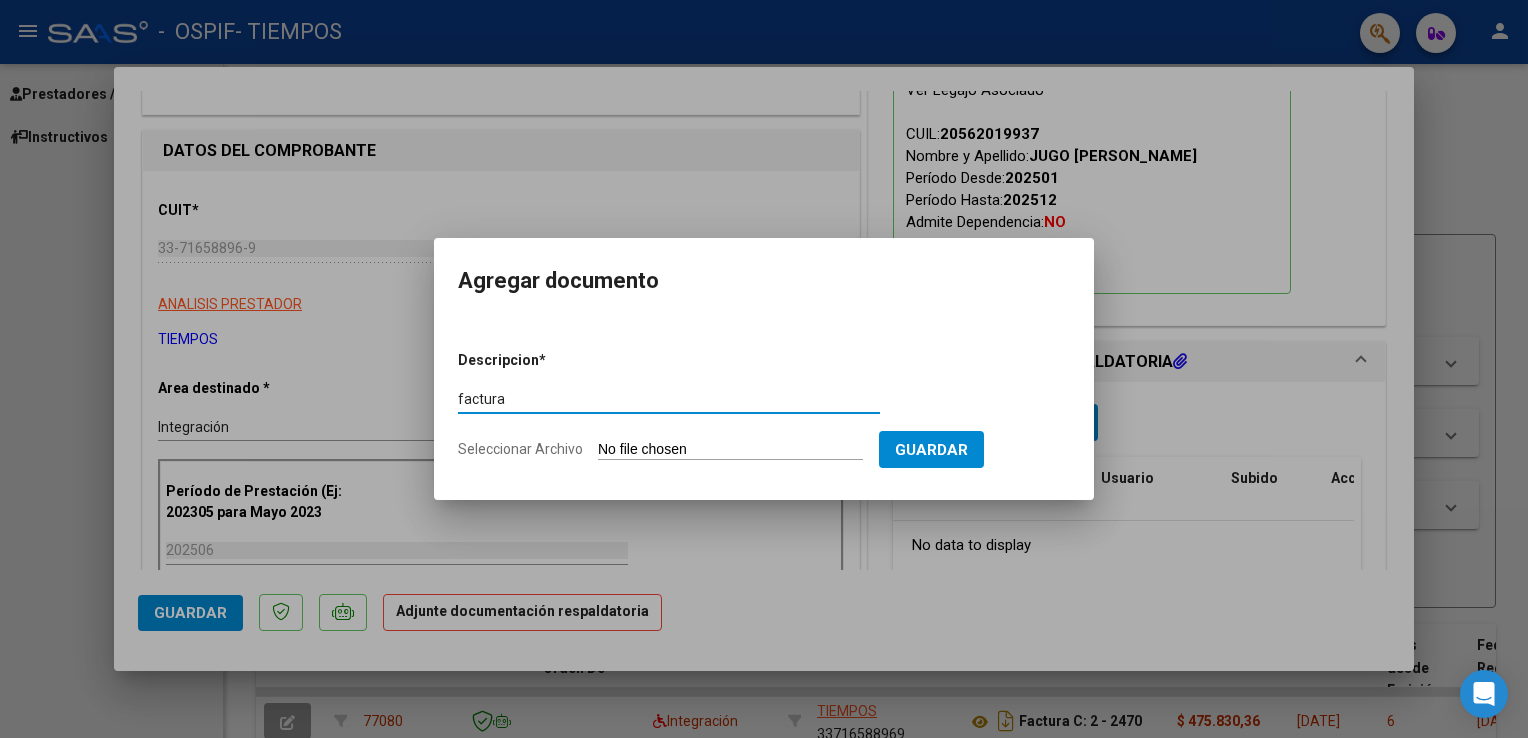 type on "factura" 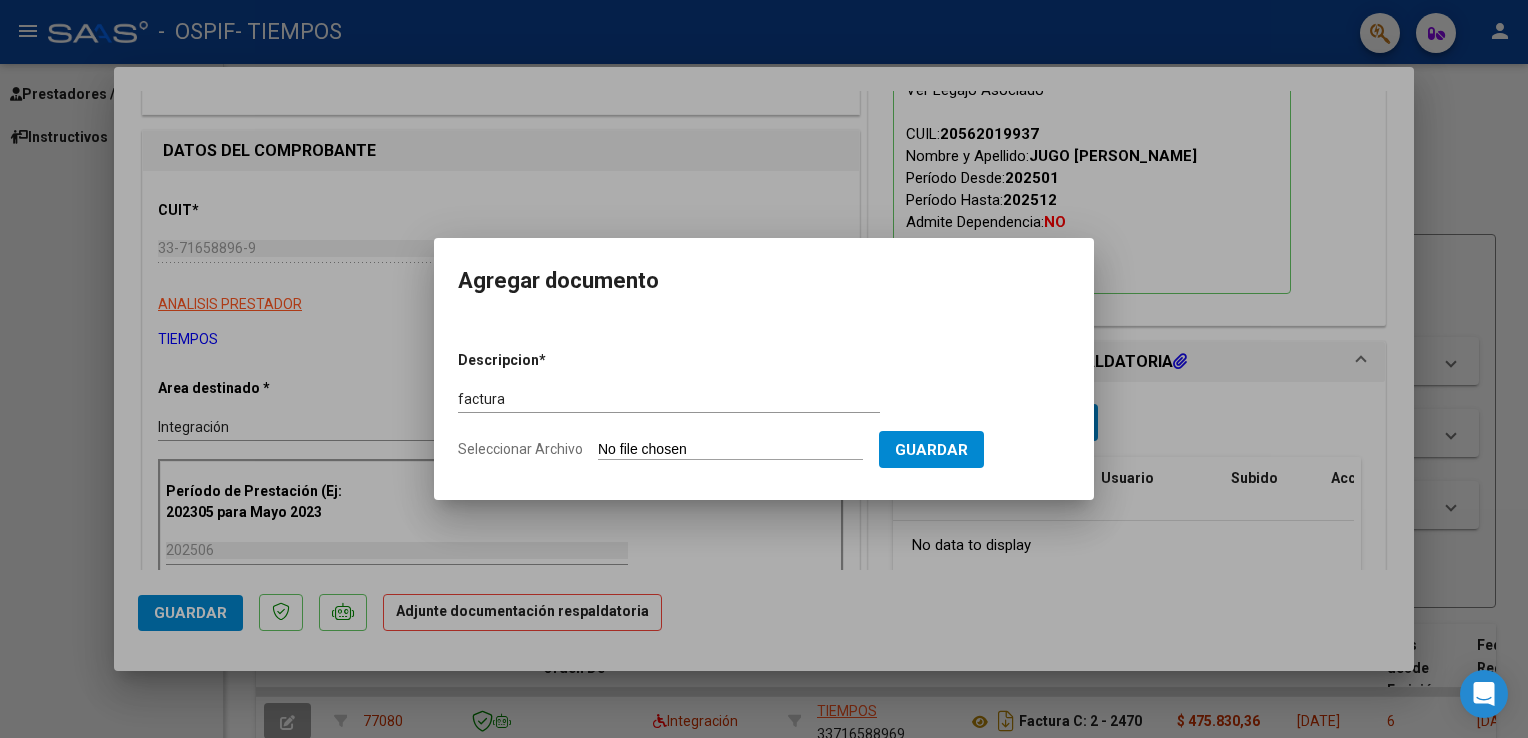 click on "Seleccionar Archivo" at bounding box center (730, 450) 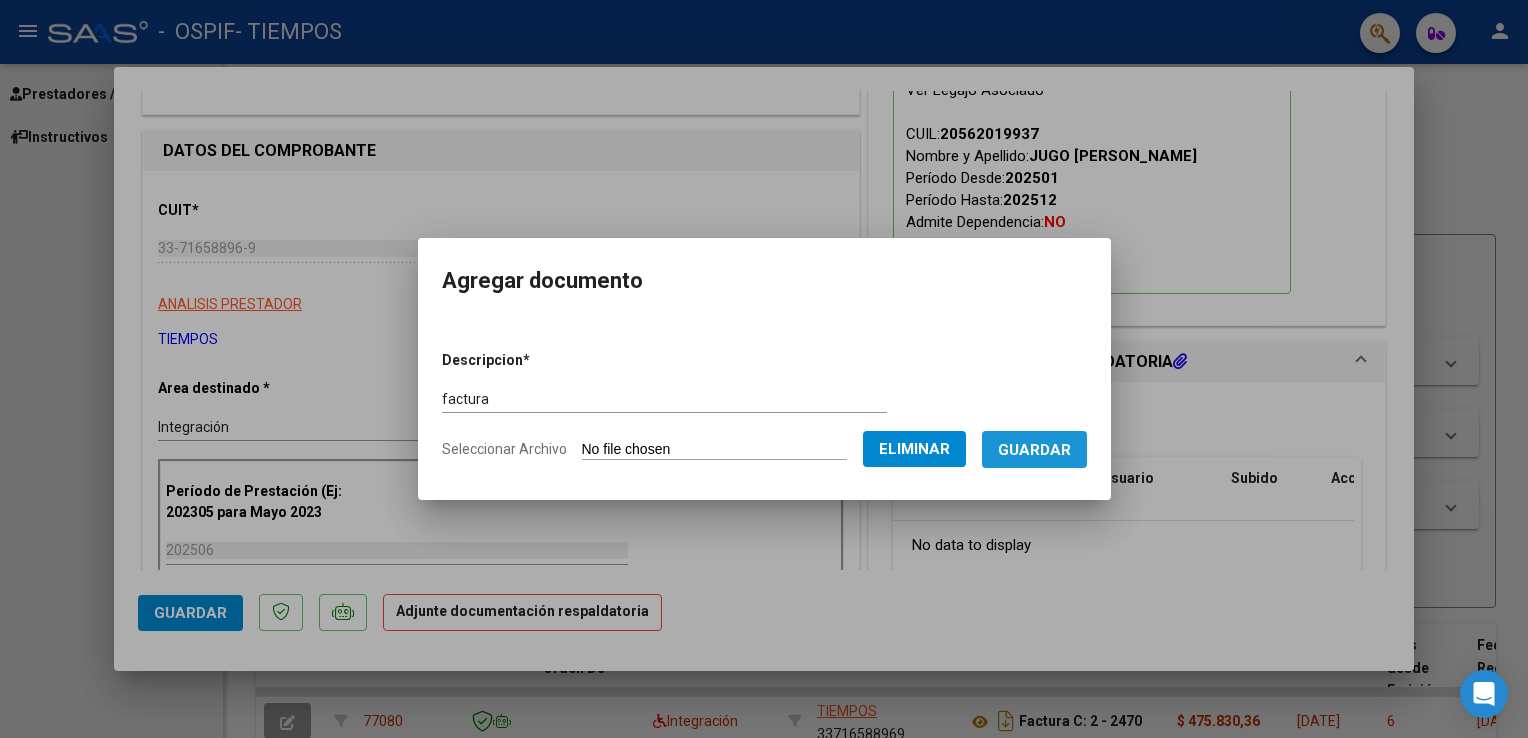click on "Guardar" at bounding box center [1034, 450] 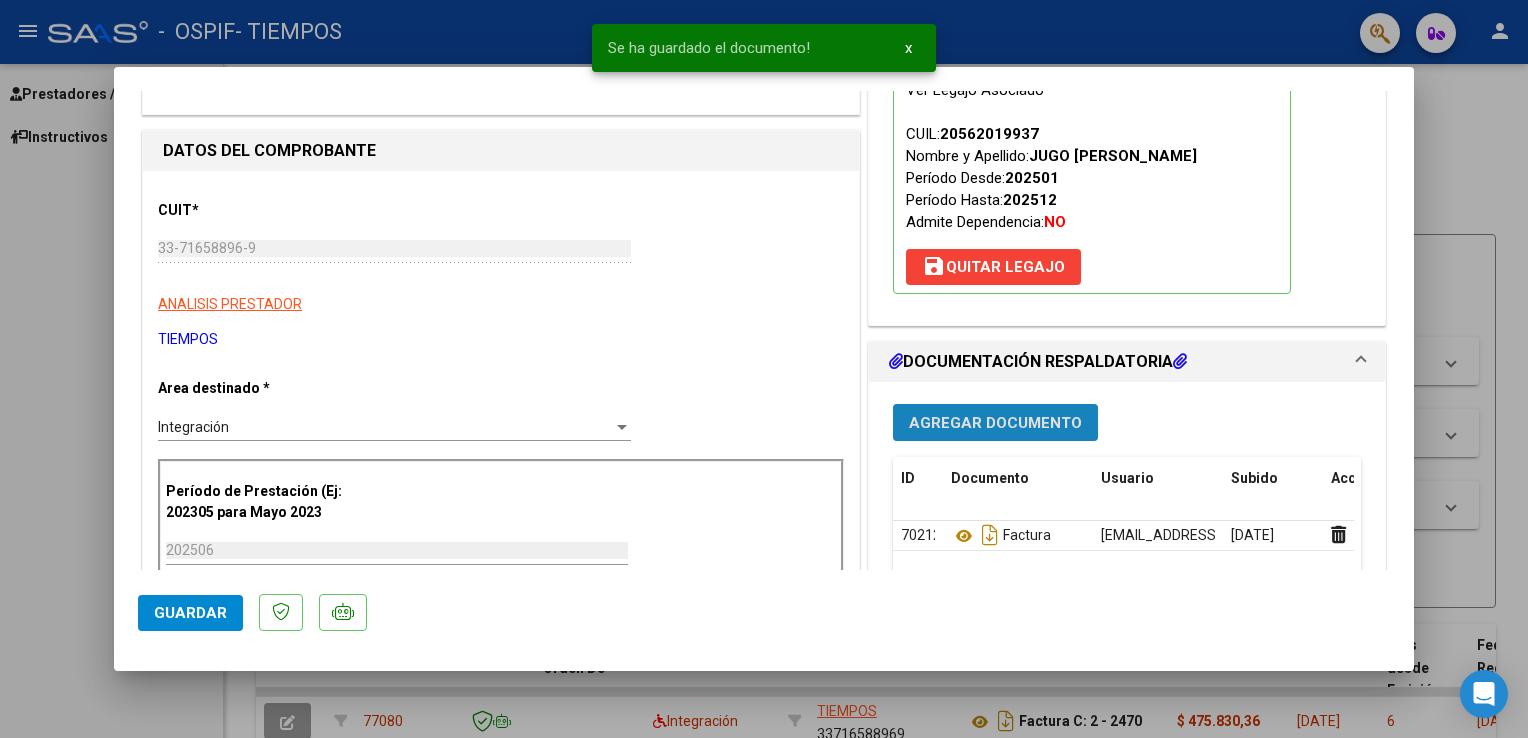 click on "Agregar Documento" at bounding box center [995, 423] 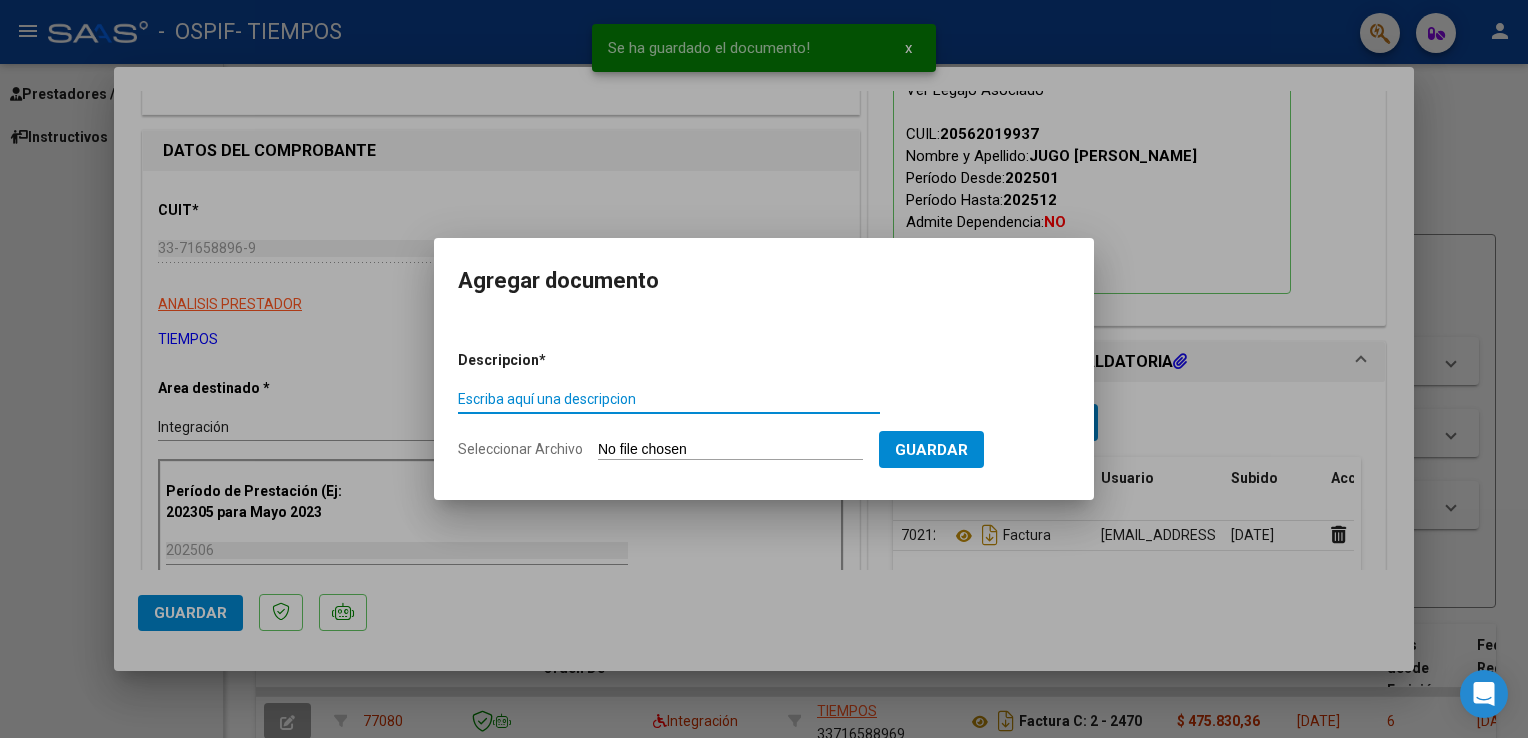click on "Escriba aquí una descripcion" at bounding box center [669, 399] 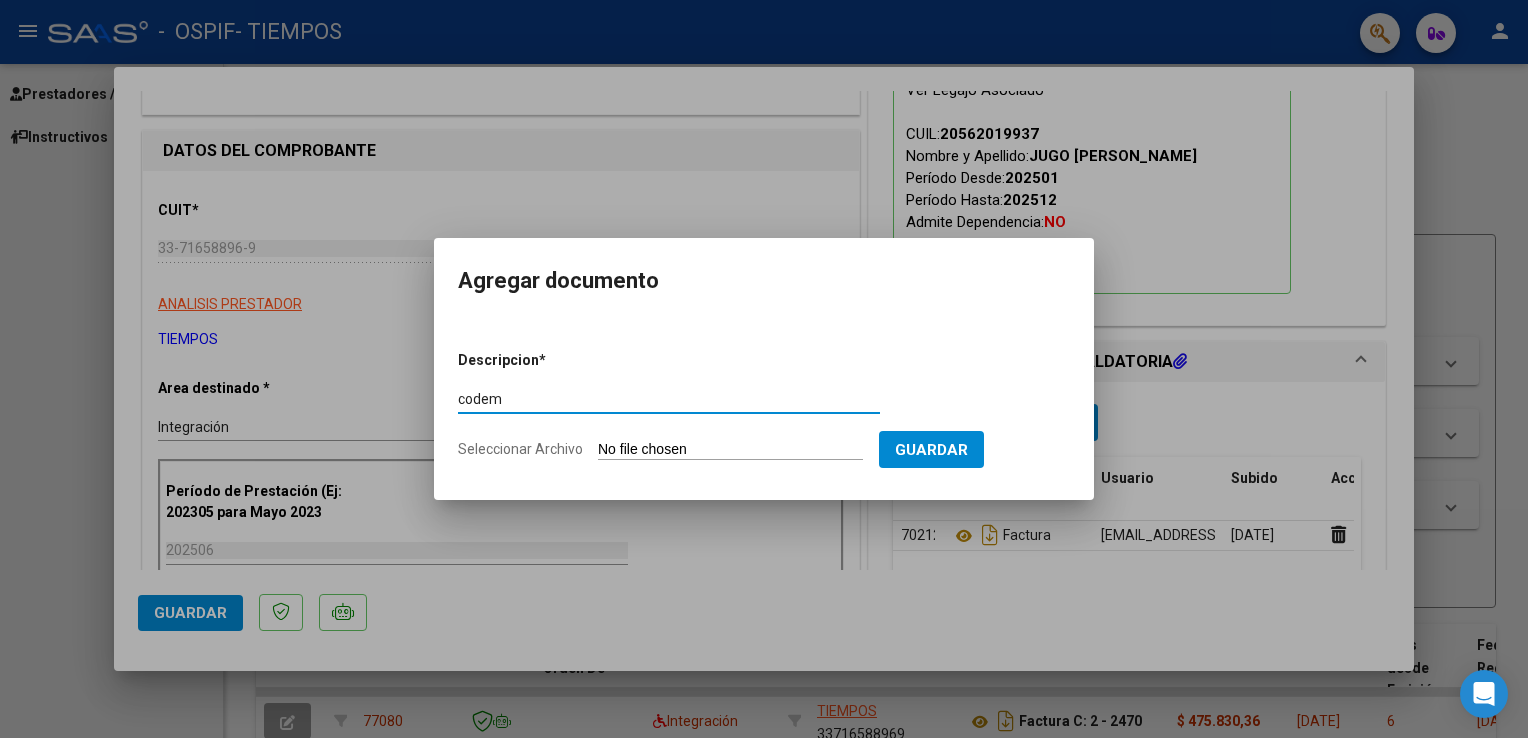 type on "codem" 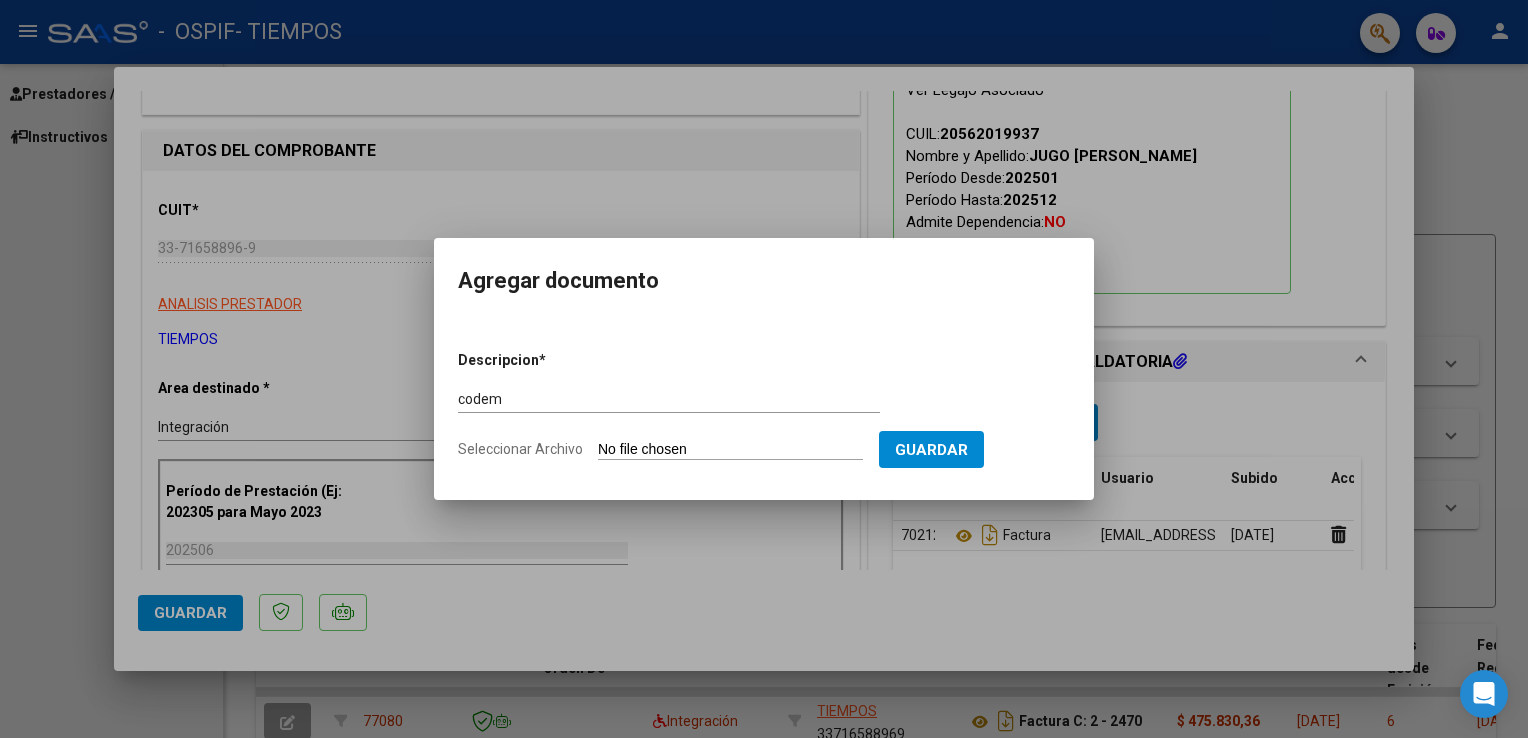 click on "Seleccionar Archivo" at bounding box center (730, 450) 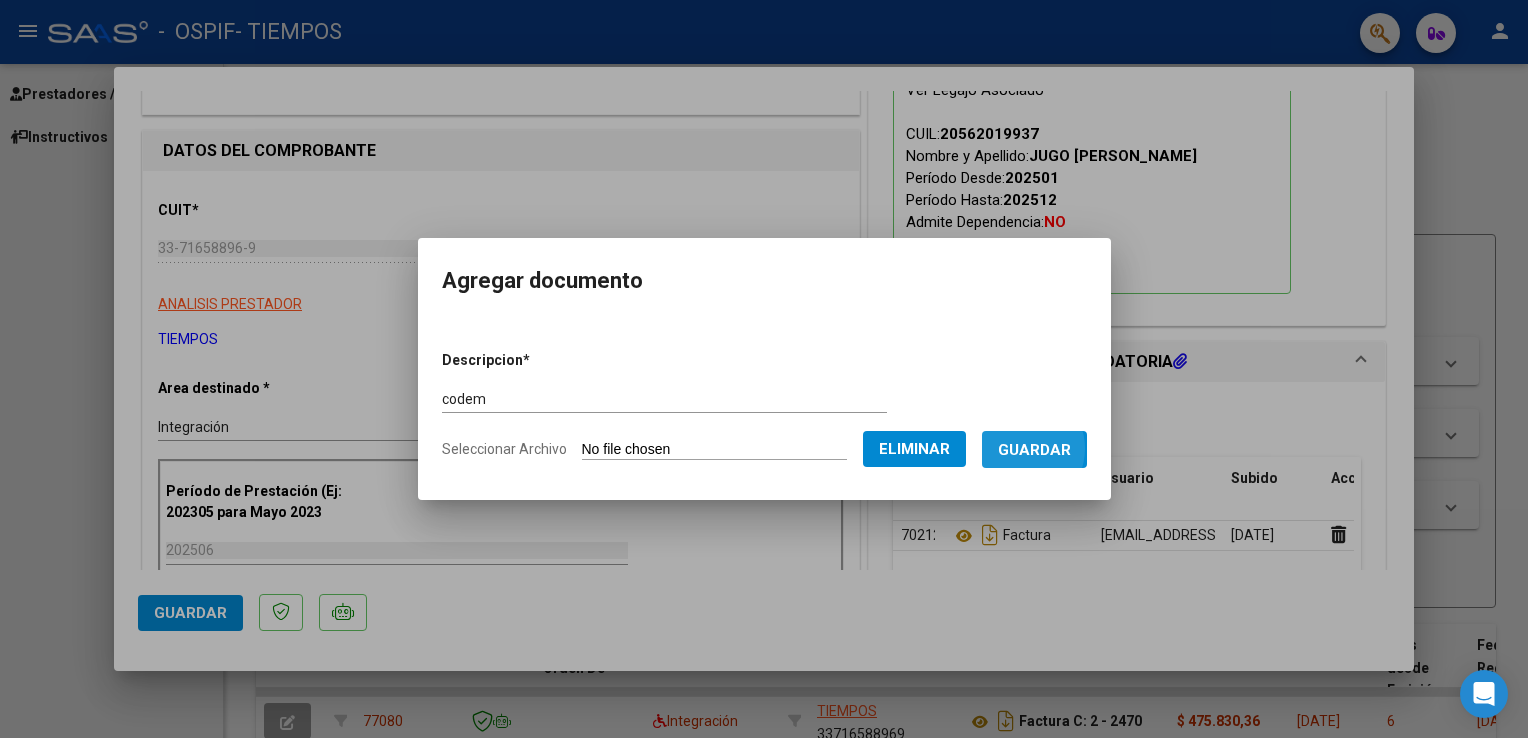 click on "Guardar" at bounding box center (1034, 450) 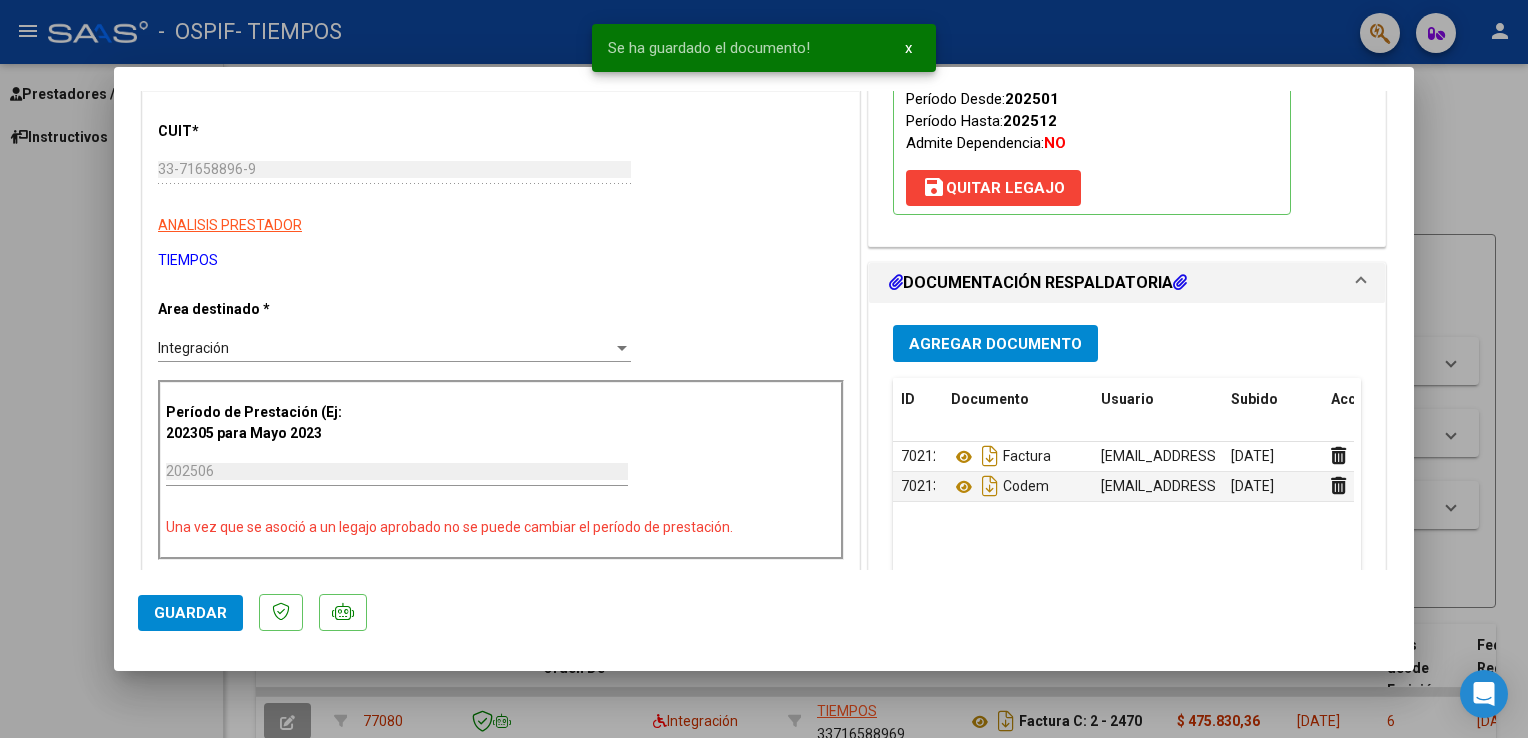 scroll, scrollTop: 292, scrollLeft: 0, axis: vertical 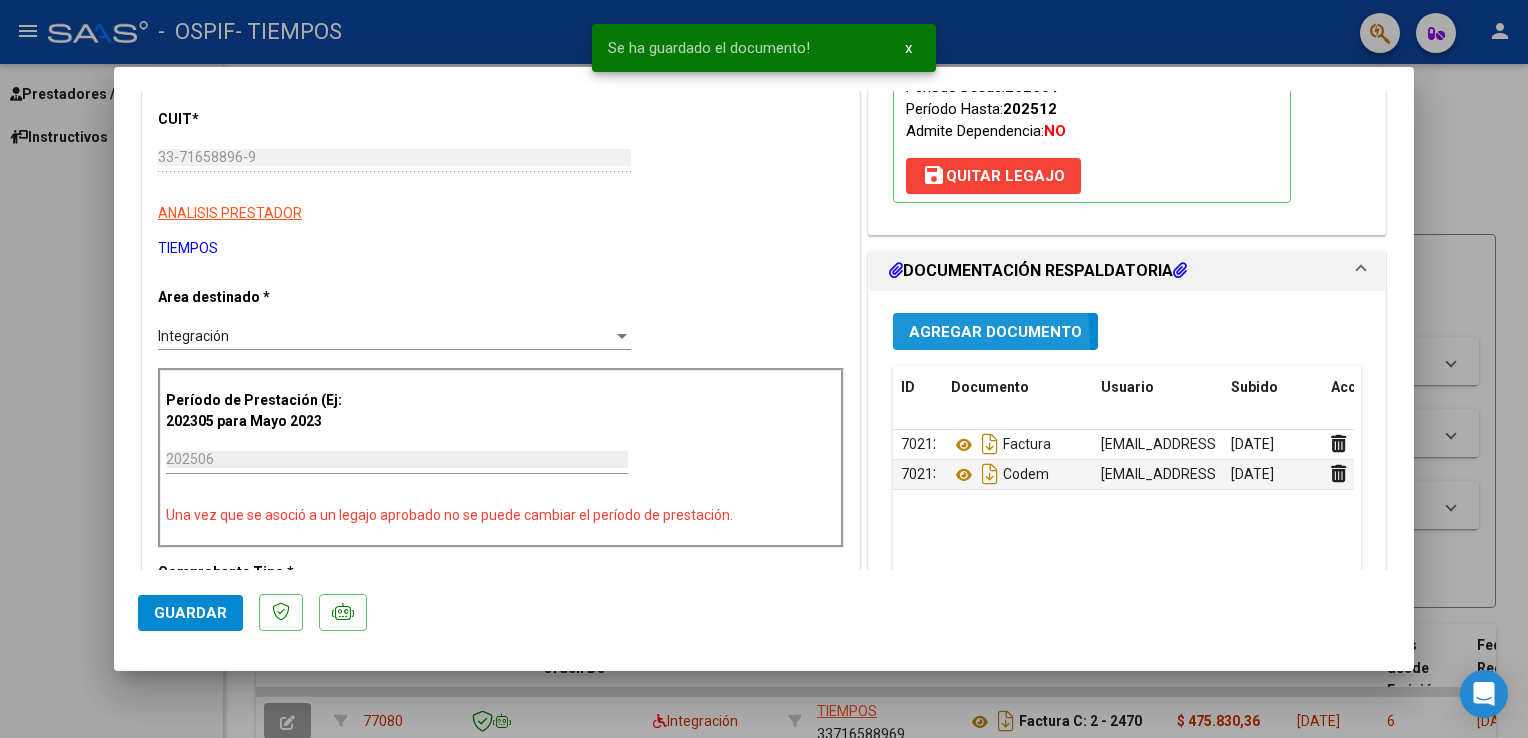 click on "Agregar Documento" at bounding box center [995, 332] 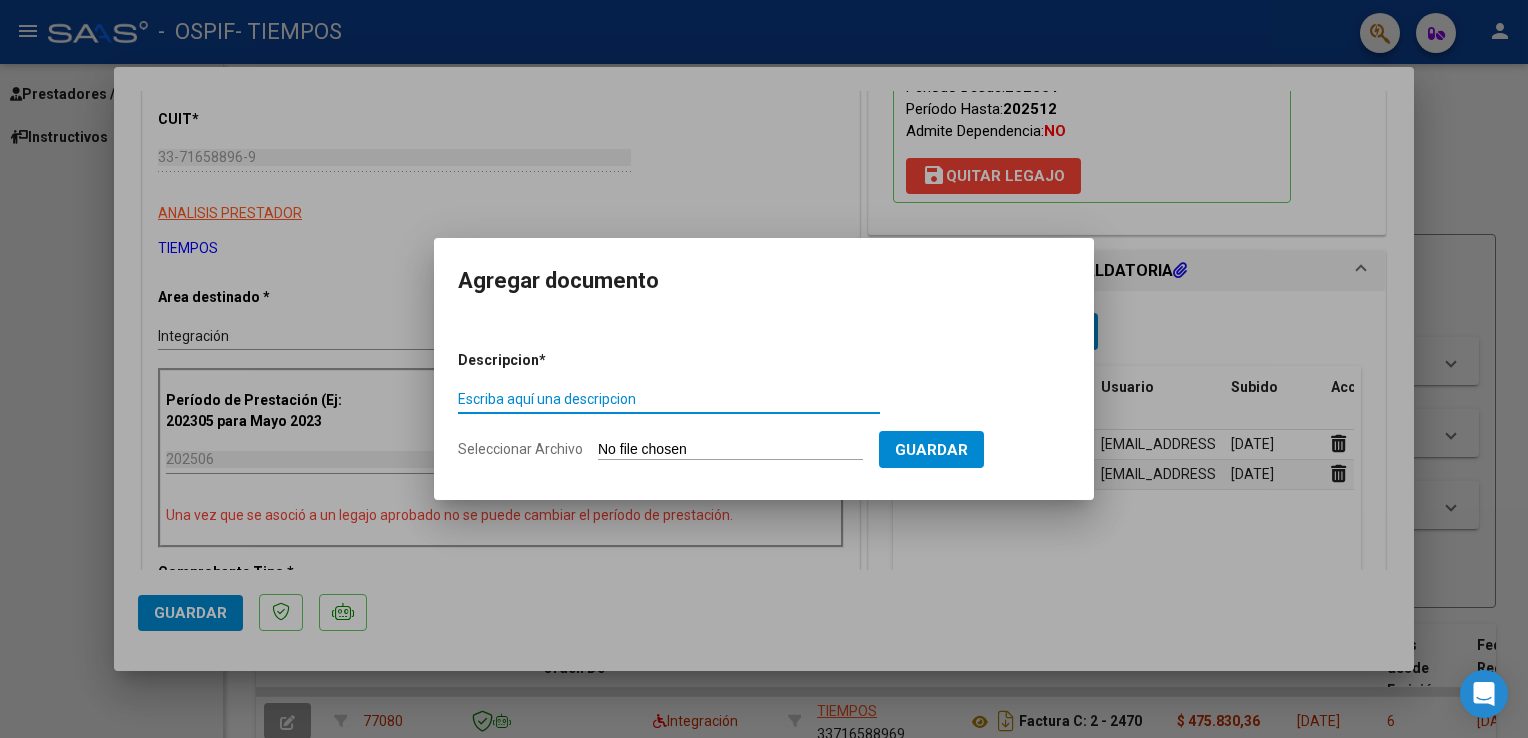 click on "Escriba aquí una descripcion" at bounding box center [669, 399] 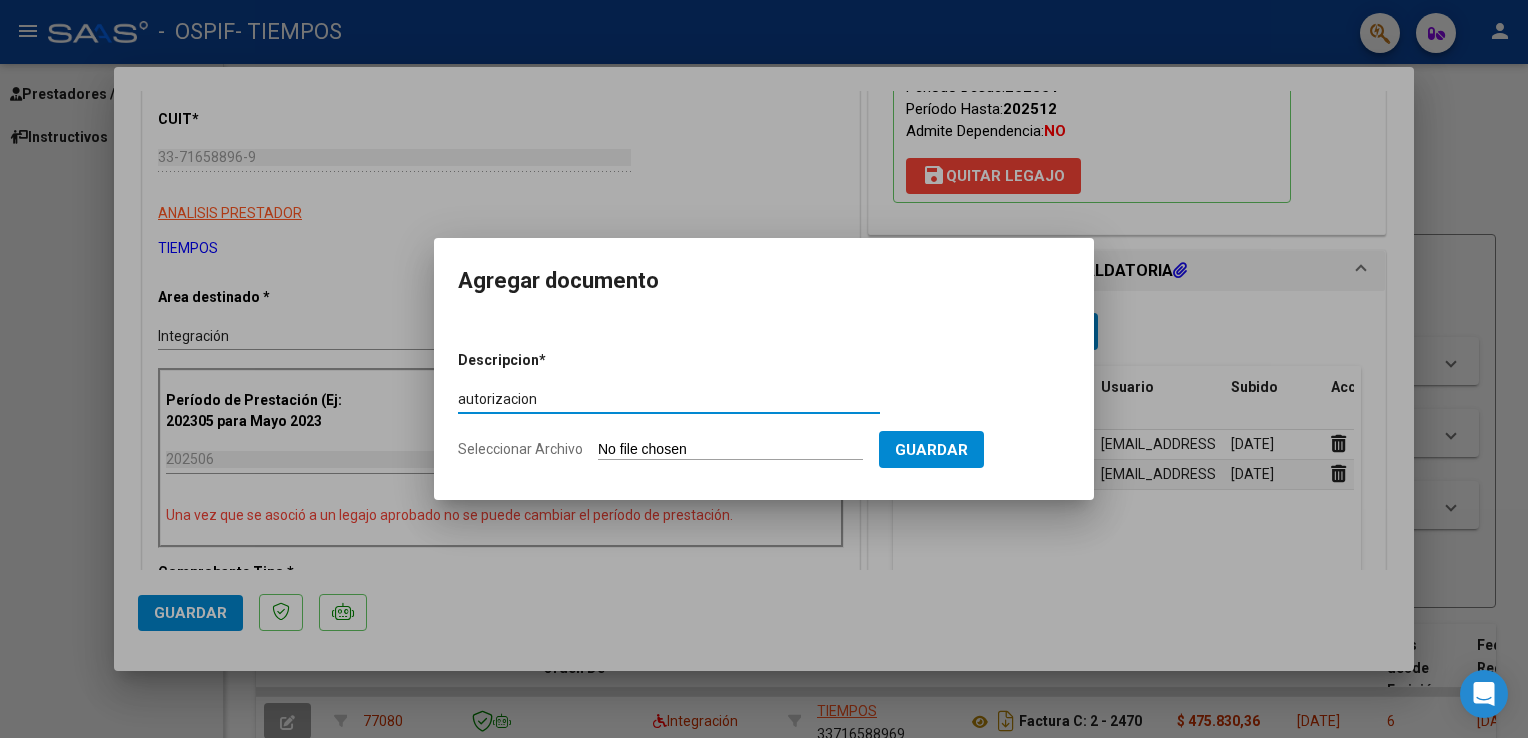 type on "autorizacion" 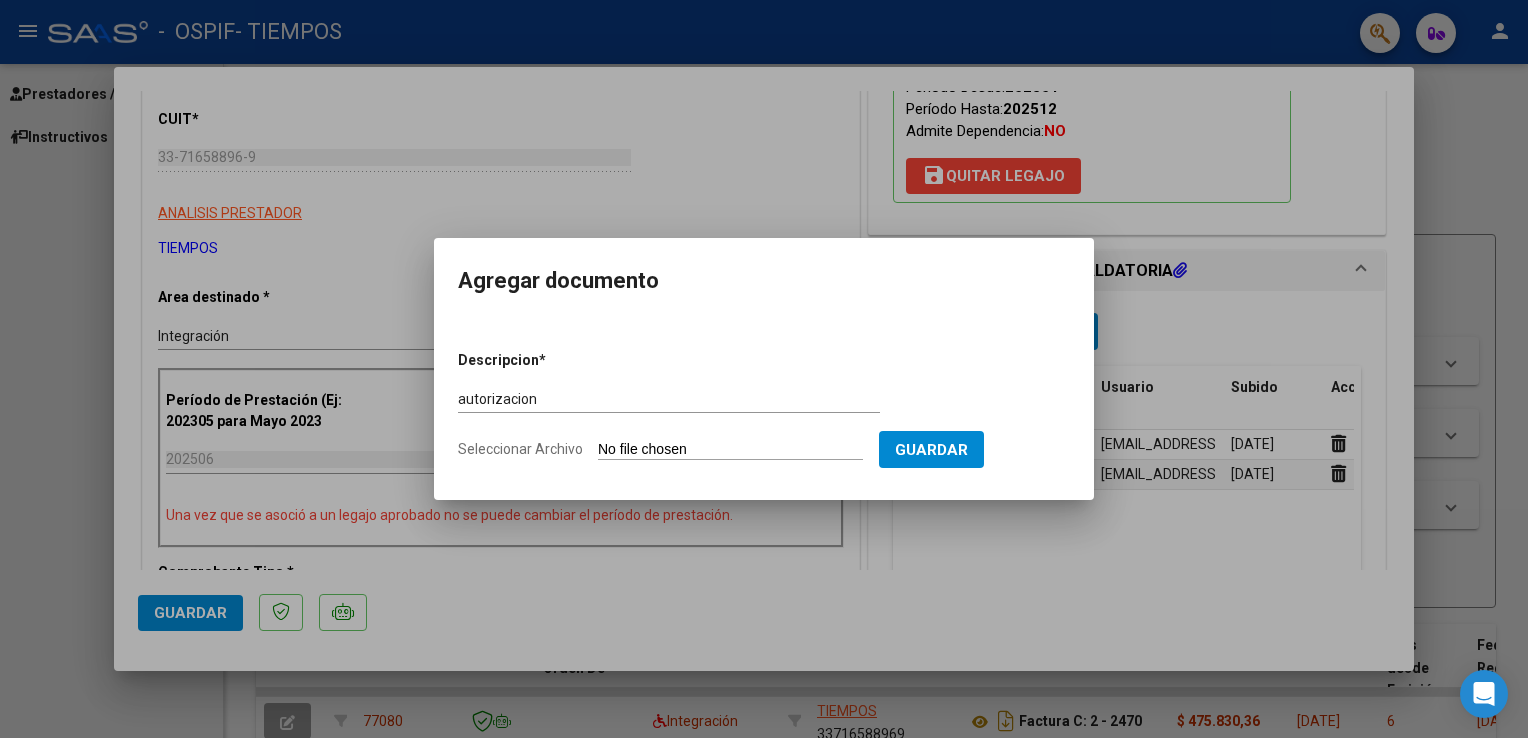 click on "Seleccionar Archivo" at bounding box center (730, 450) 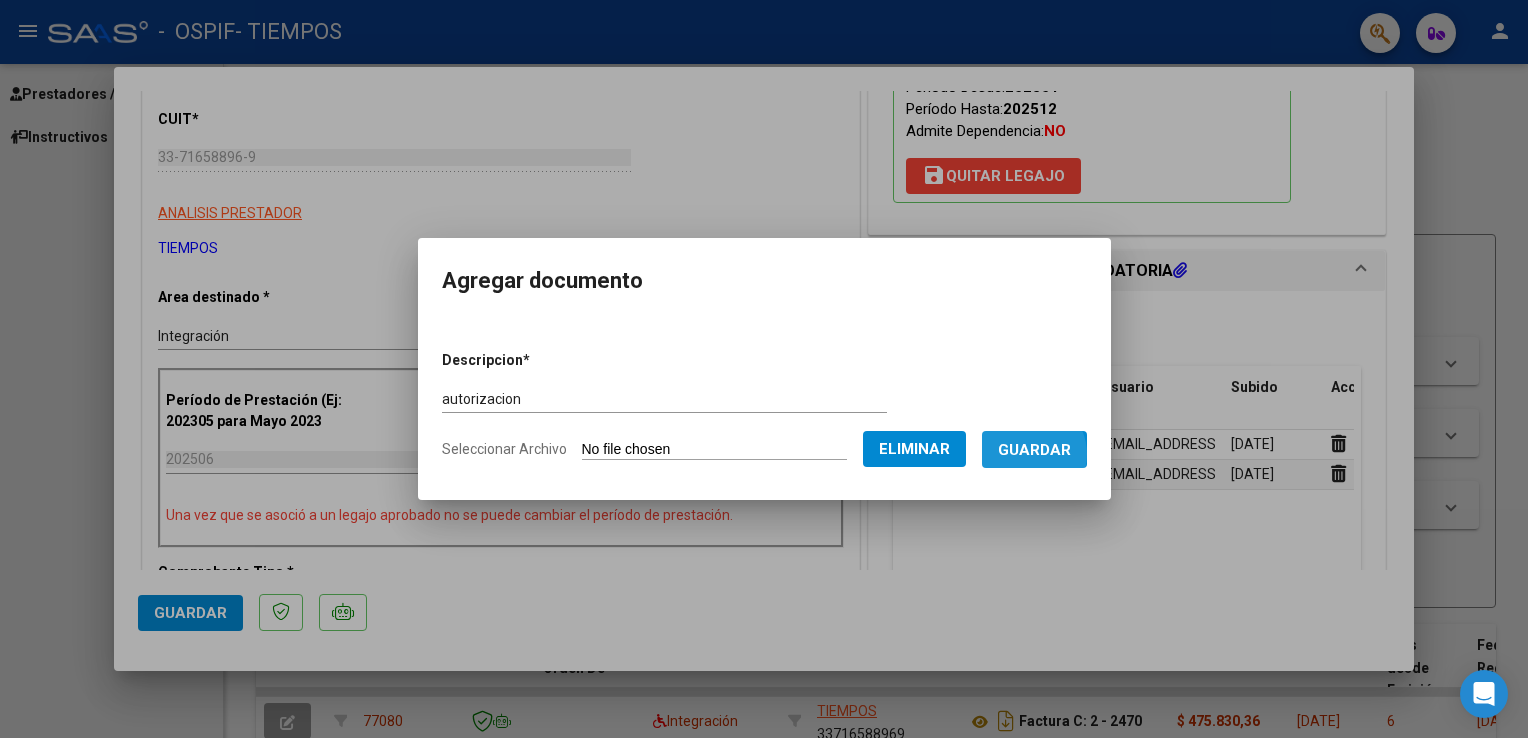 click on "Guardar" at bounding box center [1034, 450] 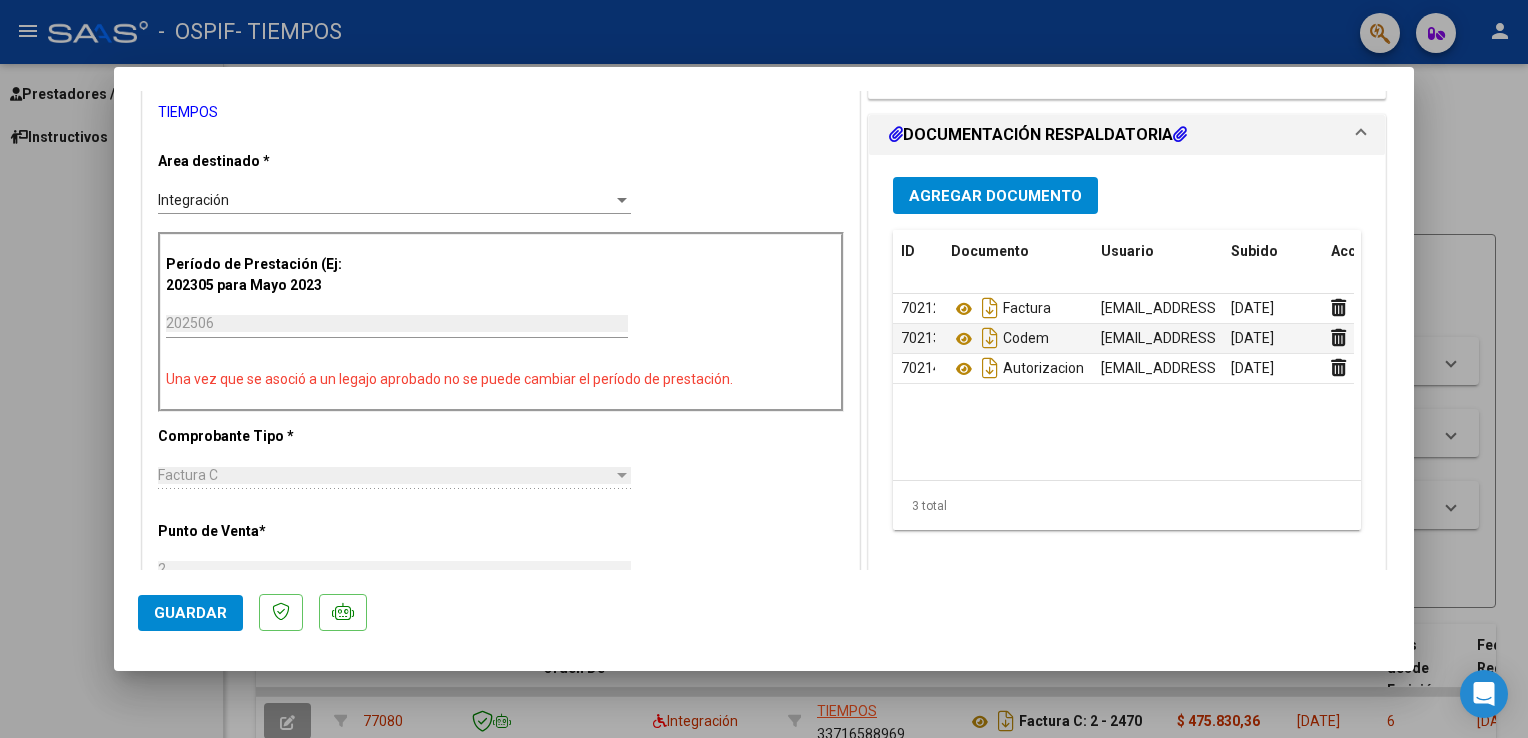 scroll, scrollTop: 465, scrollLeft: 0, axis: vertical 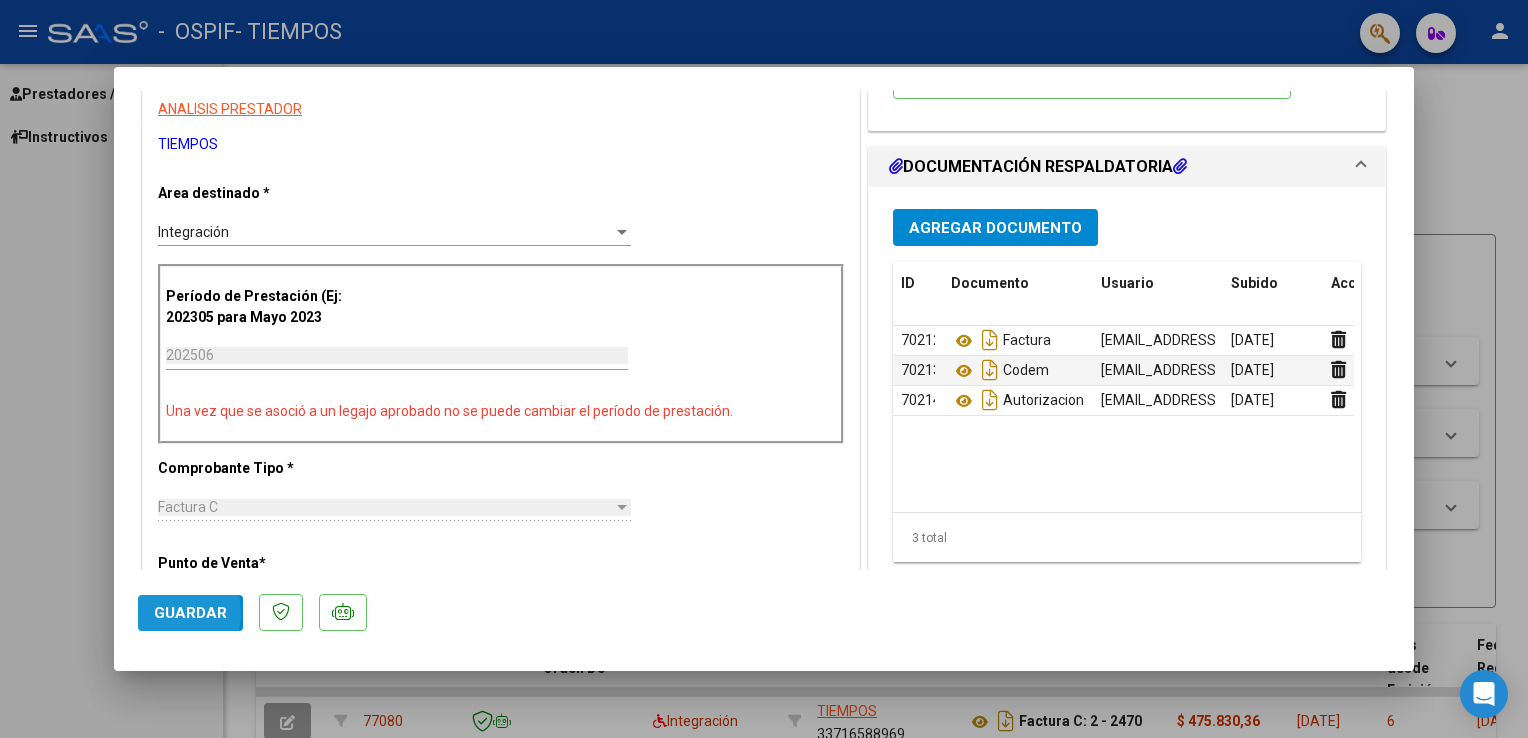 click on "Guardar" 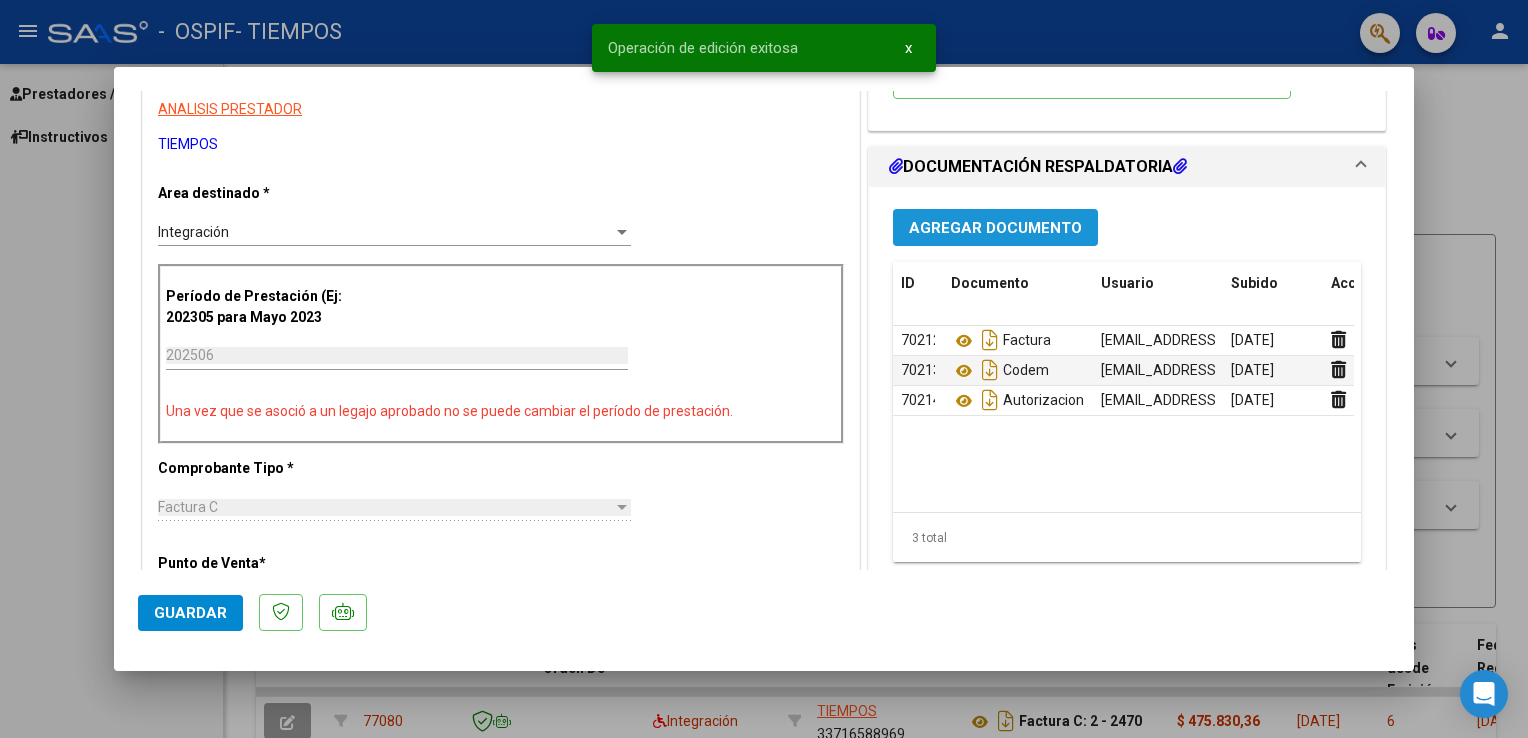 click on "Agregar Documento" at bounding box center (995, 228) 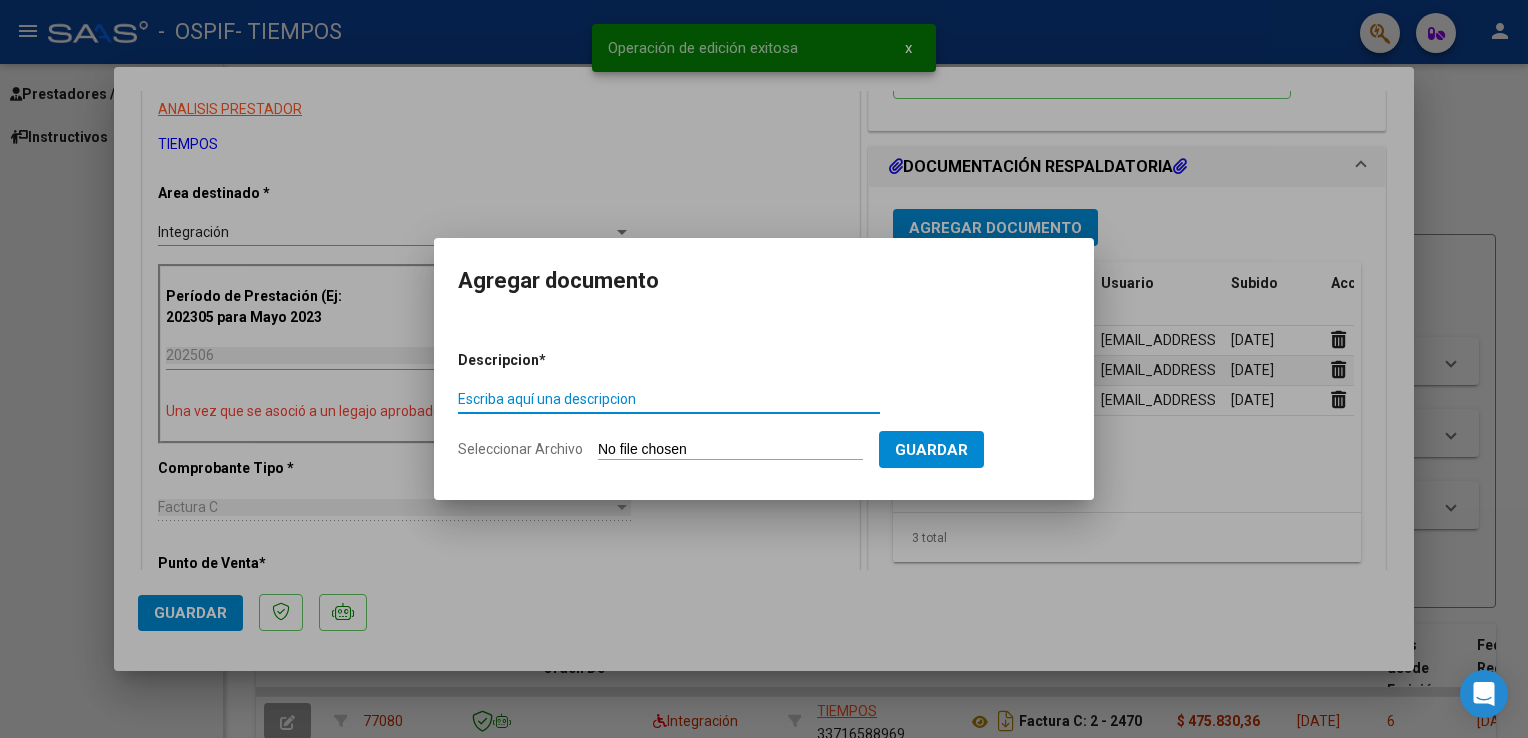 click on "Escriba aquí una descripcion" at bounding box center [669, 399] 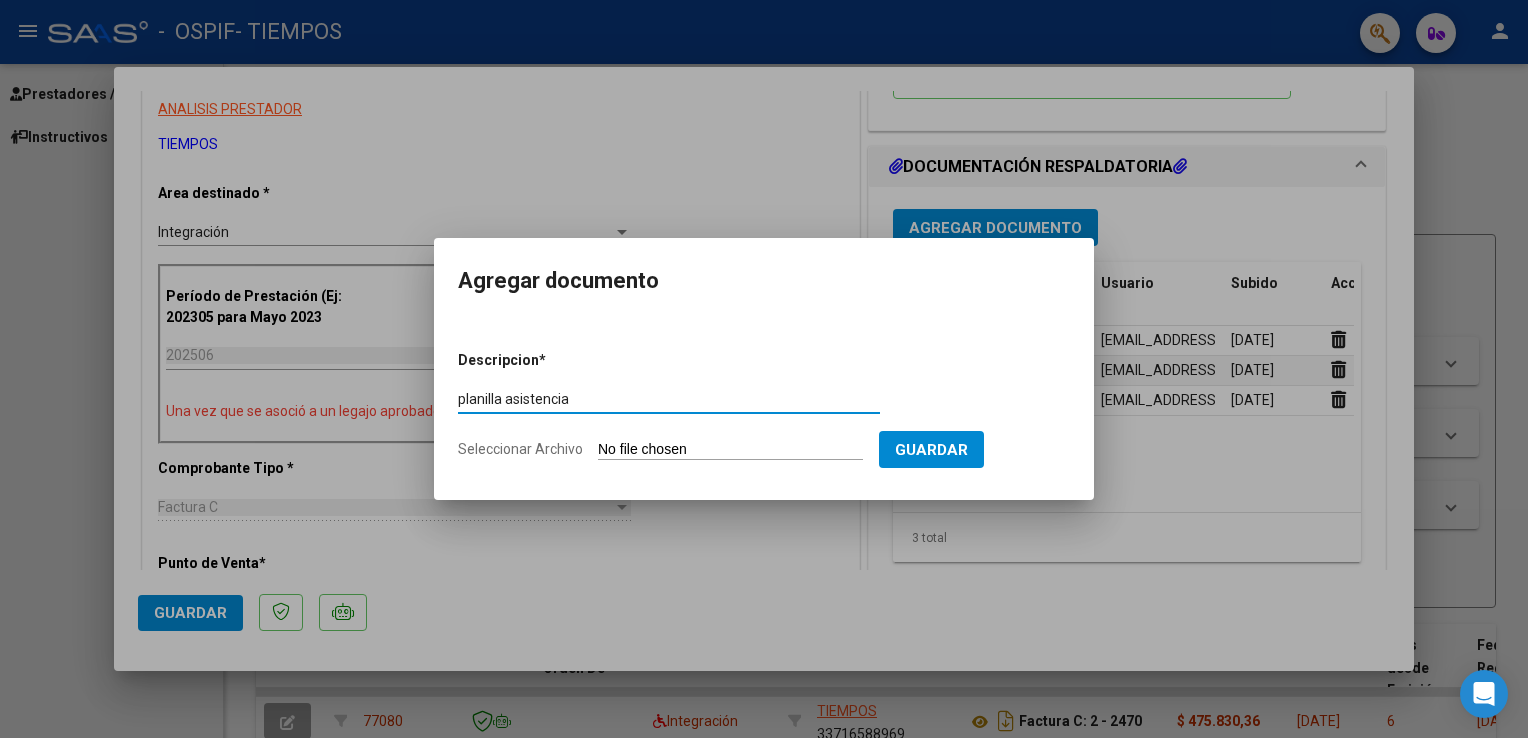 type on "planilla asistencia" 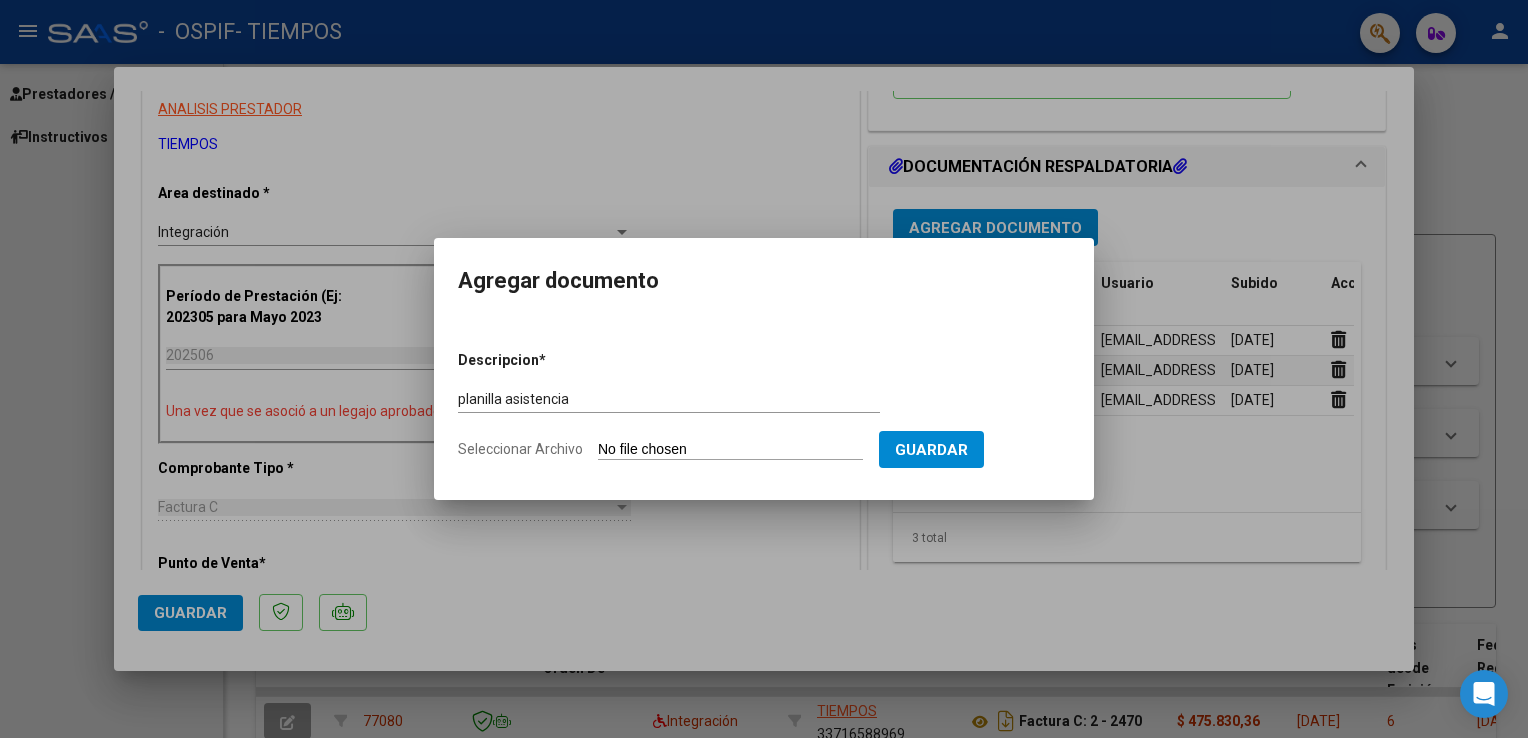 click on "Seleccionar Archivo" at bounding box center [730, 450] 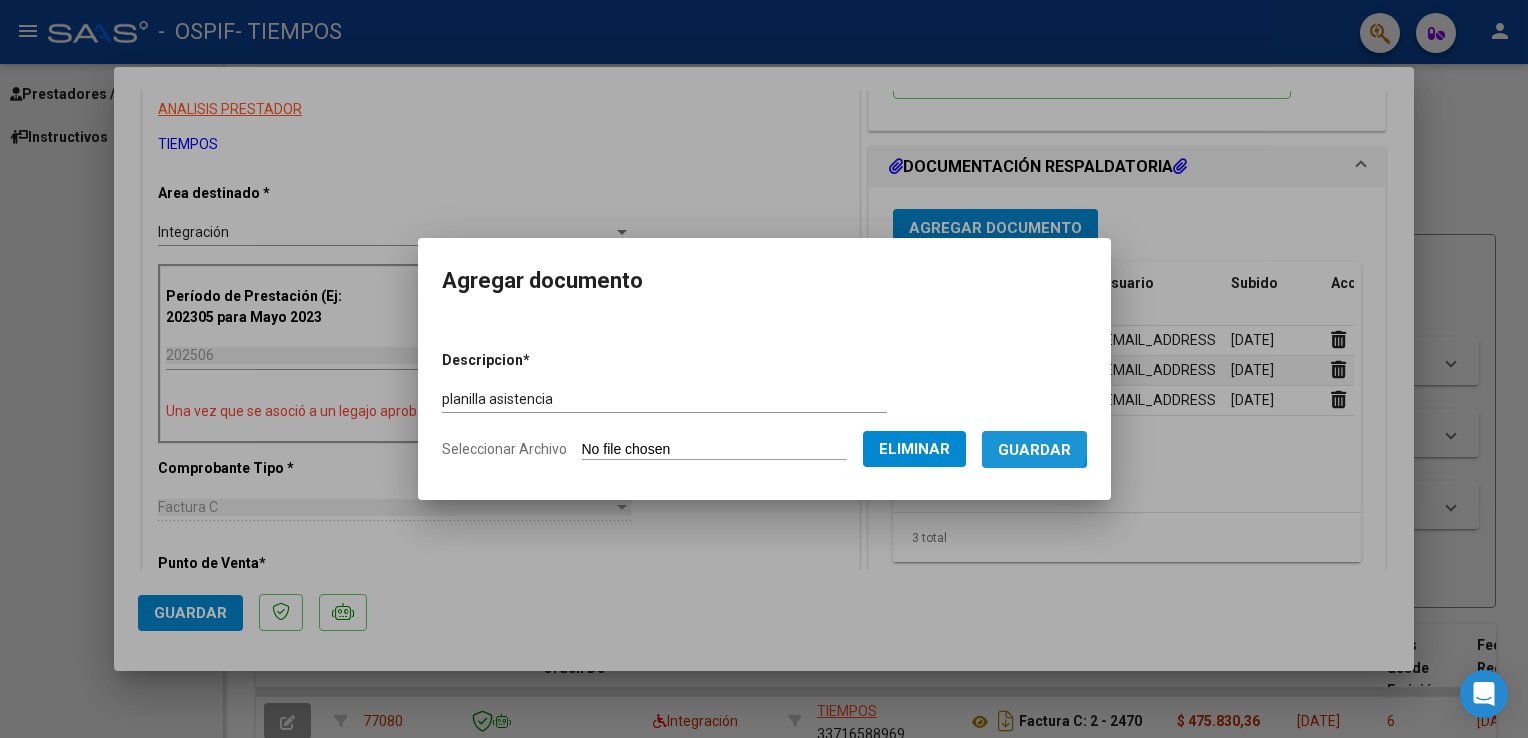 click on "Guardar" at bounding box center [1034, 450] 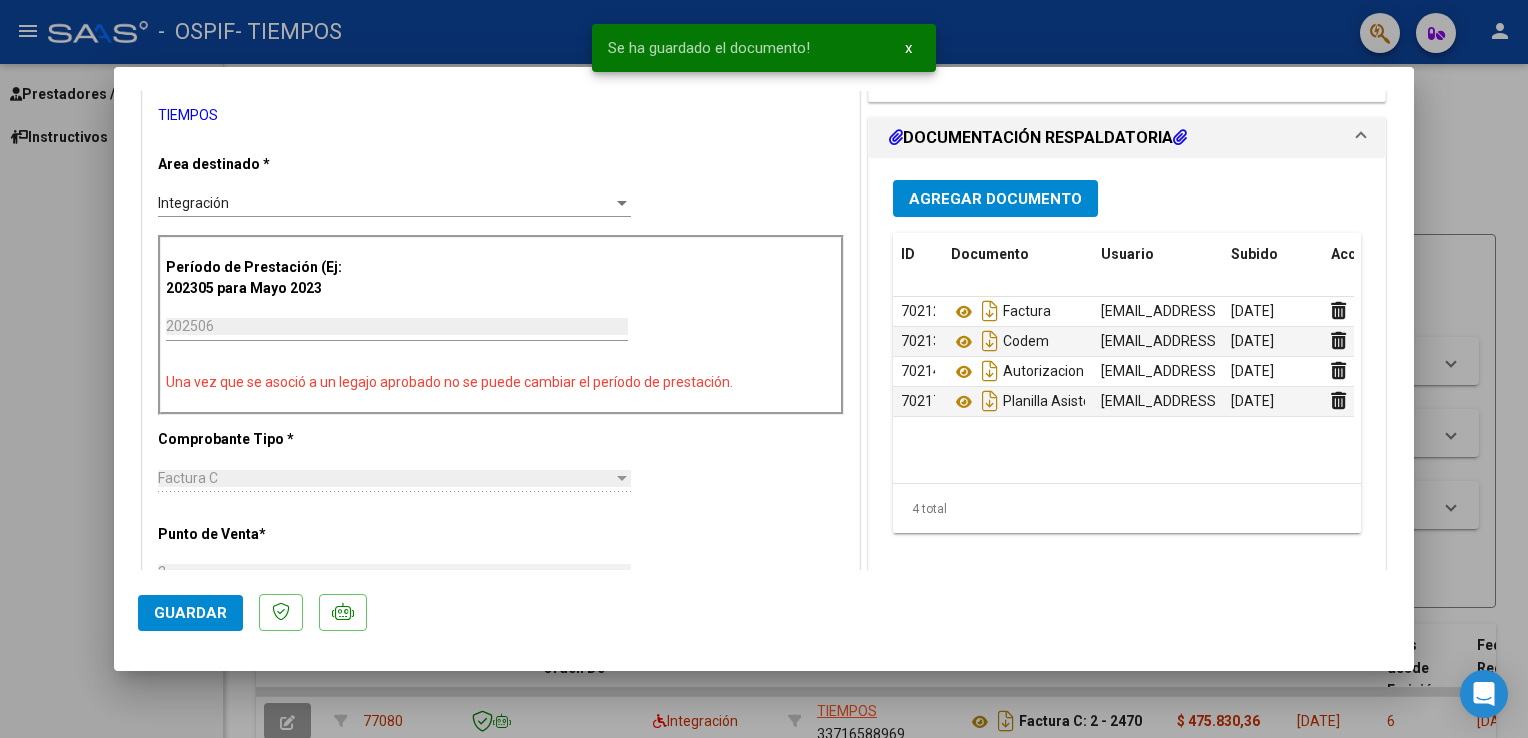 scroll, scrollTop: 438, scrollLeft: 0, axis: vertical 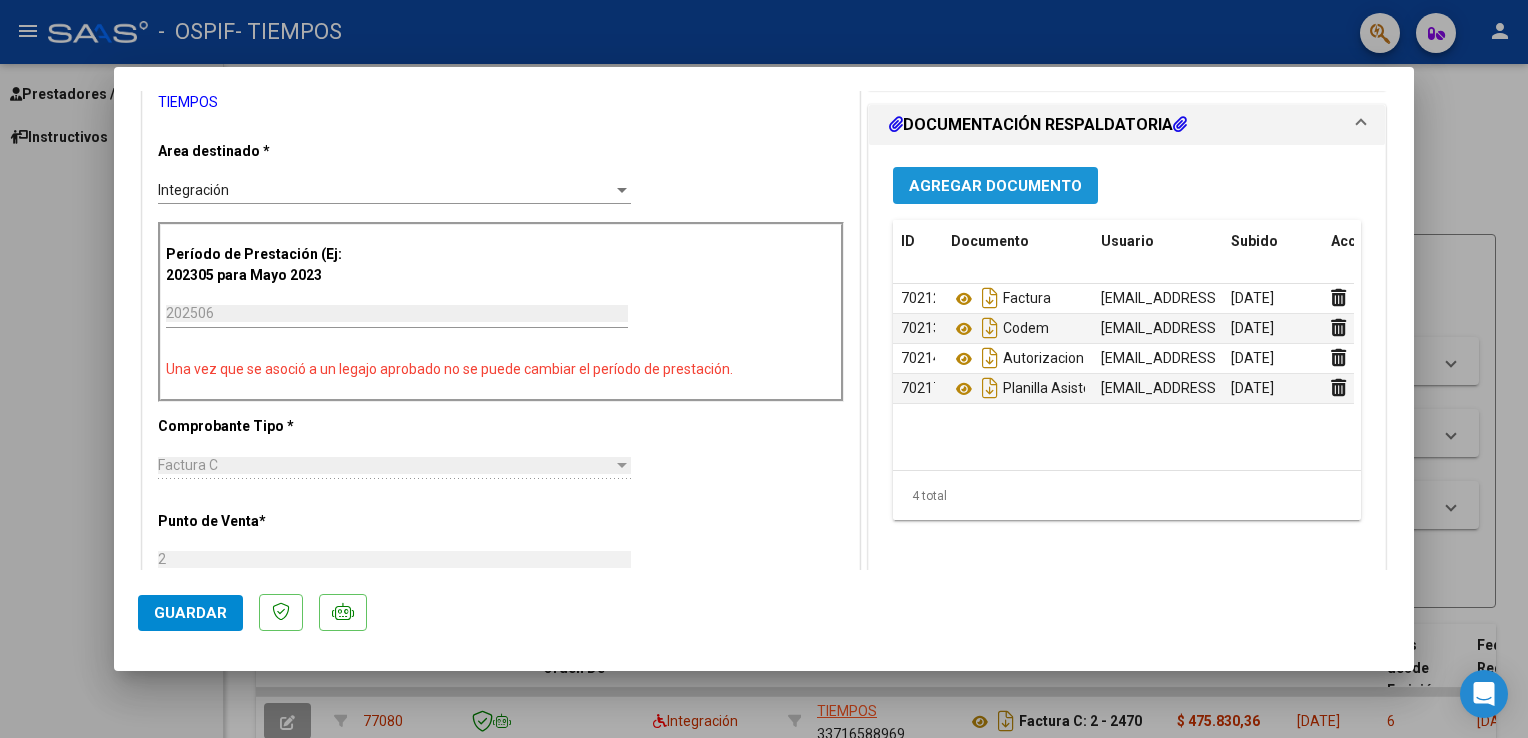 click on "Agregar Documento" at bounding box center (995, 186) 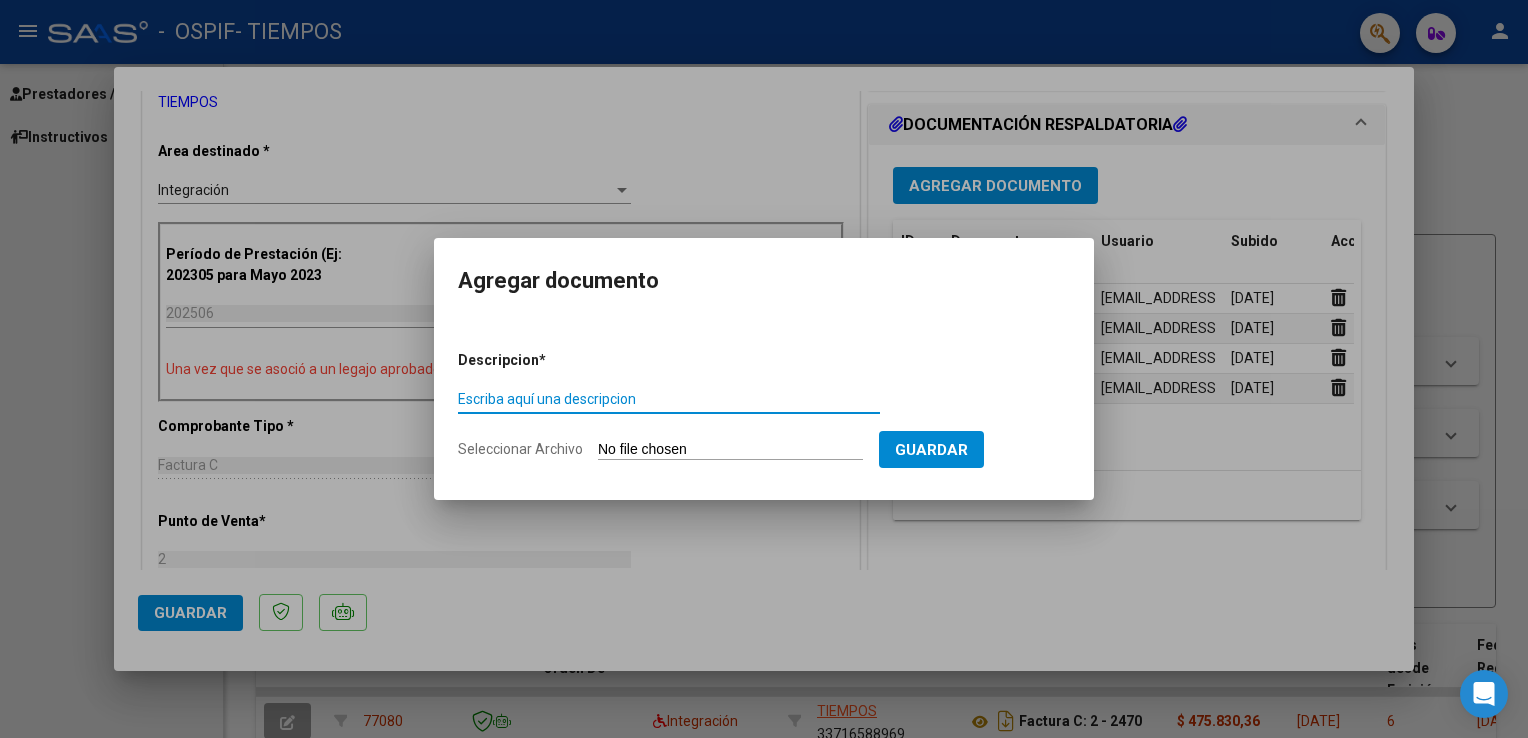 click on "Escriba aquí una descripcion" at bounding box center (669, 399) 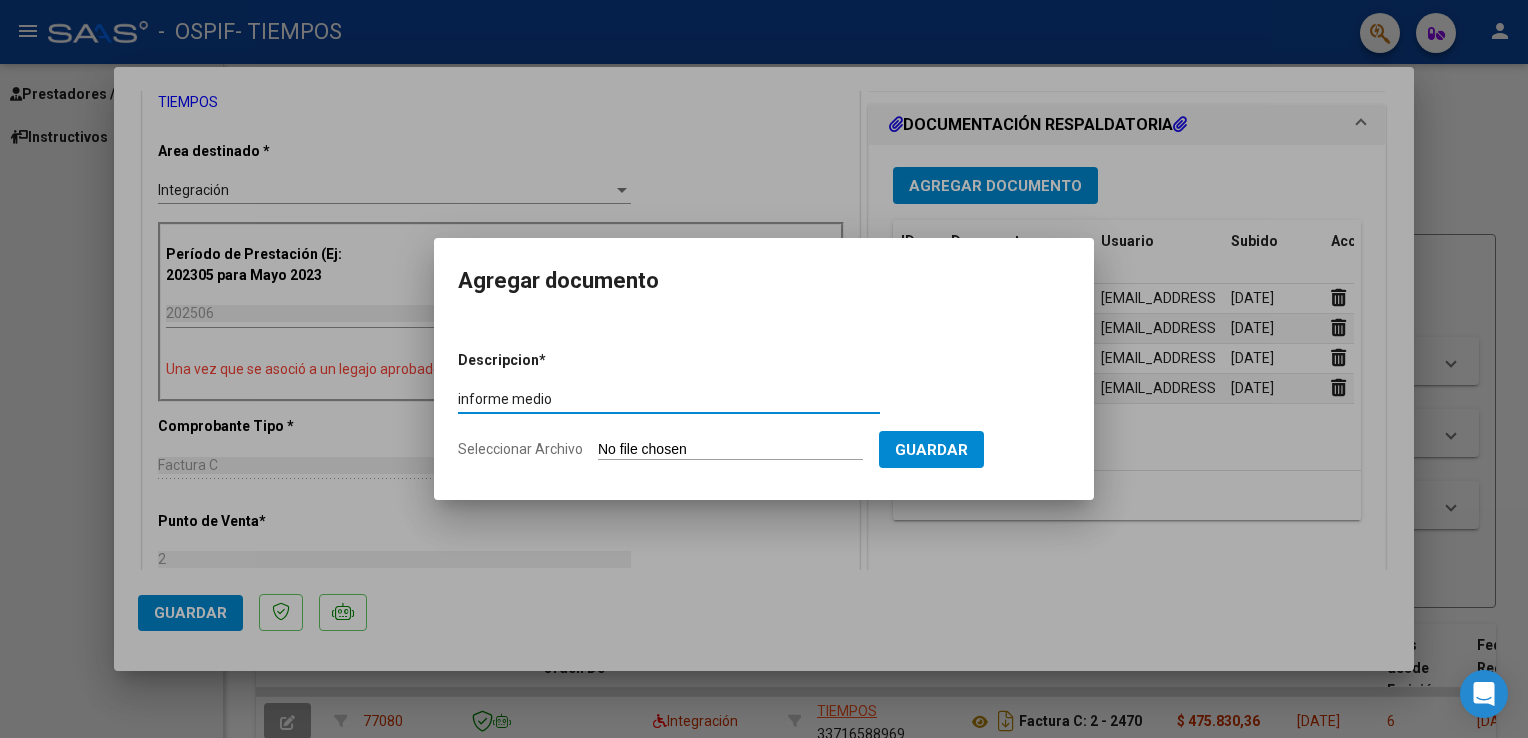 type on "informe medio" 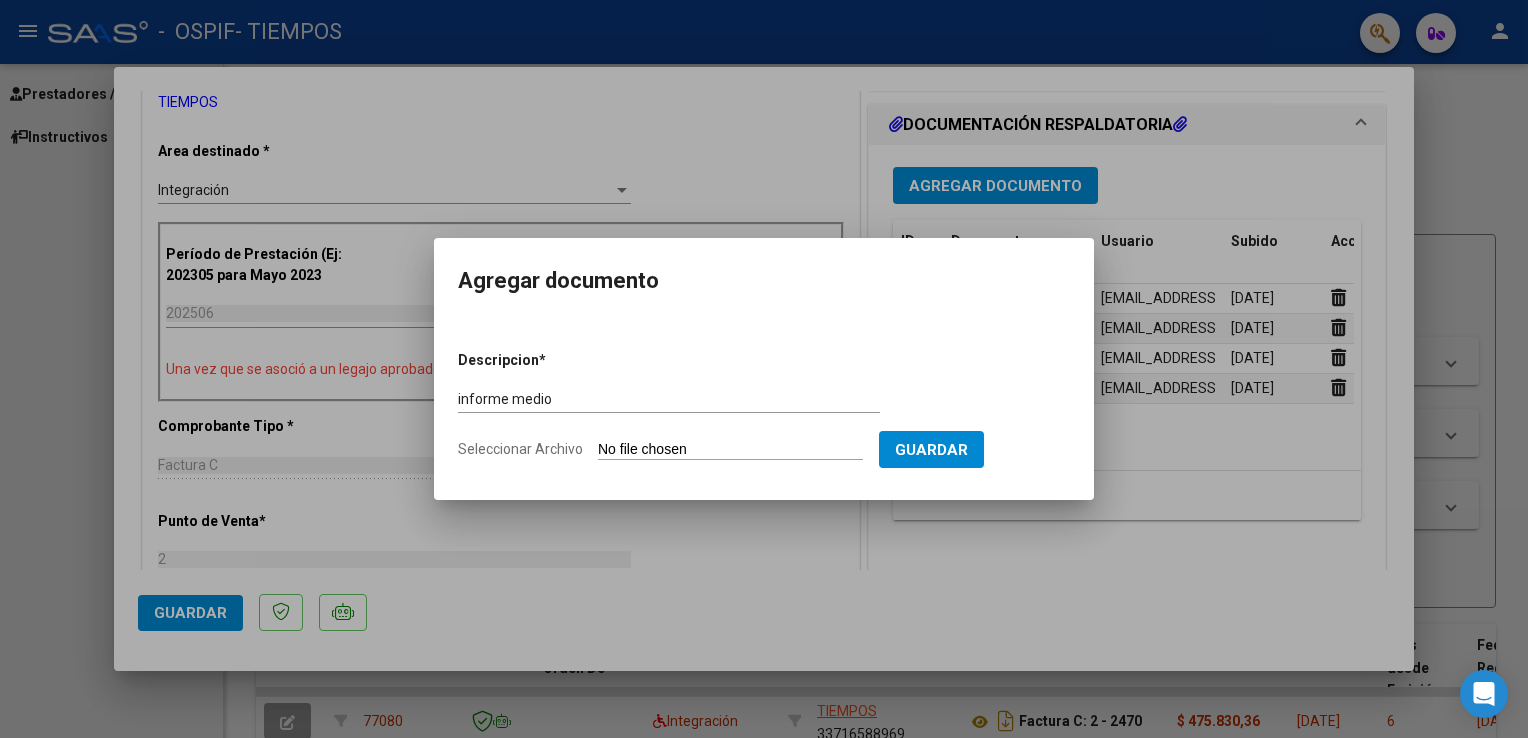 click on "Seleccionar Archivo" at bounding box center [730, 450] 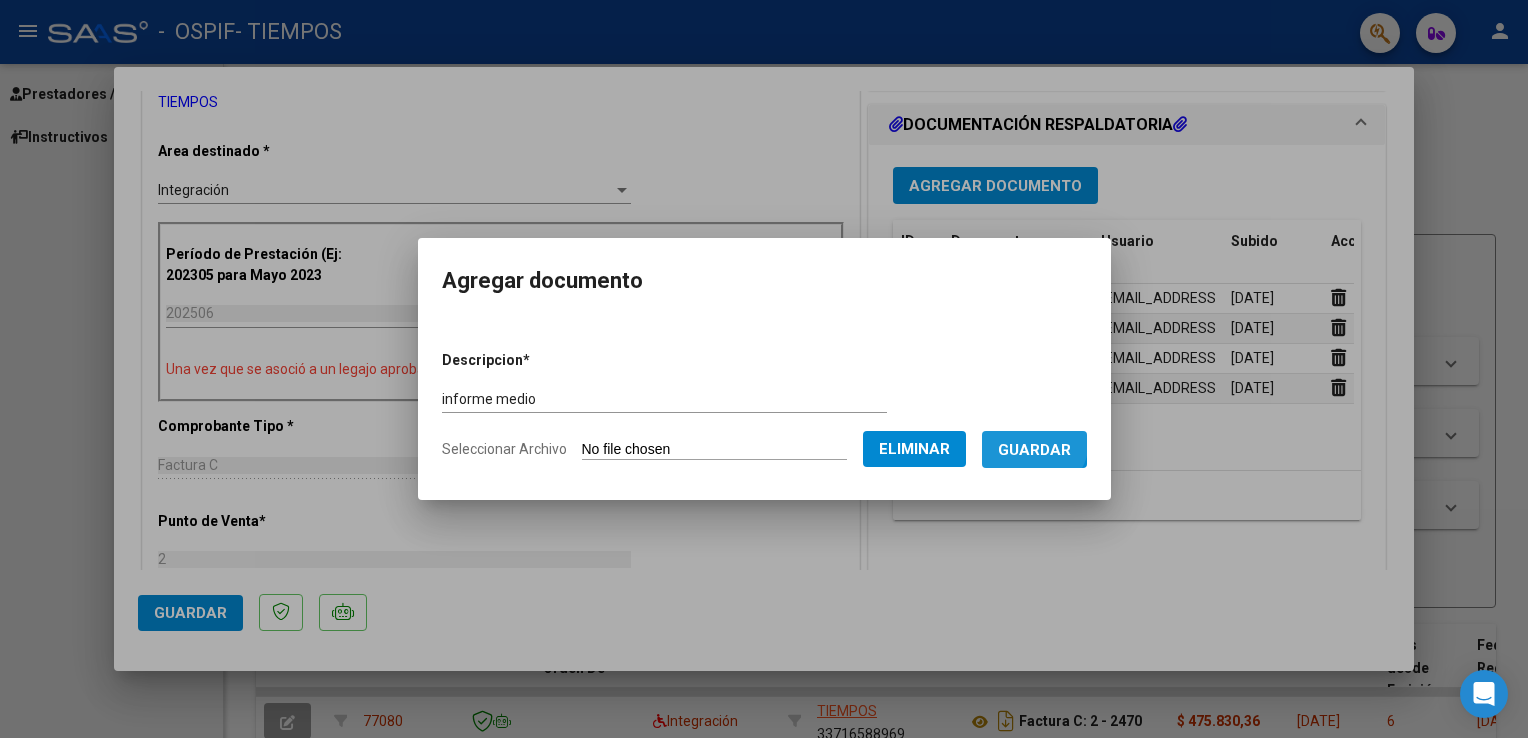 click on "Guardar" at bounding box center (1034, 450) 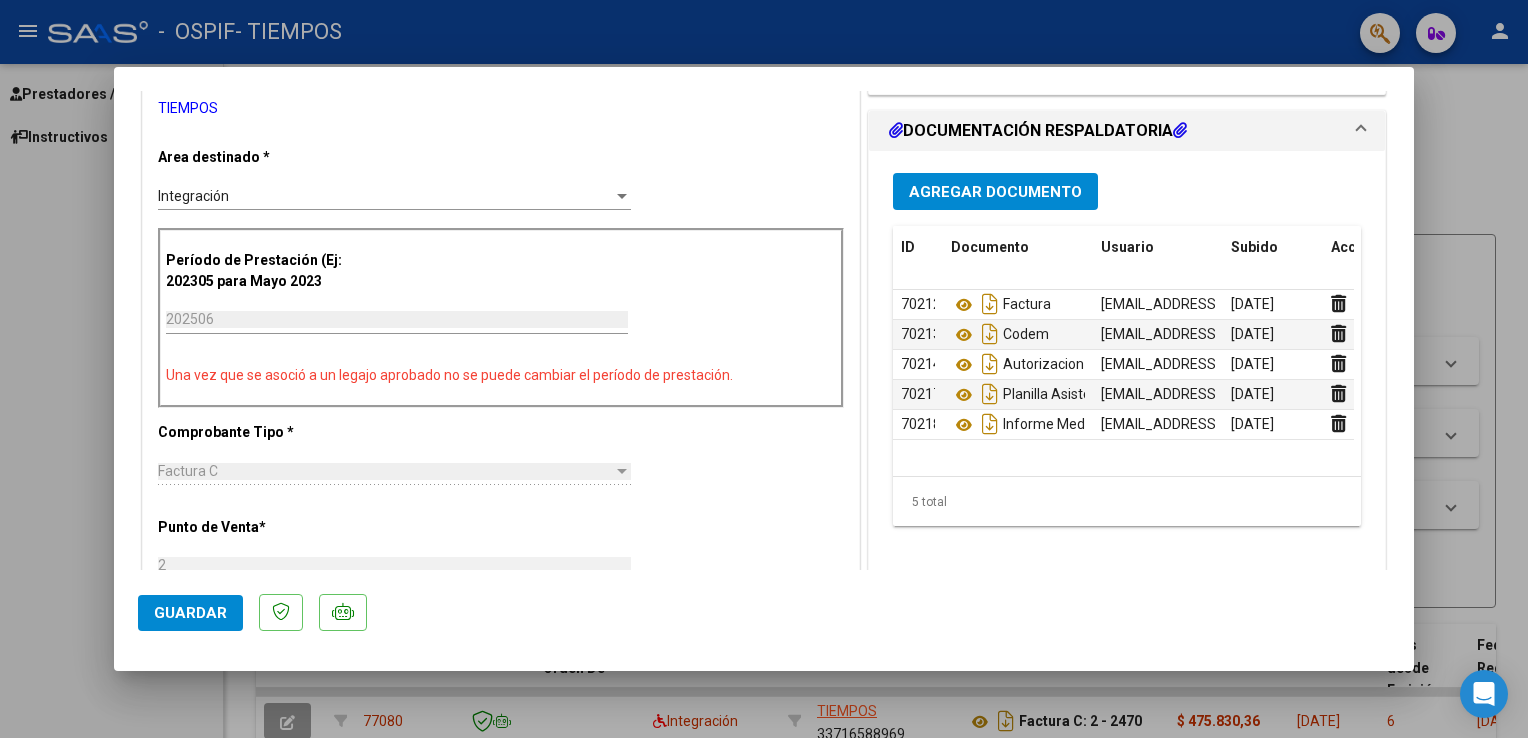 scroll, scrollTop: 444, scrollLeft: 0, axis: vertical 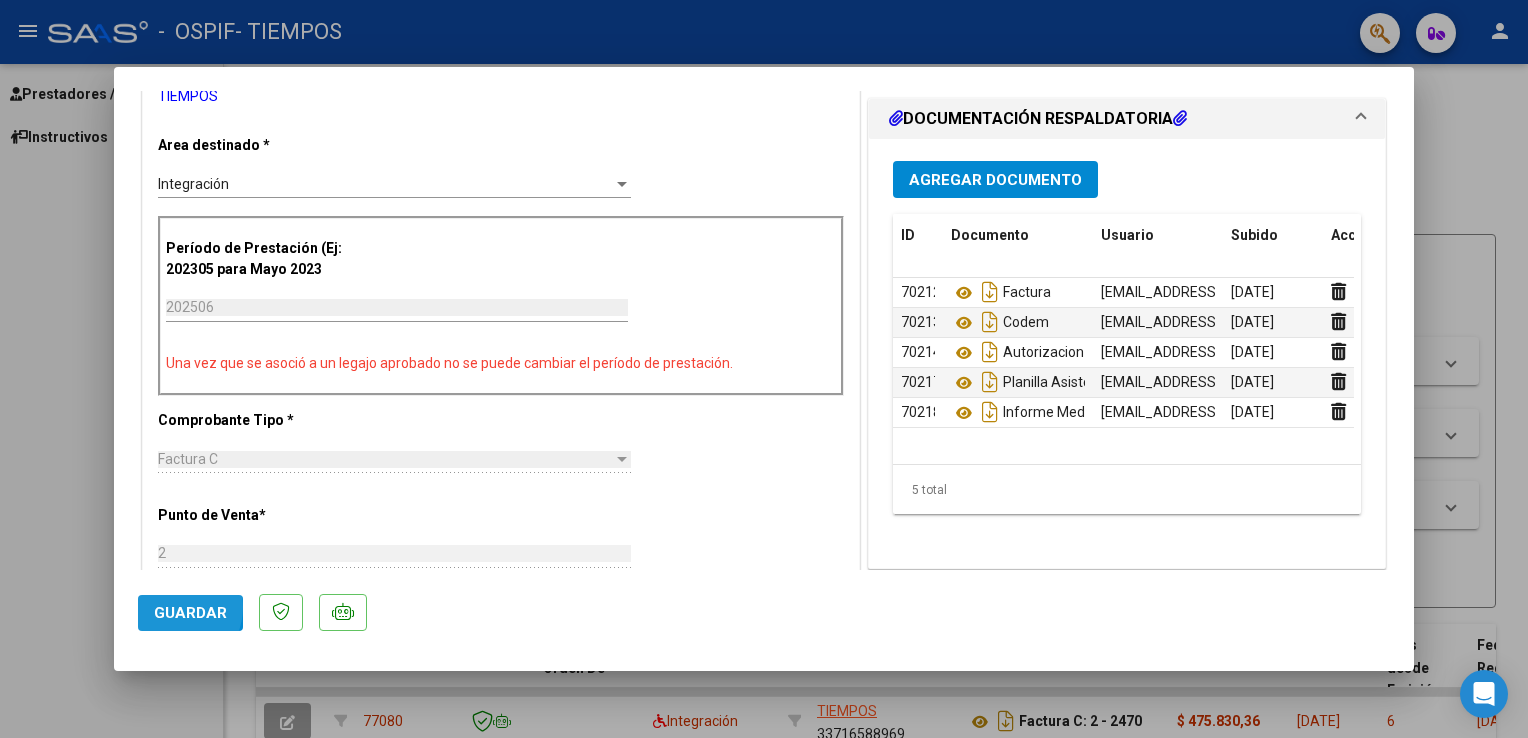 click on "Guardar" 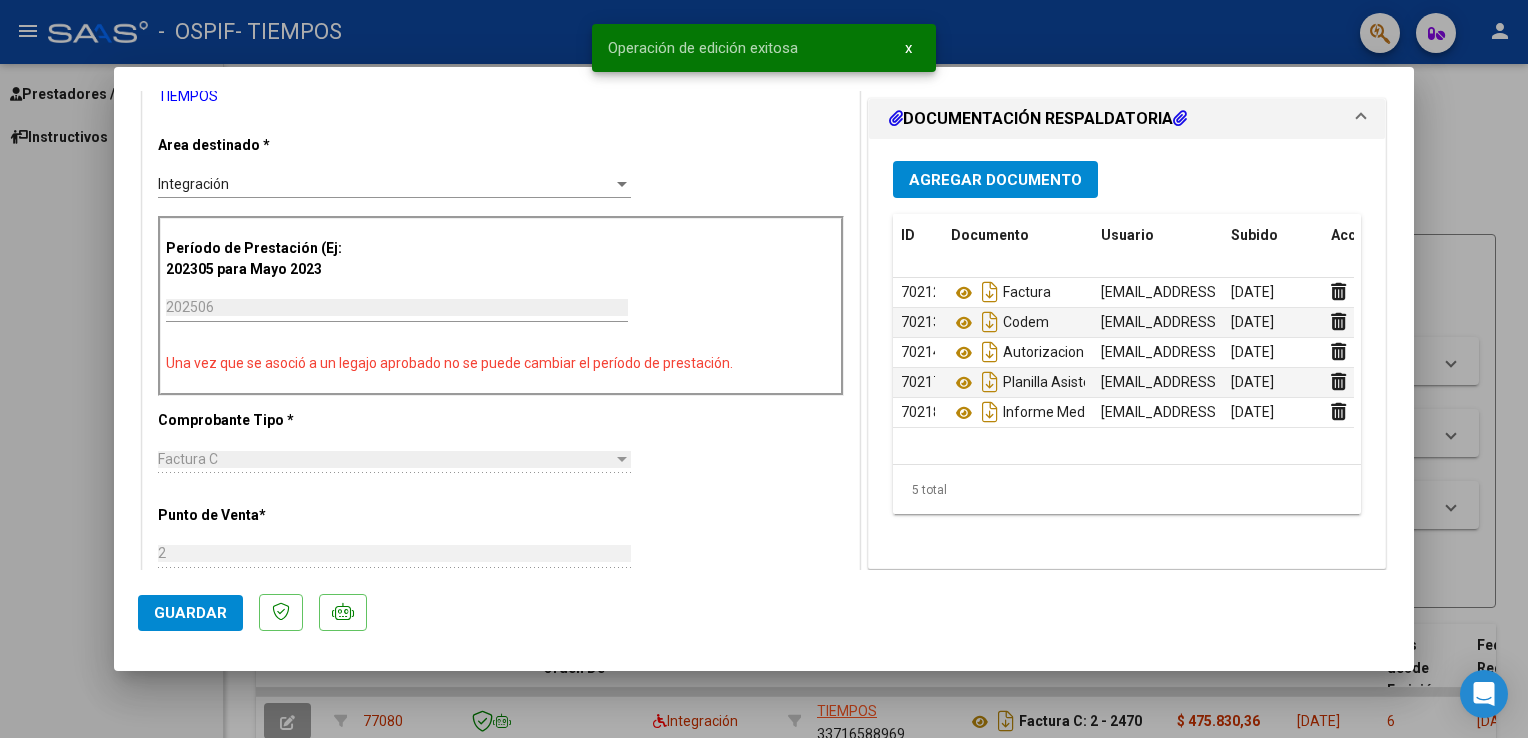 click at bounding box center [764, 369] 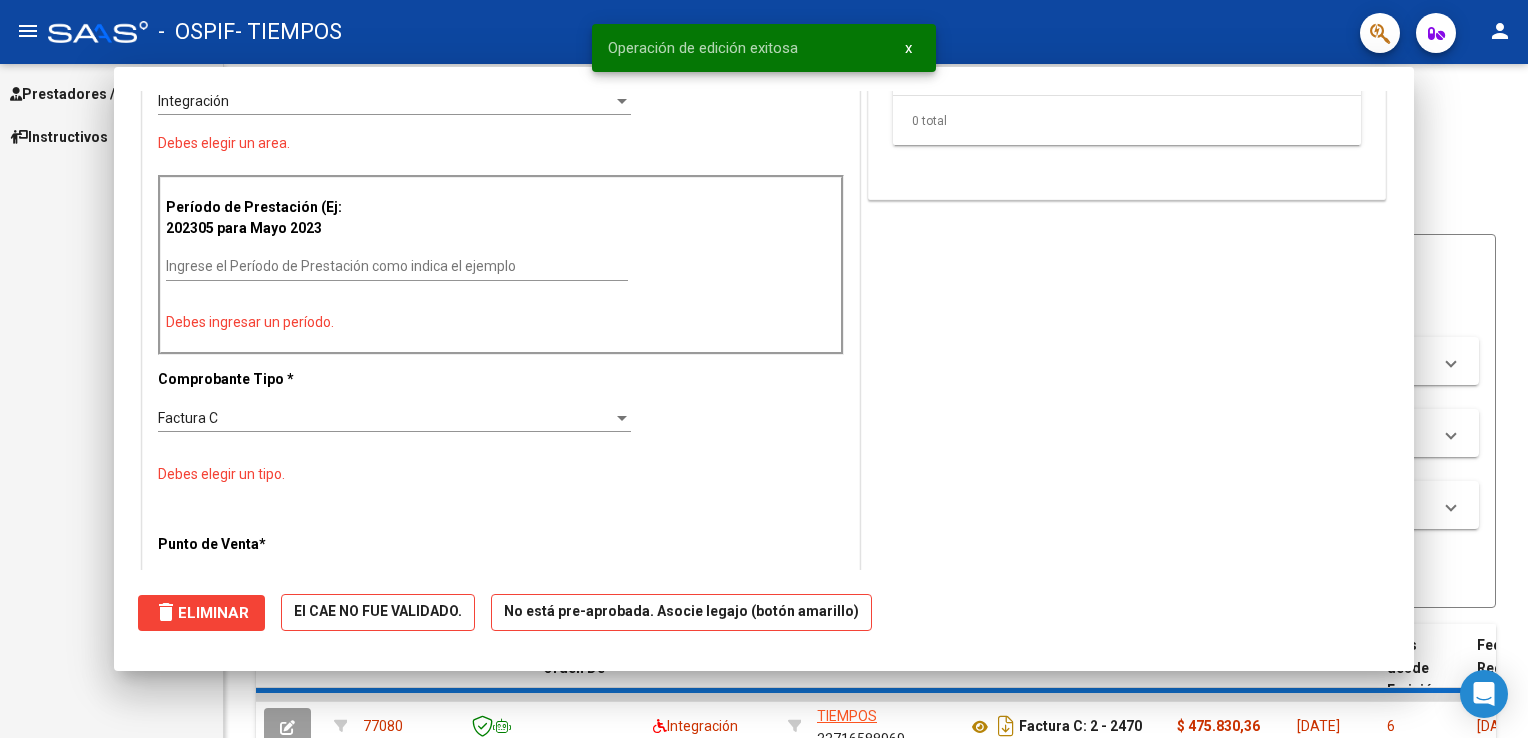 scroll, scrollTop: 361, scrollLeft: 0, axis: vertical 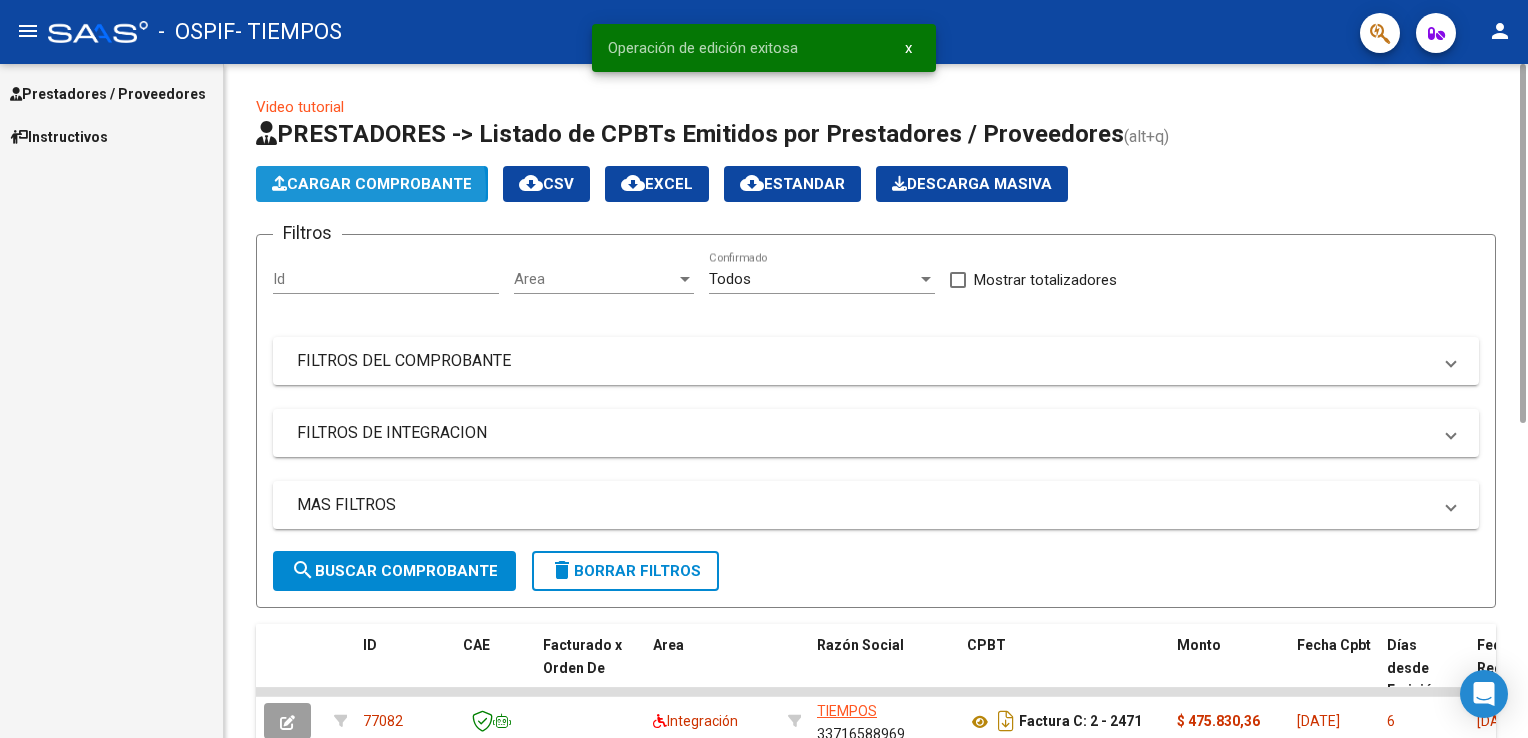 click on "Cargar Comprobante" 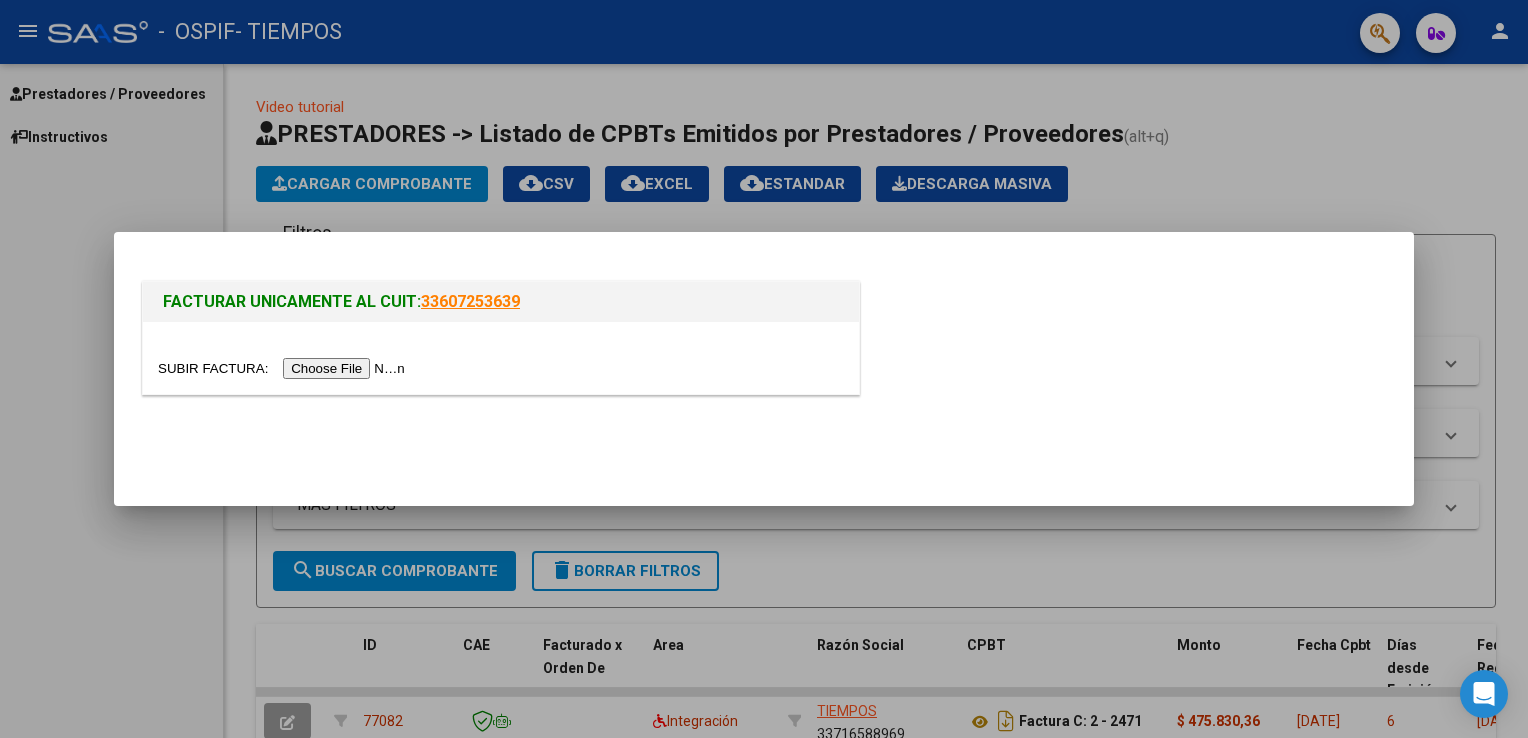 click at bounding box center (284, 368) 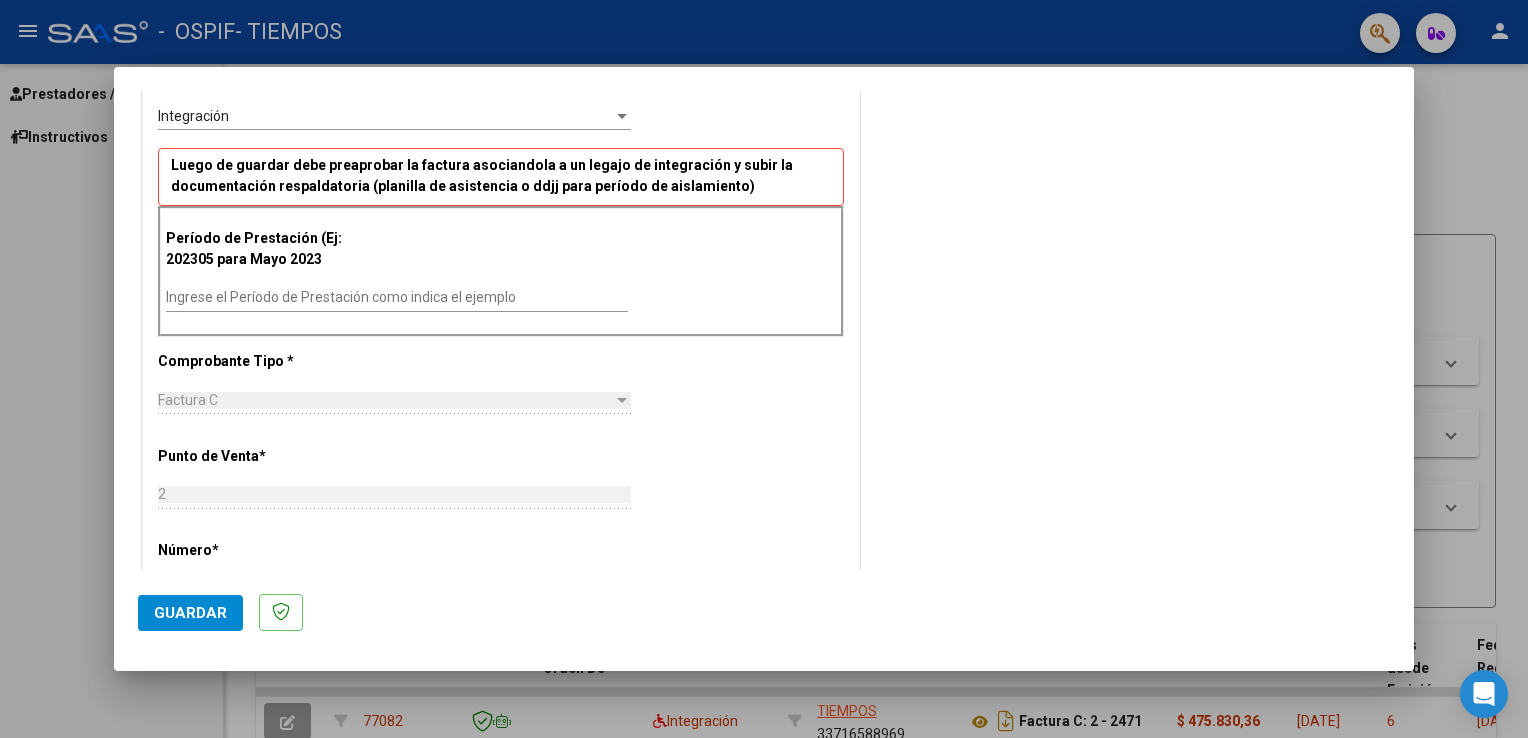scroll, scrollTop: 456, scrollLeft: 0, axis: vertical 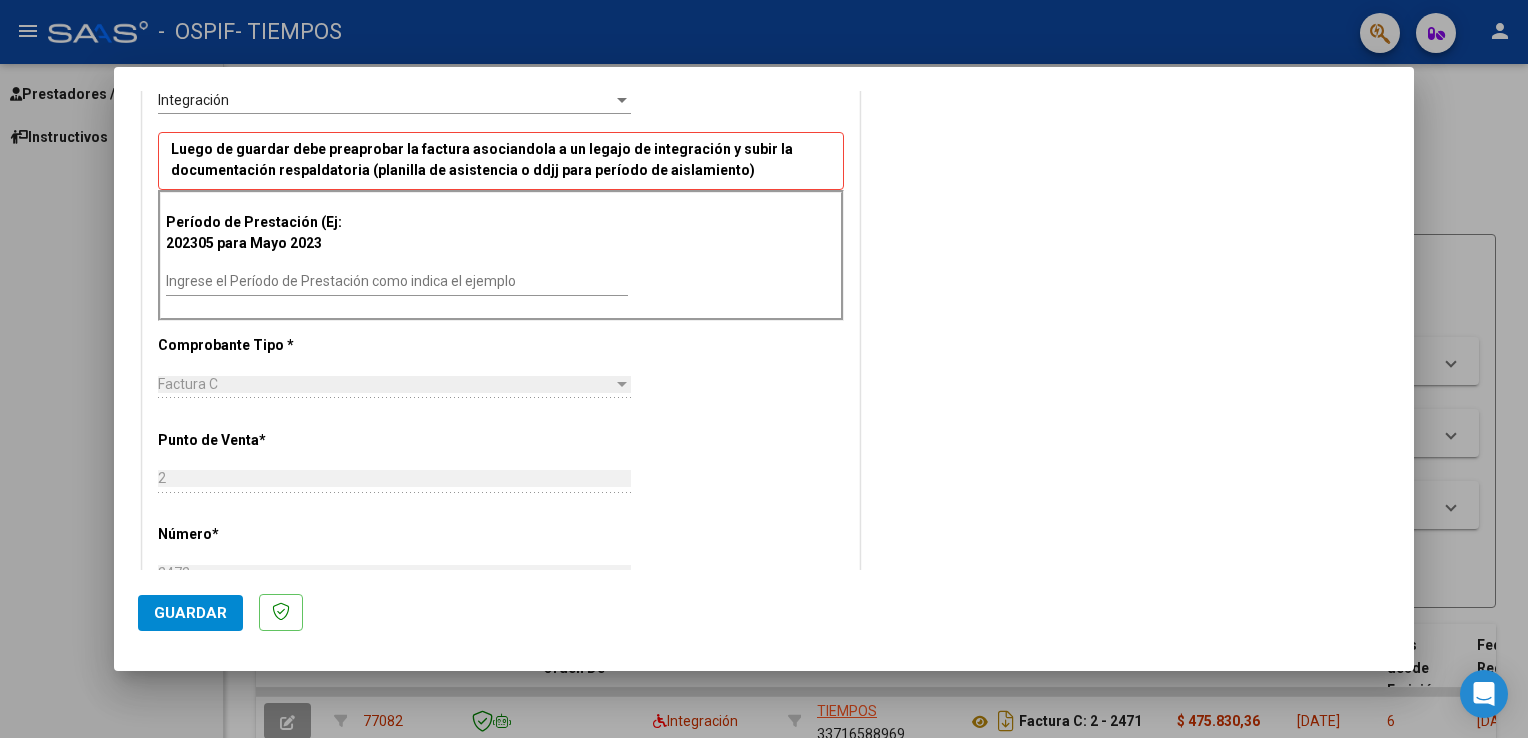 click on "Ingrese el Período de Prestación como indica el ejemplo" at bounding box center (397, 281) 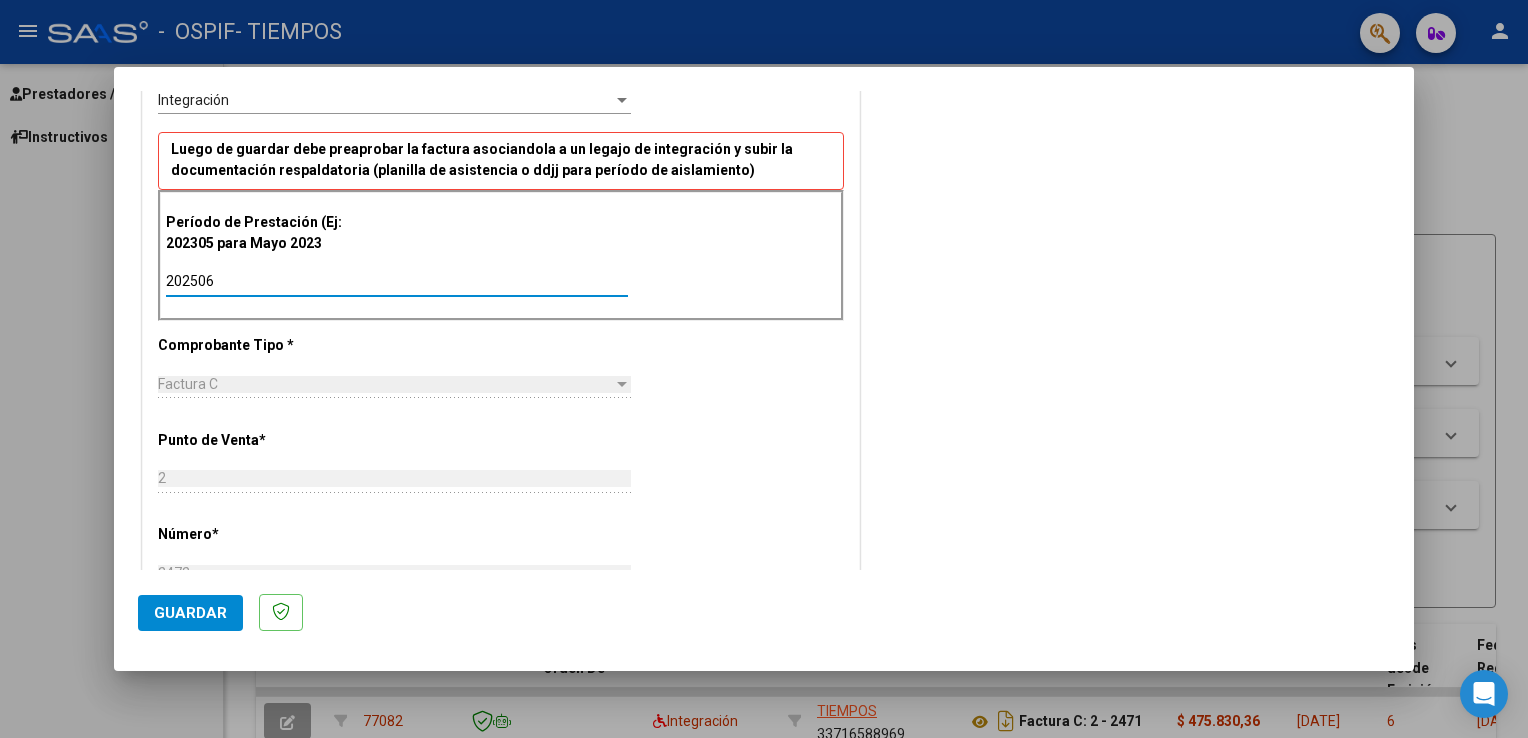 type on "202506" 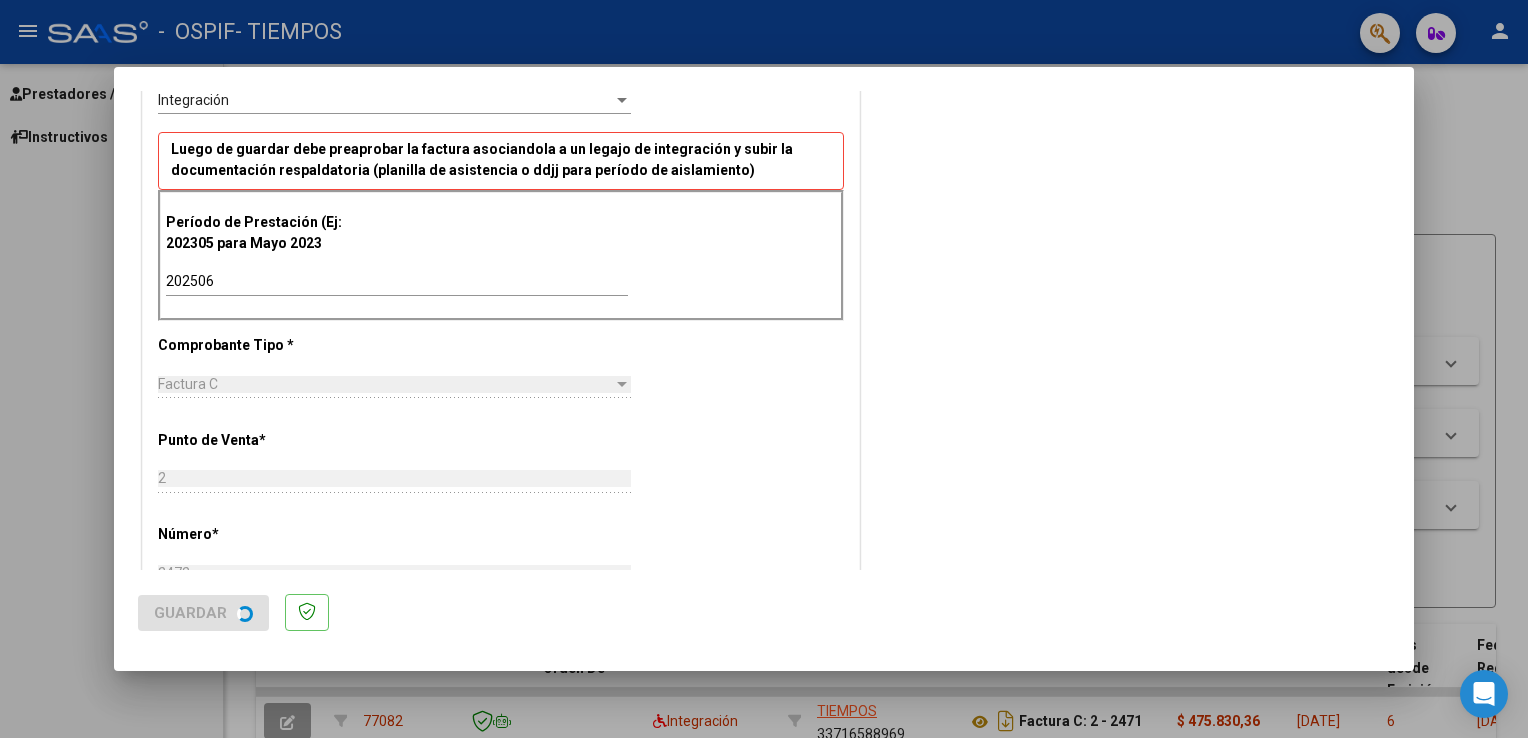 scroll, scrollTop: 0, scrollLeft: 0, axis: both 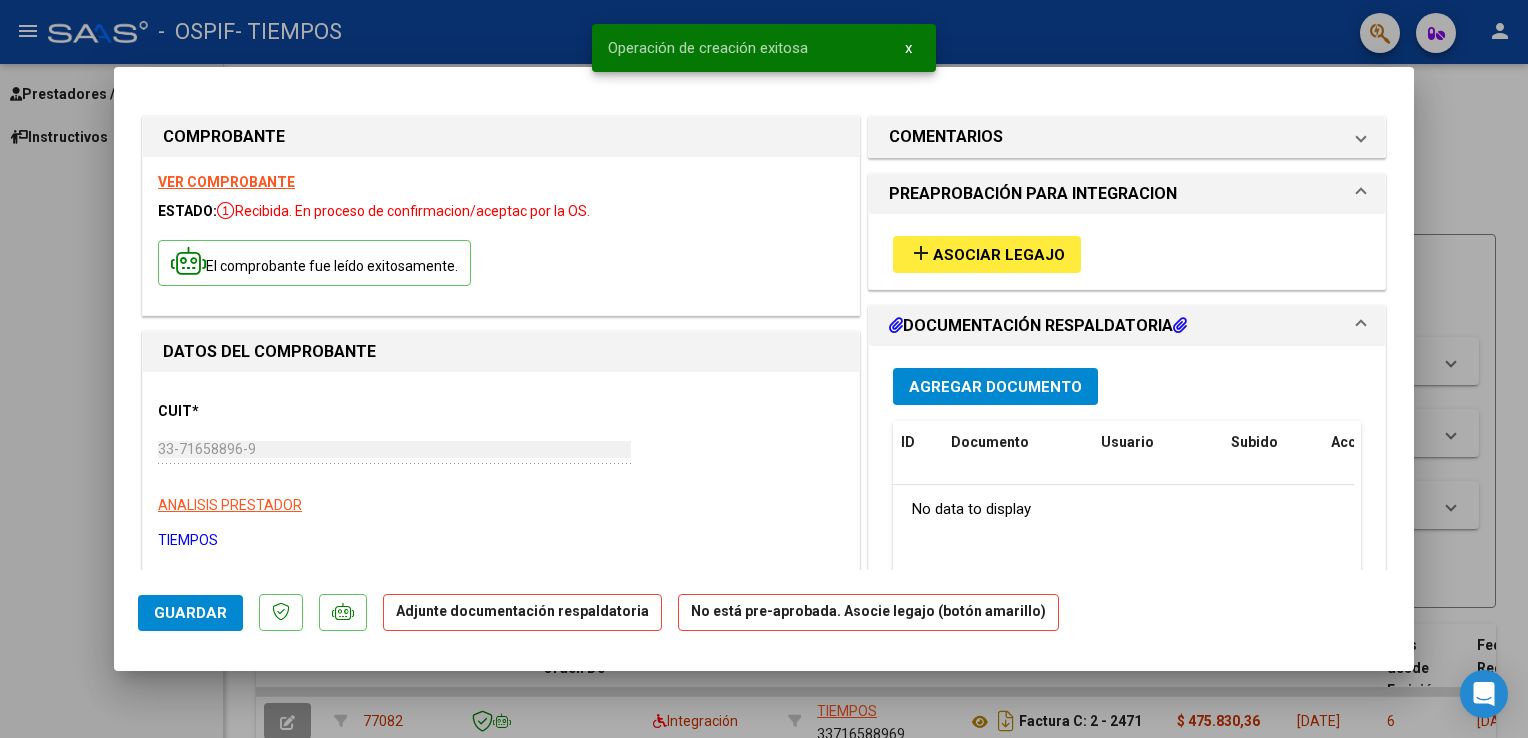 click on "Asociar Legajo" at bounding box center (999, 255) 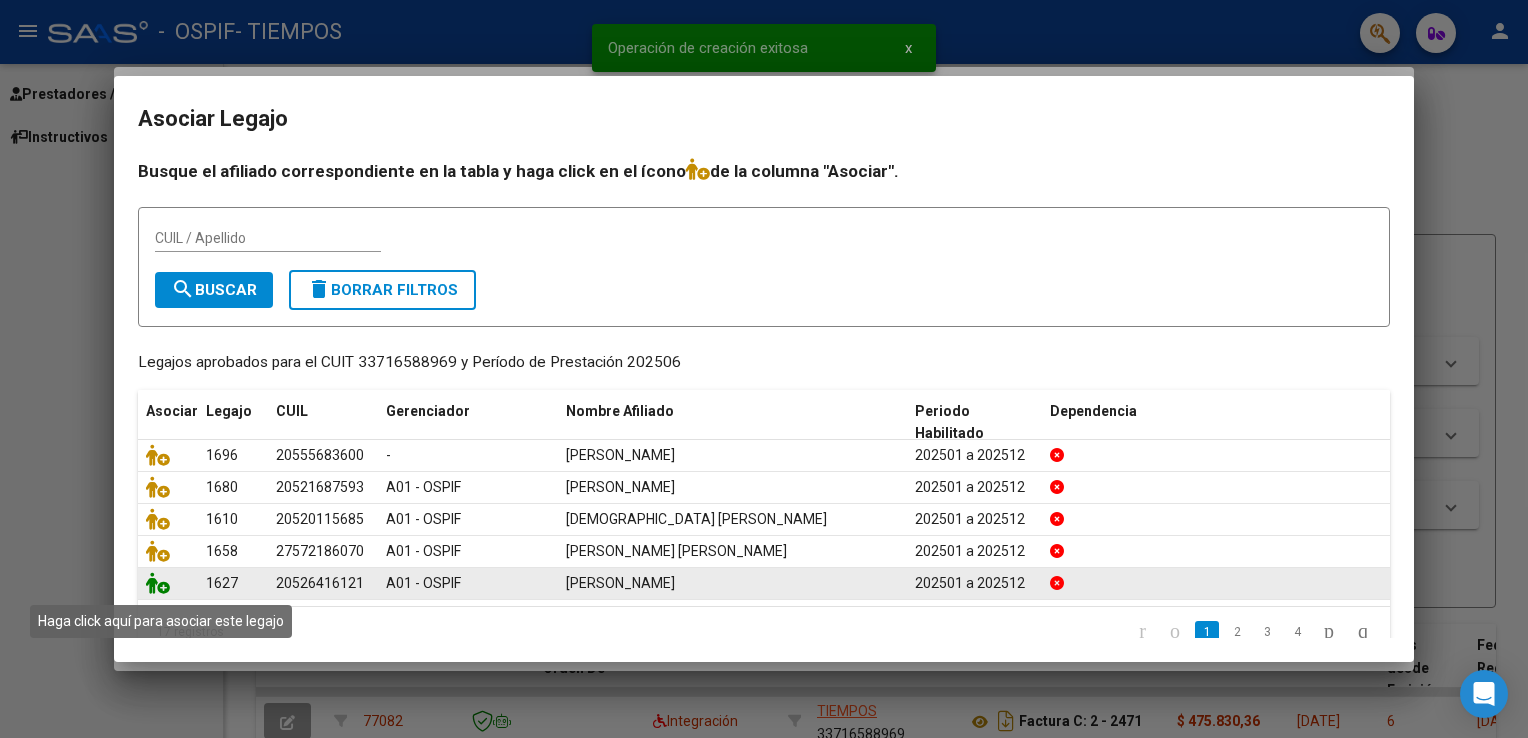 click 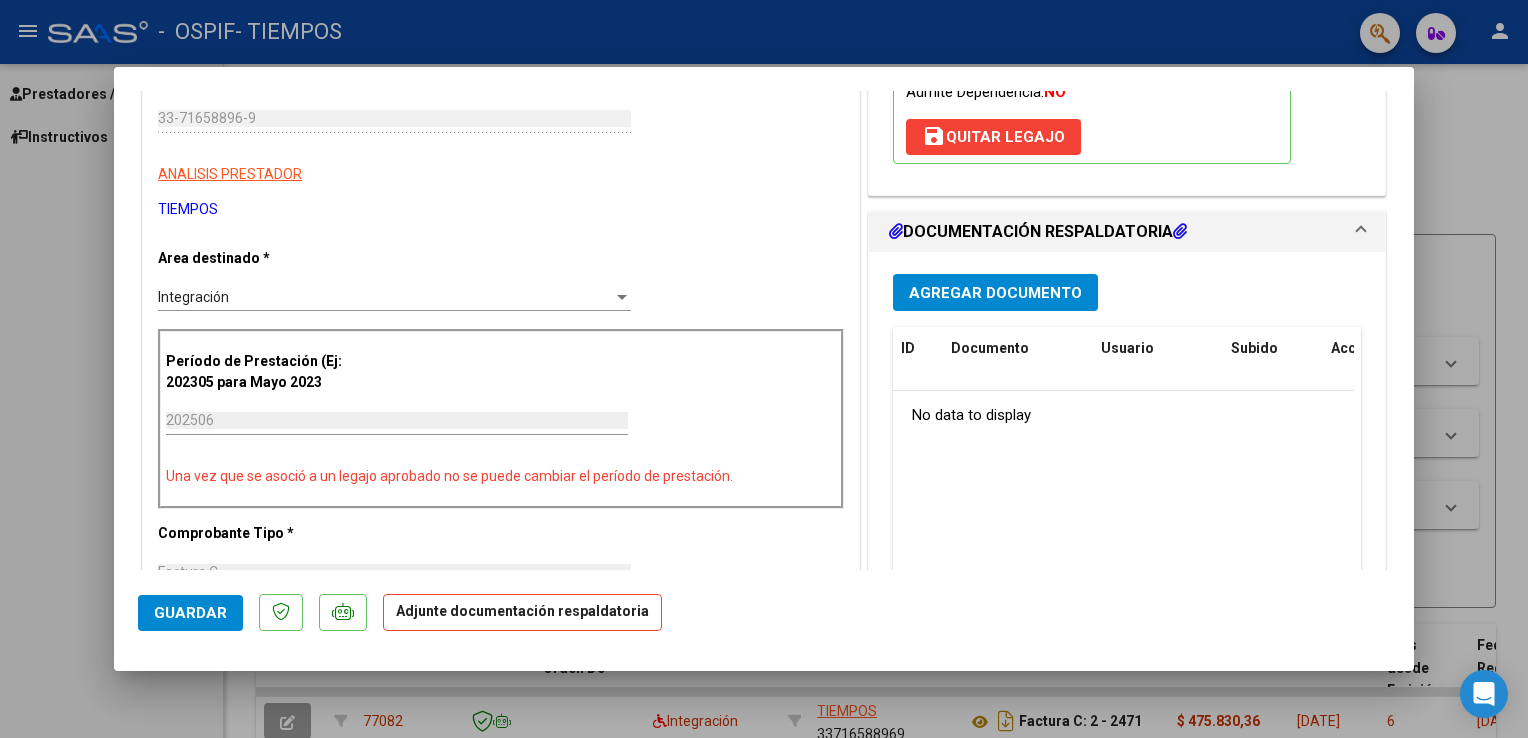 scroll, scrollTop: 349, scrollLeft: 0, axis: vertical 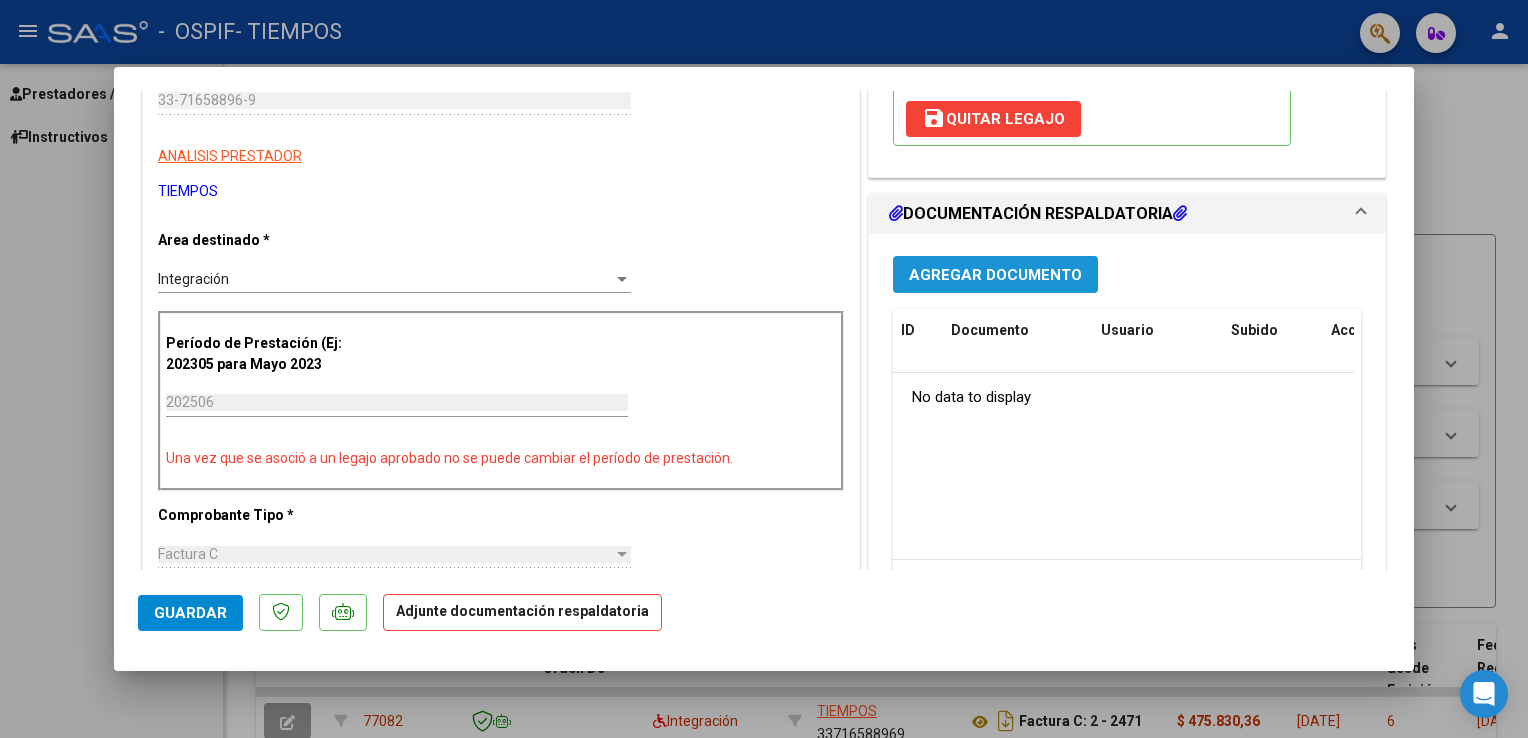 click on "Agregar Documento" at bounding box center (995, 275) 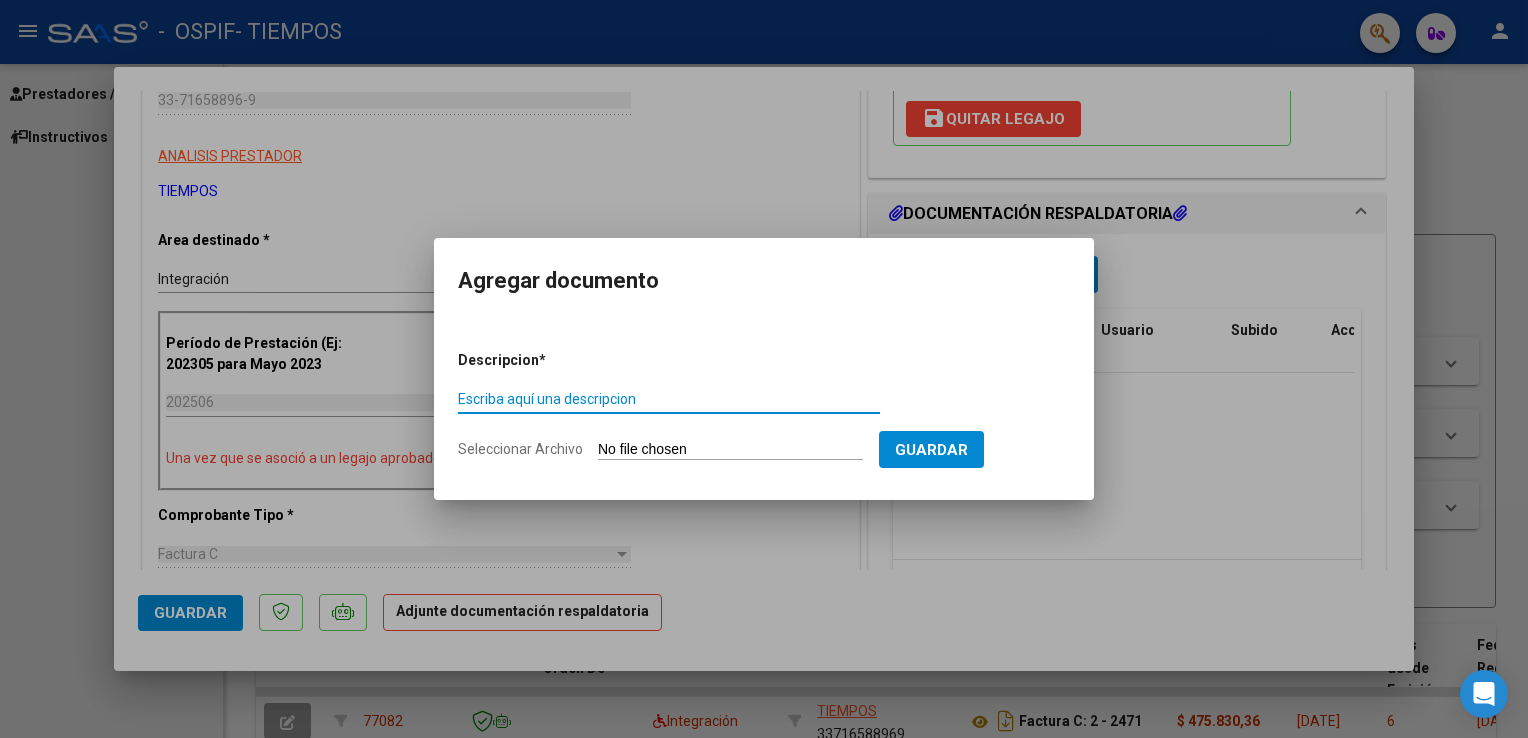 click on "Escriba aquí una descripcion" at bounding box center [669, 399] 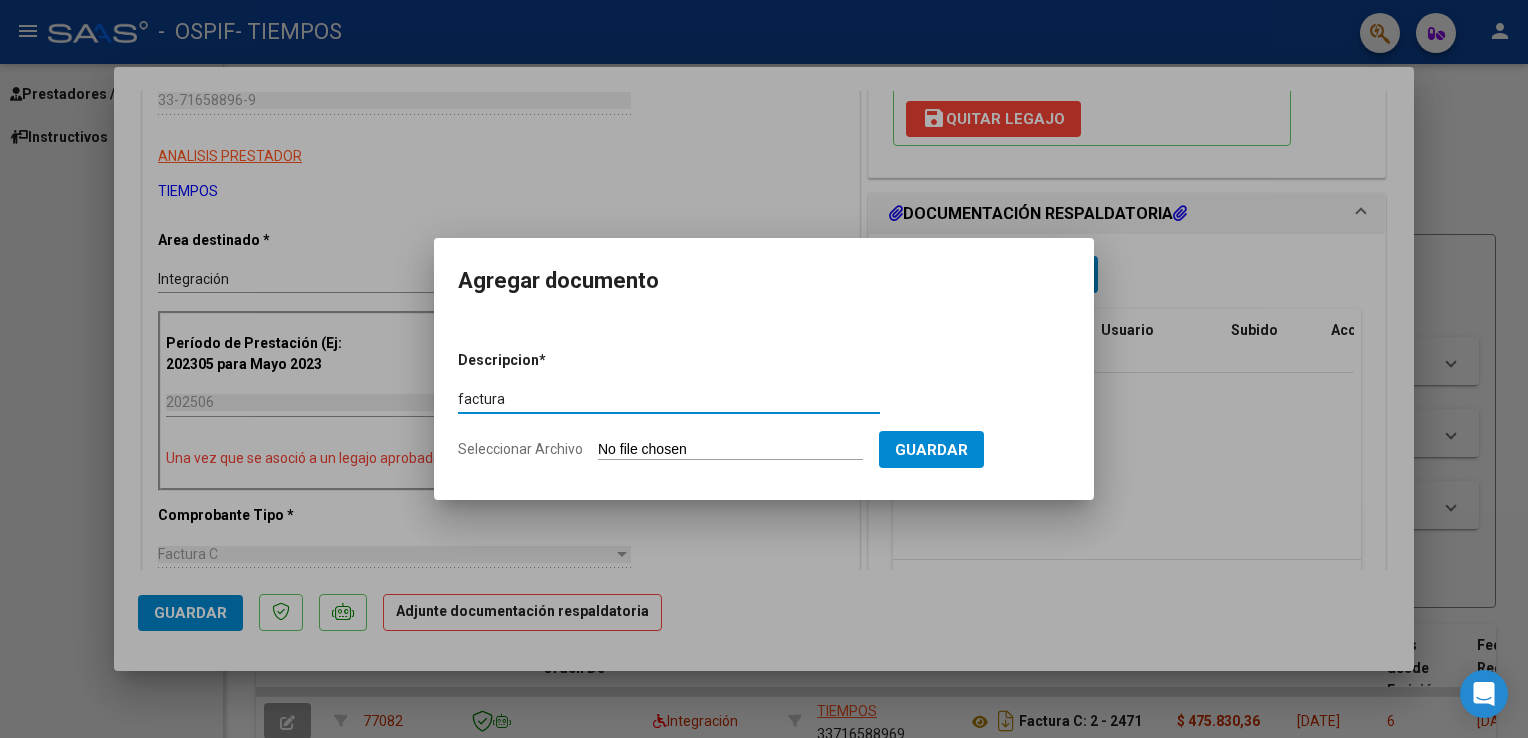 type on "factura" 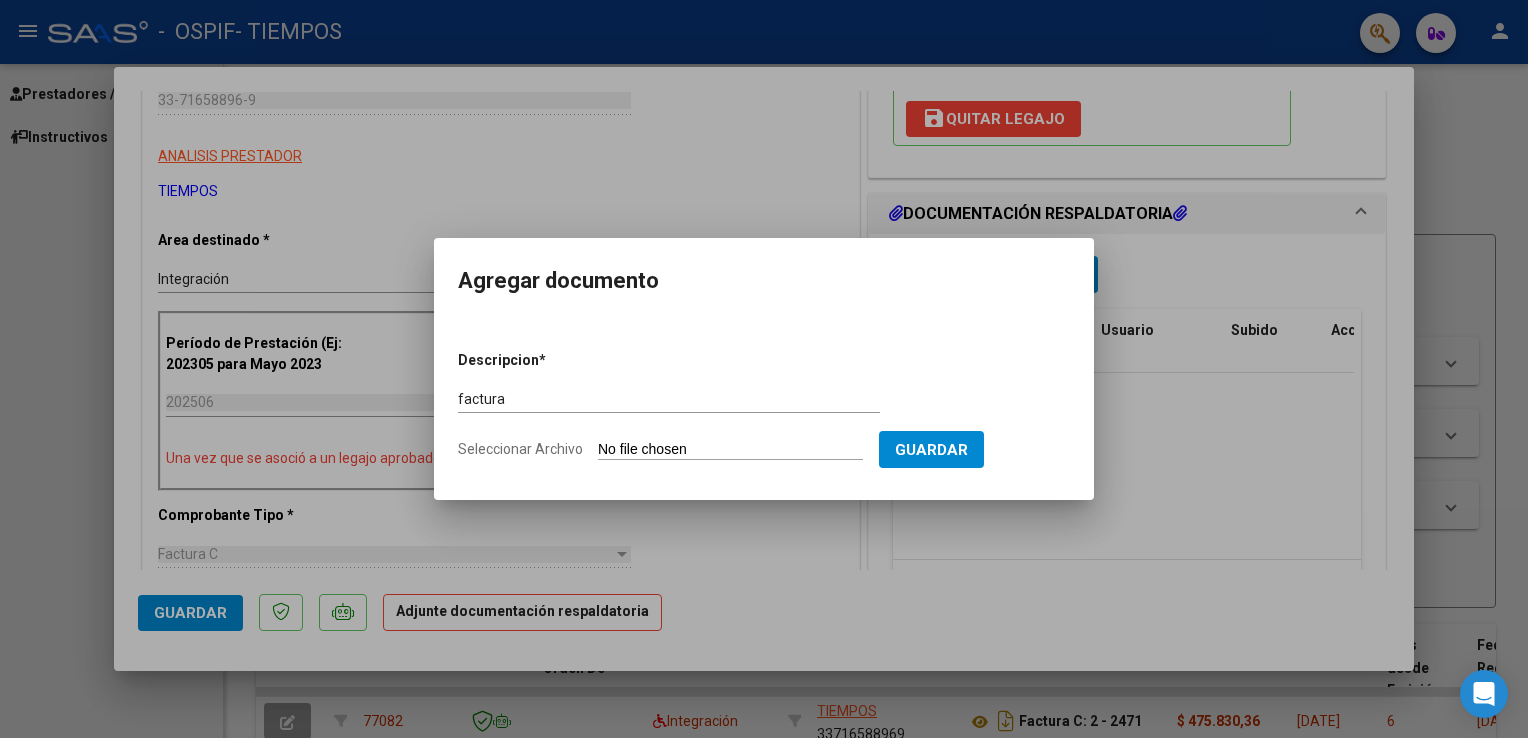 click on "Seleccionar Archivo" at bounding box center (730, 450) 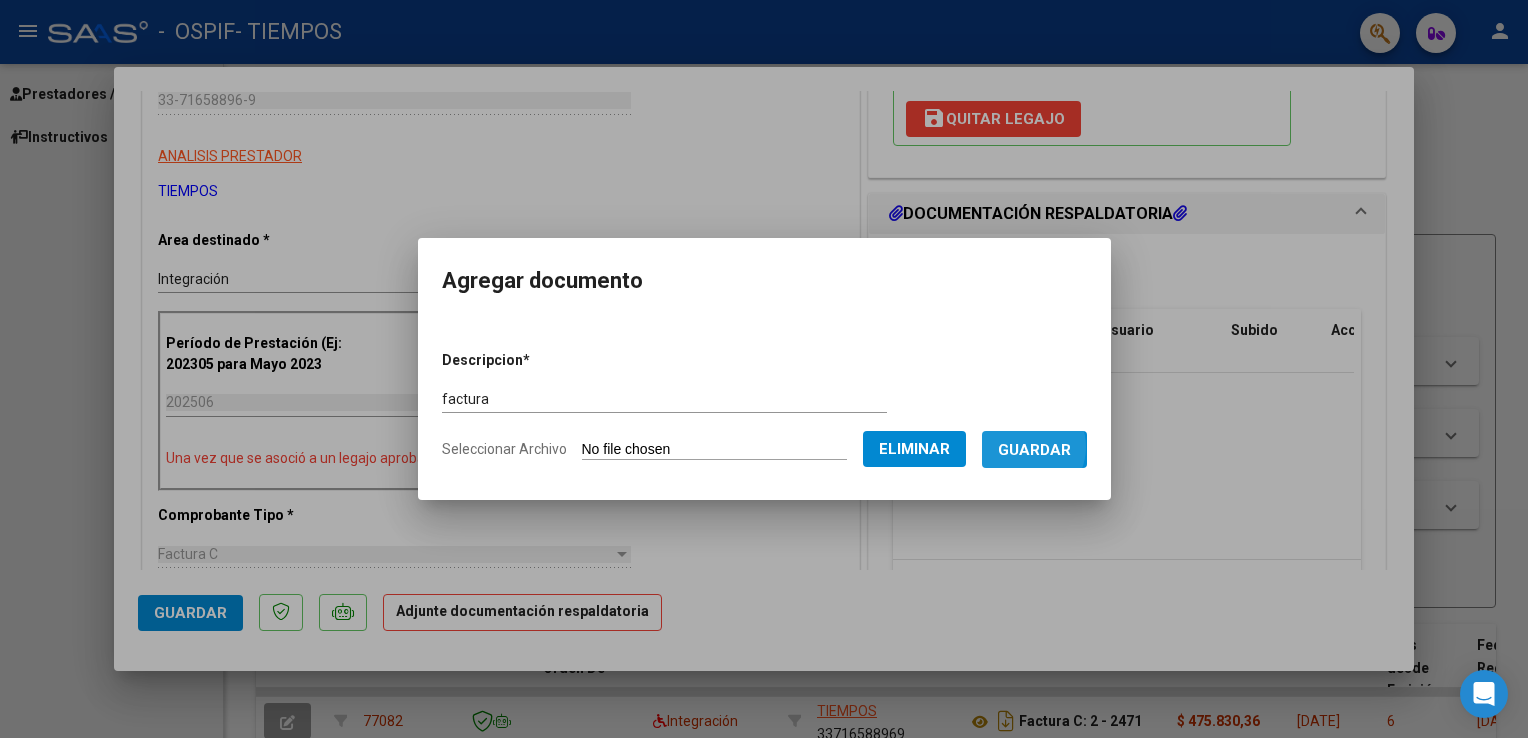 click on "Guardar" at bounding box center [1034, 450] 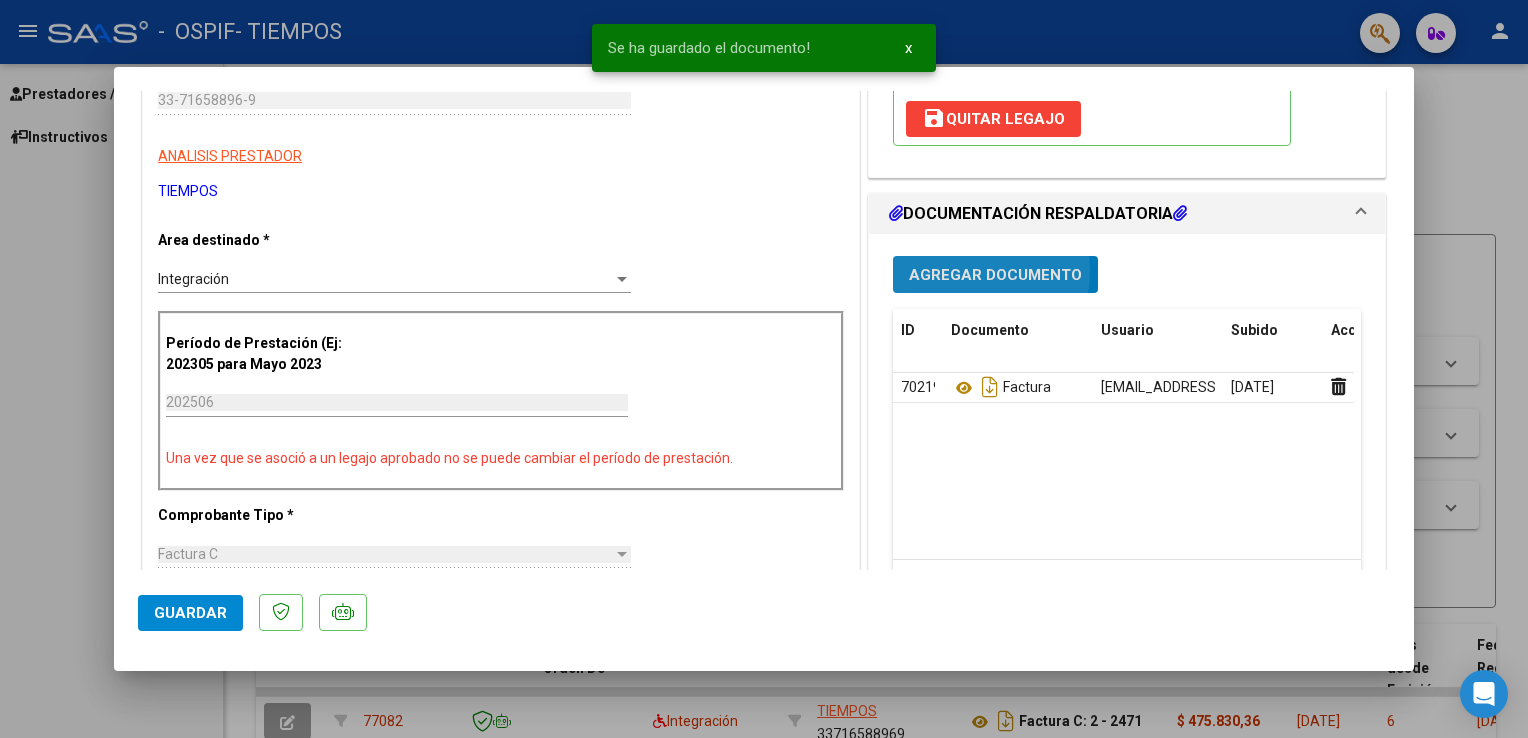 click on "Agregar Documento" at bounding box center (995, 275) 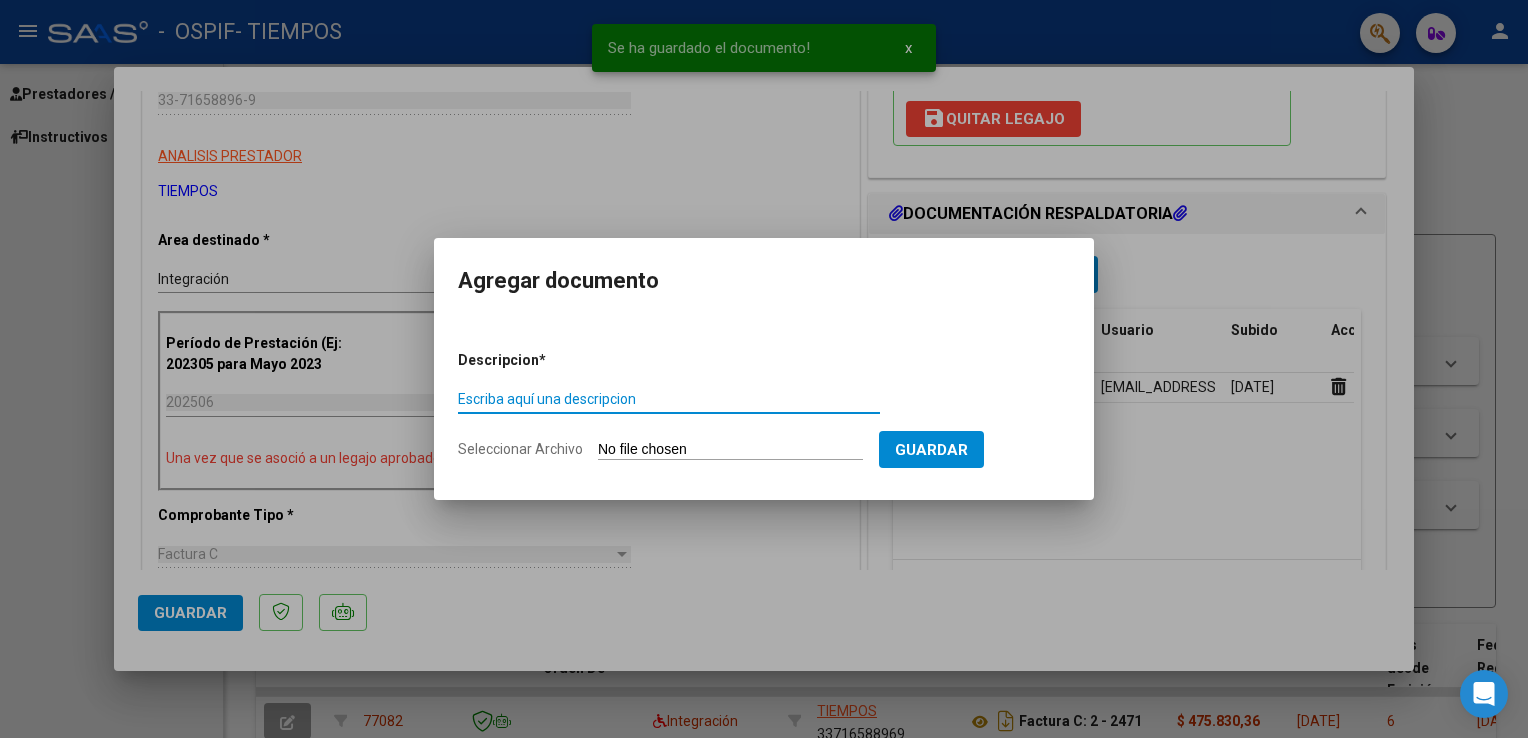 click on "Escriba aquí una descripcion" at bounding box center [669, 399] 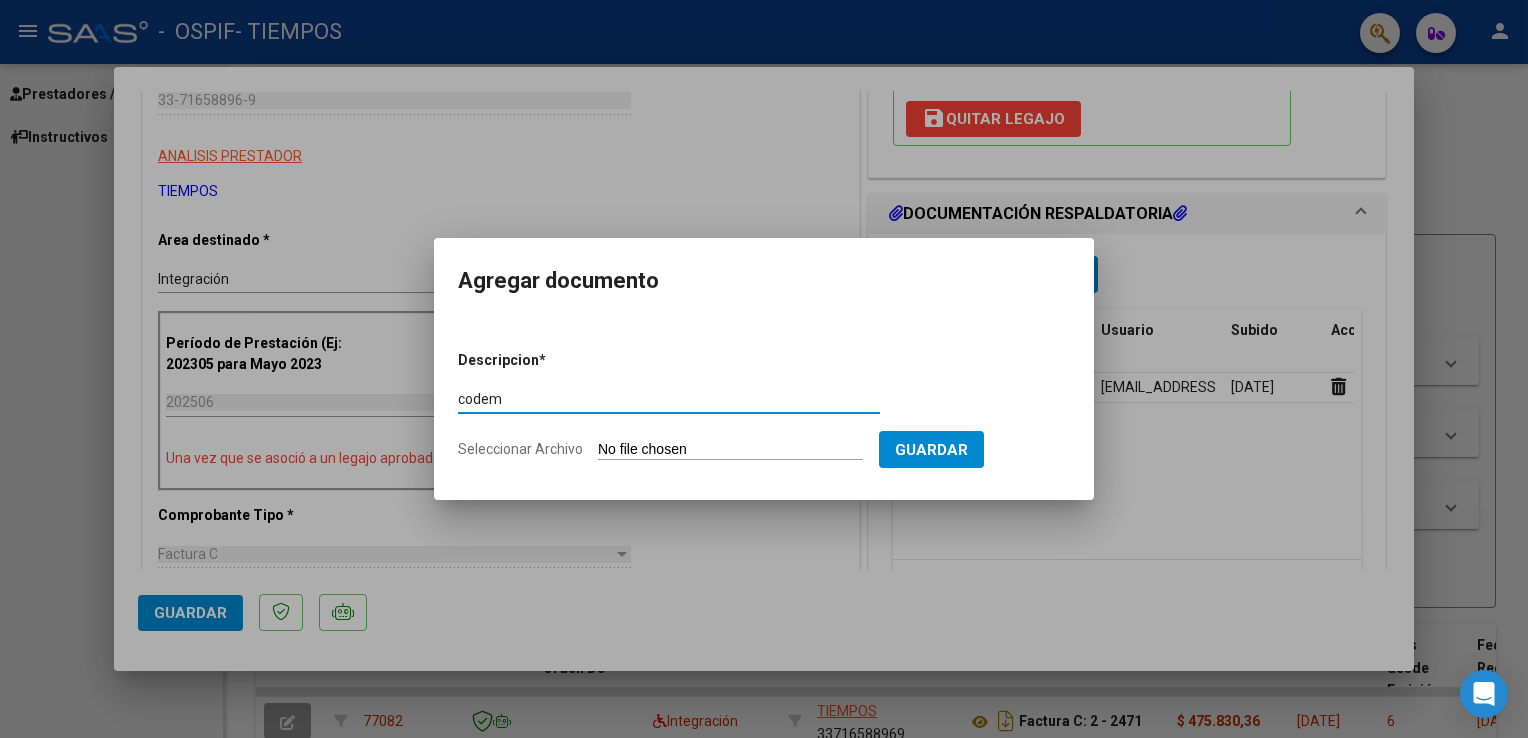 type on "codem" 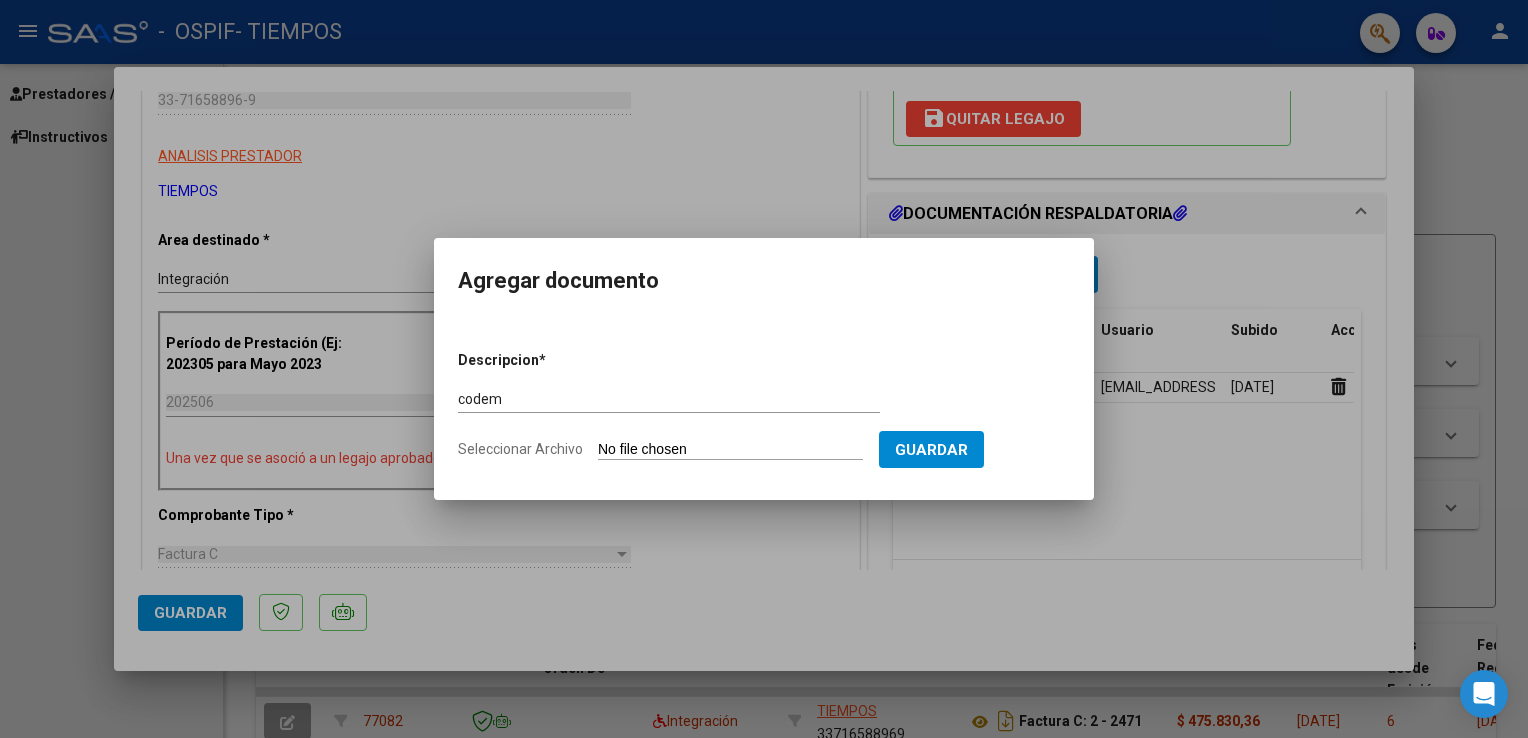 click on "Seleccionar Archivo" at bounding box center [730, 450] 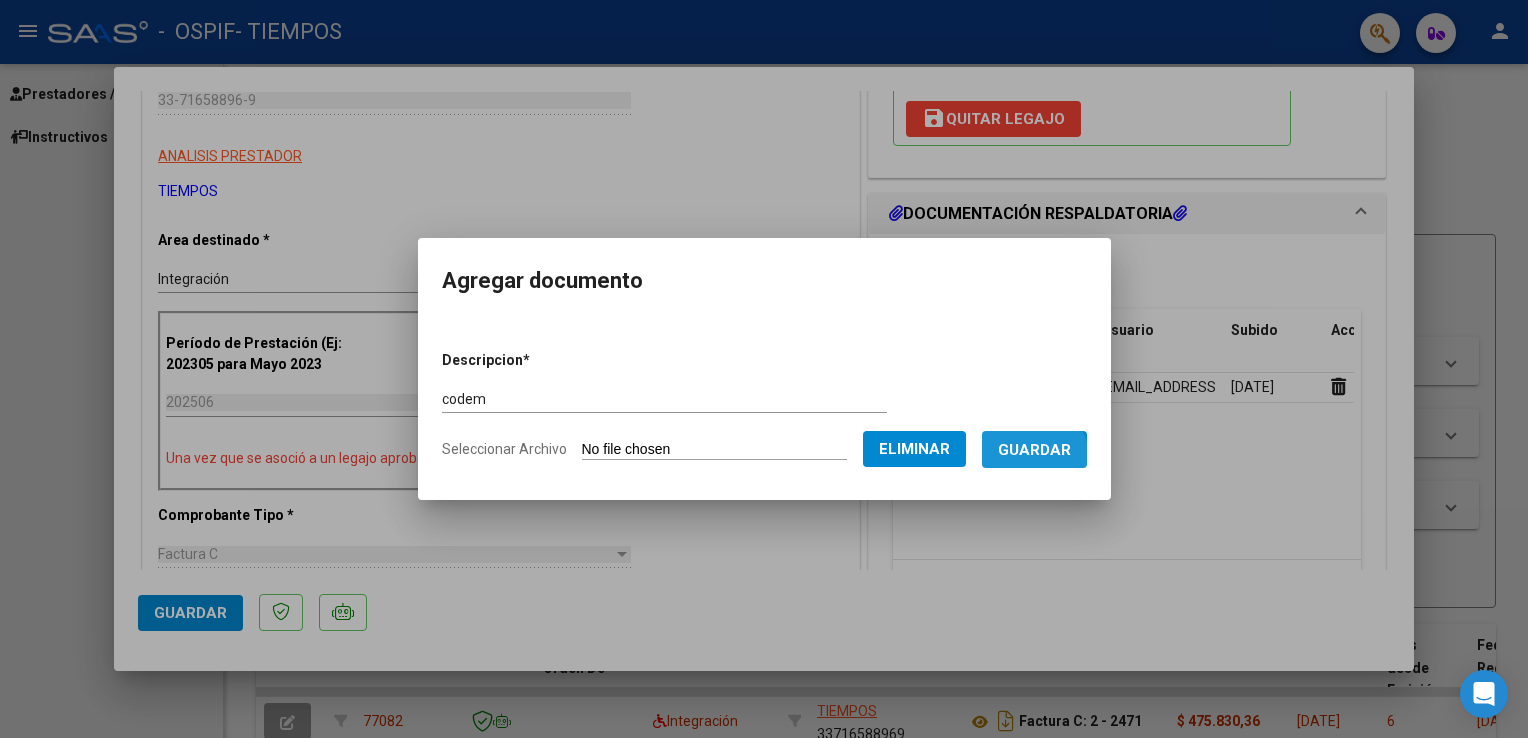 click on "Guardar" at bounding box center [1034, 450] 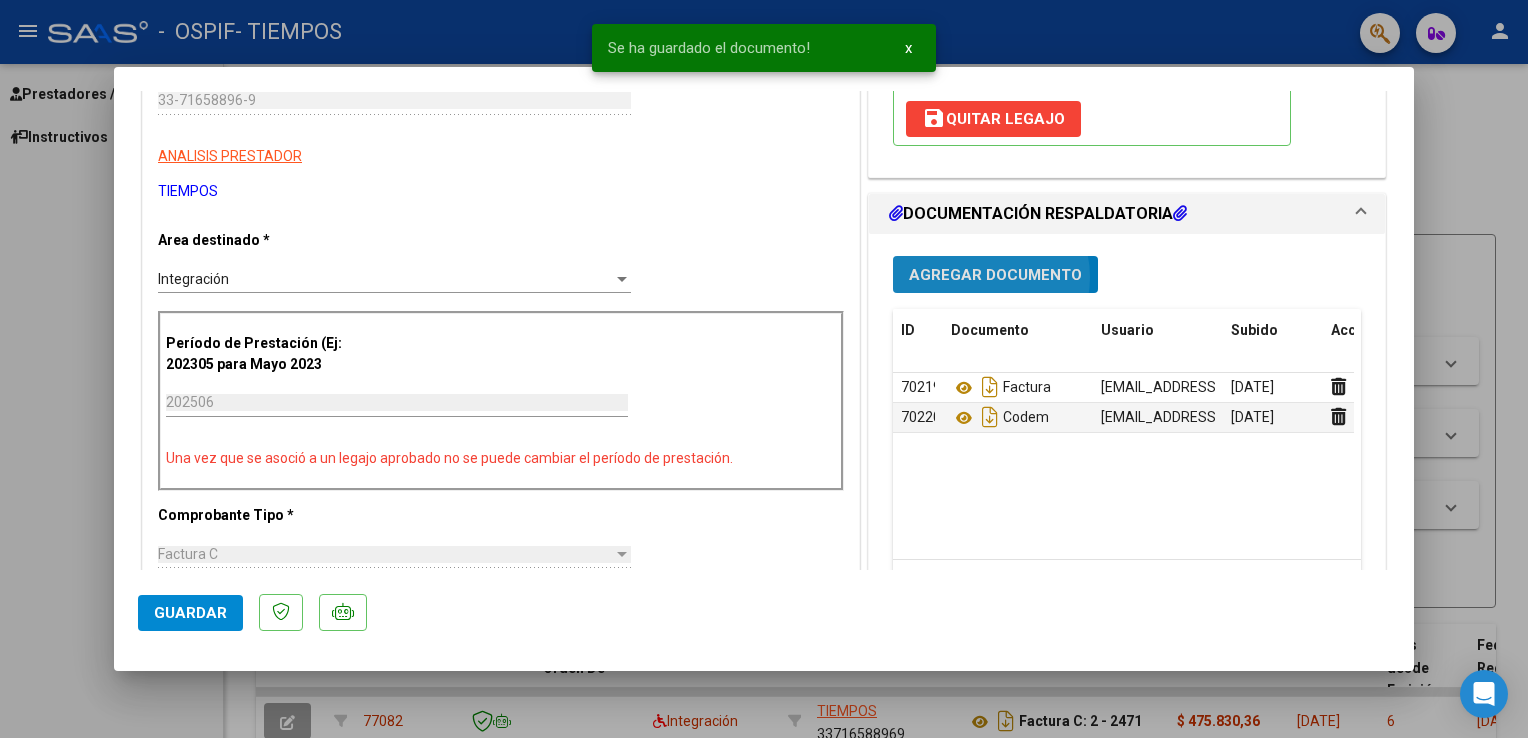 click on "Agregar Documento" at bounding box center (995, 275) 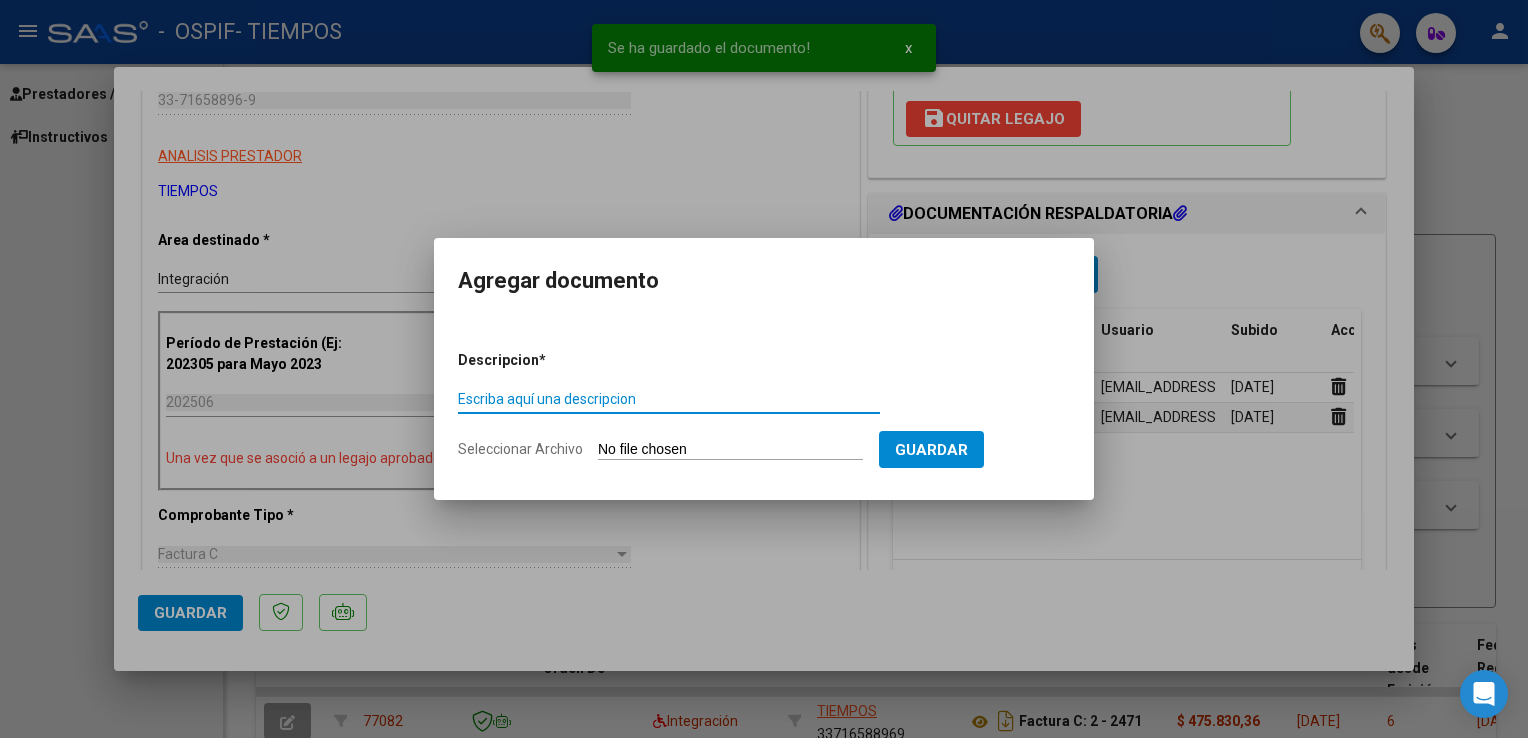 click on "Escriba aquí una descripcion" at bounding box center [669, 399] 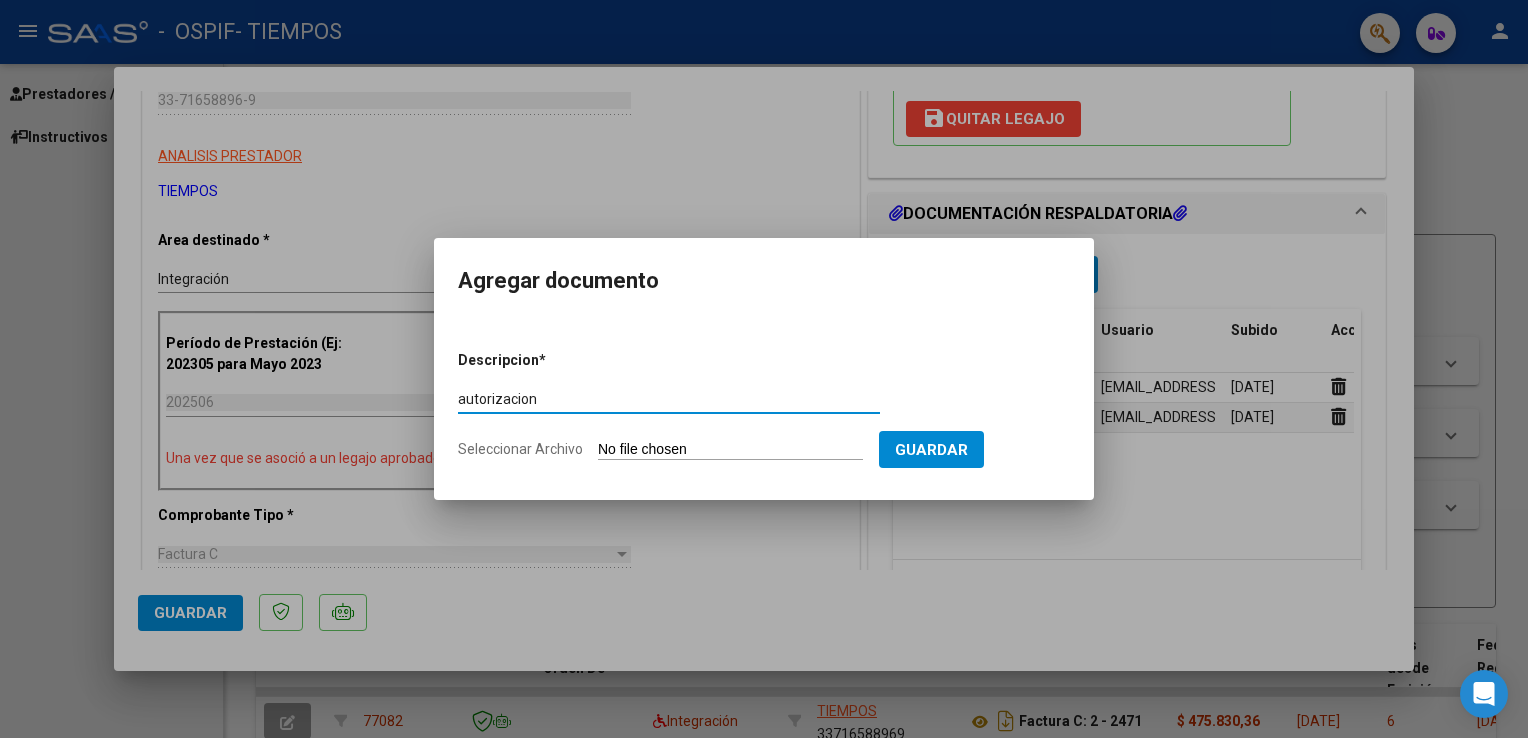 type on "autorizacion" 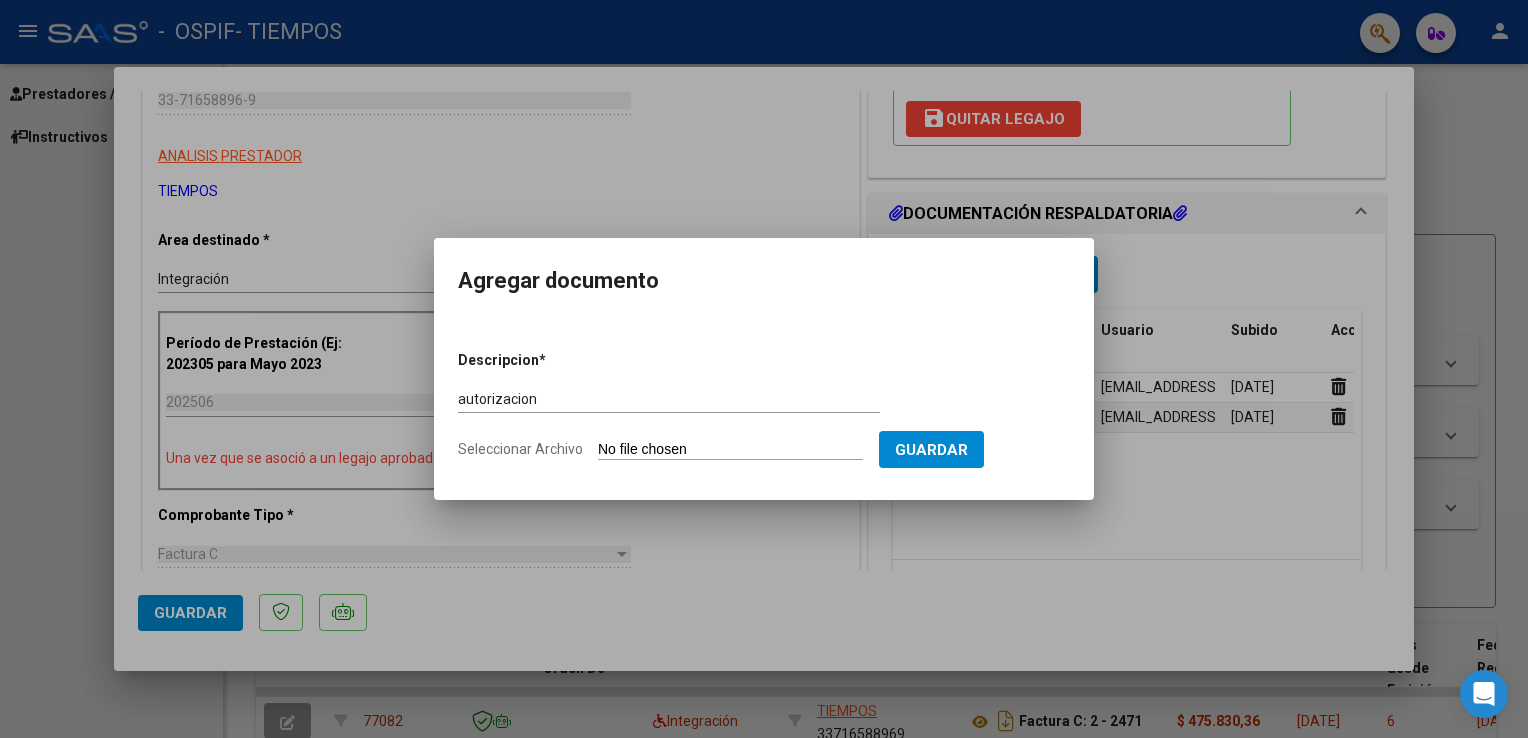 click on "Seleccionar Archivo" at bounding box center [730, 450] 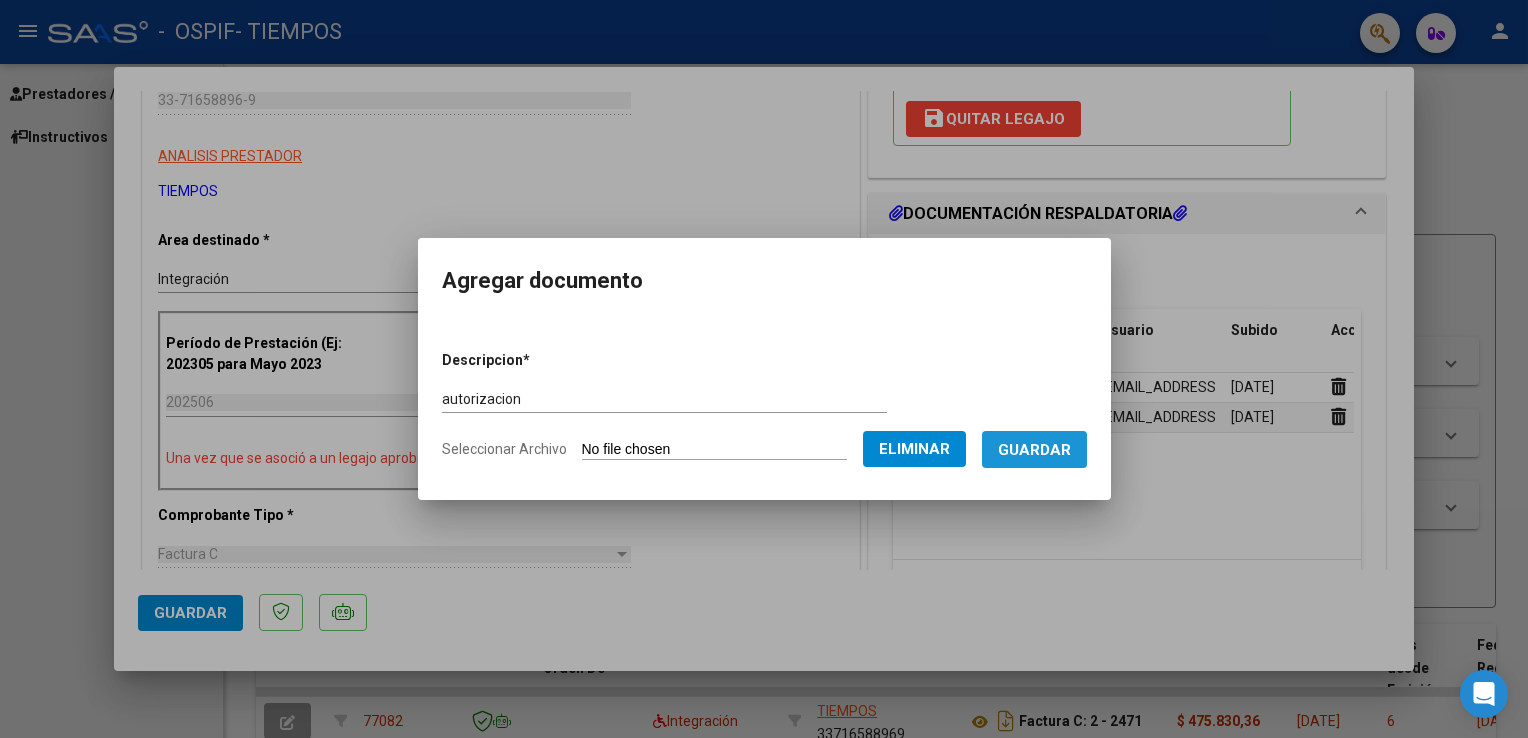 click on "Guardar" at bounding box center [1034, 450] 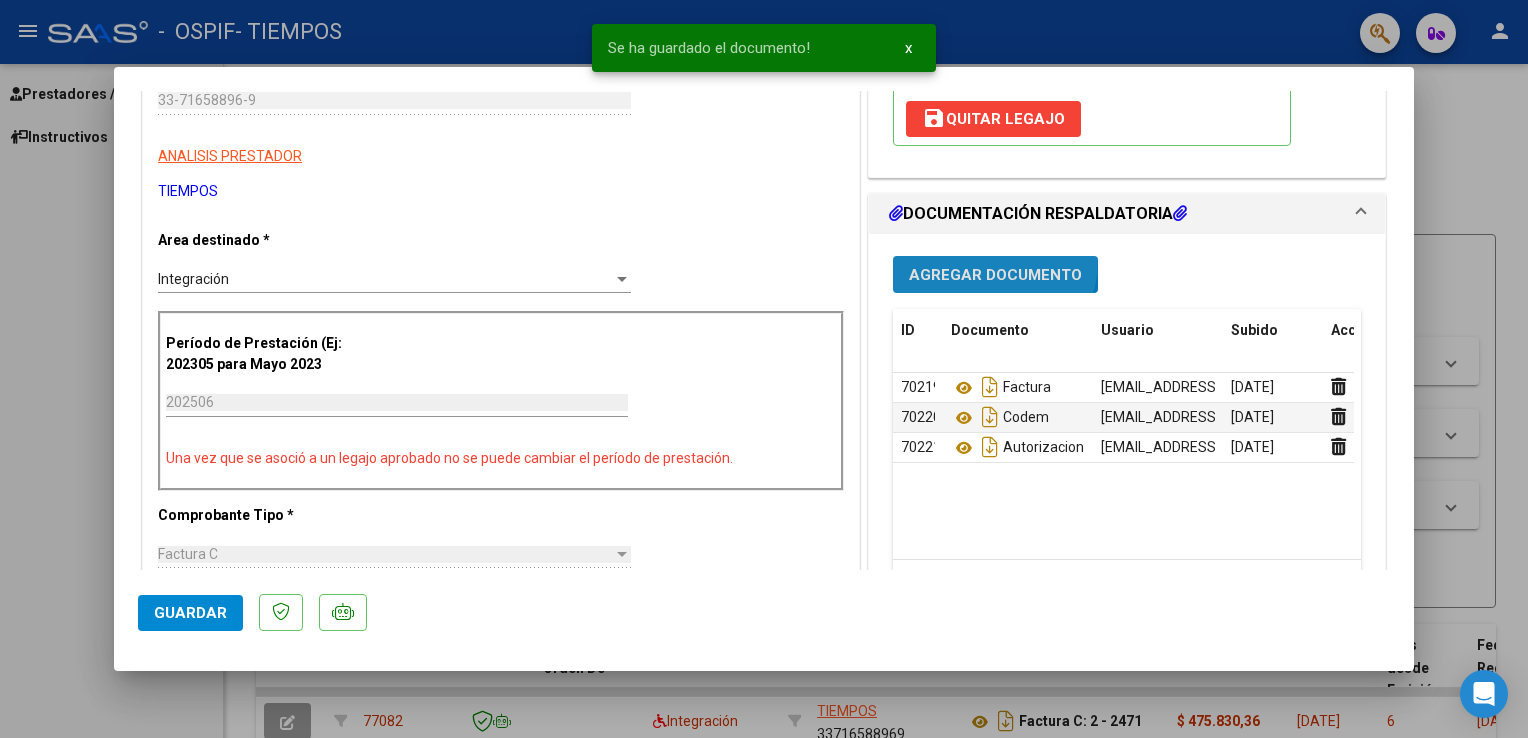 click on "Agregar Documento" at bounding box center [995, 274] 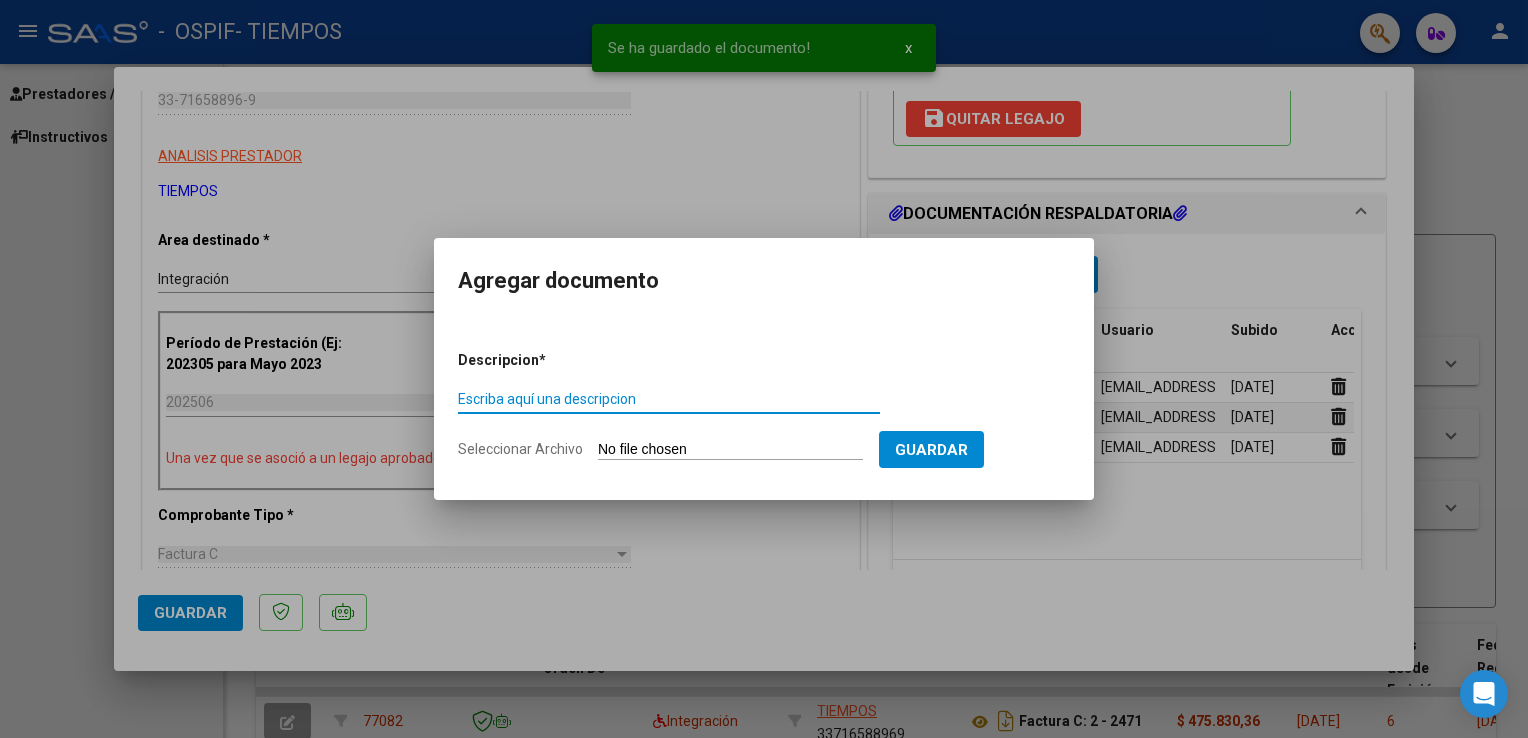 click on "Escriba aquí una descripcion" at bounding box center (669, 399) 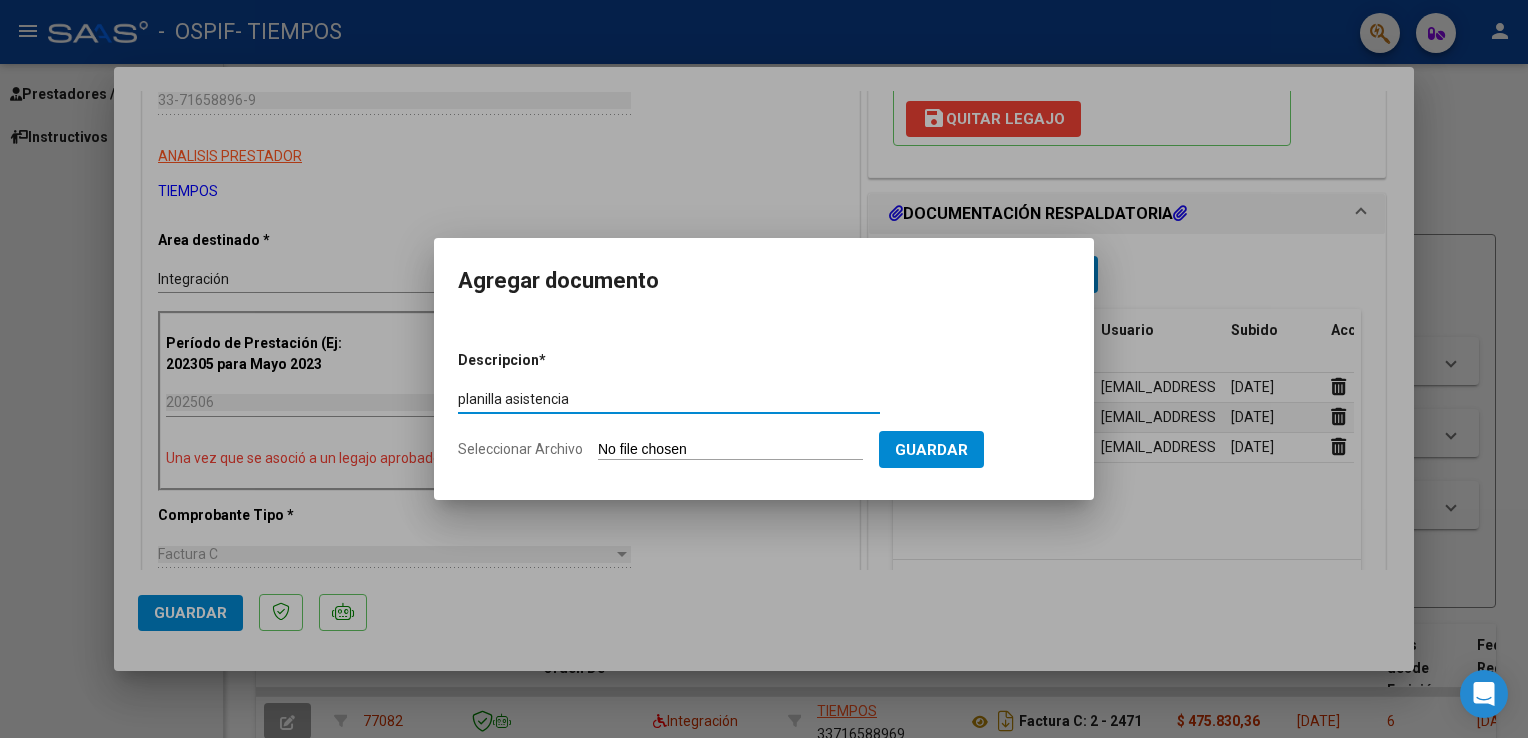 type on "planilla asistencia" 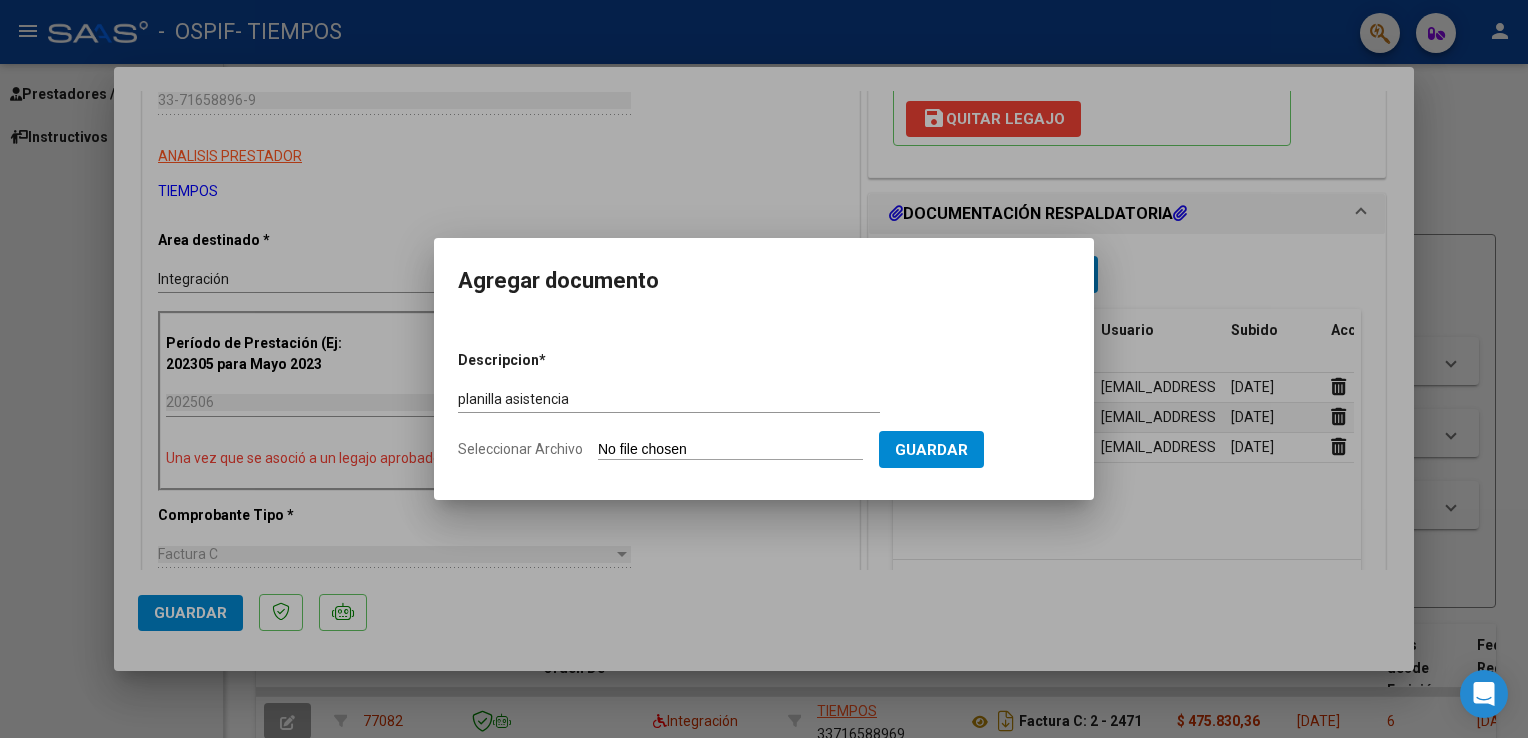 type on "C:\fakepath\IanMillaplani06.pdf" 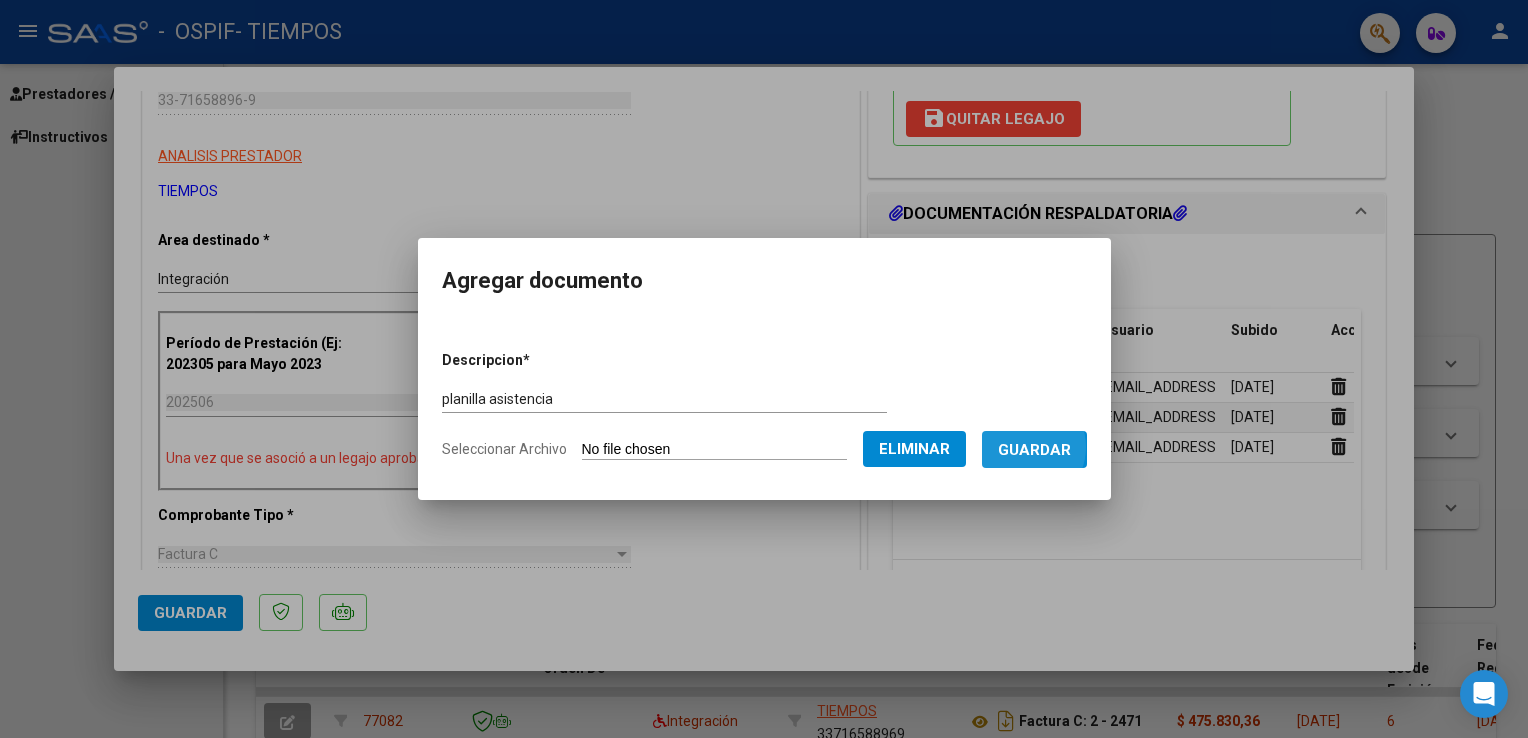click on "Guardar" at bounding box center [1034, 450] 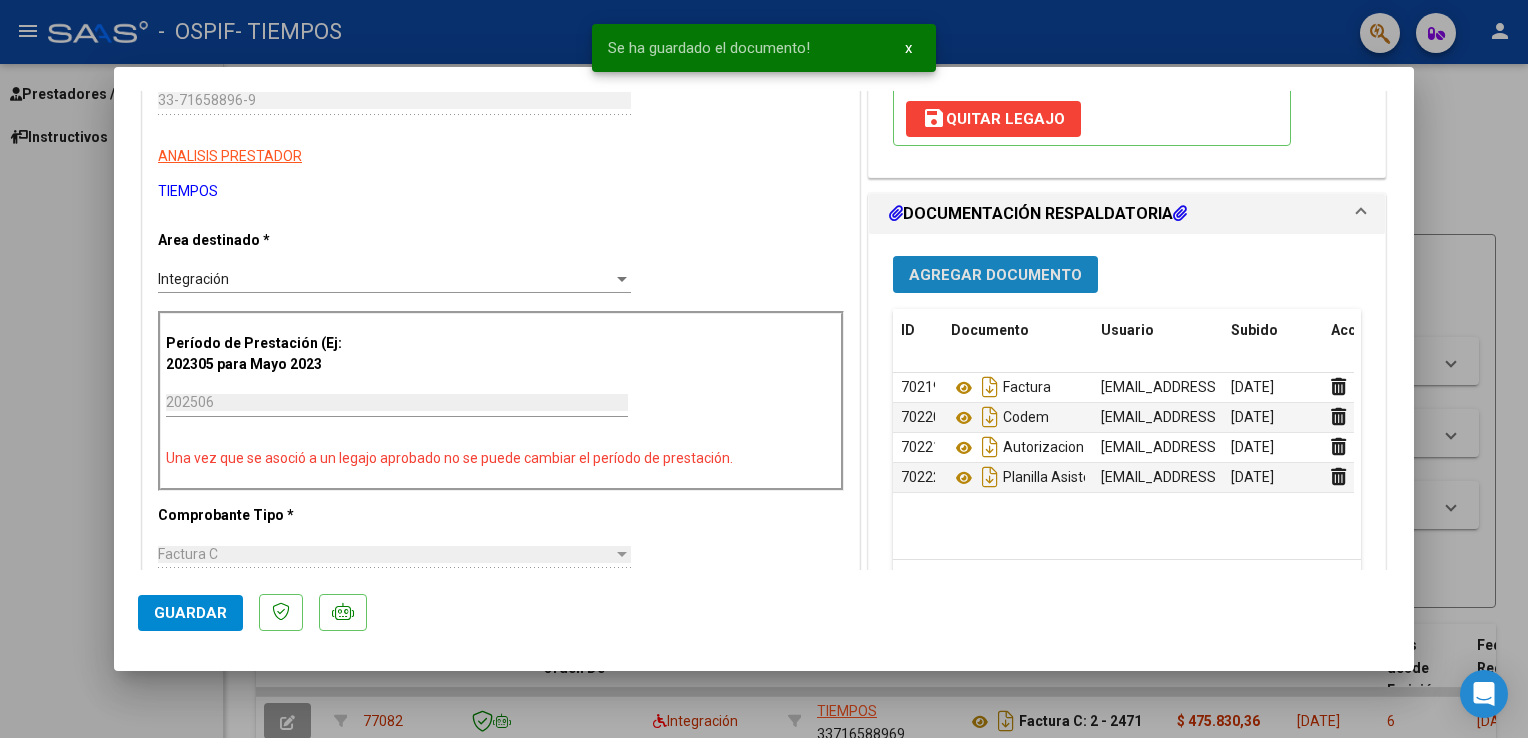 click on "Agregar Documento" at bounding box center (995, 275) 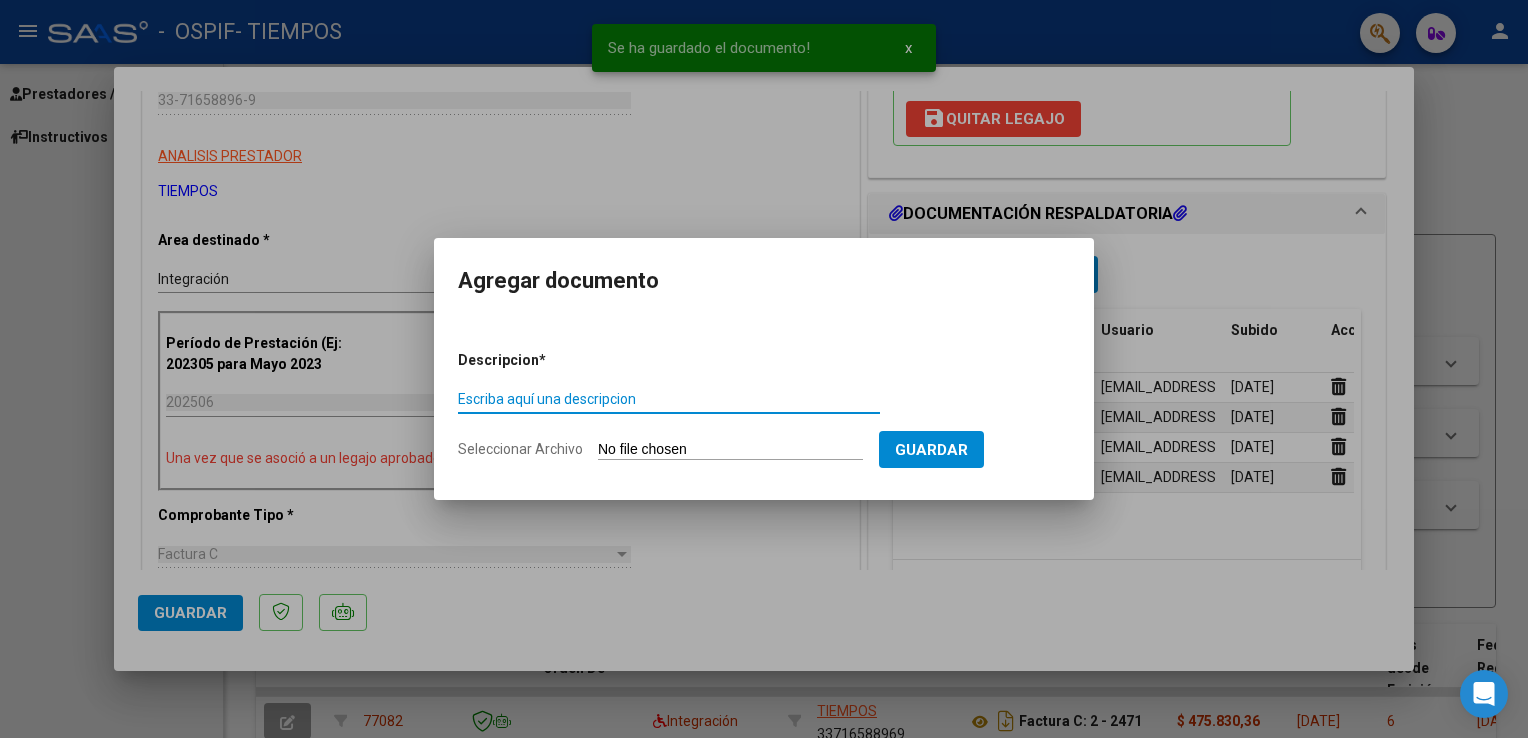 click on "Escriba aquí una descripcion" at bounding box center (669, 399) 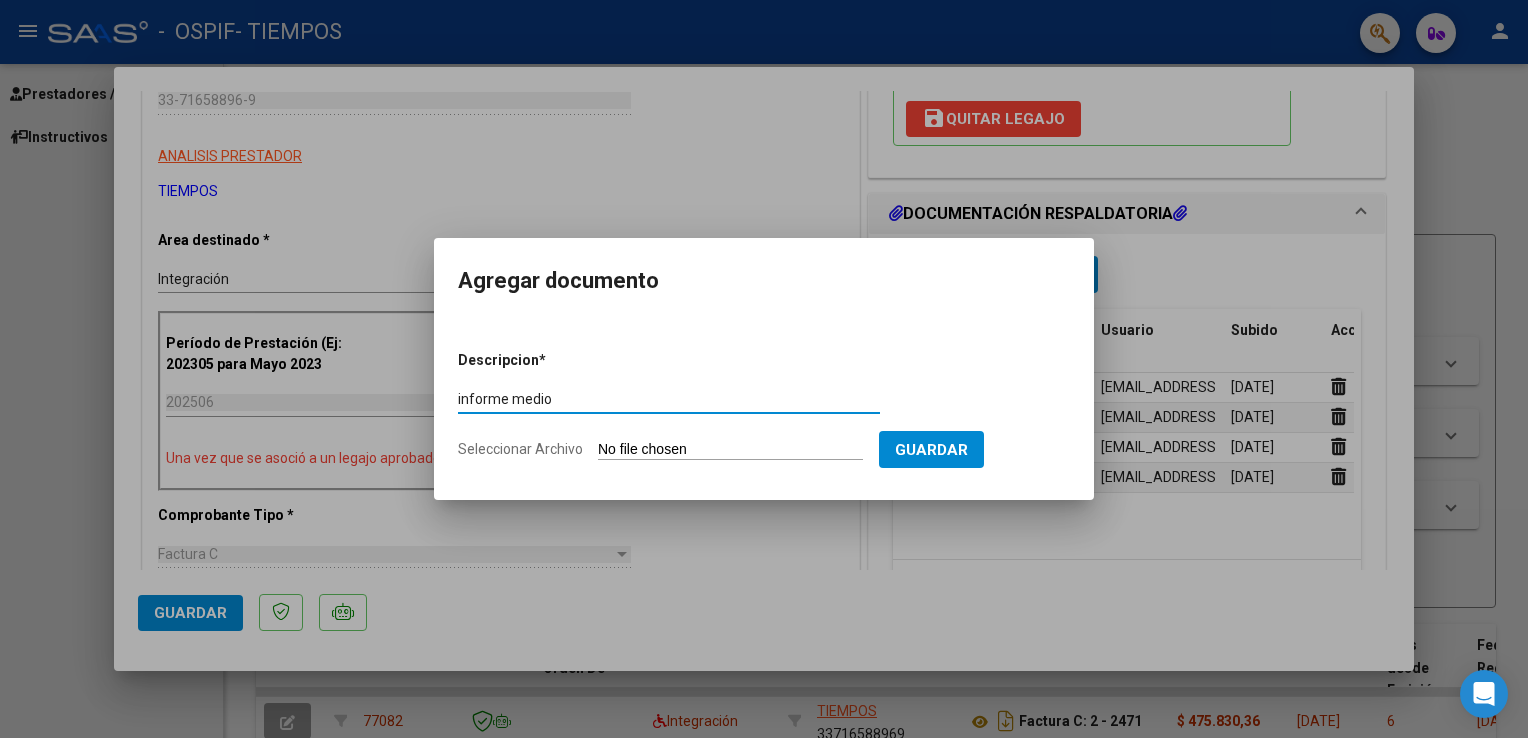 type on "informe medio" 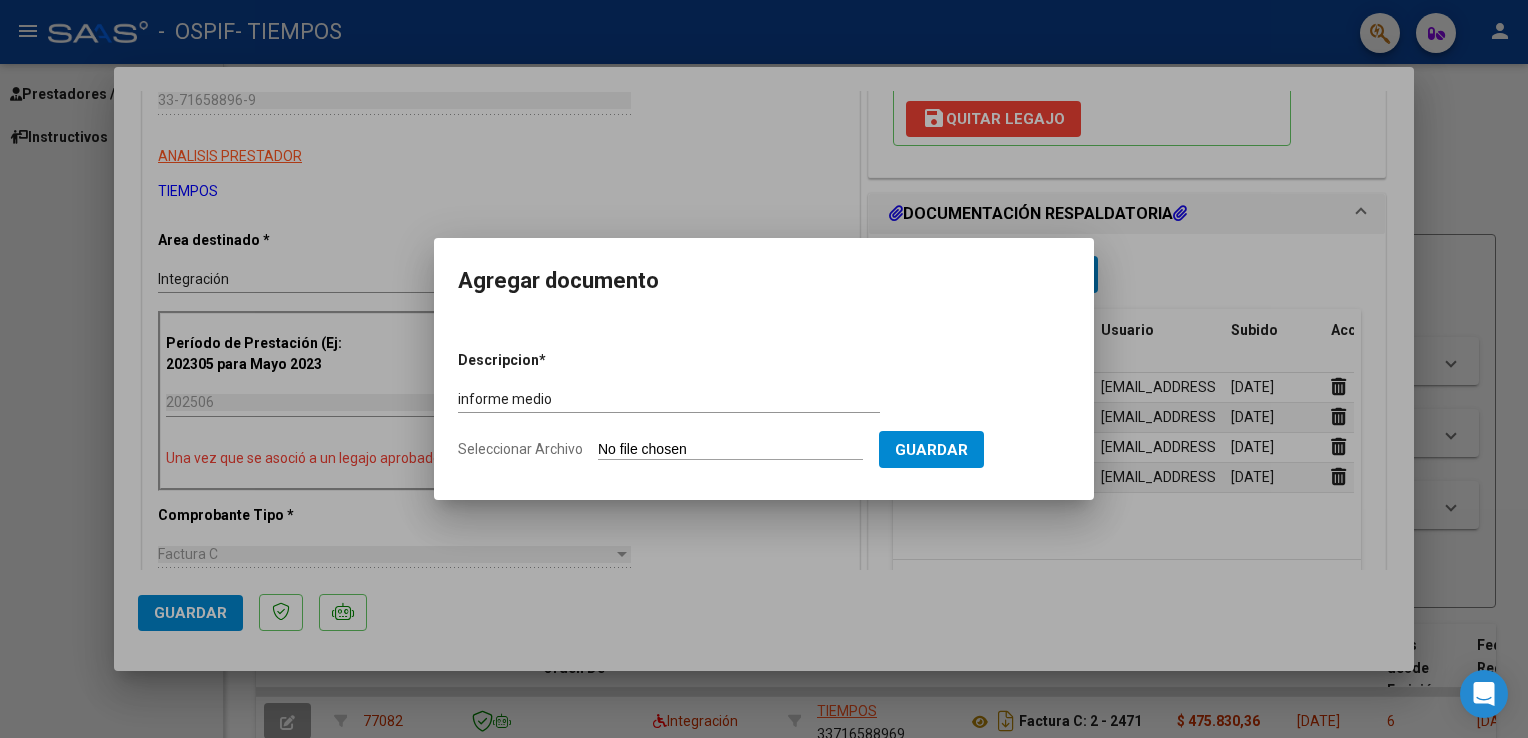 type on "C:\fakepath\INFORME MEDIO [PERSON_NAME].pdf" 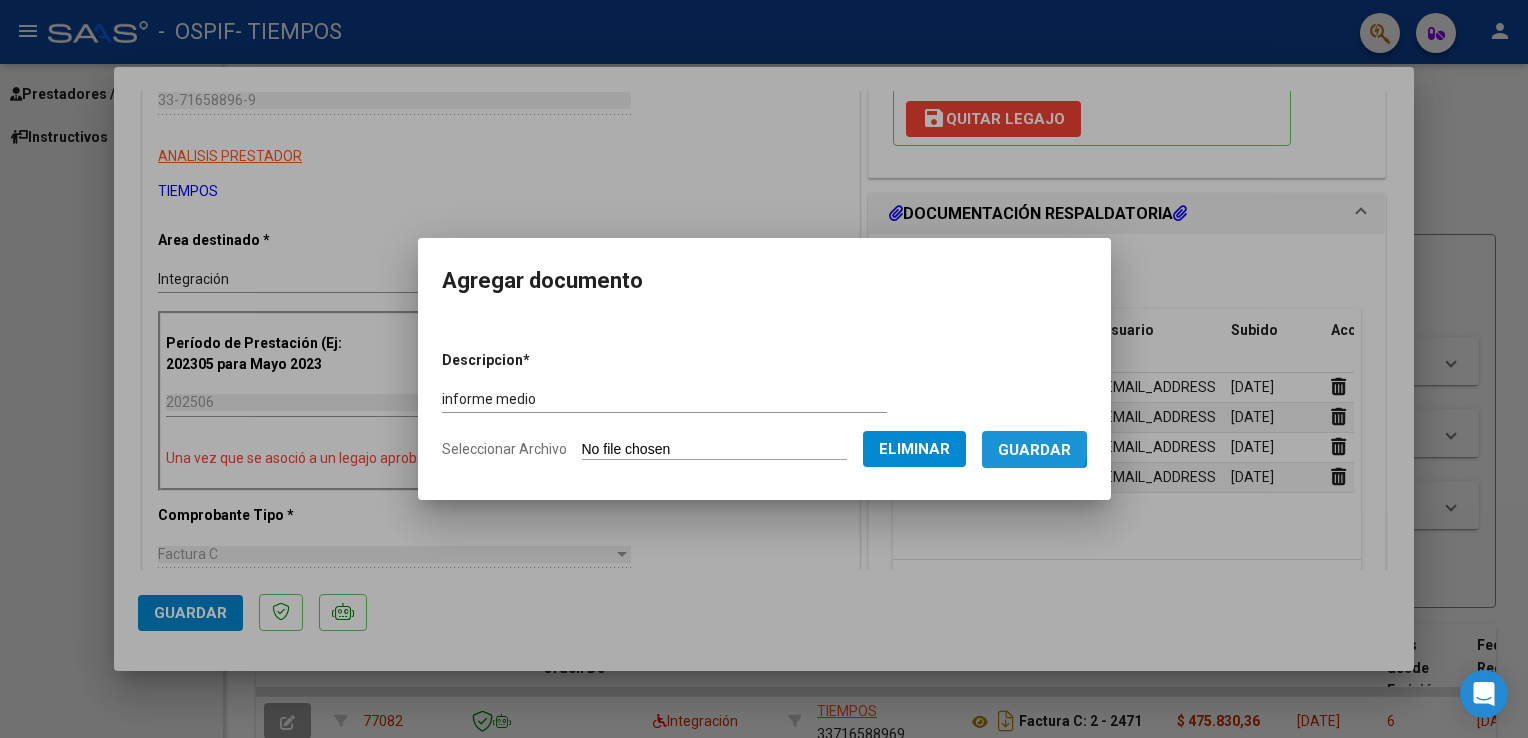 click on "Guardar" at bounding box center [1034, 450] 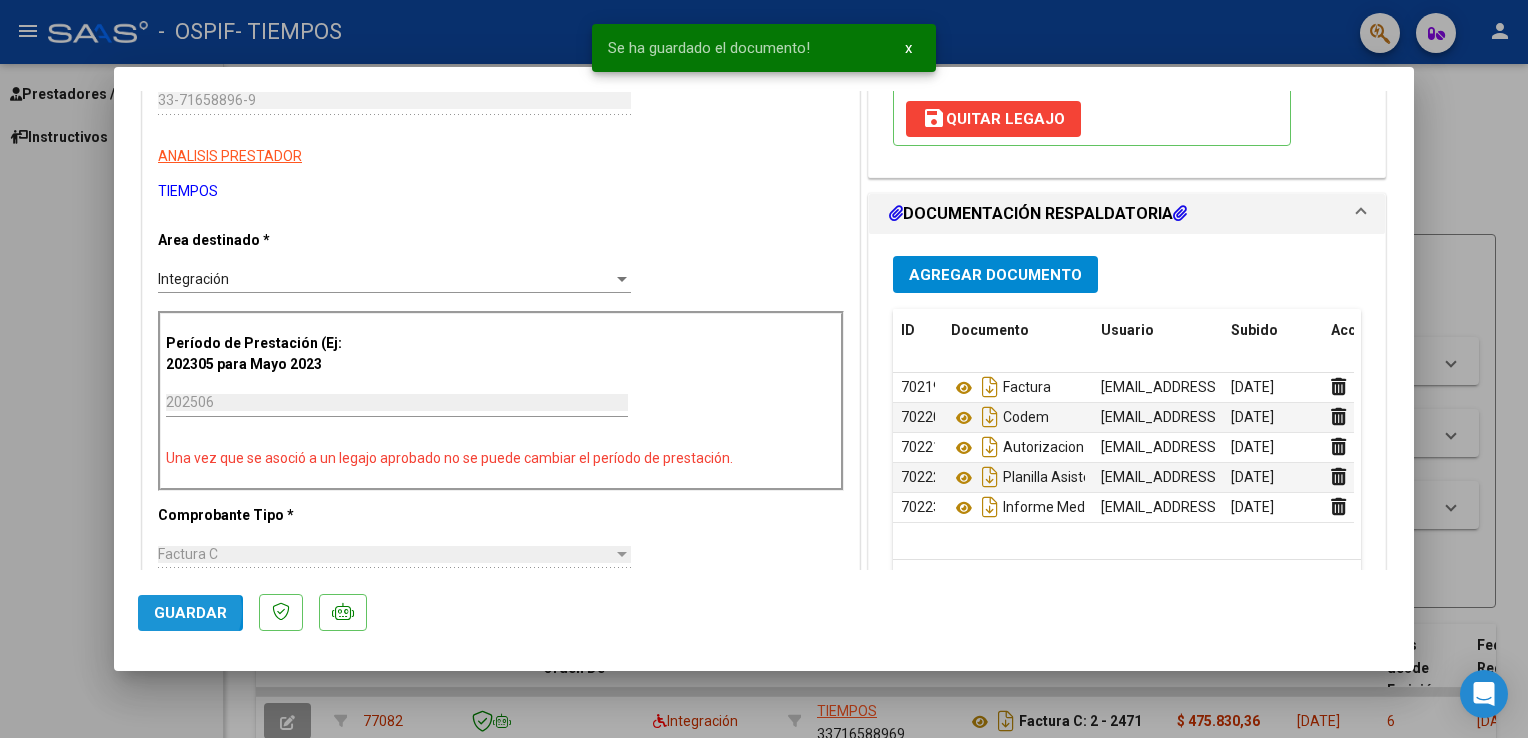 click on "Guardar" 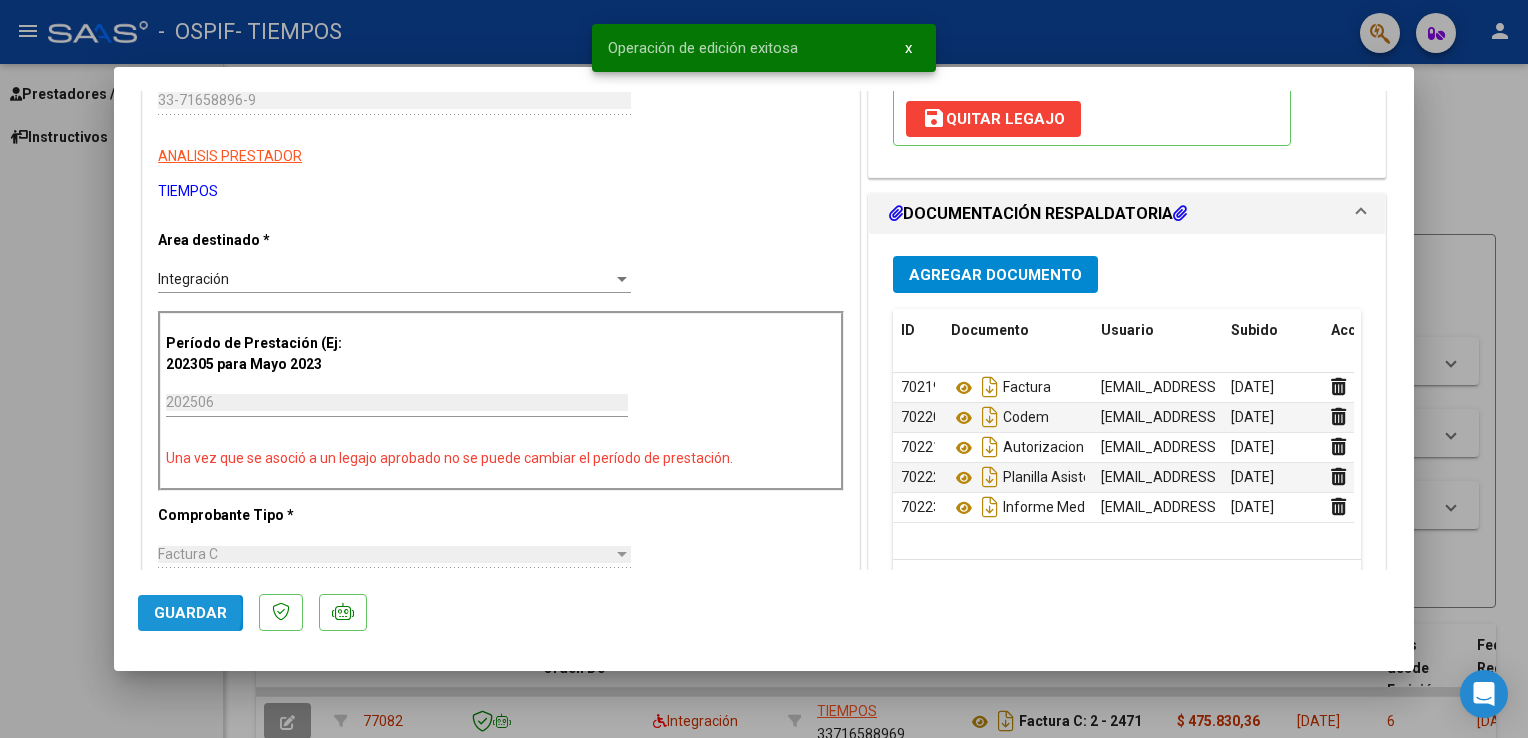 click on "Guardar" 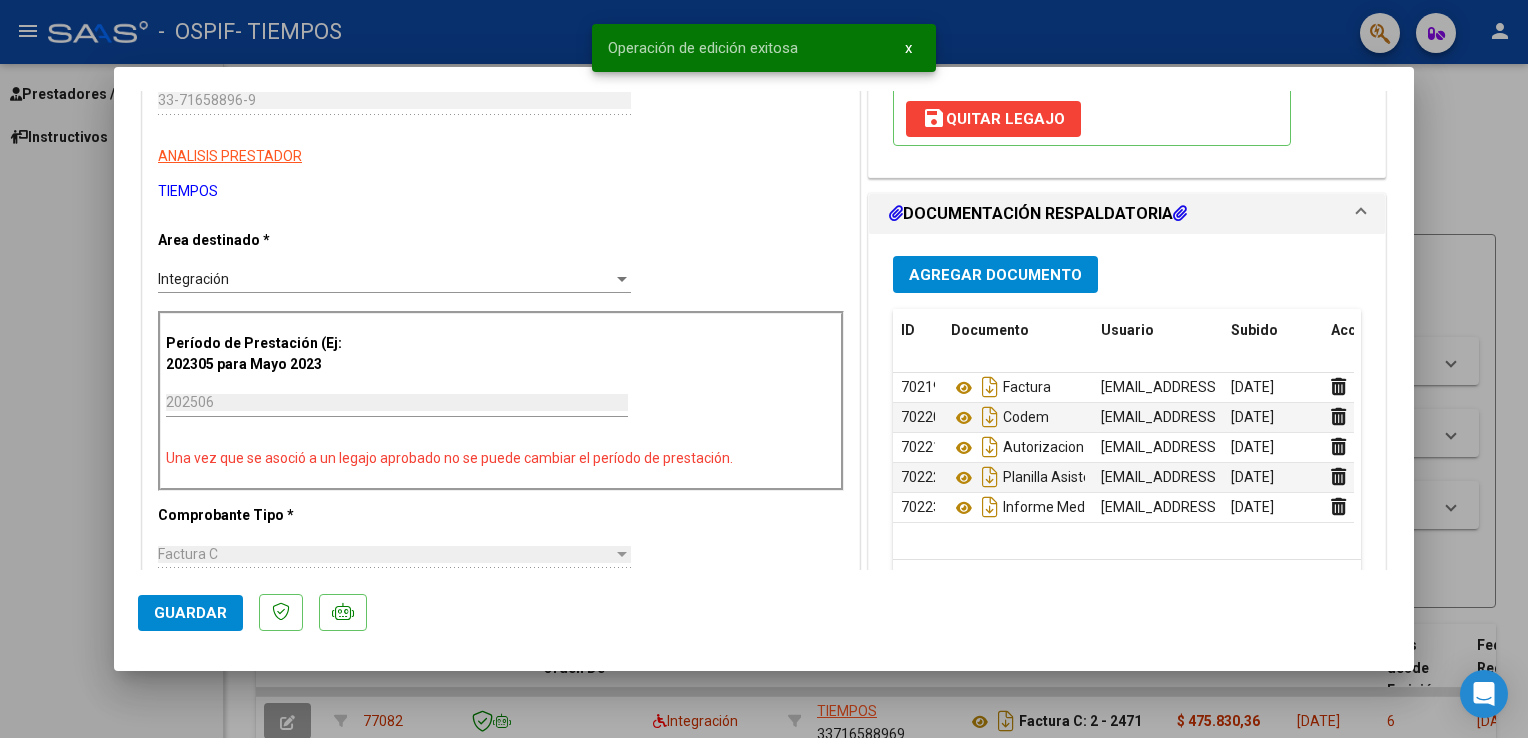 click at bounding box center (764, 369) 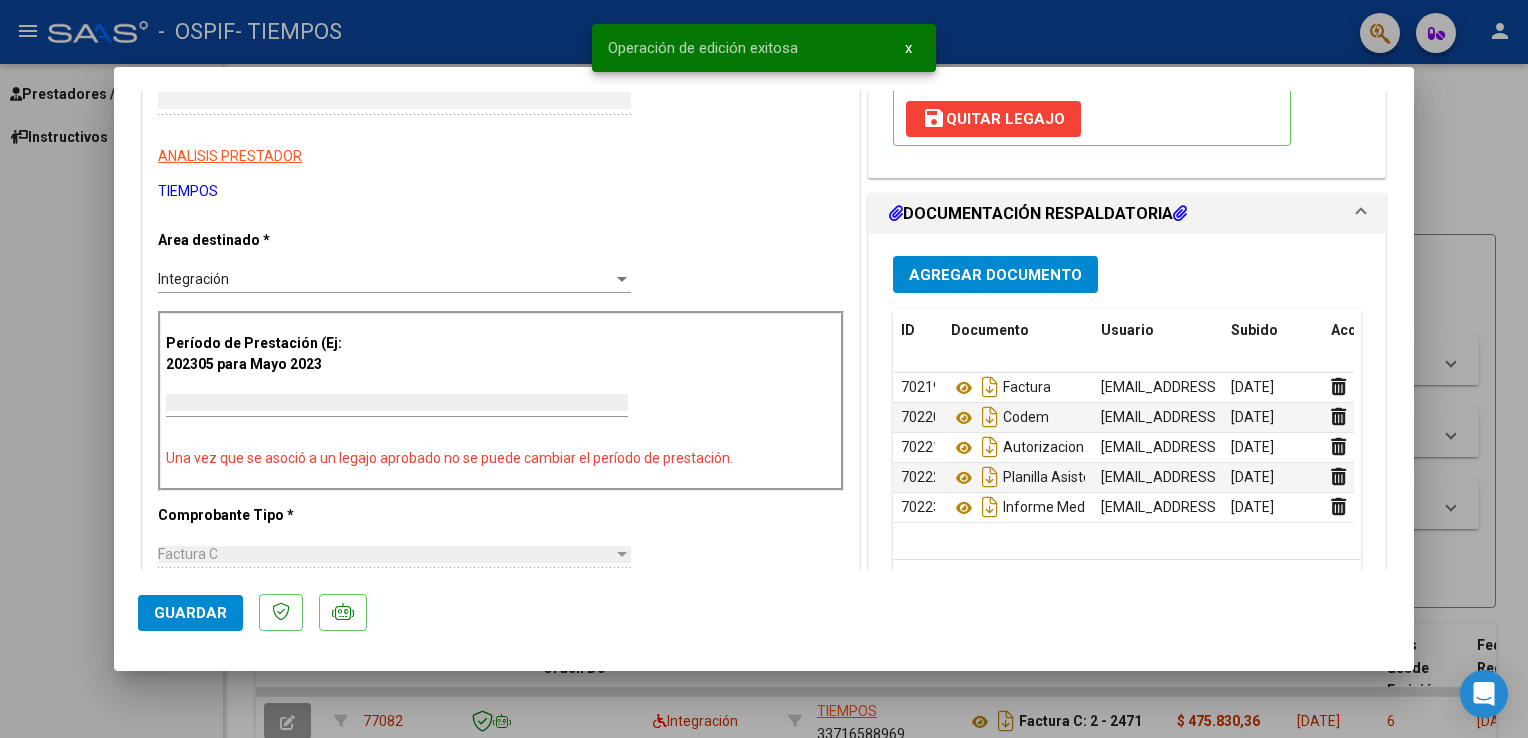 scroll, scrollTop: 291, scrollLeft: 0, axis: vertical 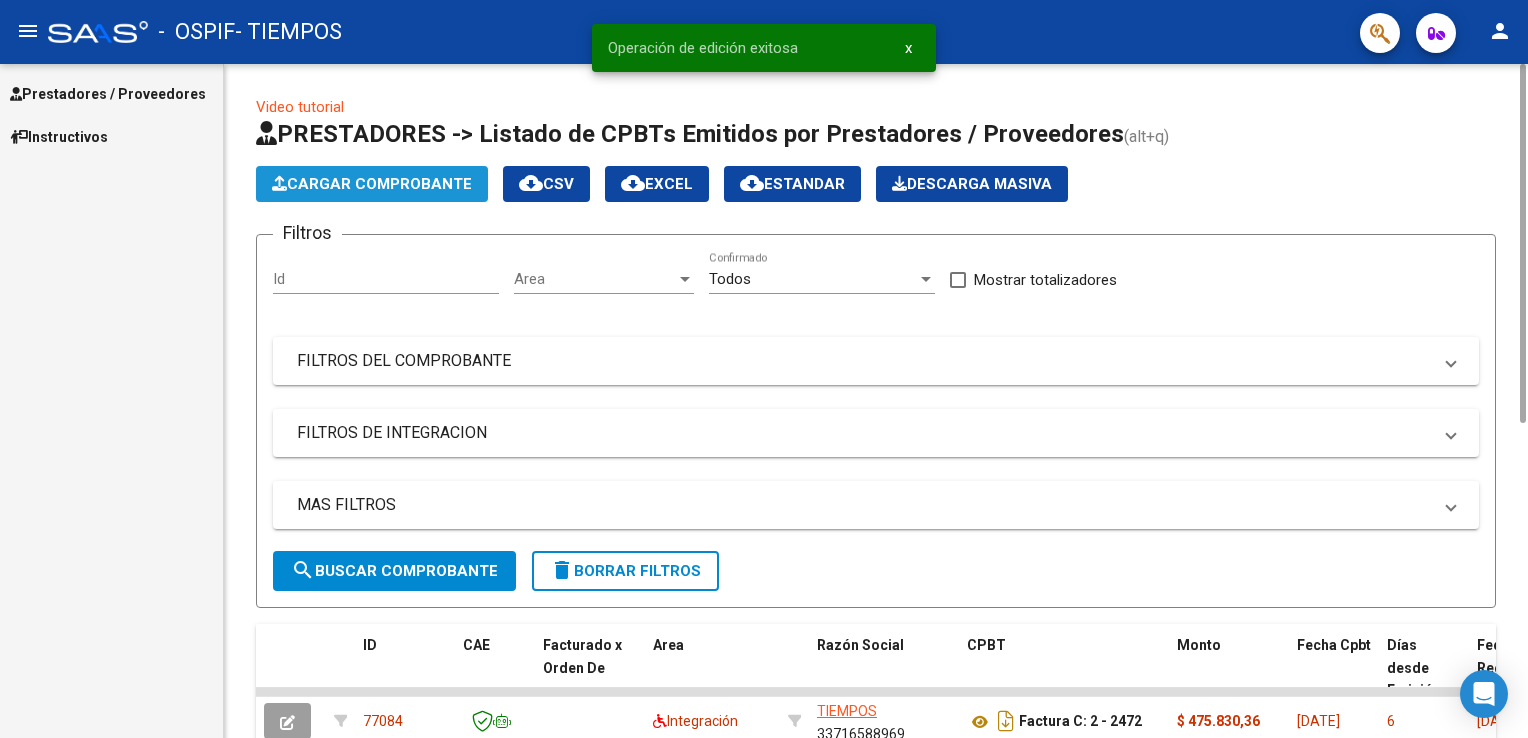 click on "Cargar Comprobante" 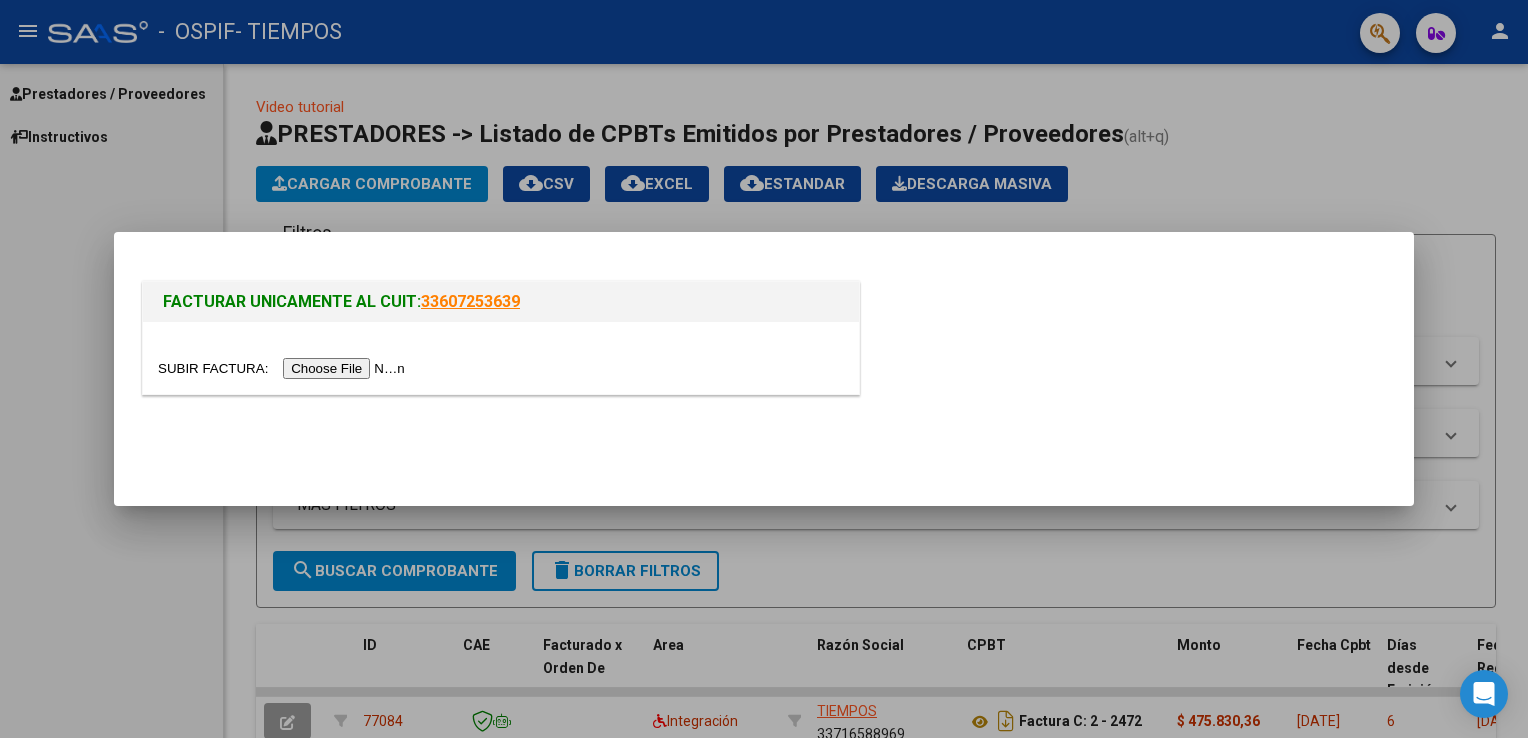 click at bounding box center (284, 368) 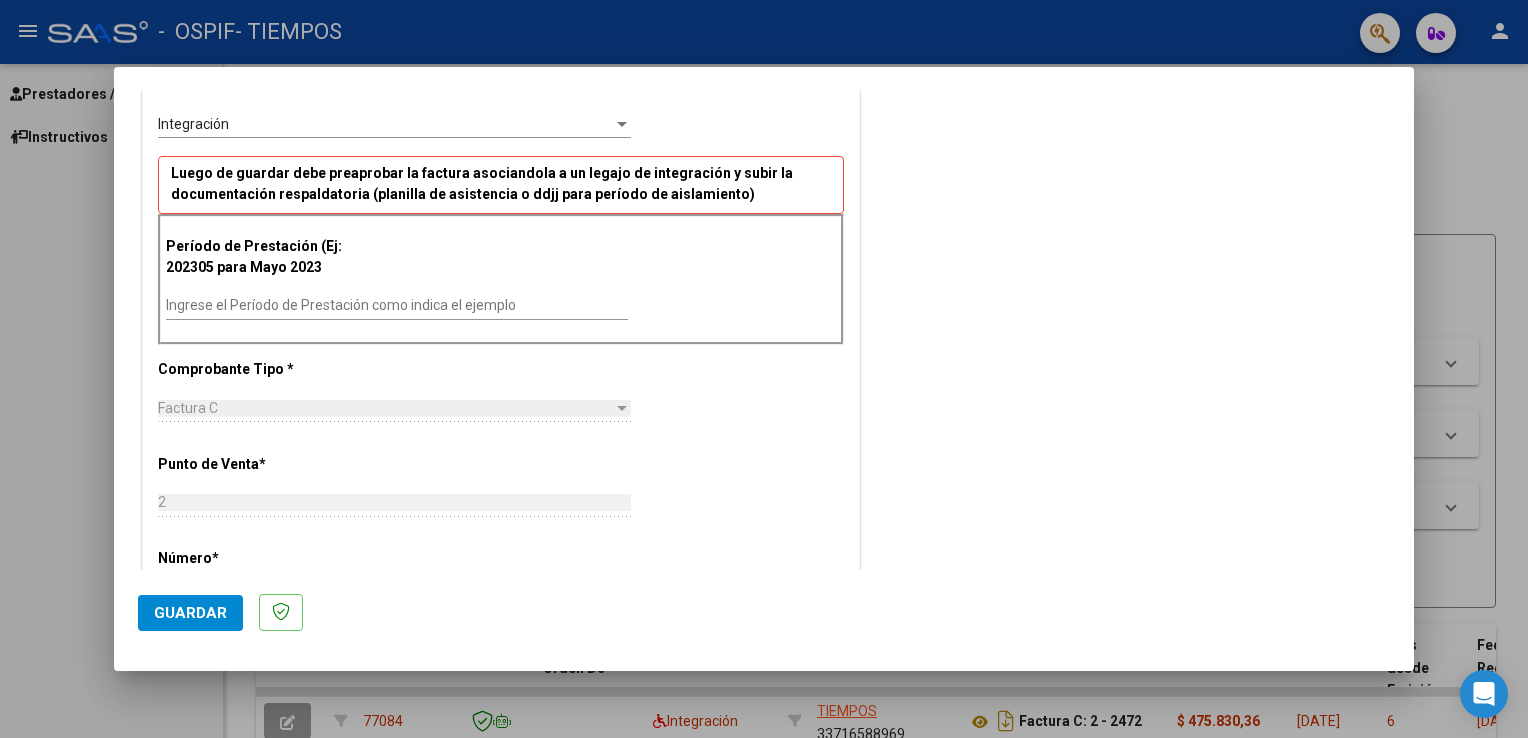 scroll, scrollTop: 480, scrollLeft: 0, axis: vertical 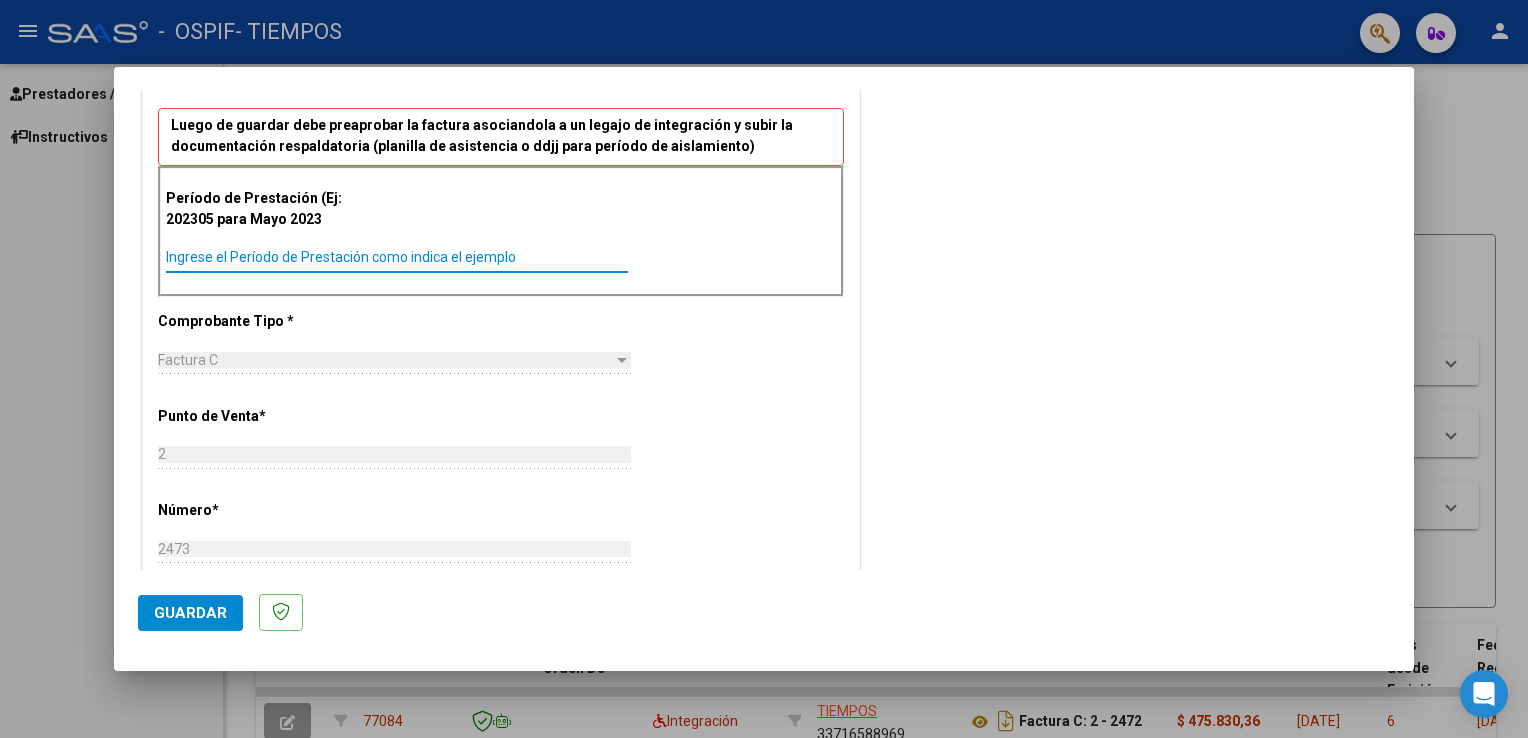 click on "Ingrese el Período de Prestación como indica el ejemplo" at bounding box center [397, 257] 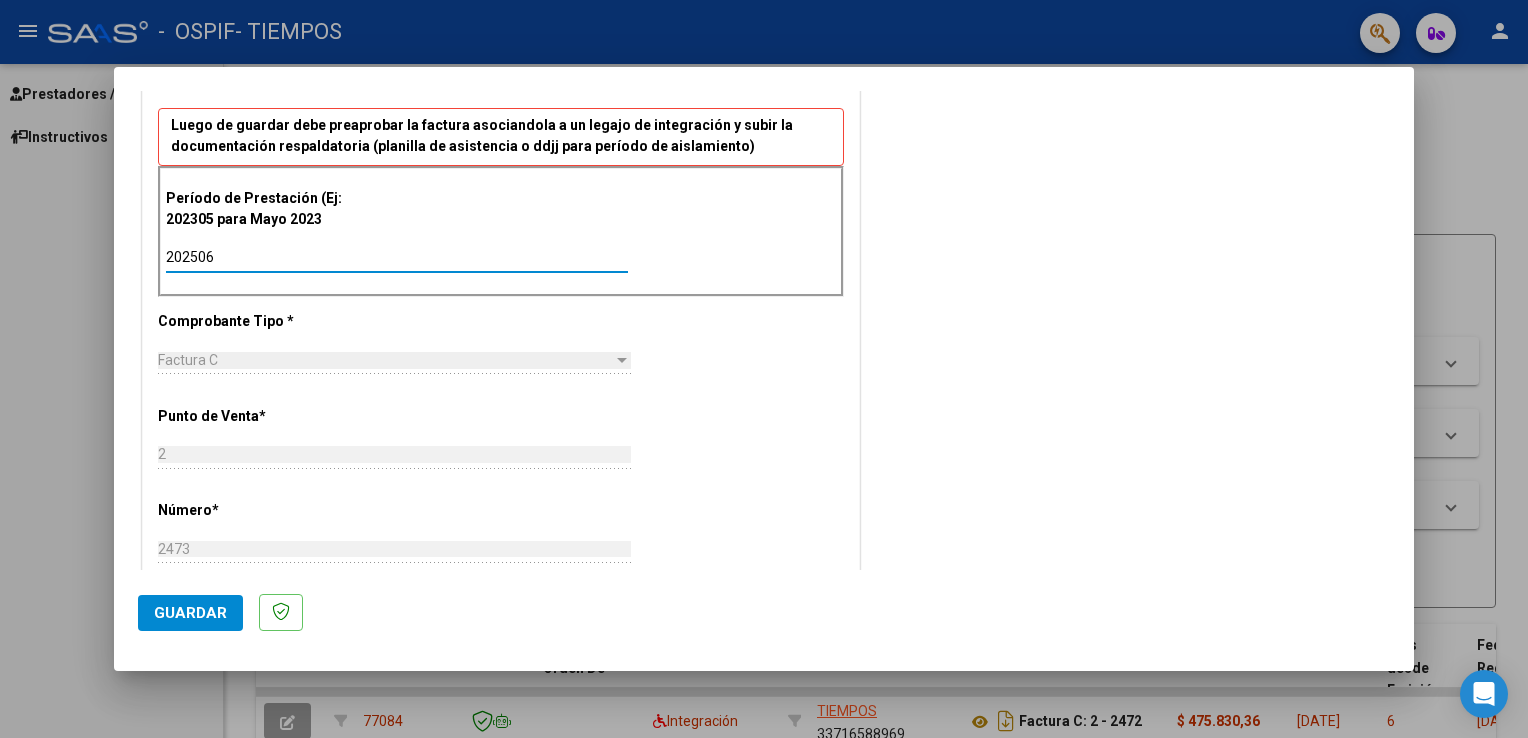 type on "202506" 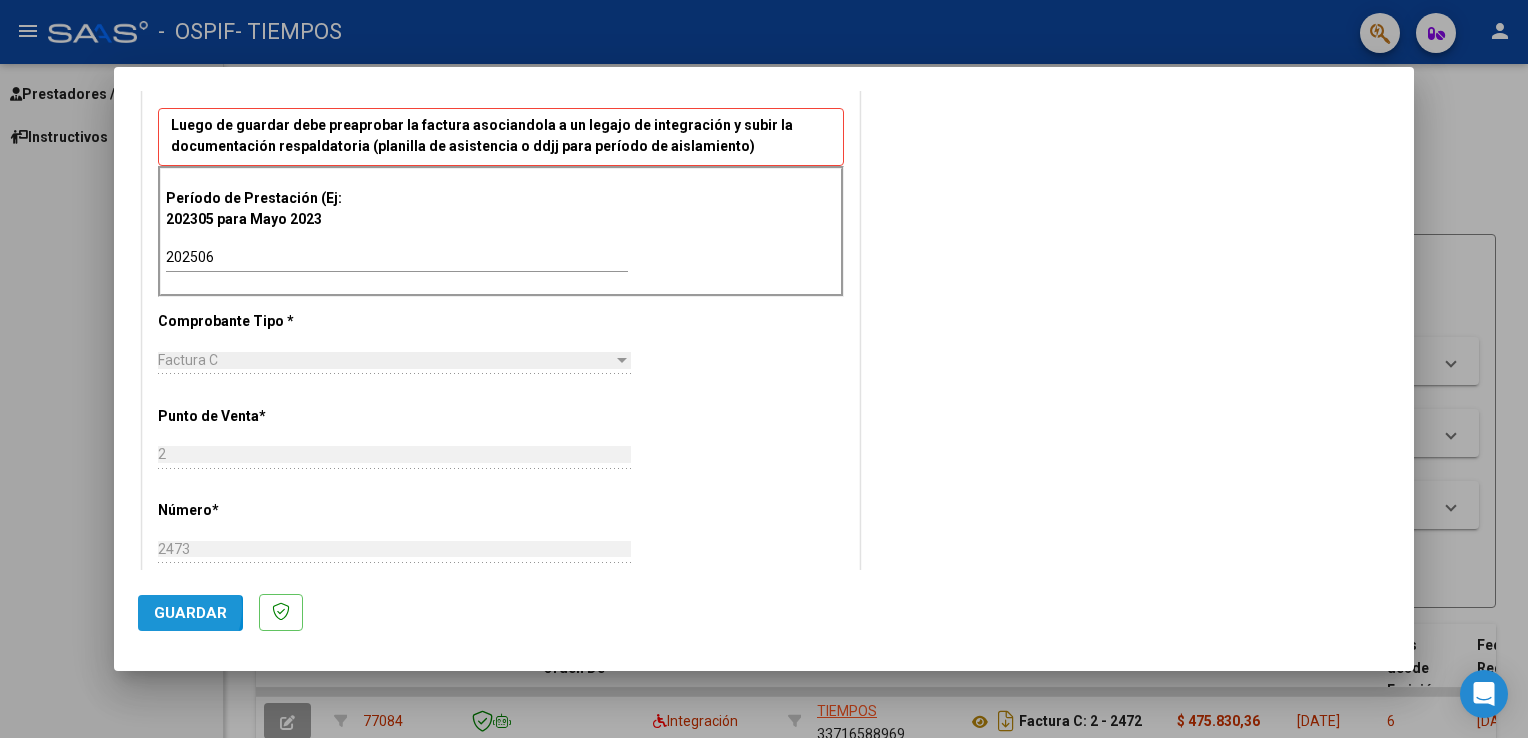 click on "Guardar" 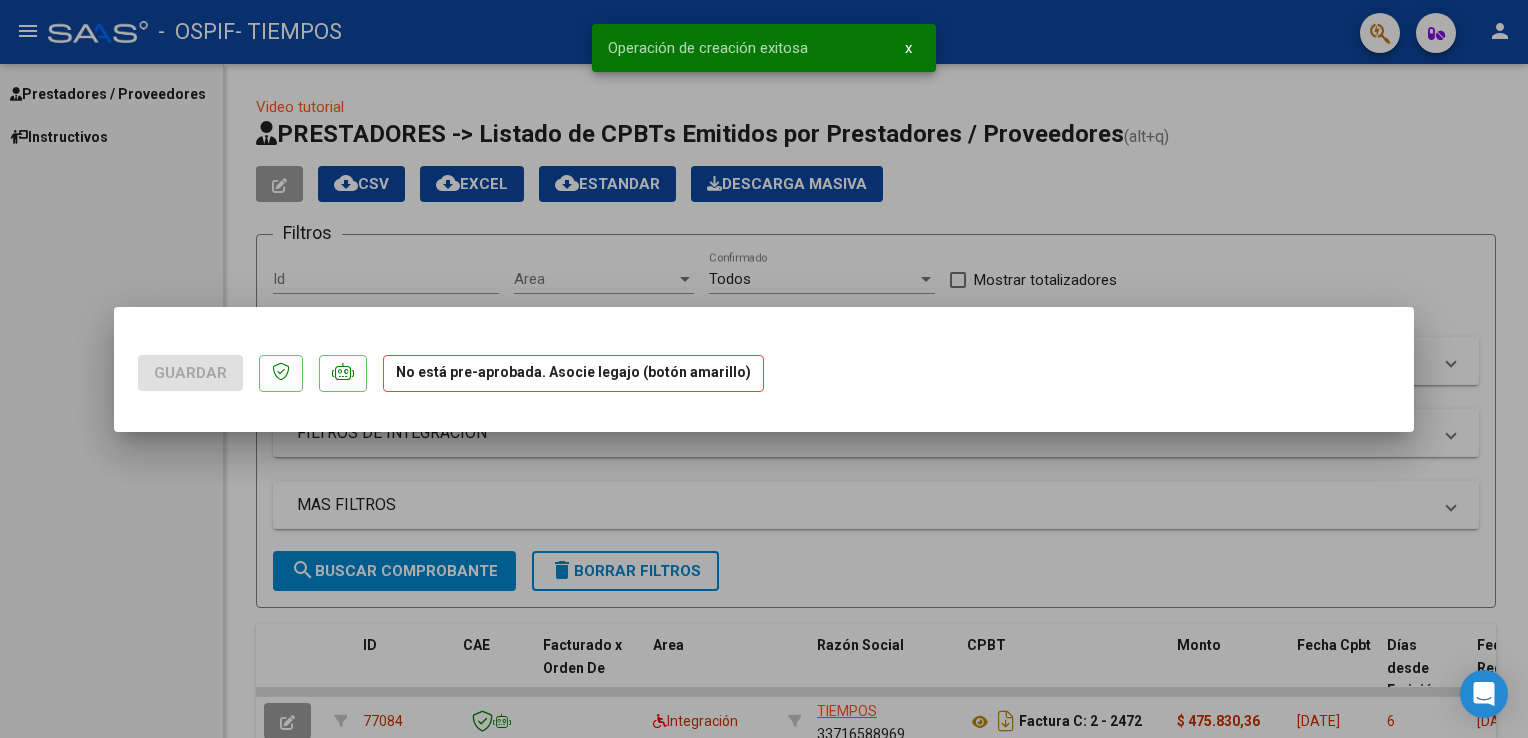 scroll, scrollTop: 0, scrollLeft: 0, axis: both 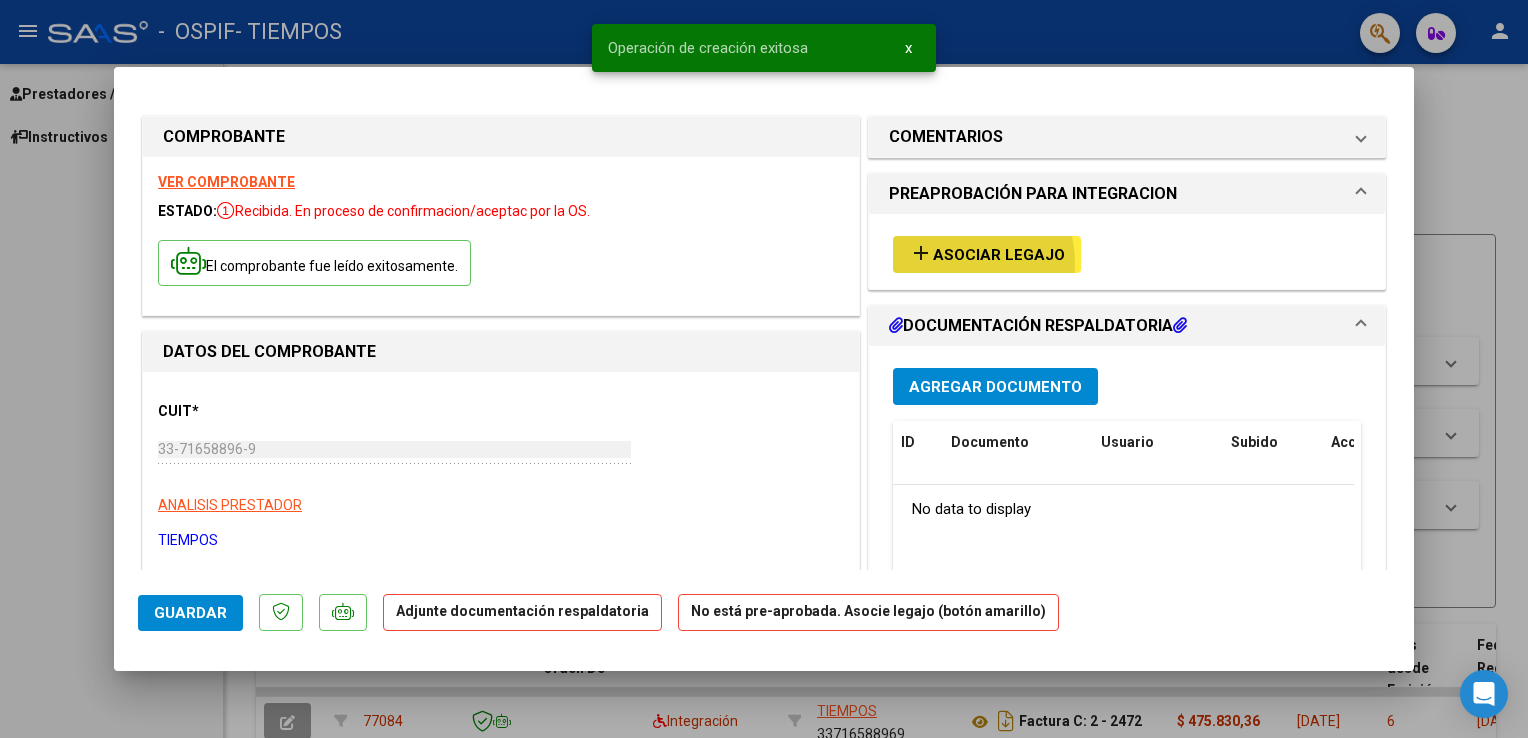 click on "add Asociar Legajo" at bounding box center [987, 254] 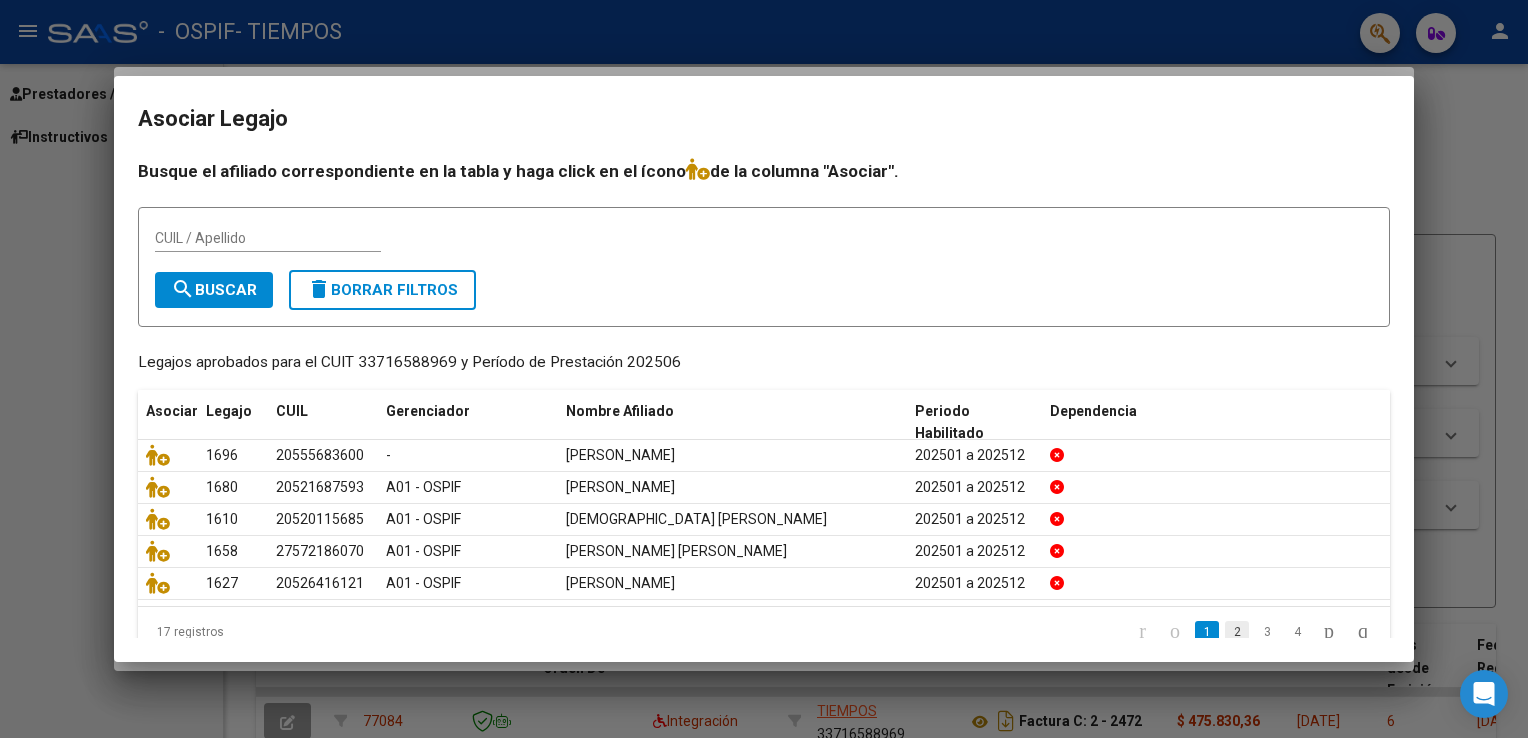 click on "2" 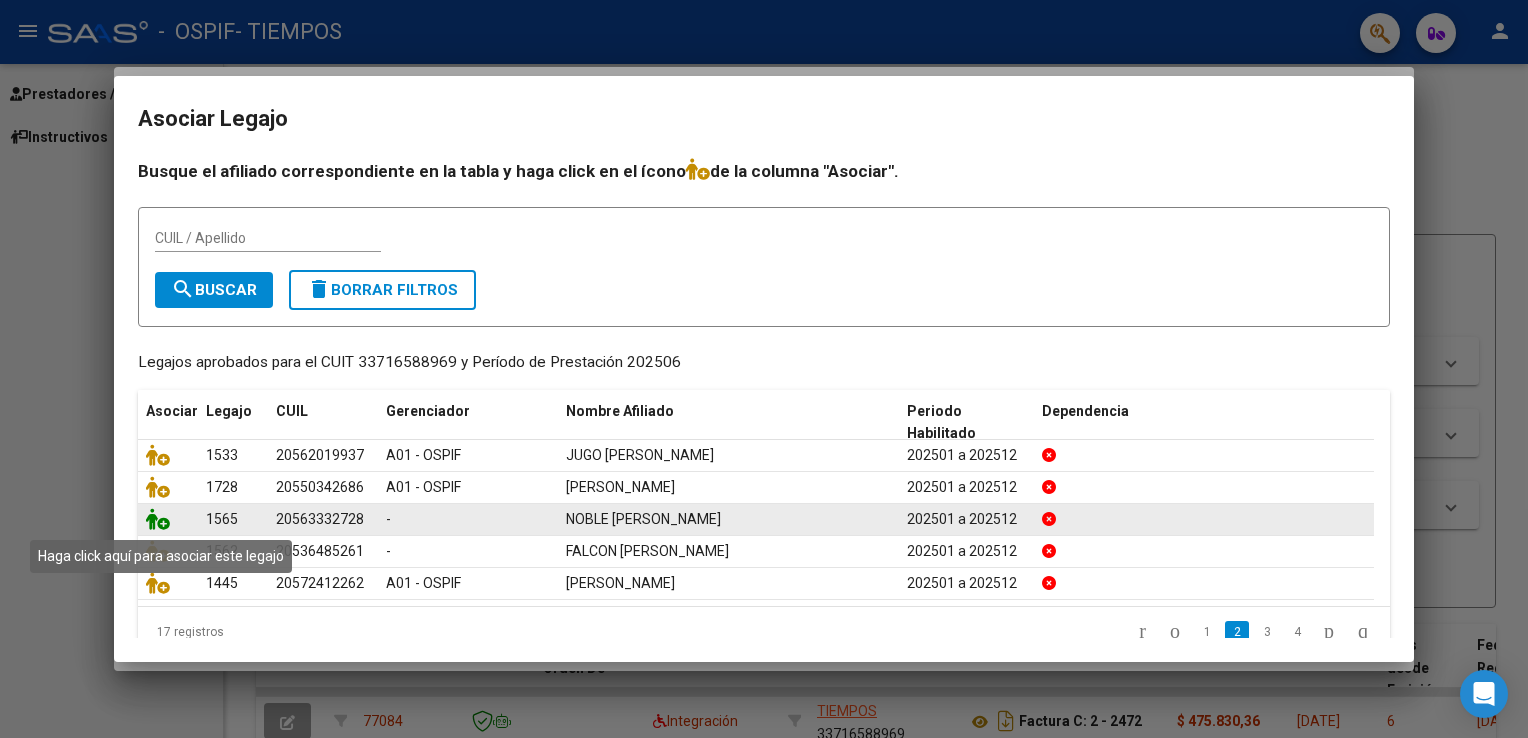 click 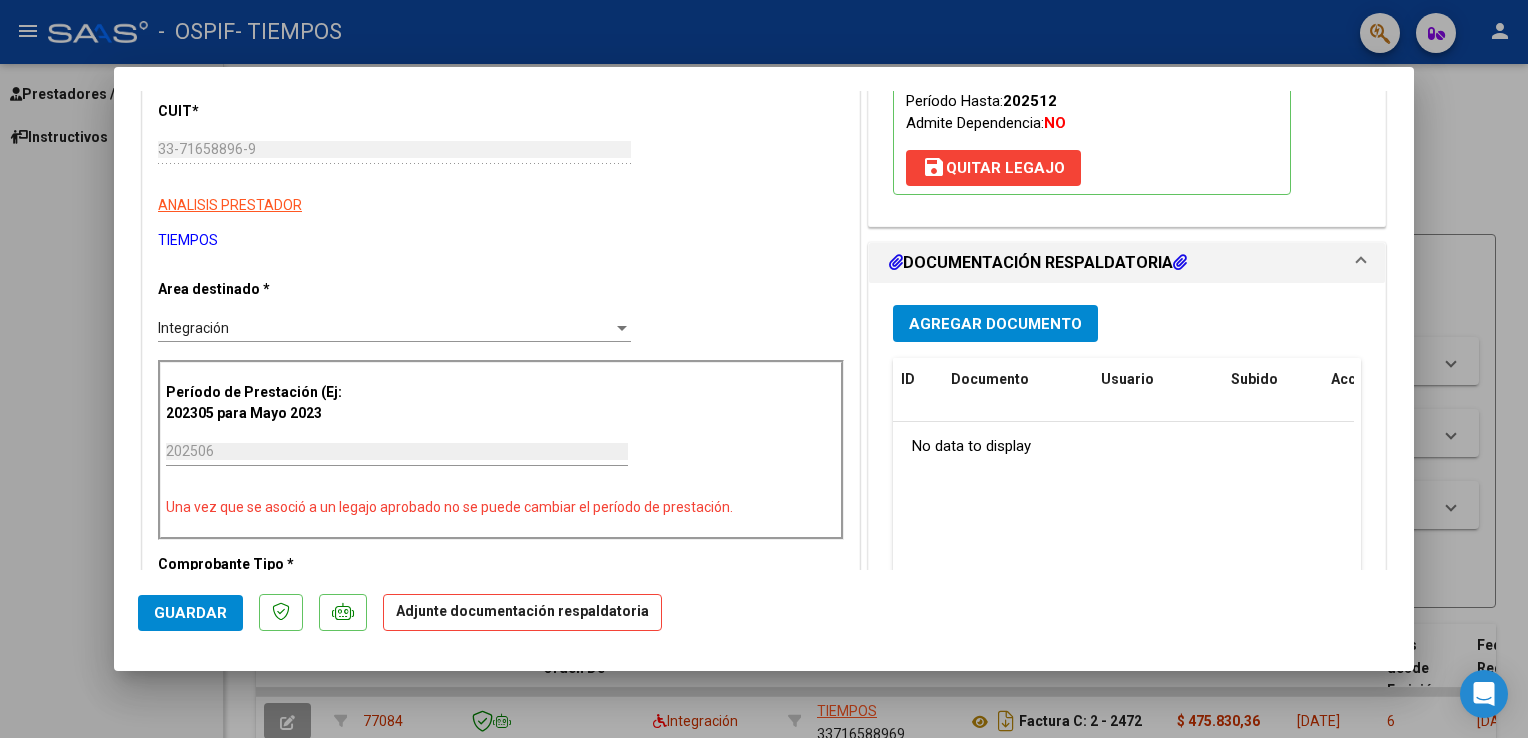 scroll, scrollTop: 324, scrollLeft: 0, axis: vertical 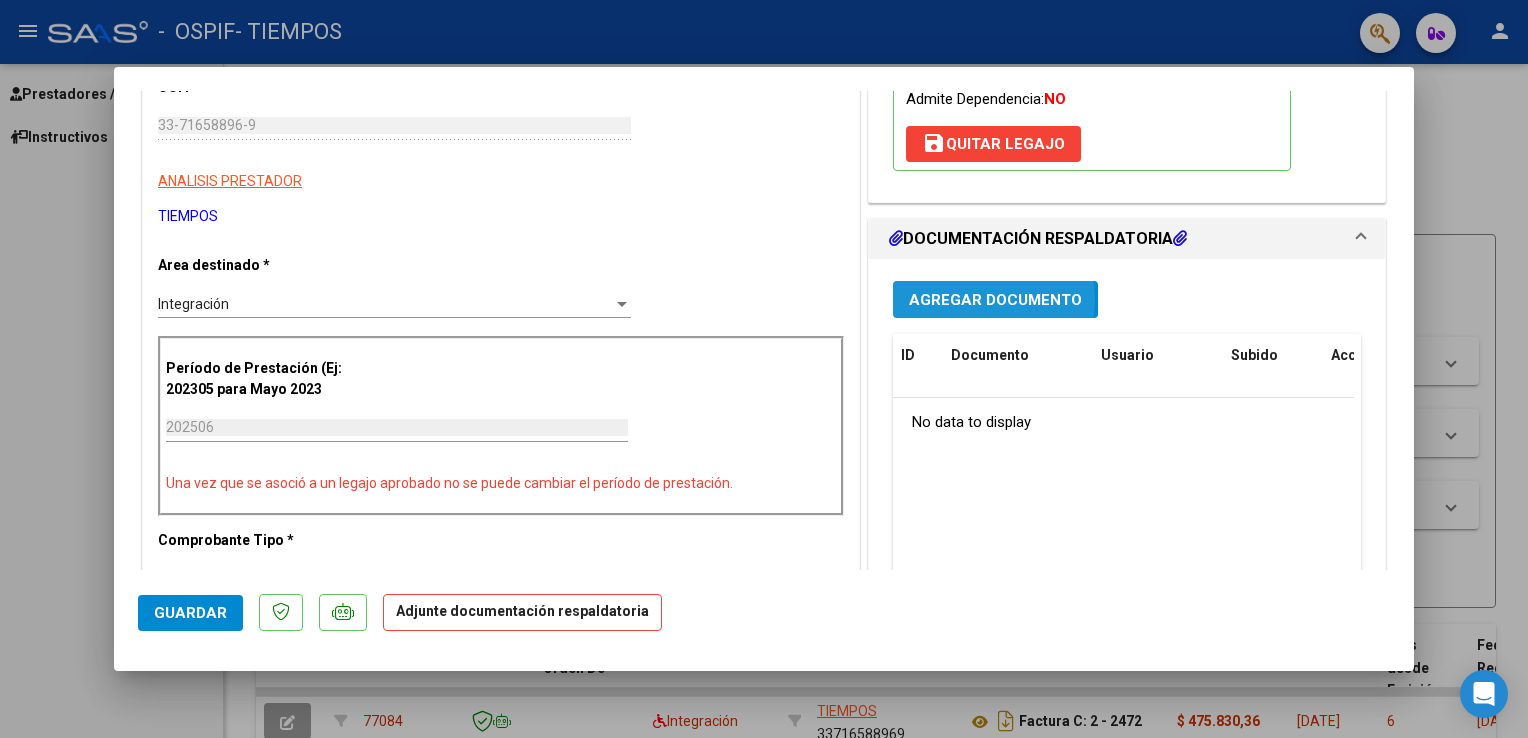 click on "Agregar Documento" at bounding box center [995, 300] 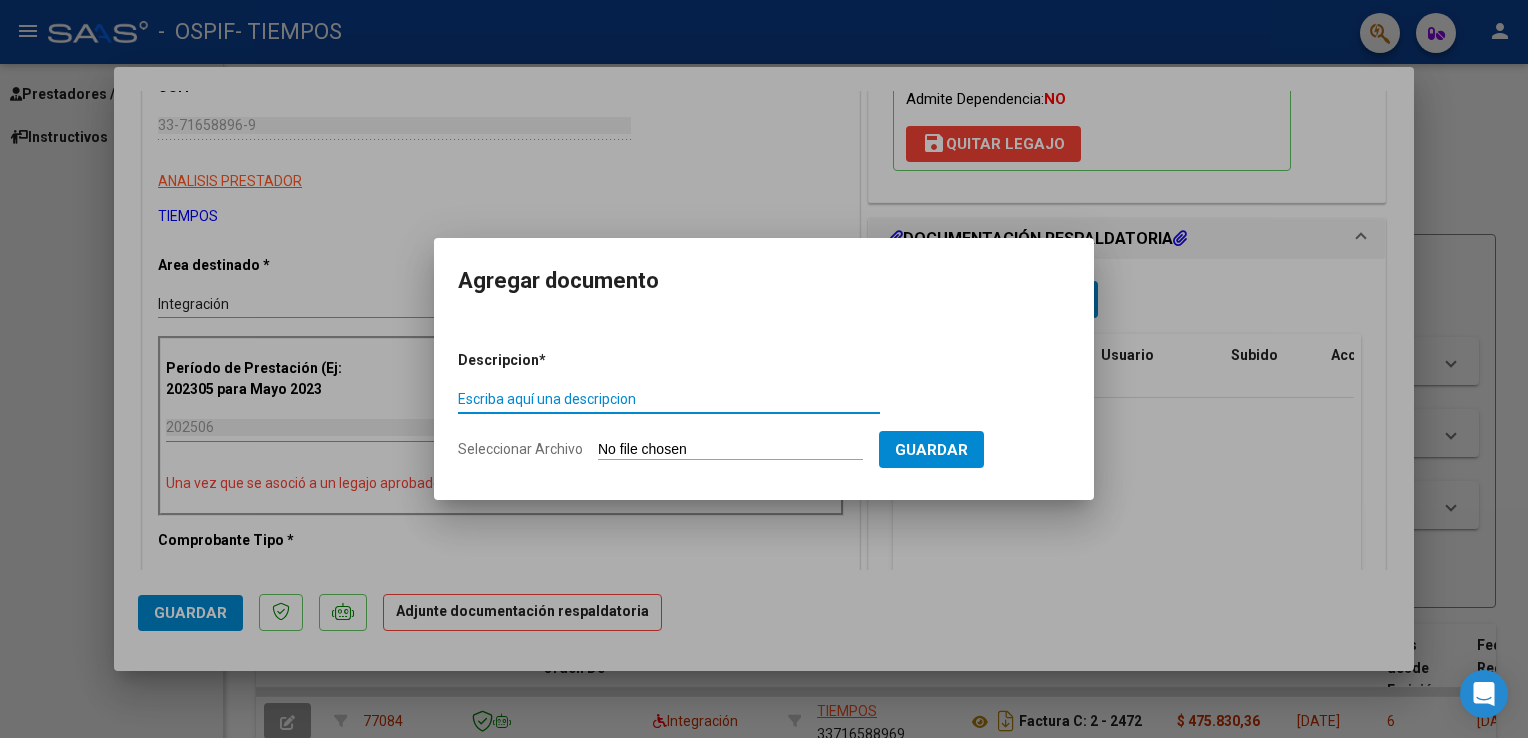 click on "Escriba aquí una descripcion" at bounding box center [669, 399] 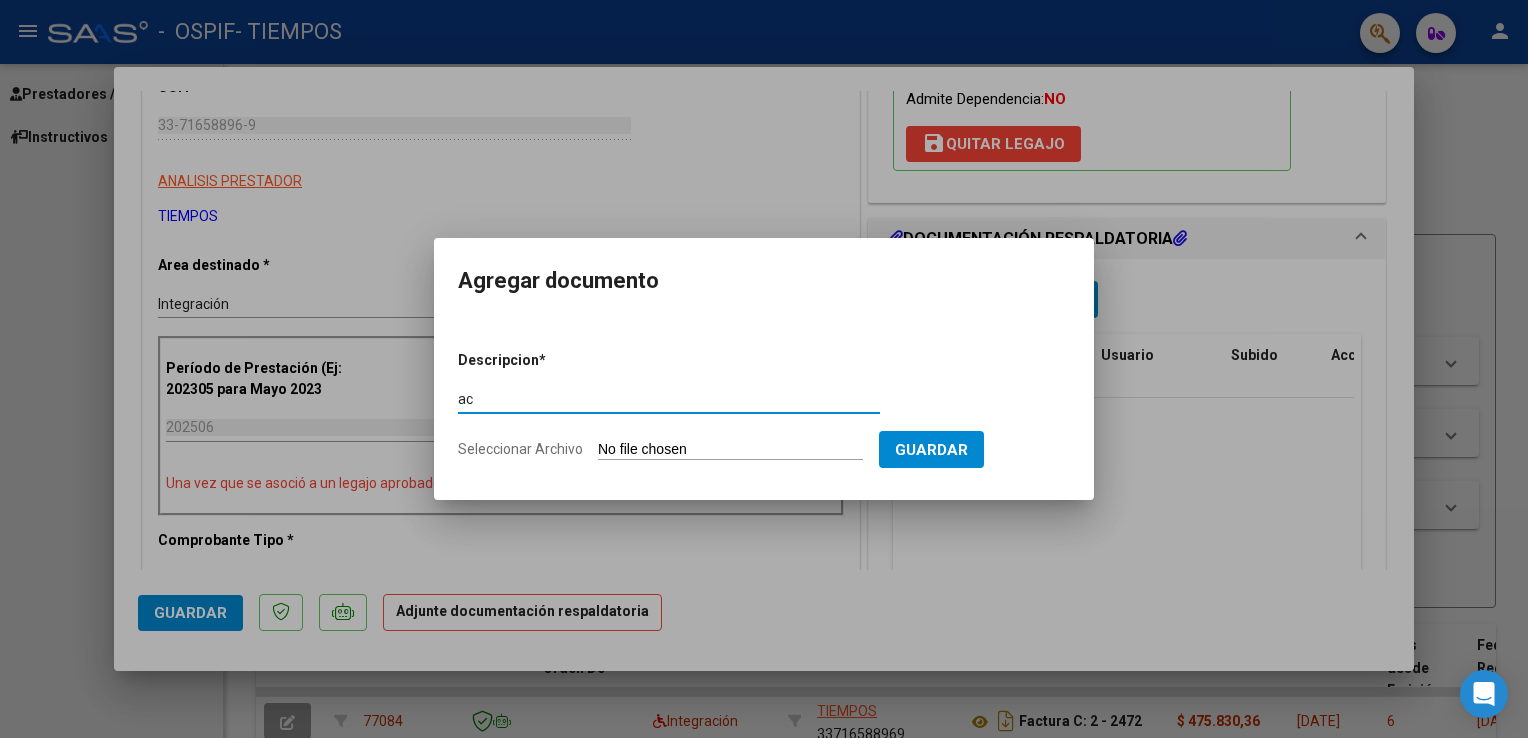 type on "a" 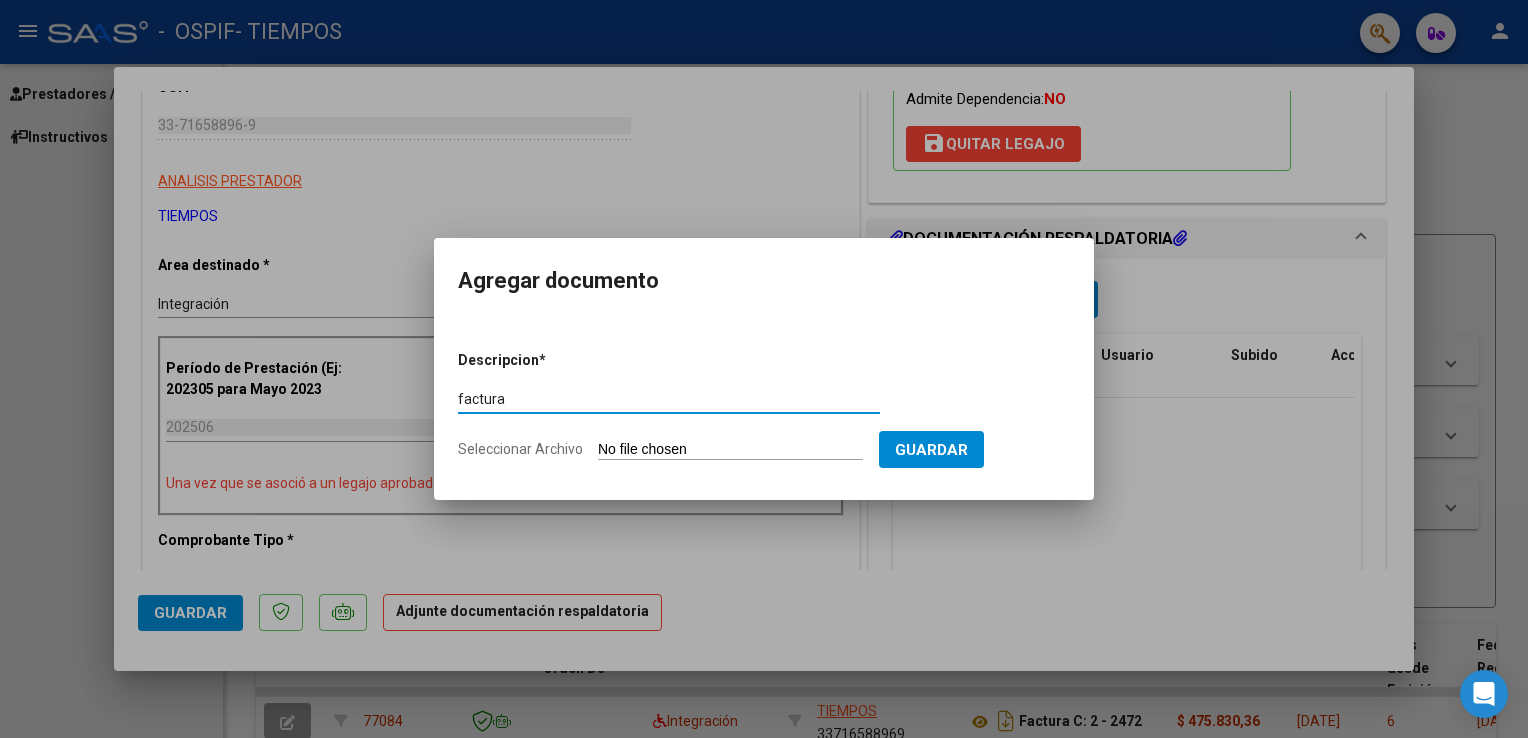 type on "factura" 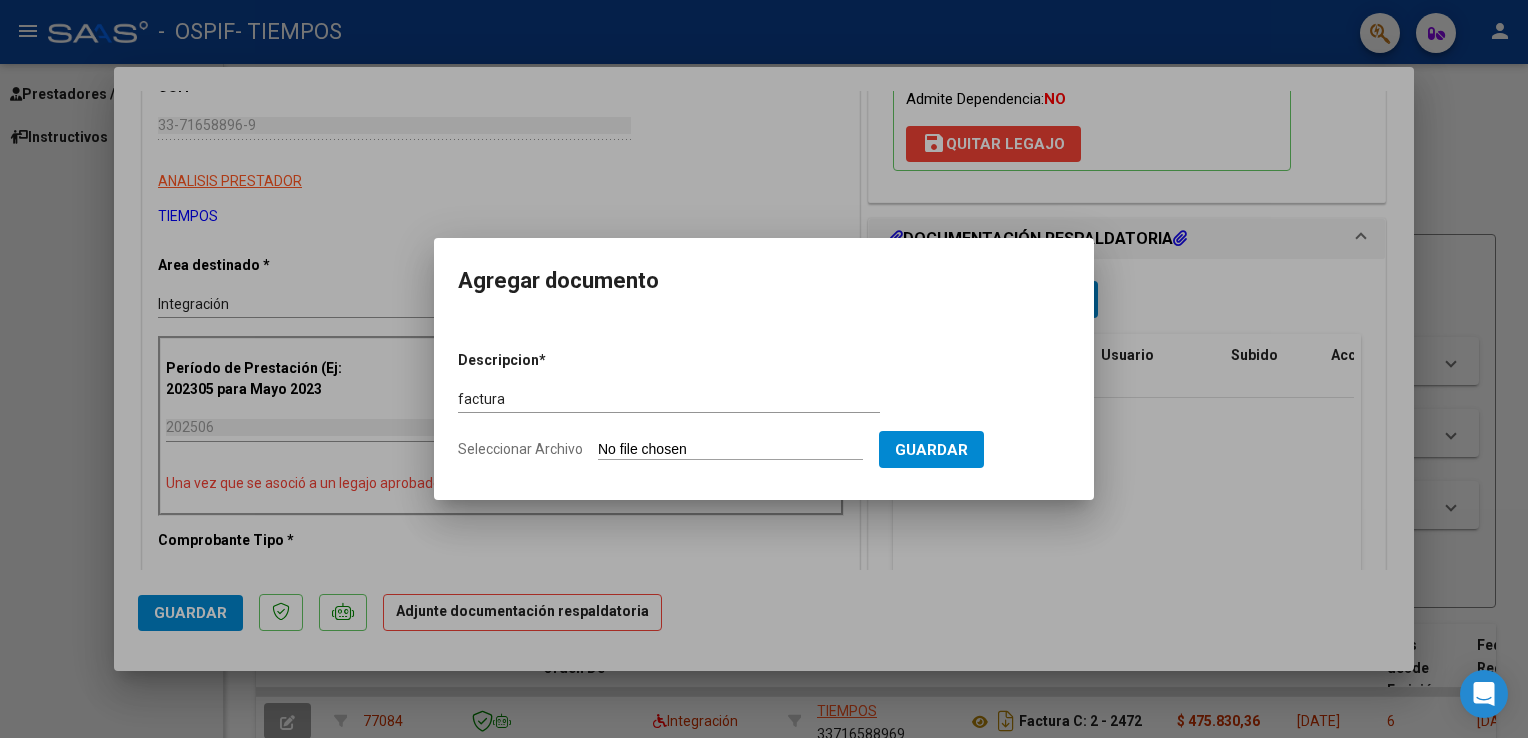 type on "C:\fakepath\NobleJoaquinfactu06.pdf" 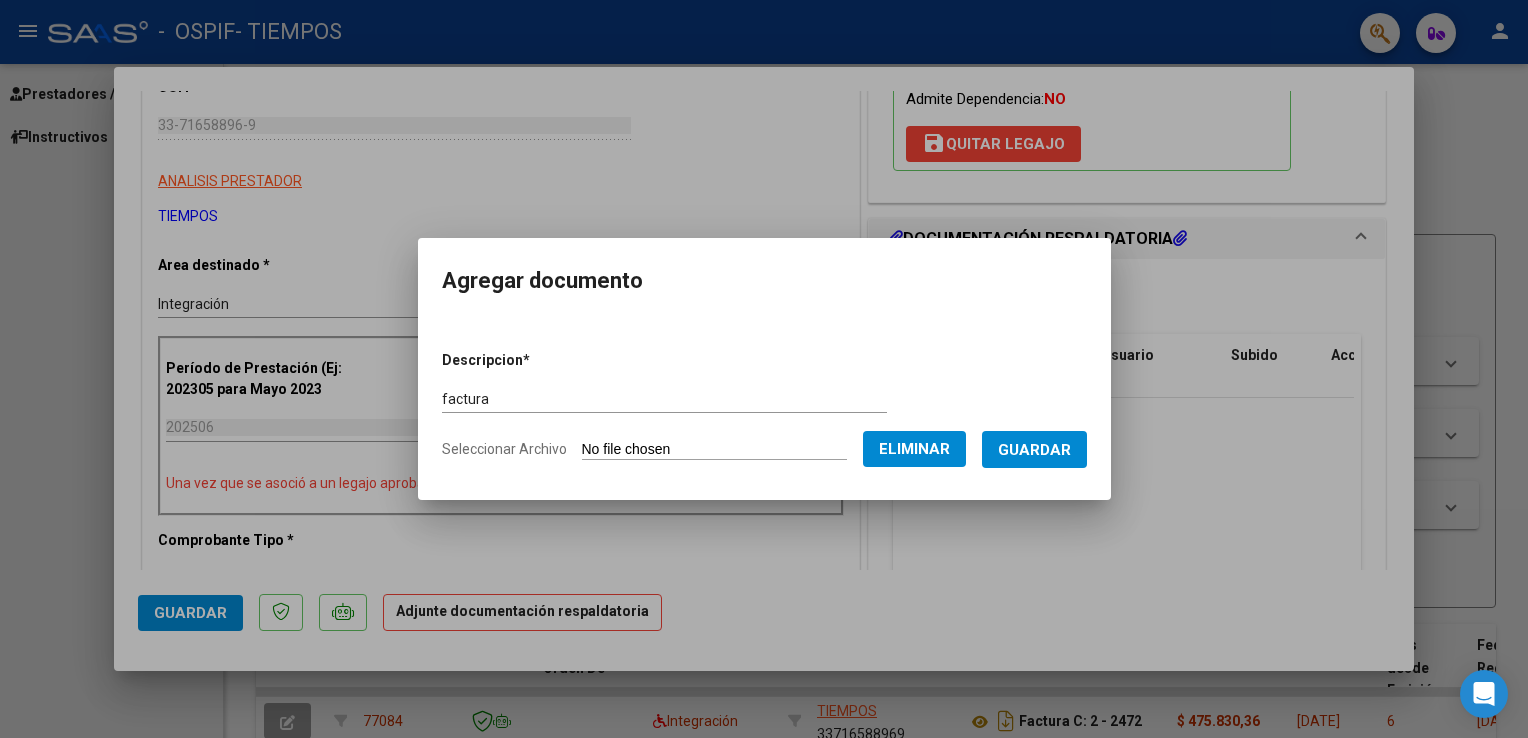 click on "Guardar" at bounding box center [1034, 450] 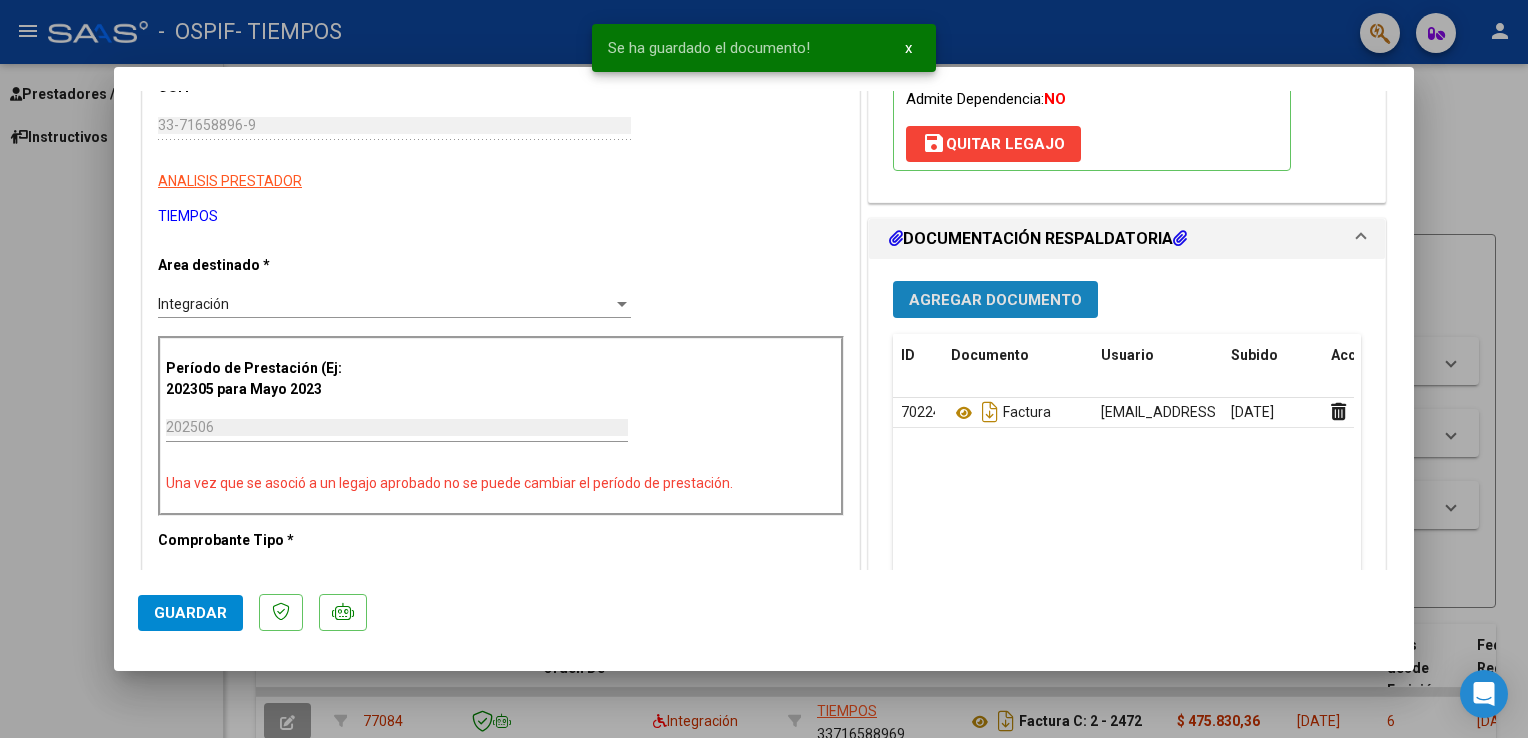 click on "Agregar Documento" at bounding box center [995, 300] 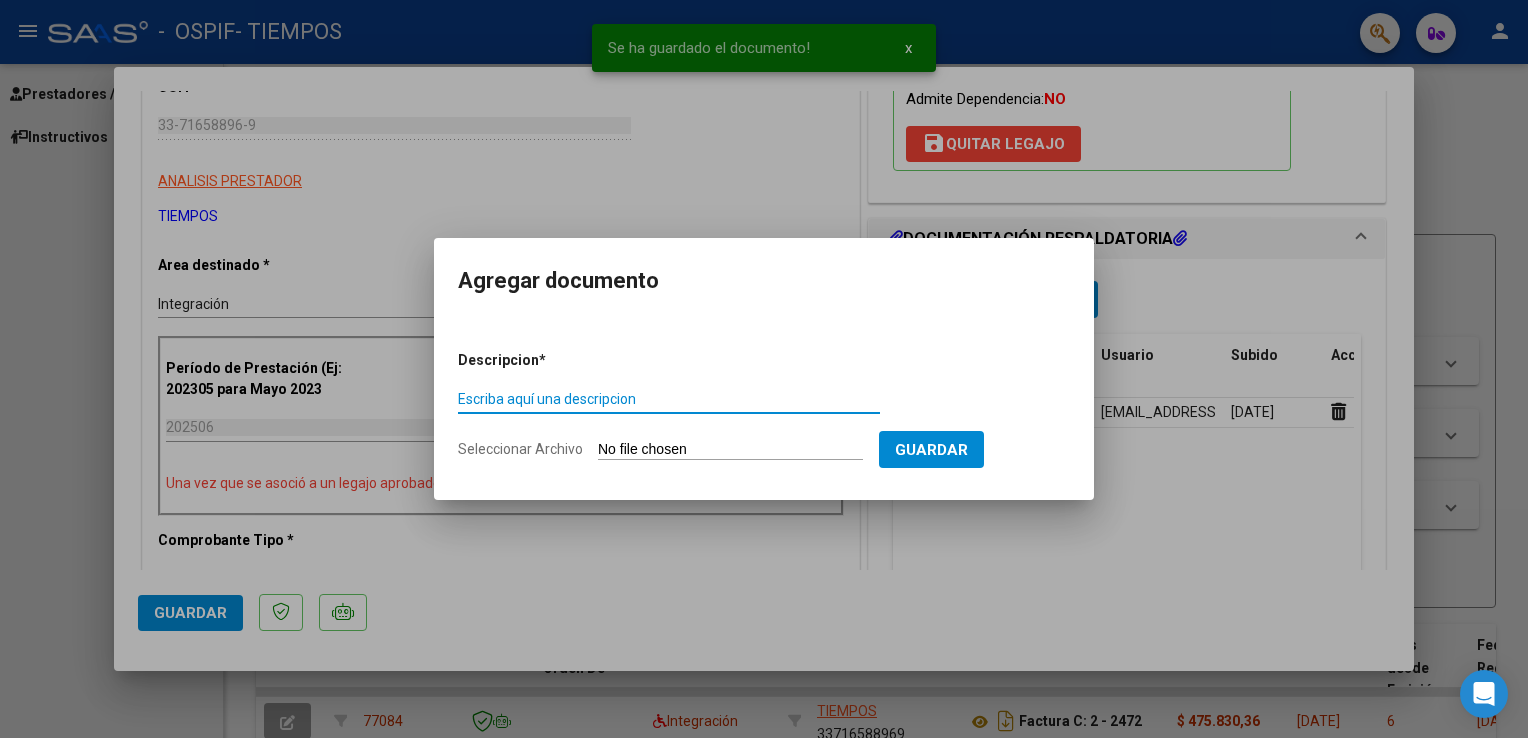click on "Escriba aquí una descripcion" at bounding box center (669, 399) 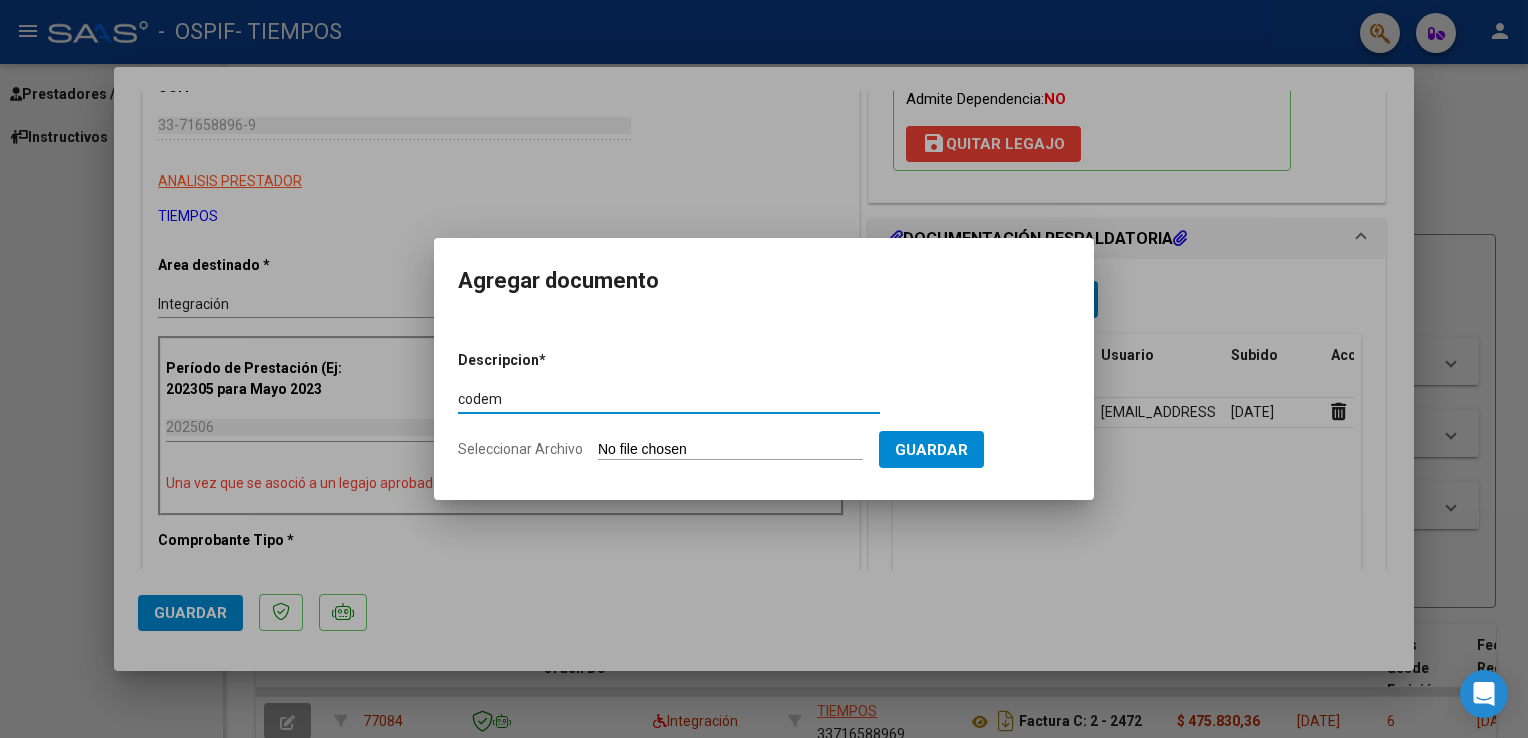 type on "codem" 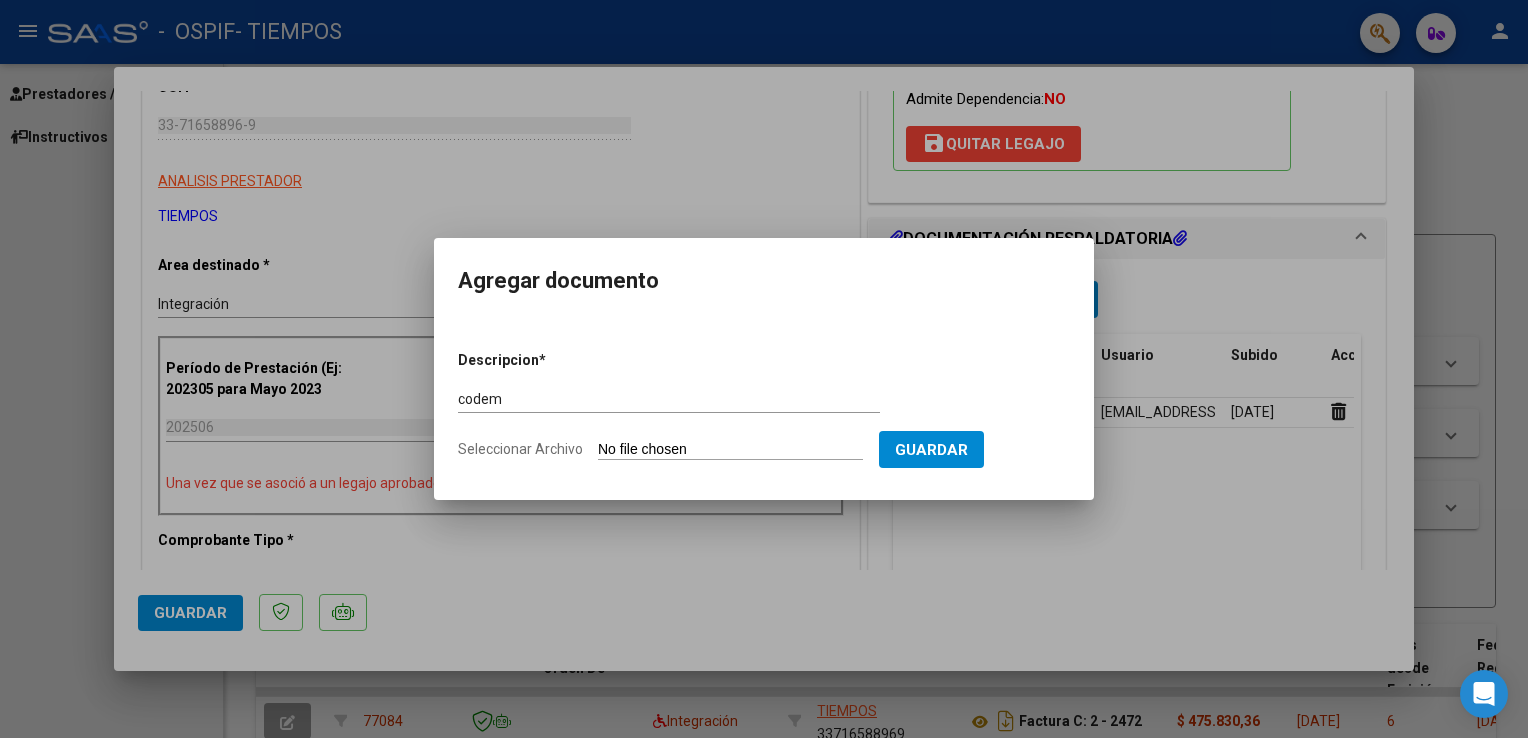 type on "C:\fakepath\codemnoblejoaquin06.pdf" 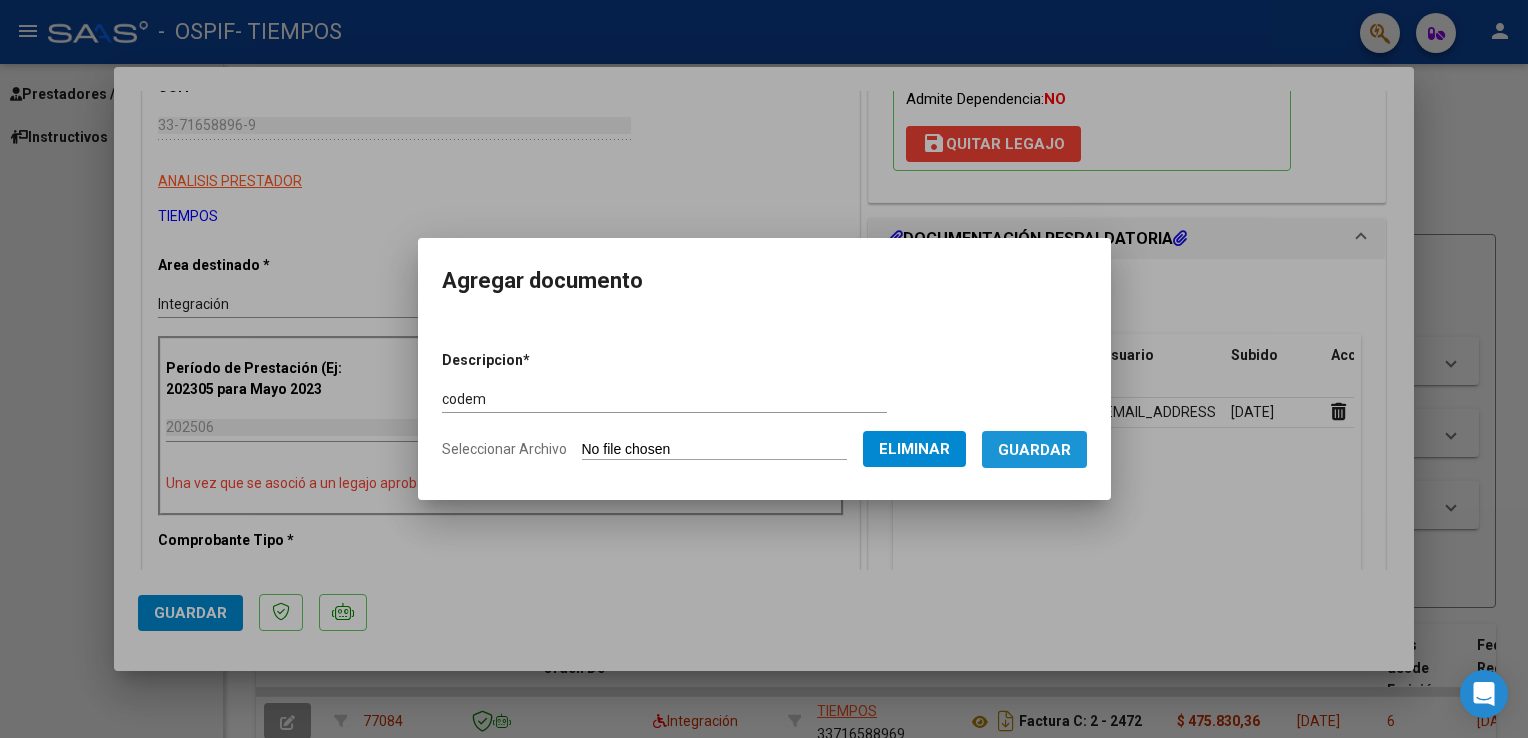 click on "Guardar" at bounding box center (1034, 450) 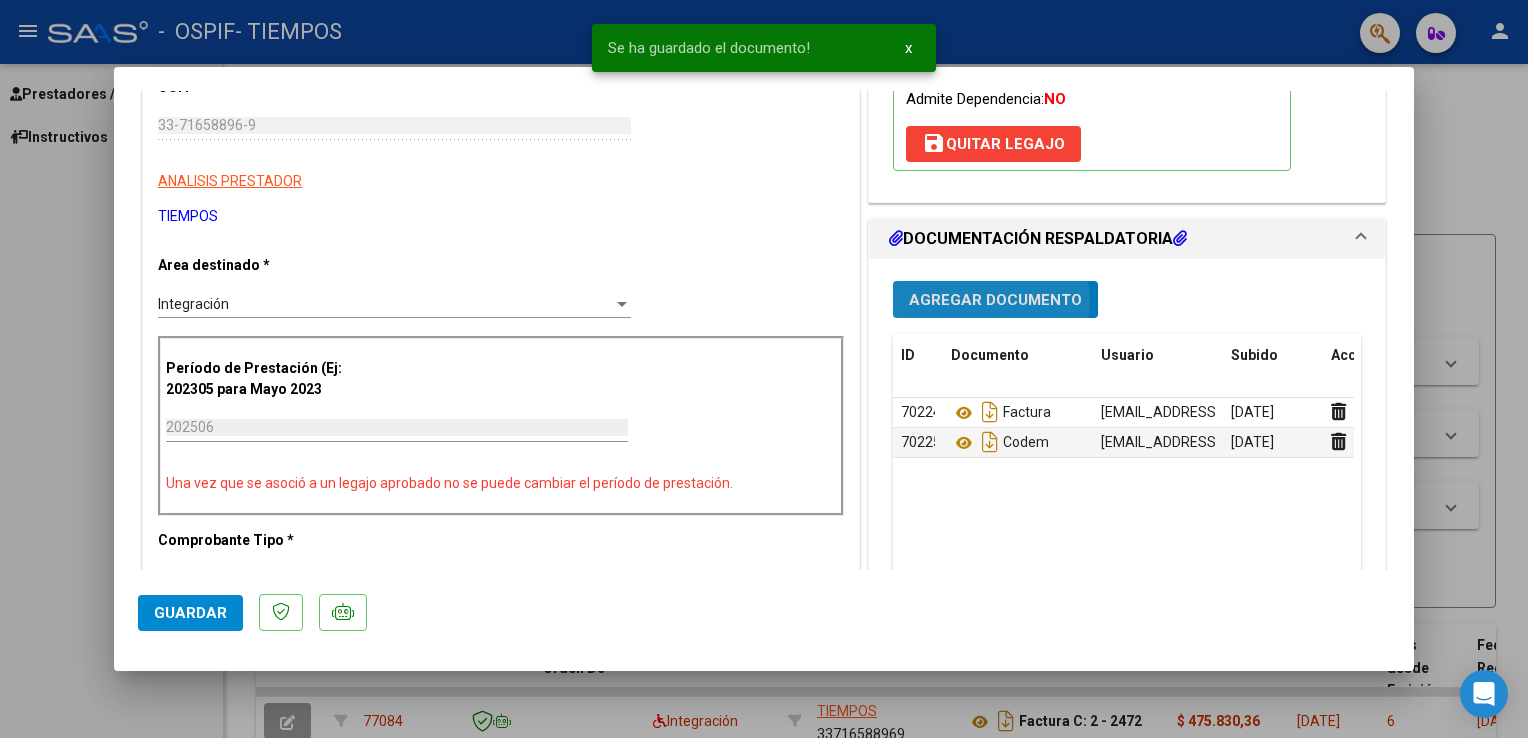 click on "Agregar Documento" at bounding box center [995, 300] 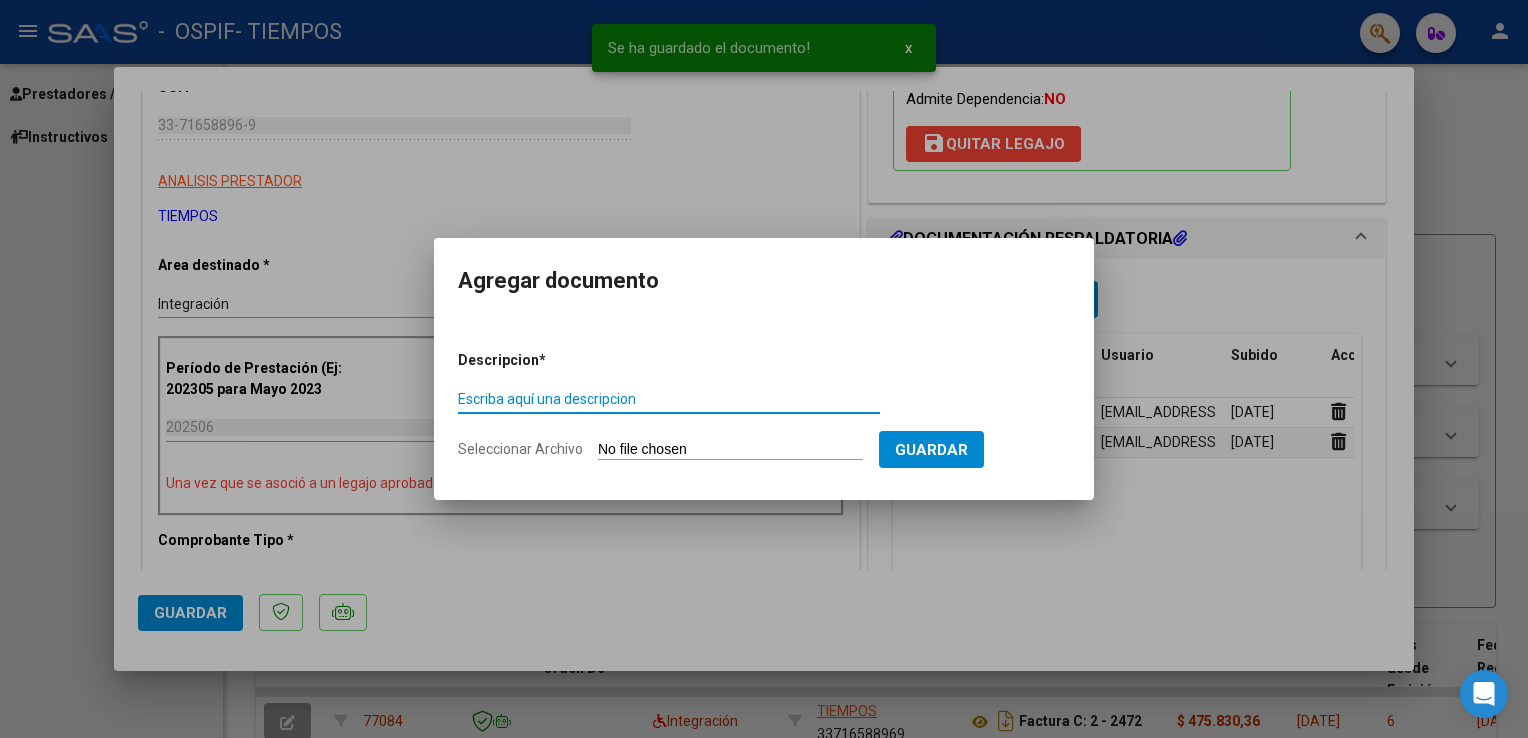 click on "Escriba aquí una descripcion" at bounding box center [669, 399] 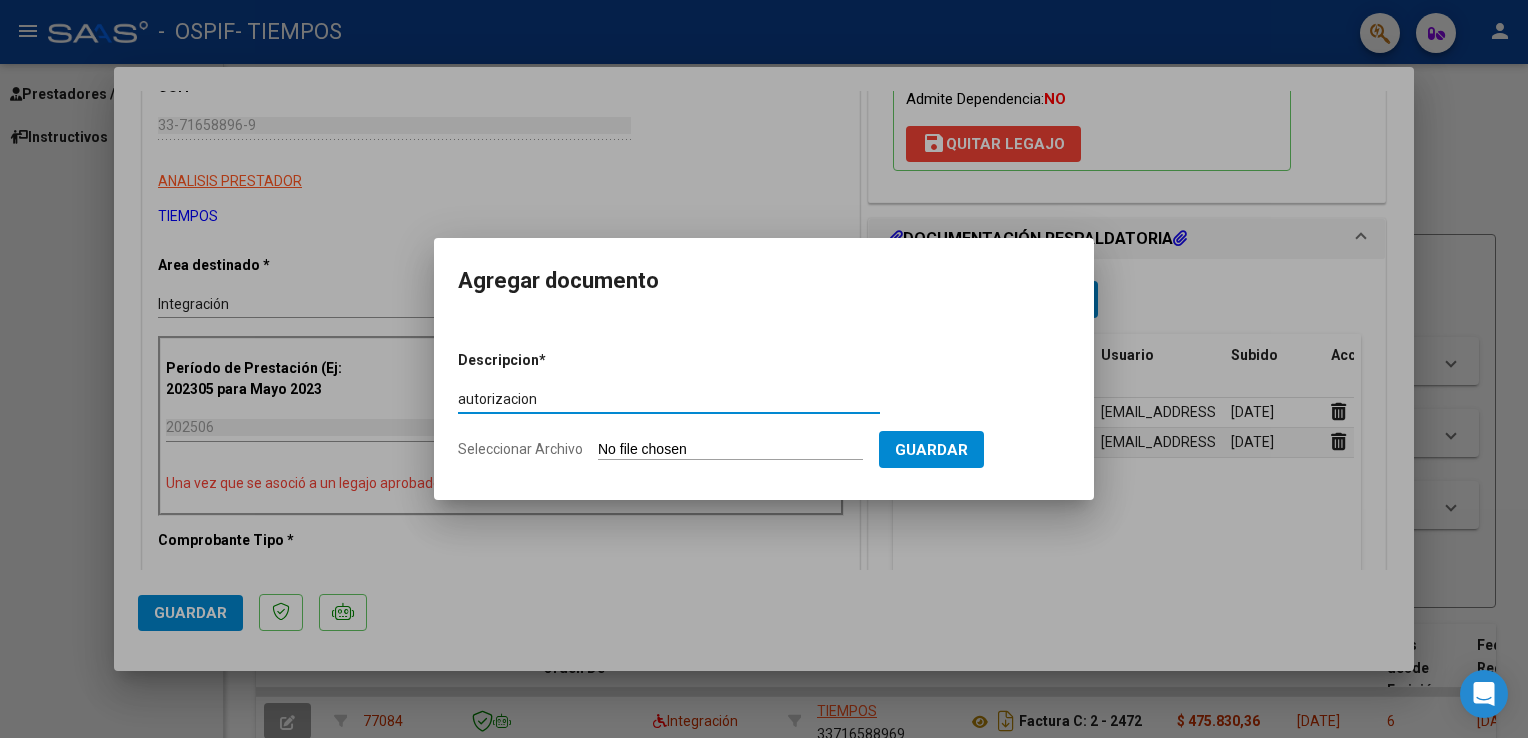 type on "autorizacion" 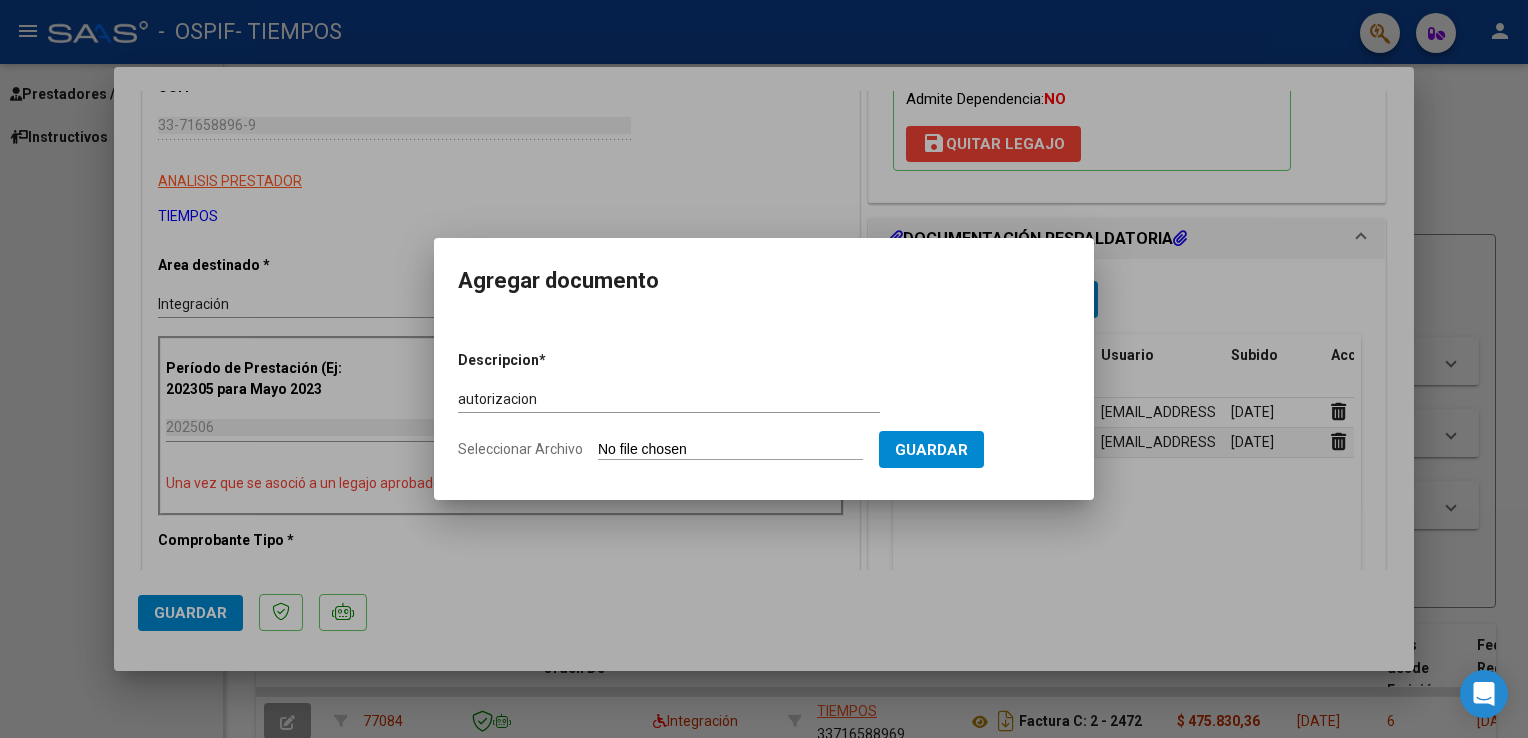 click on "Seleccionar Archivo" at bounding box center (730, 450) 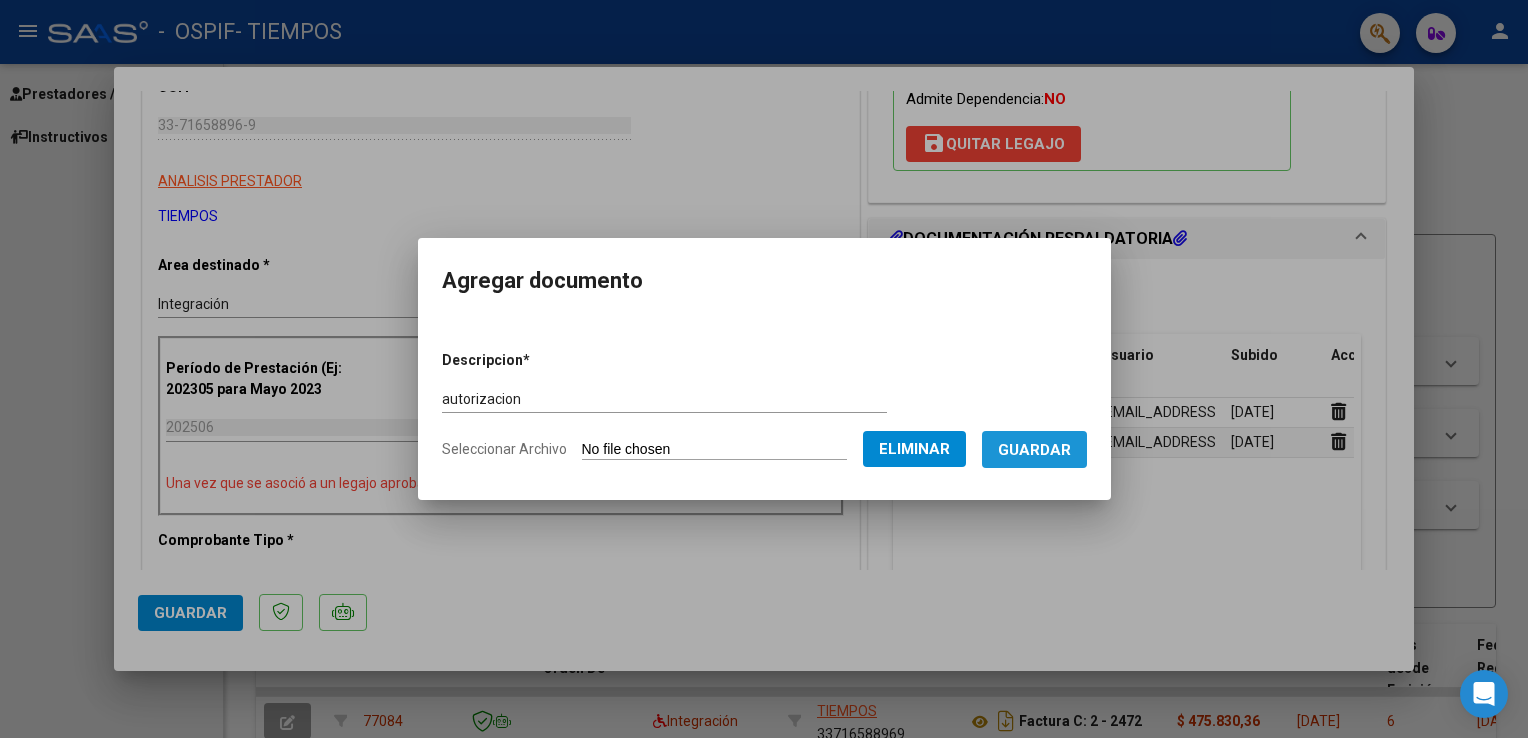 click on "Guardar" at bounding box center [1034, 450] 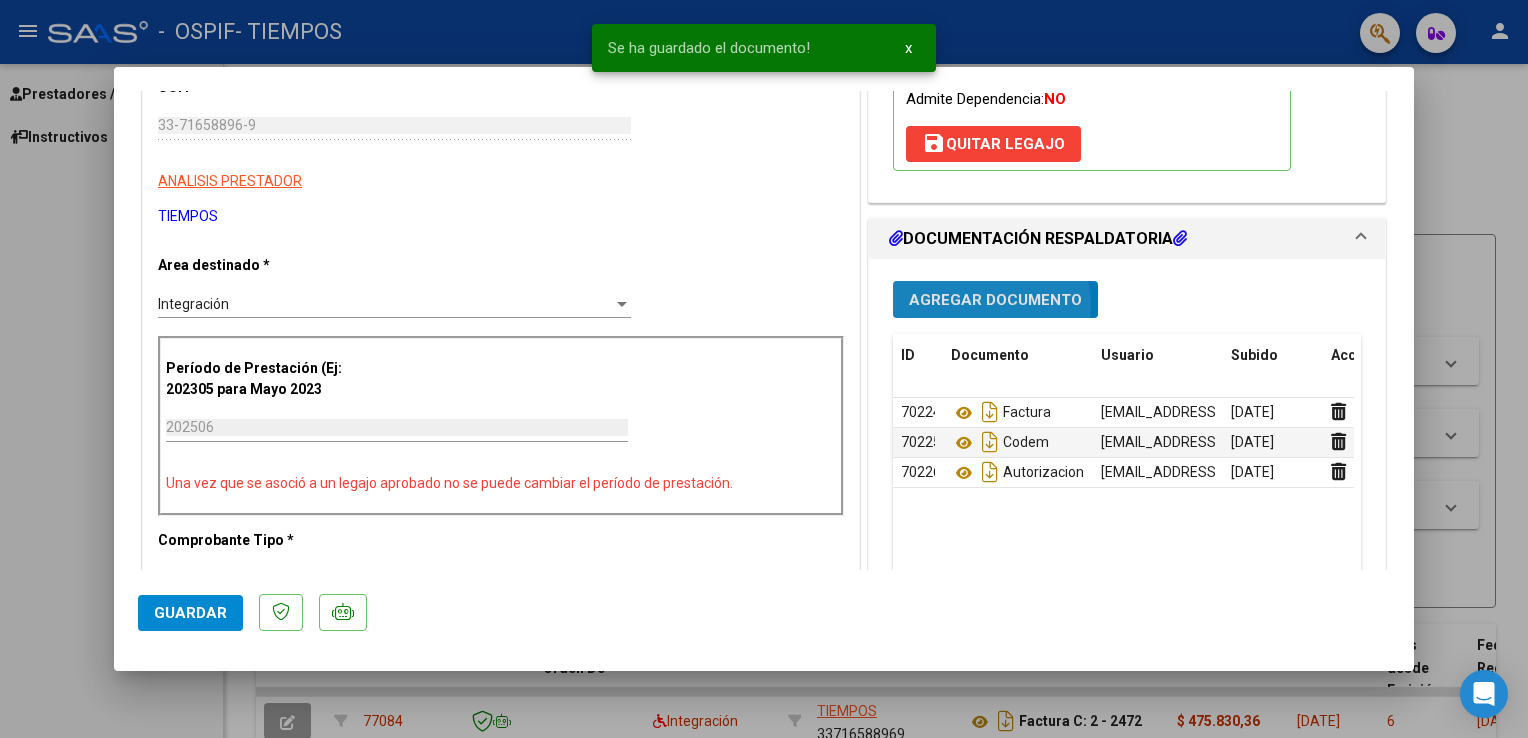 click on "Agregar Documento" at bounding box center [995, 300] 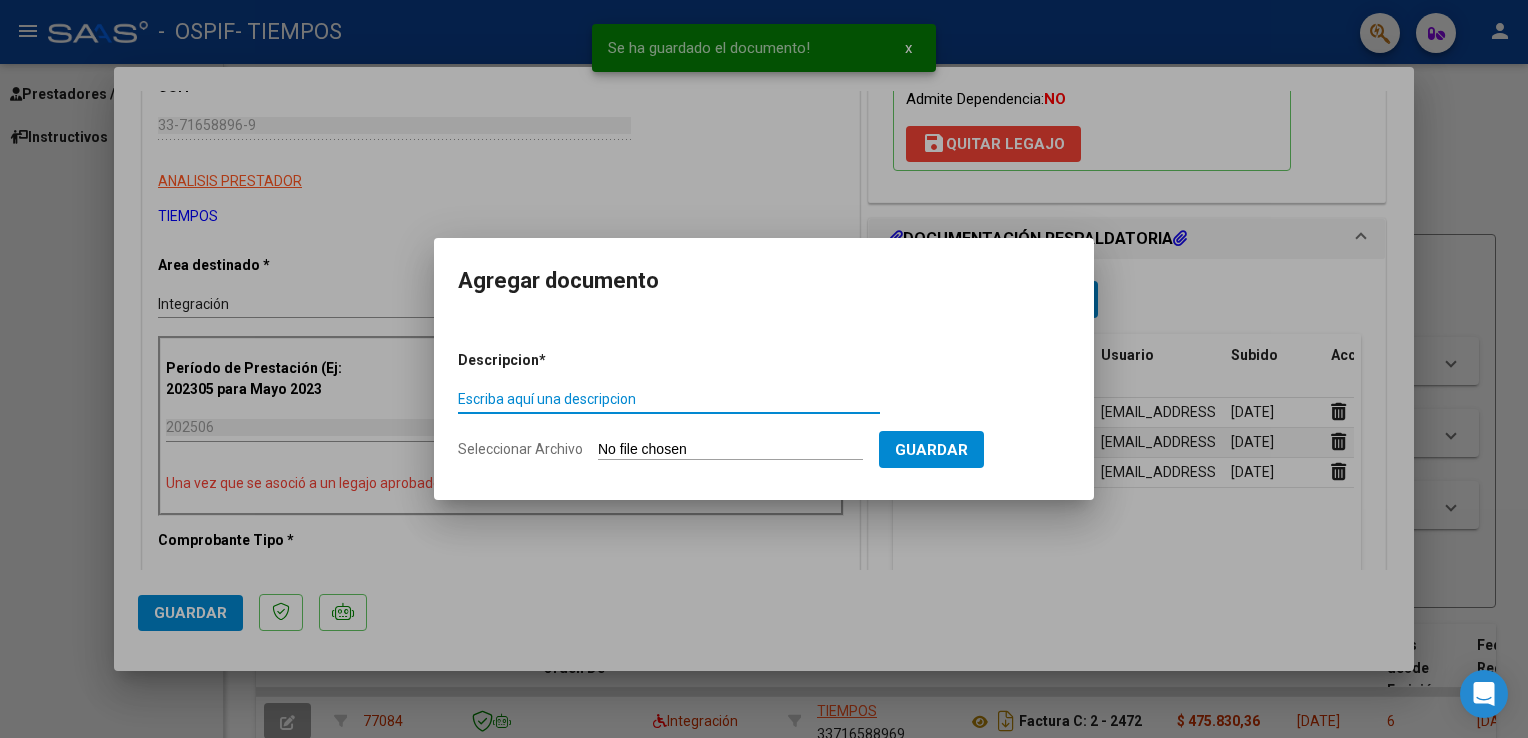 click on "Escriba aquí una descripcion" at bounding box center [669, 399] 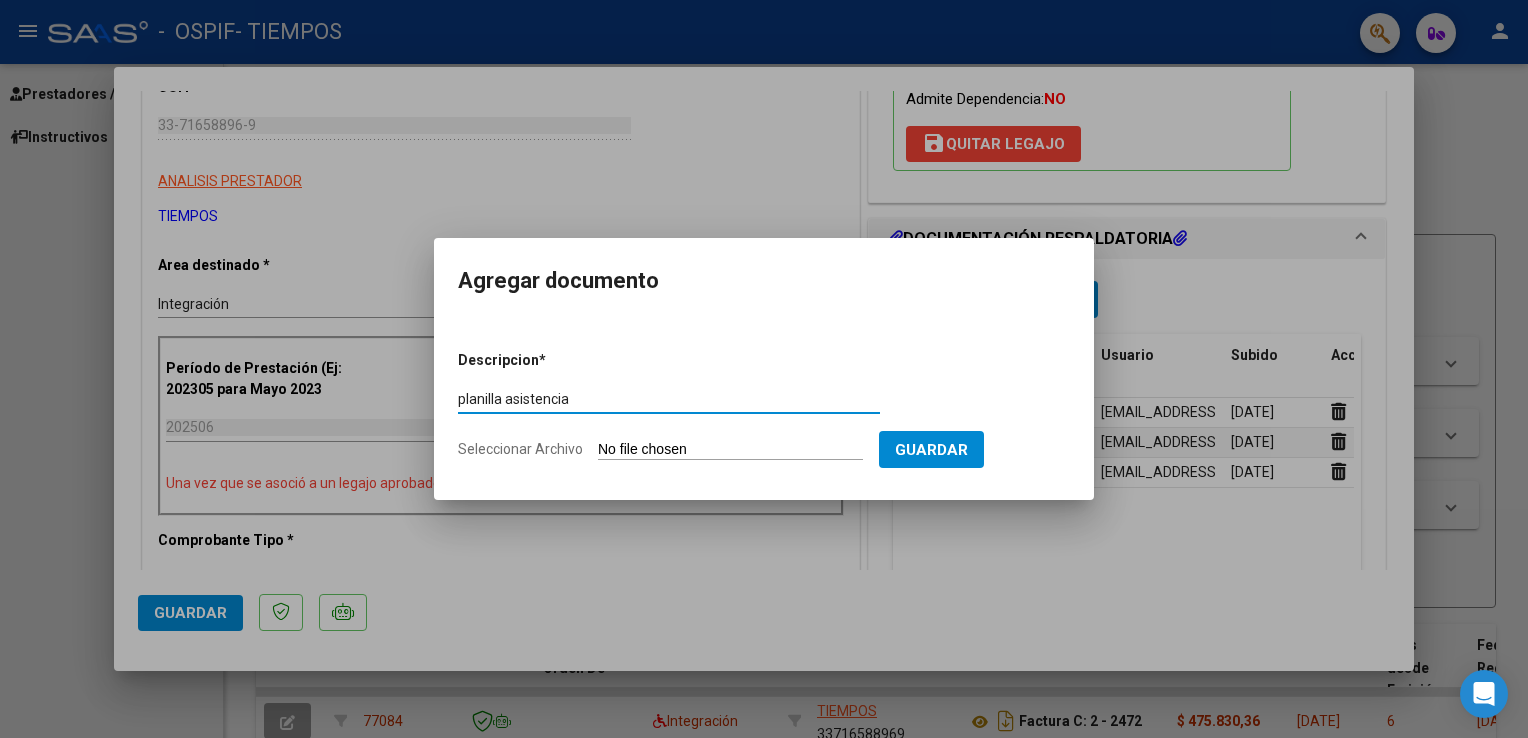 type on "planilla asistencia" 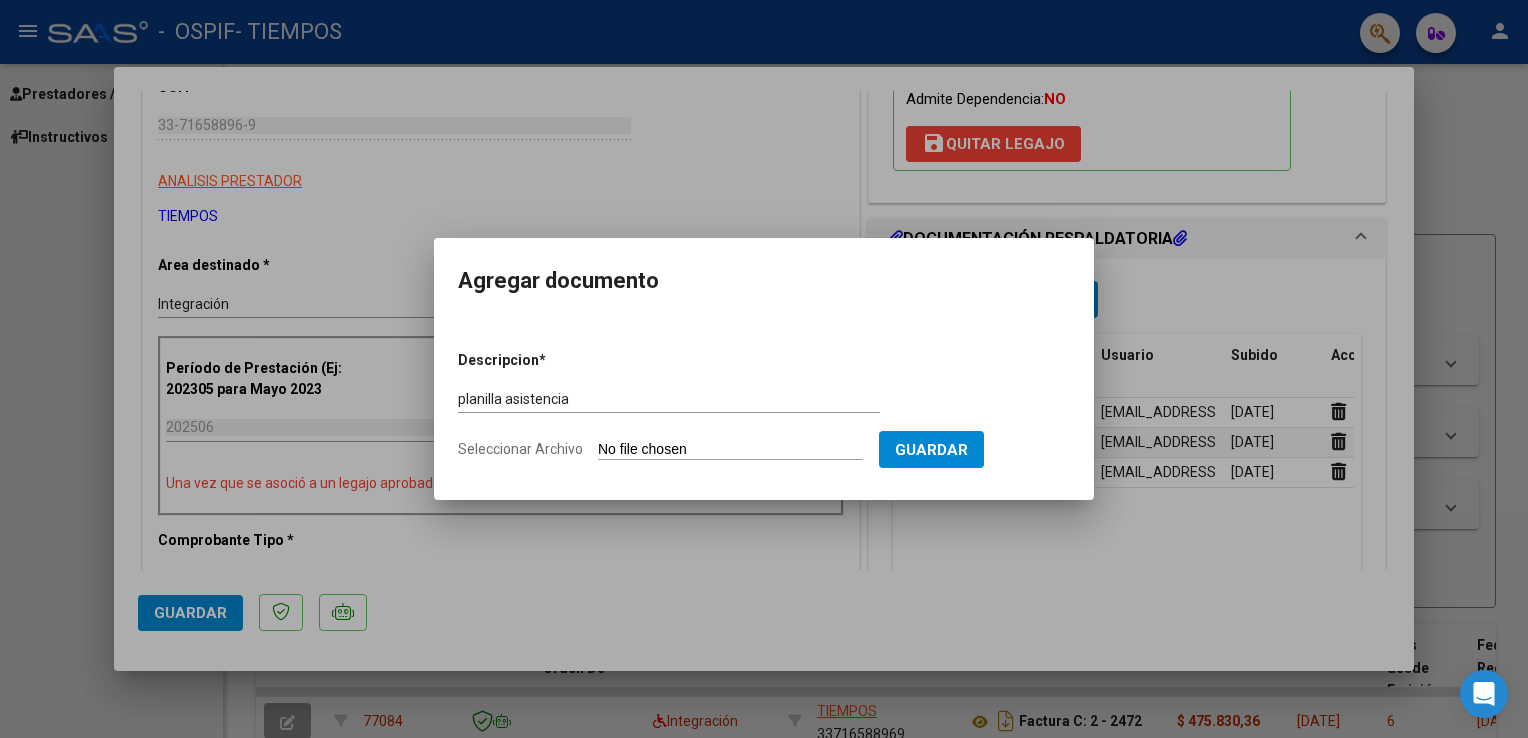 click on "Seleccionar Archivo" at bounding box center (730, 450) 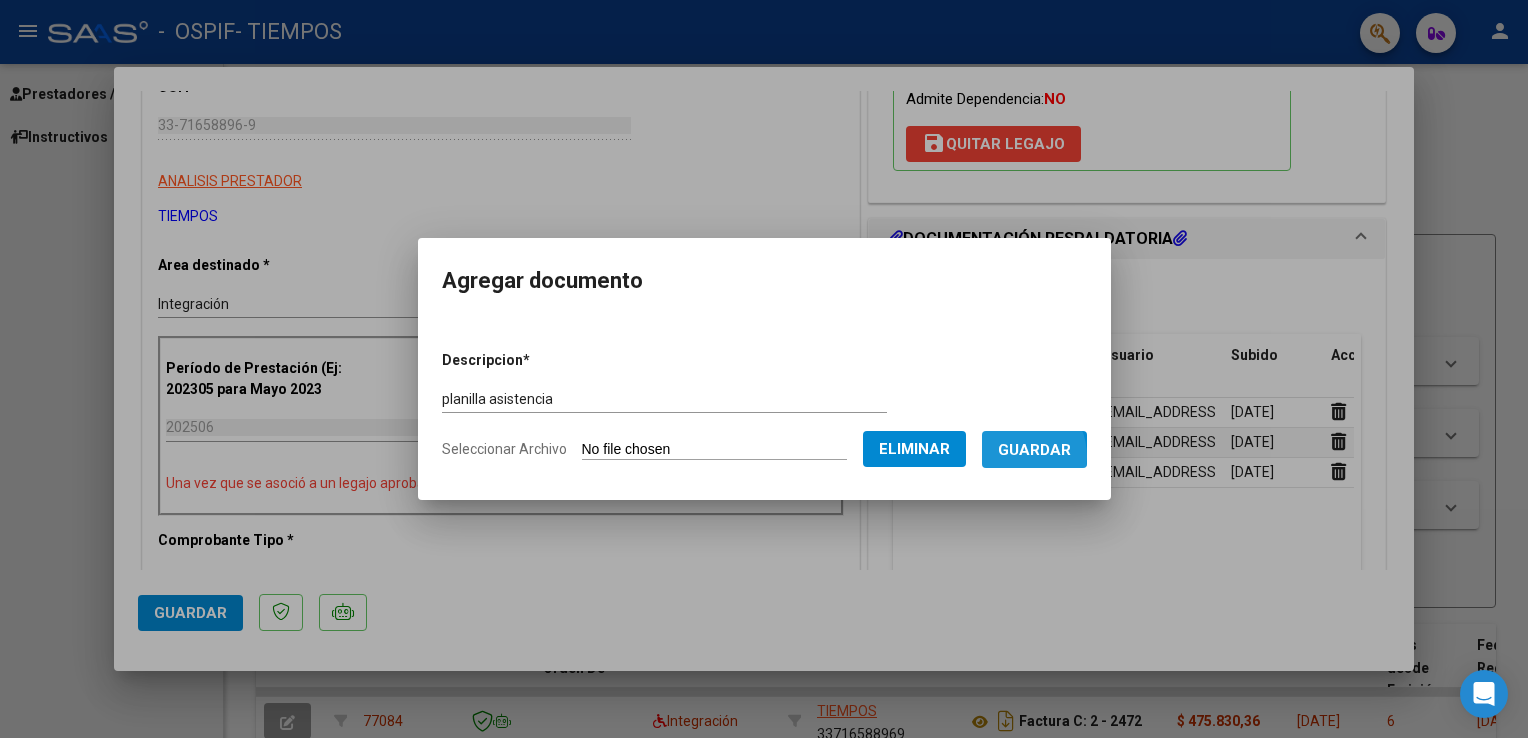 click on "Guardar" at bounding box center (1034, 450) 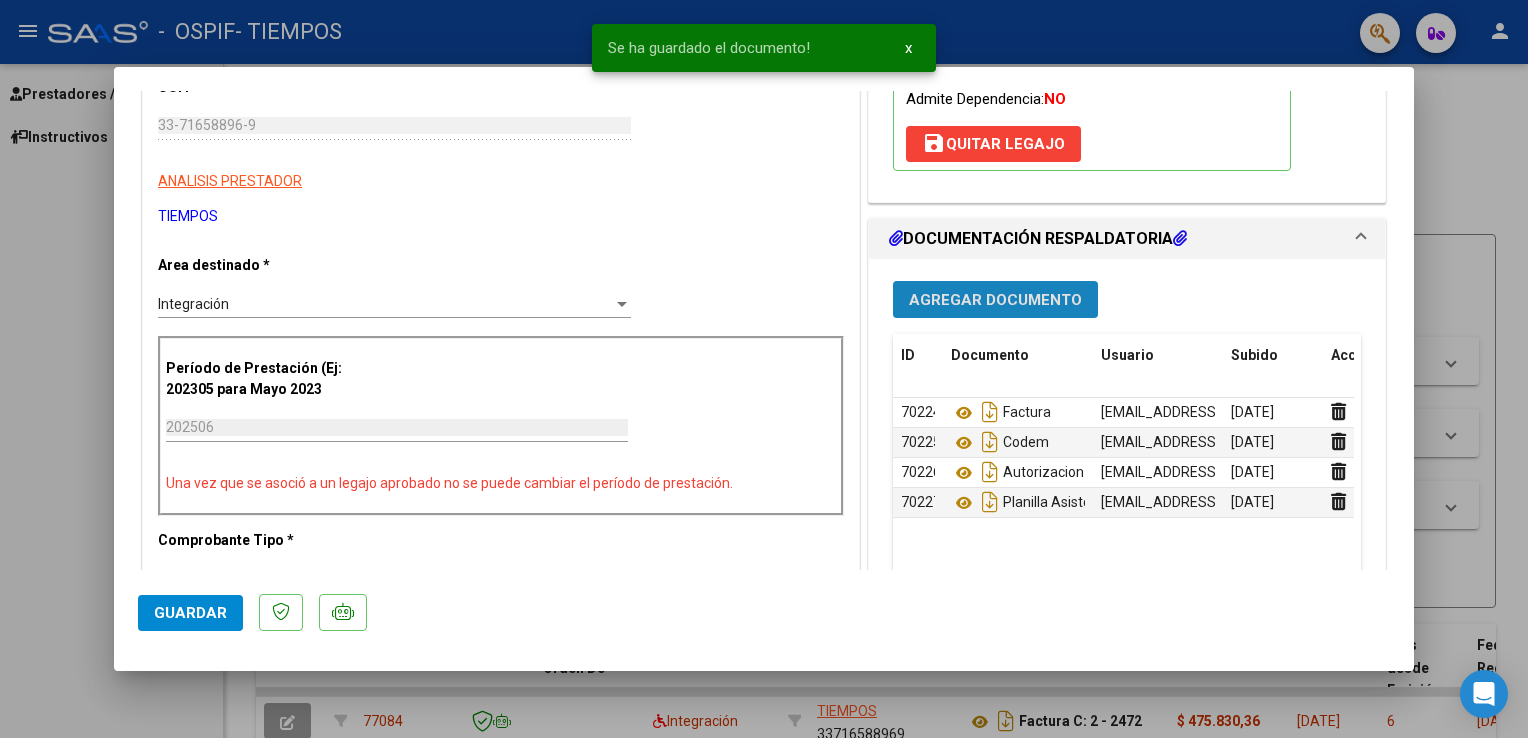 click on "Agregar Documento" at bounding box center [995, 300] 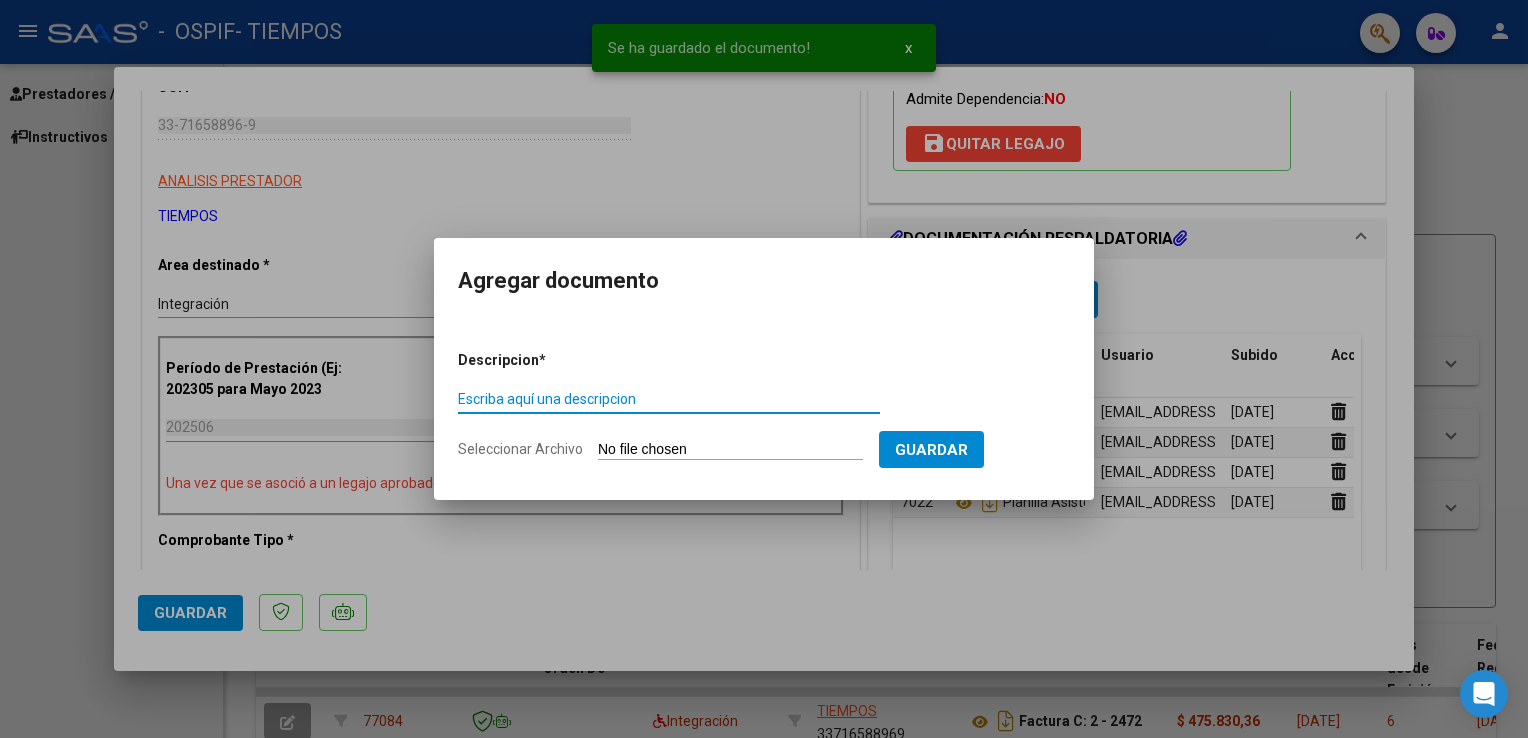 click on "Escriba aquí una descripcion" at bounding box center (669, 399) 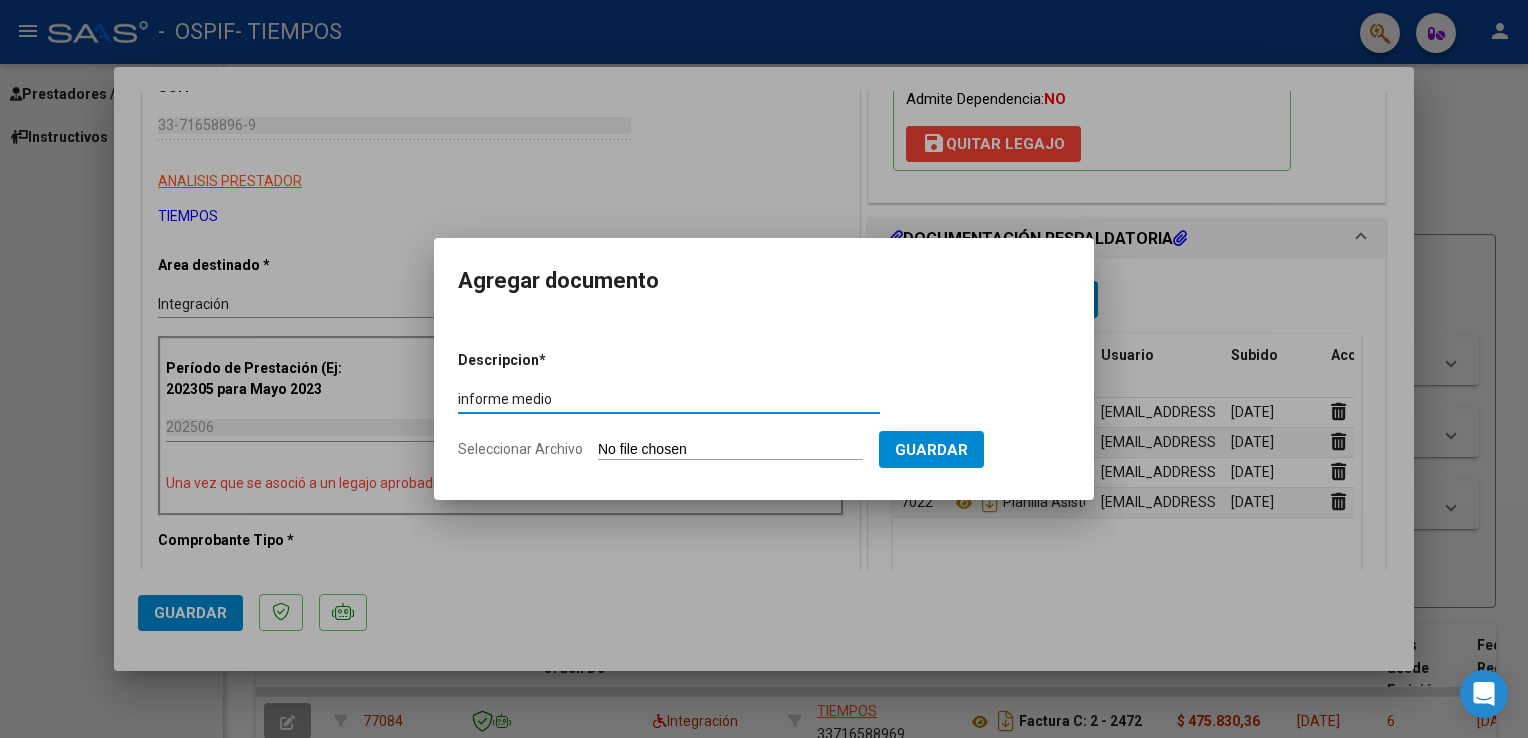 type on "informe medio" 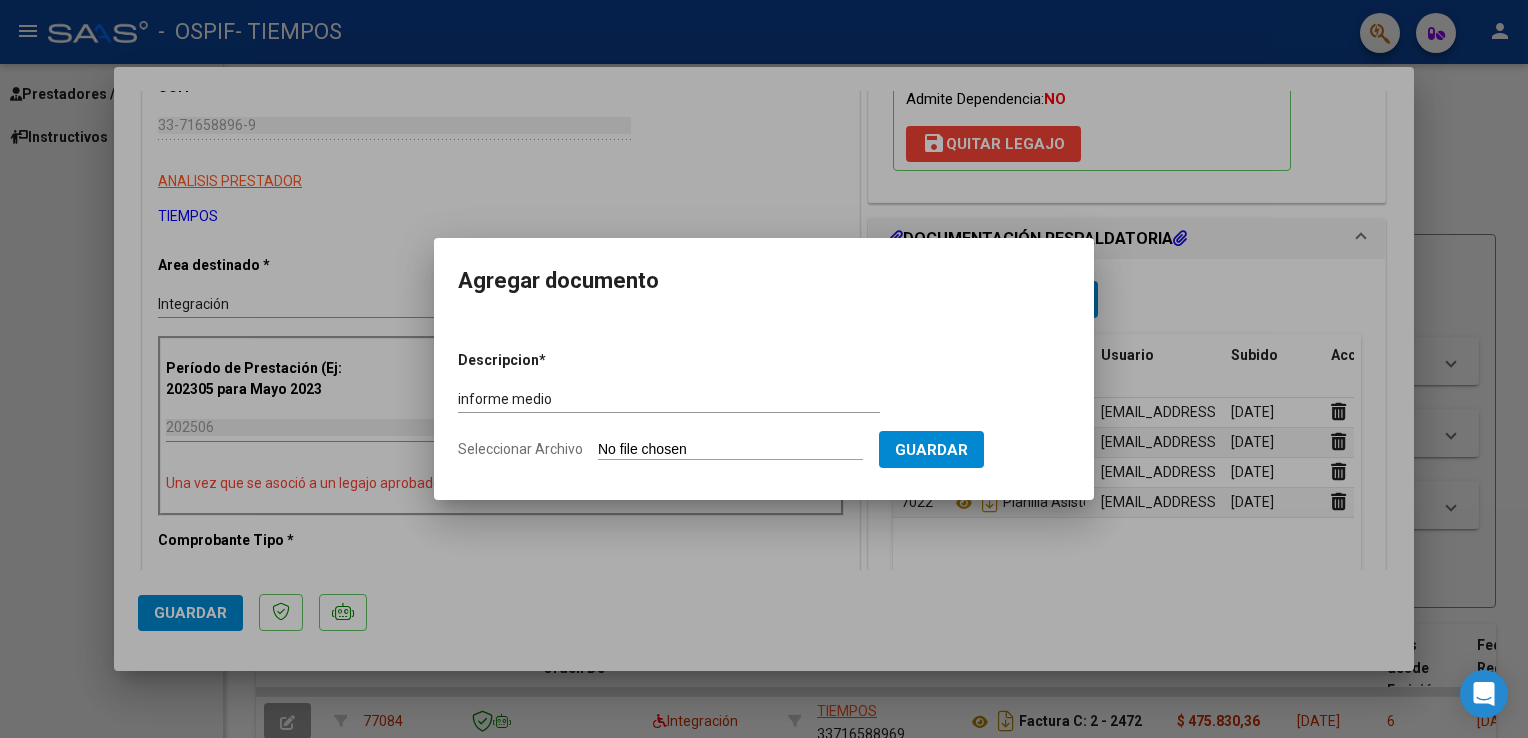 click on "Descripcion  *   informe medio Escriba aquí una descripcion  Seleccionar Archivo Guardar" at bounding box center [764, 405] 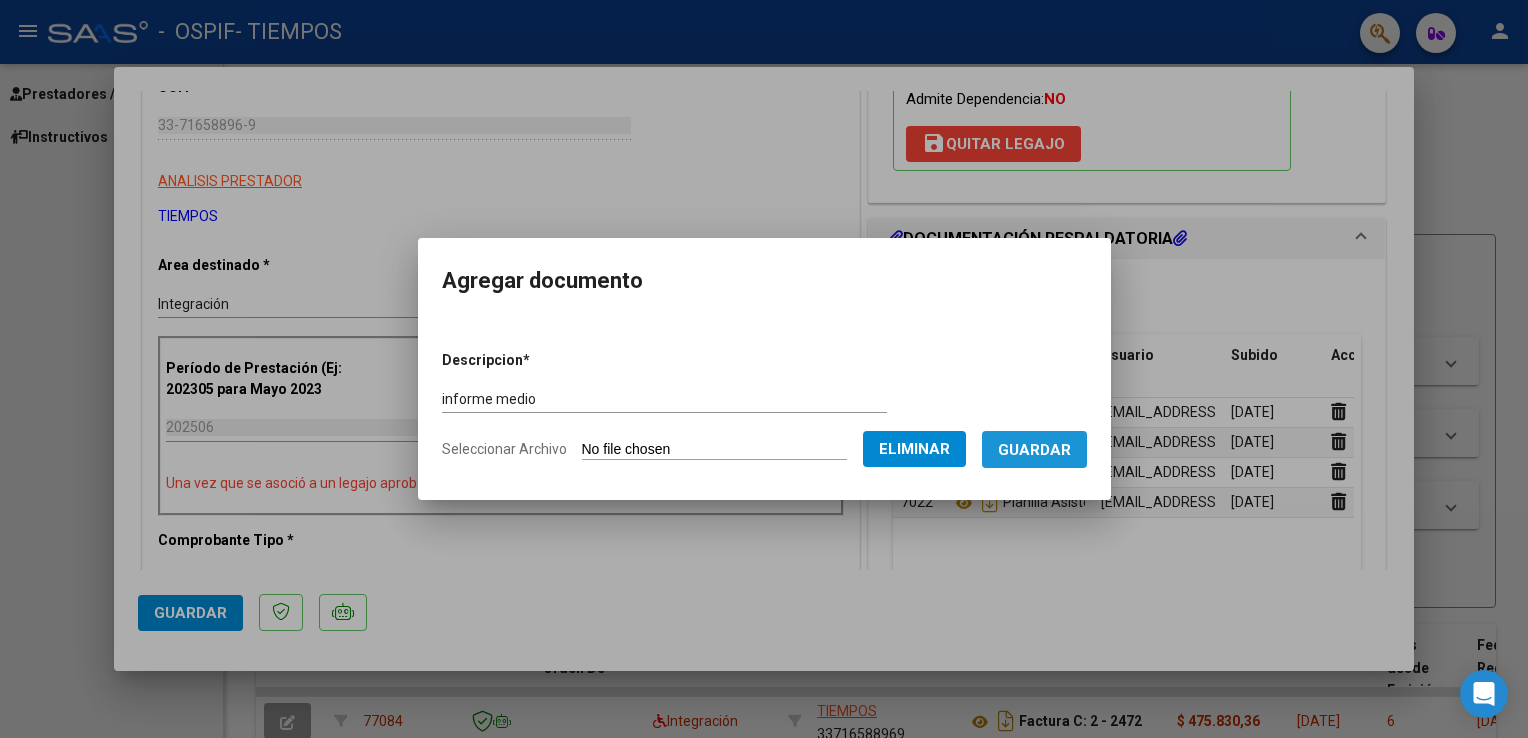 click on "Guardar" at bounding box center (1034, 450) 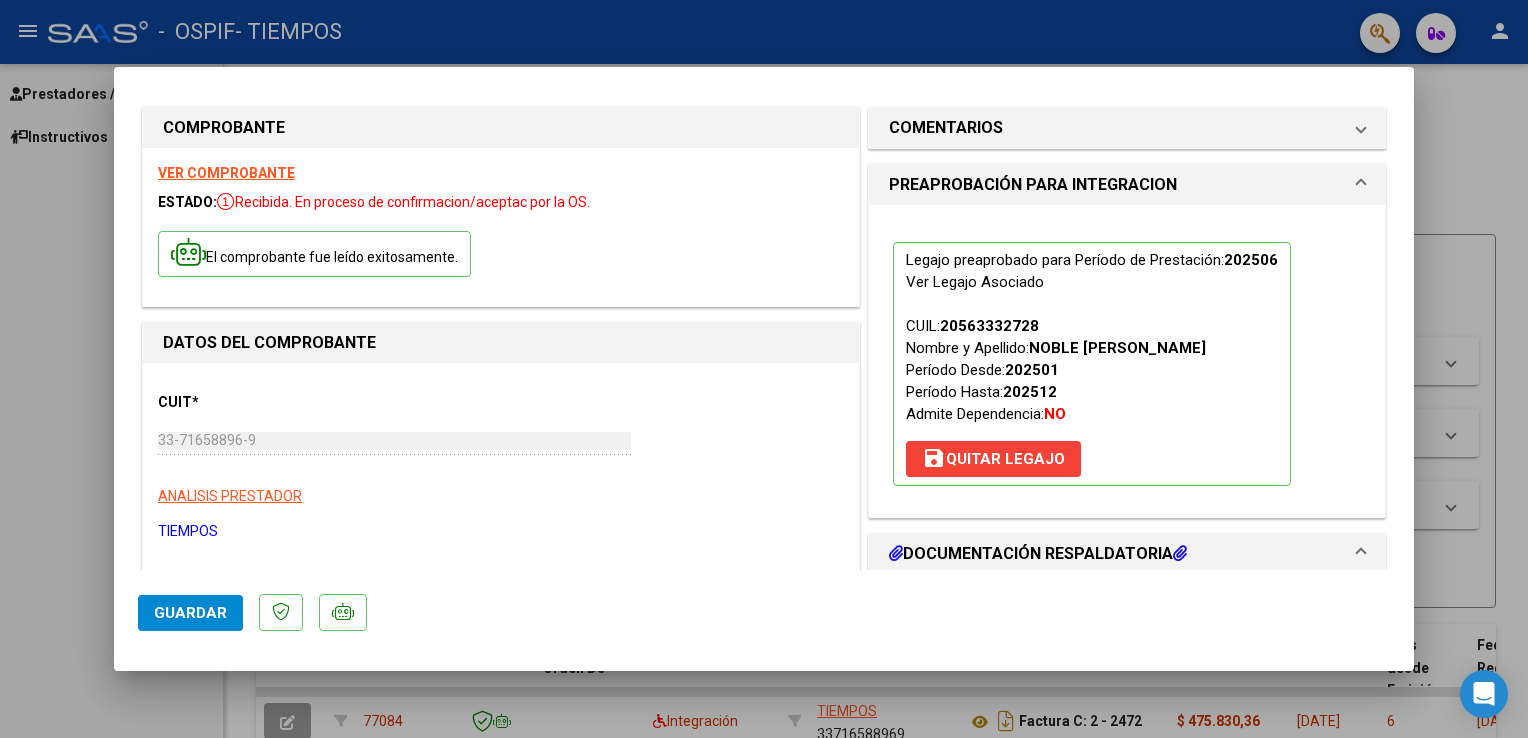 scroll, scrollTop: 0, scrollLeft: 0, axis: both 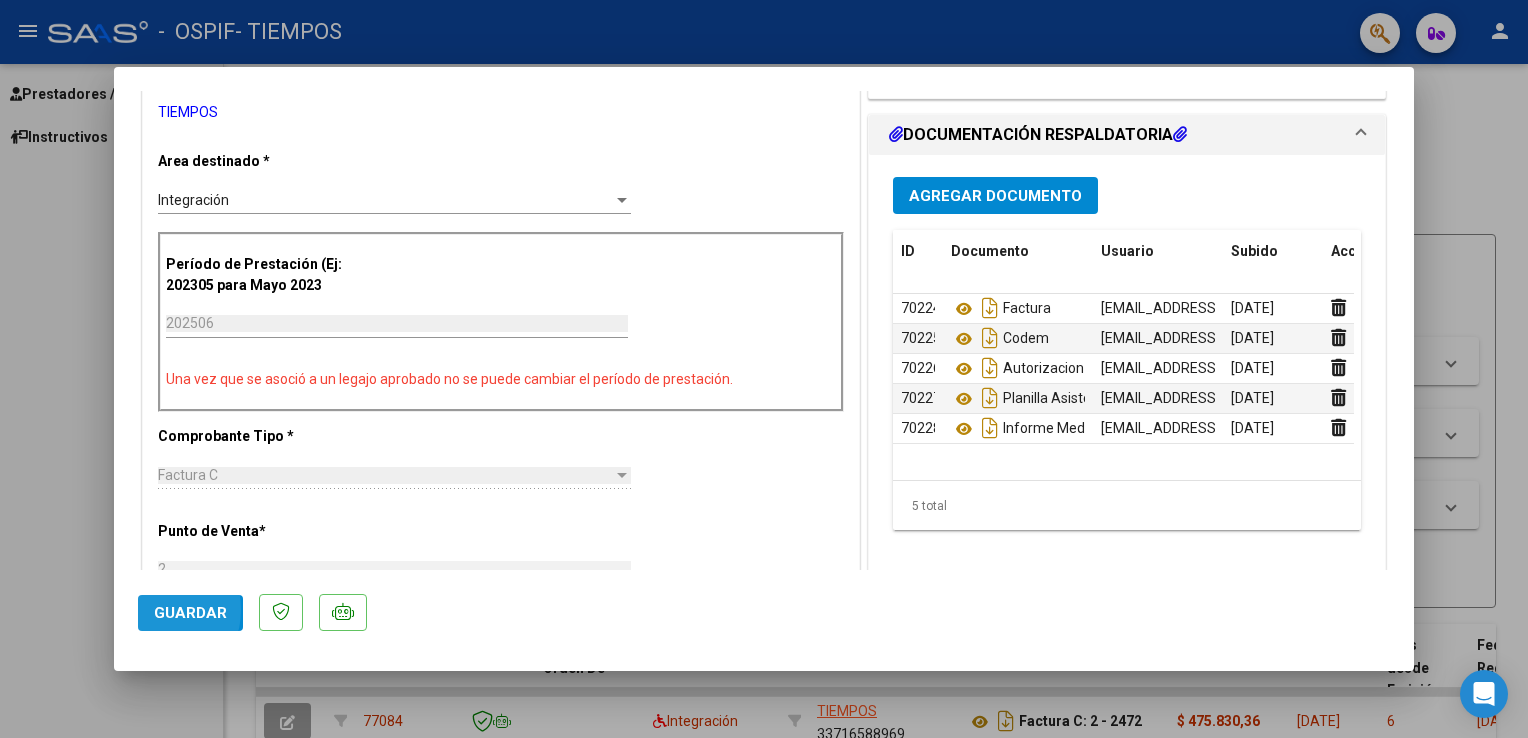 click on "Guardar" 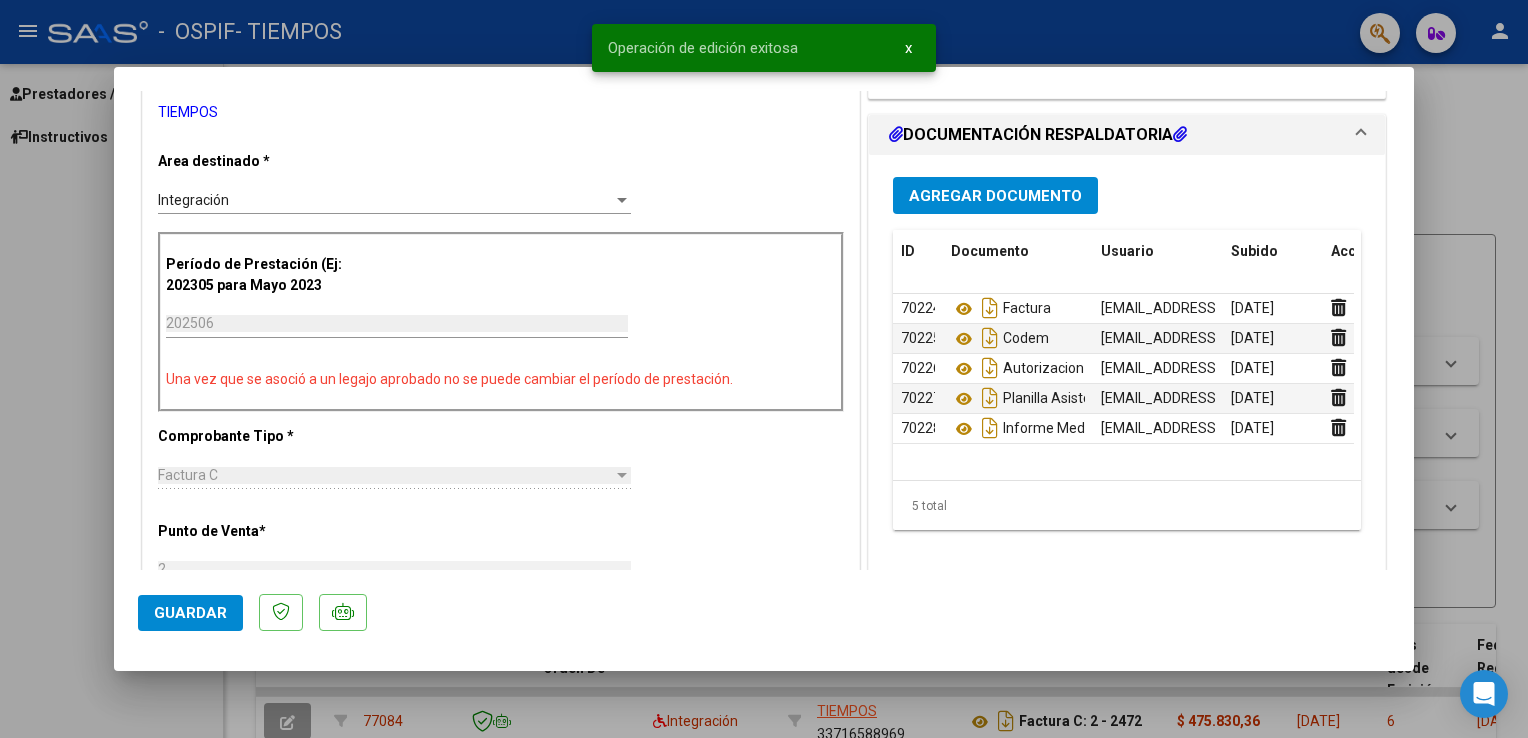 click at bounding box center [764, 369] 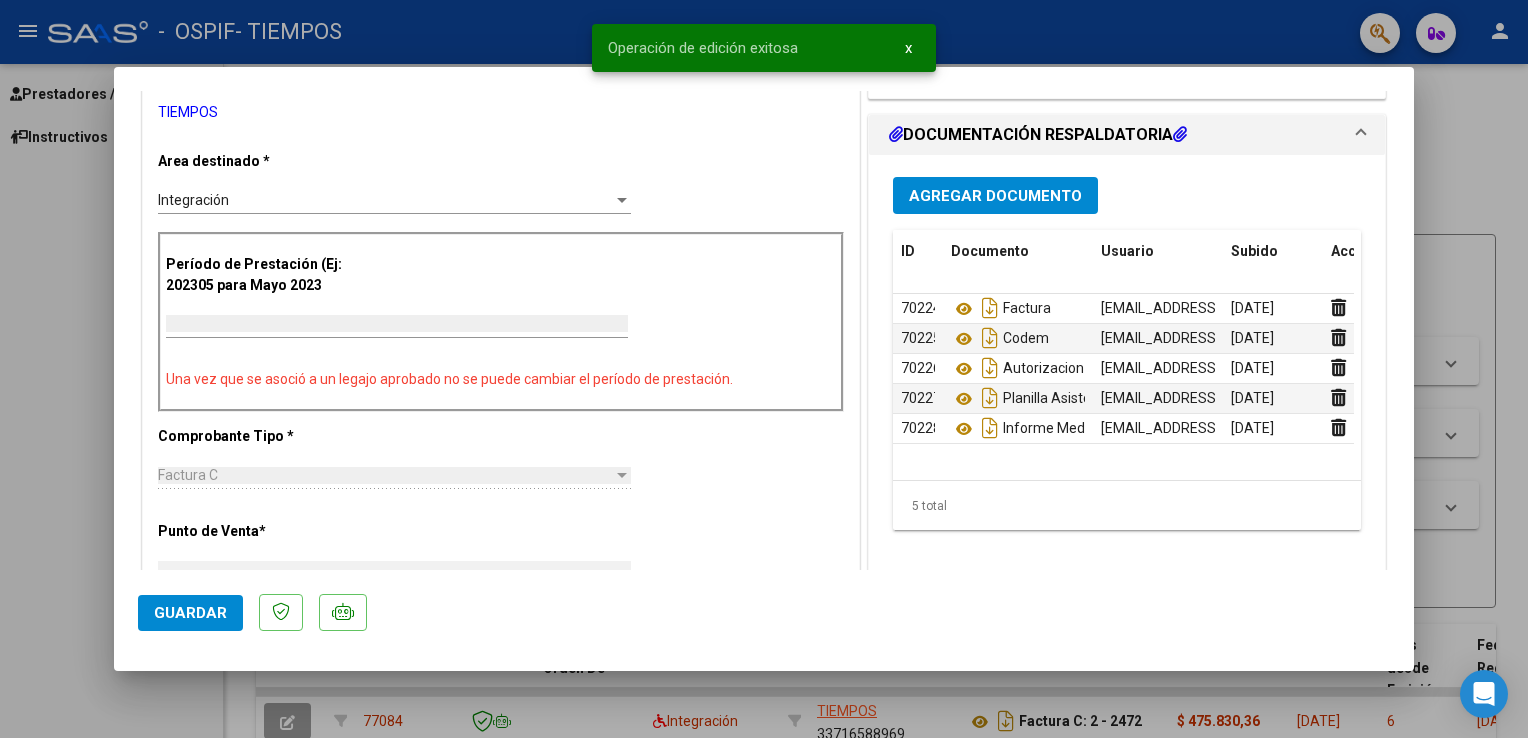 scroll, scrollTop: 346, scrollLeft: 0, axis: vertical 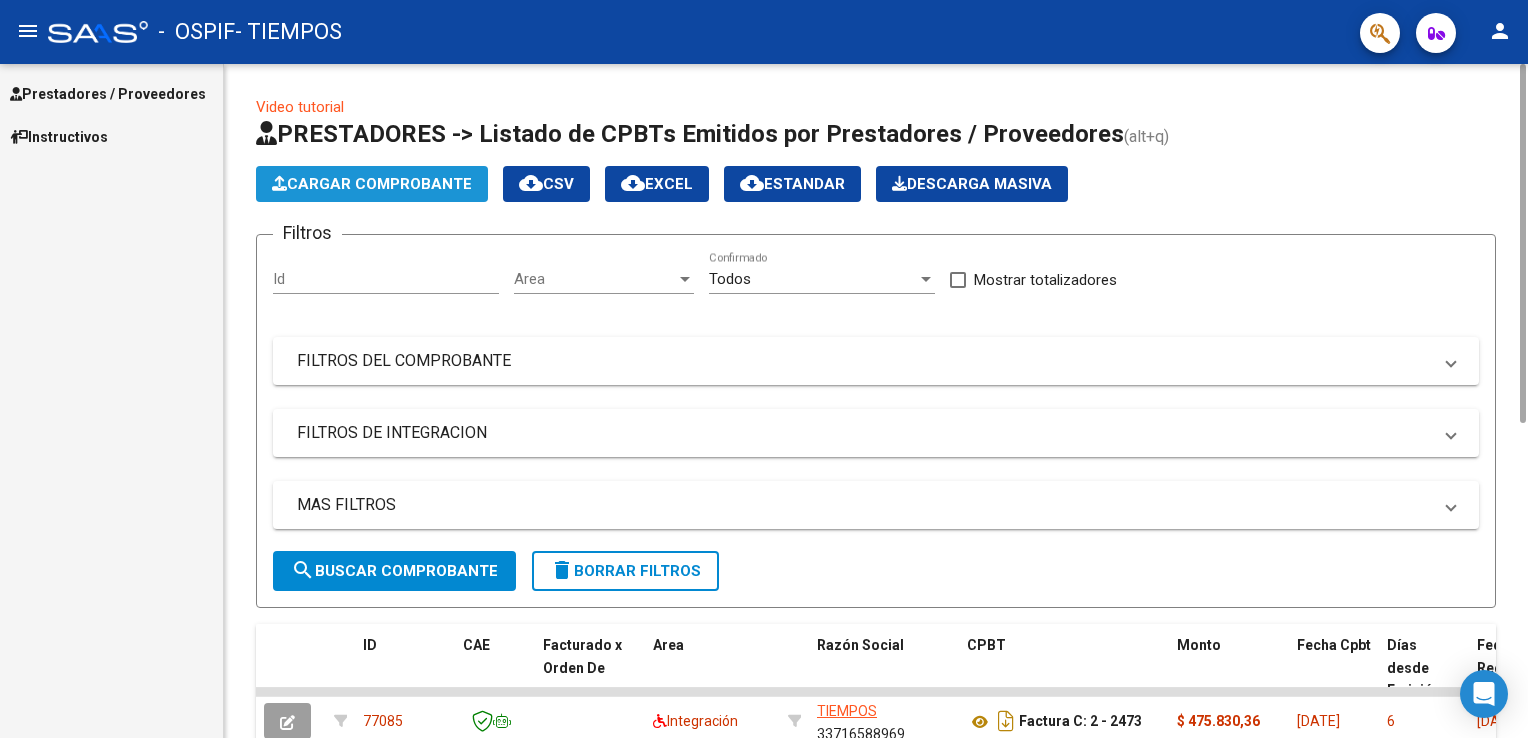 click on "Cargar Comprobante" 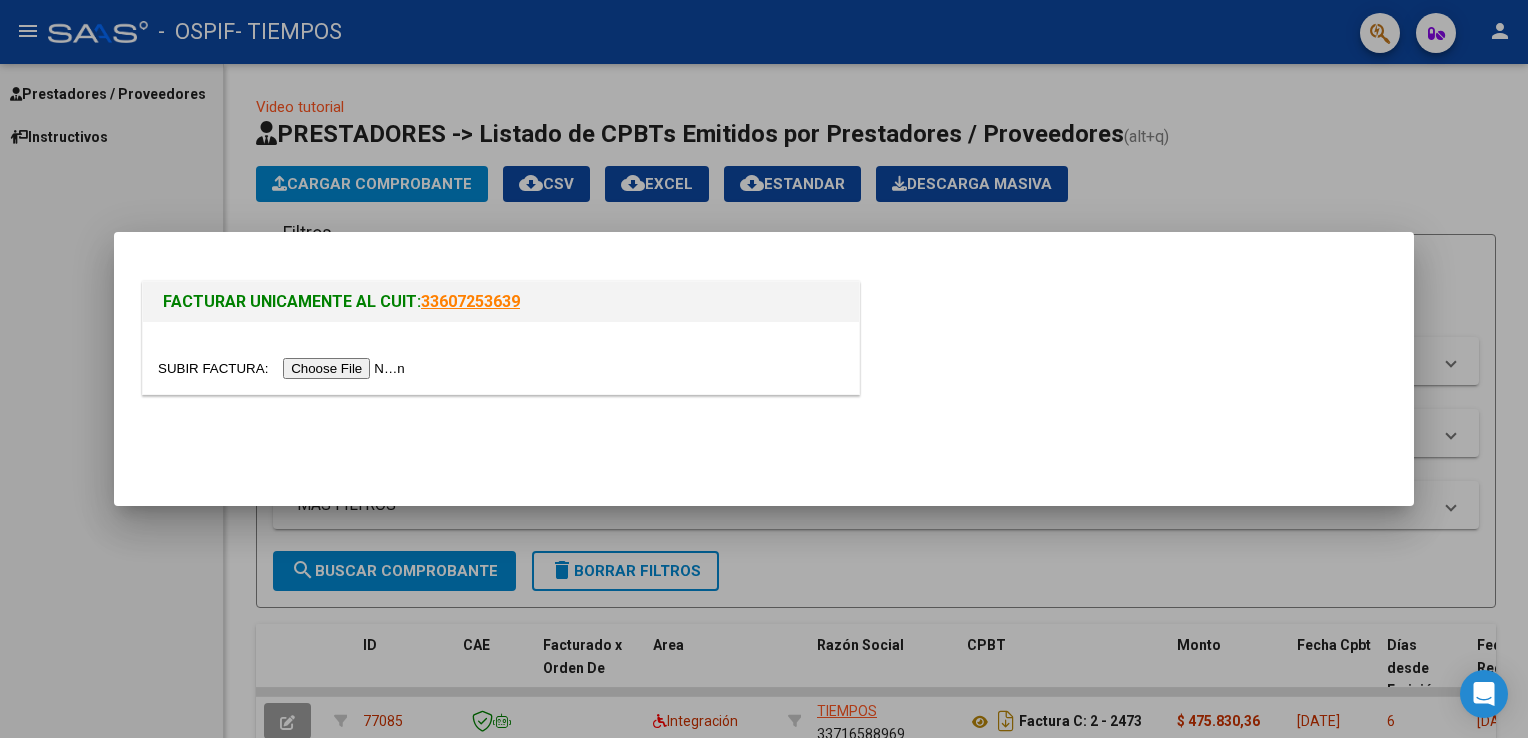 click at bounding box center [284, 368] 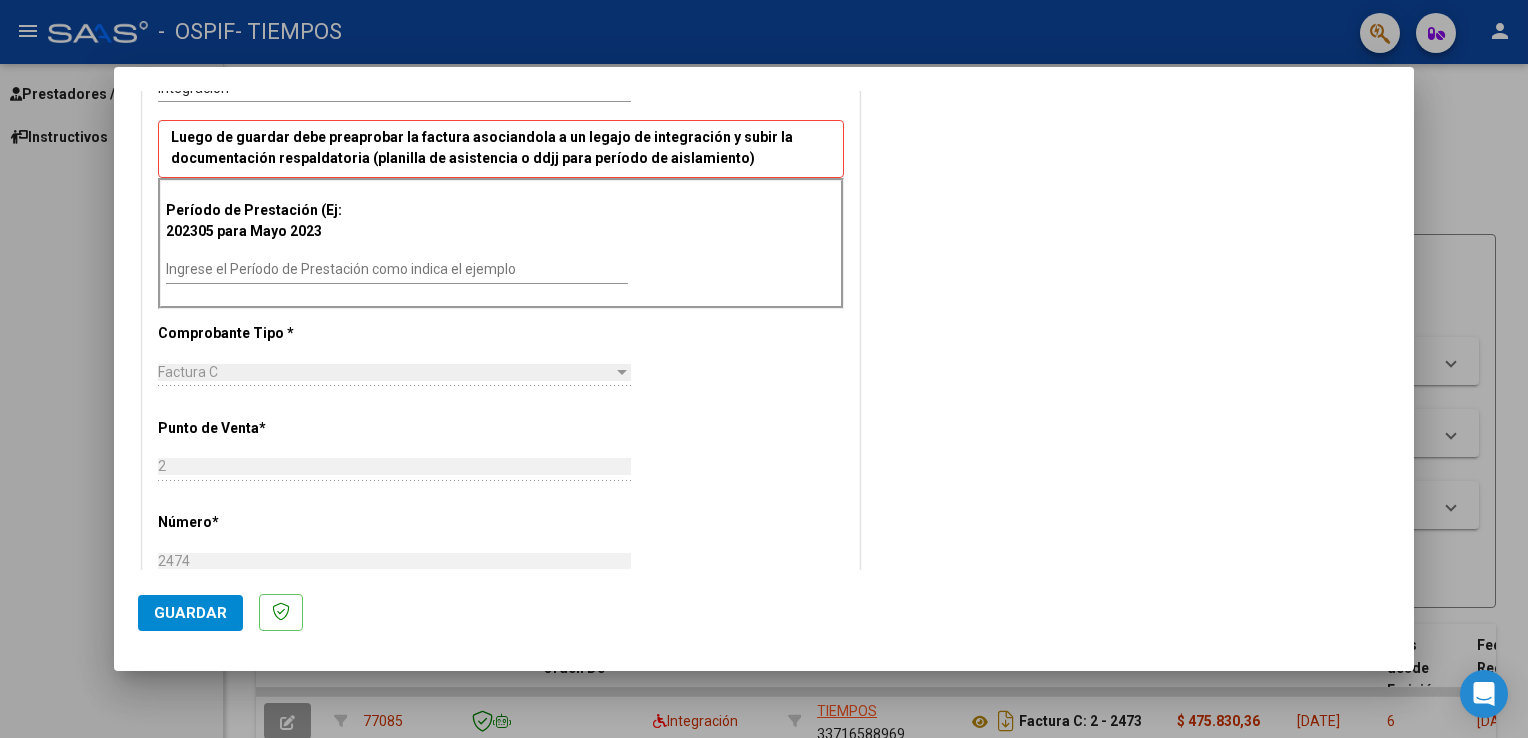 scroll, scrollTop: 449, scrollLeft: 0, axis: vertical 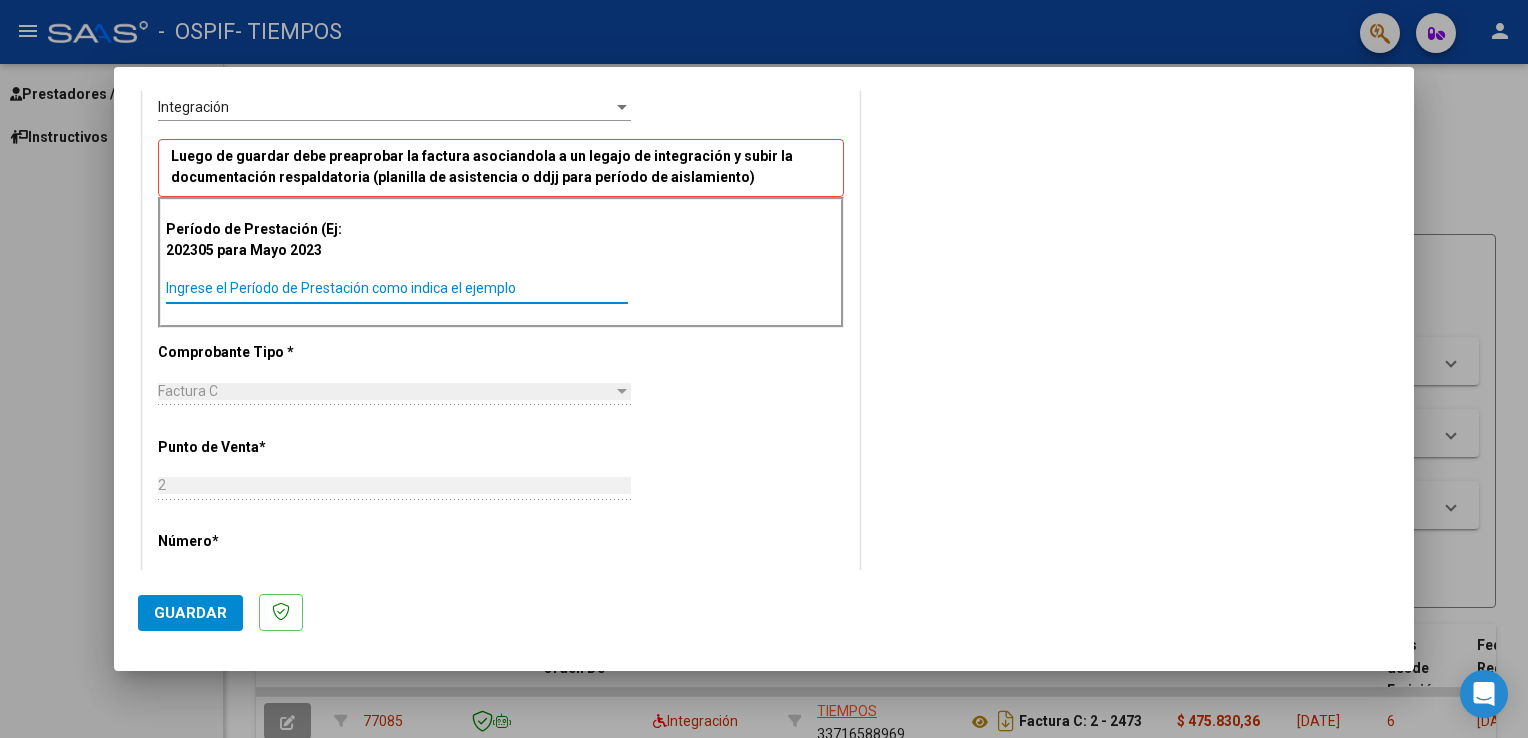 click on "Ingrese el Período de Prestación como indica el ejemplo" at bounding box center (397, 288) 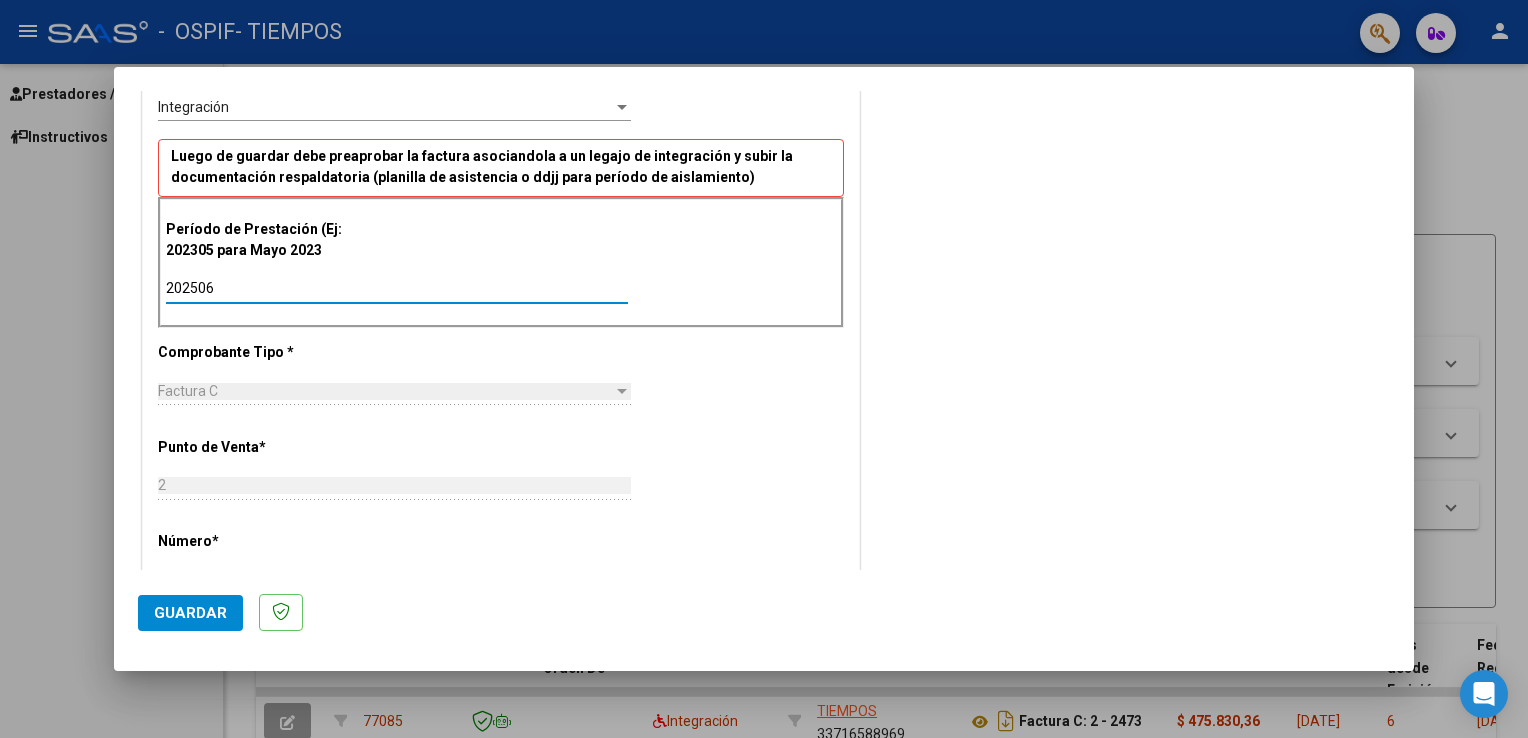 type on "202506" 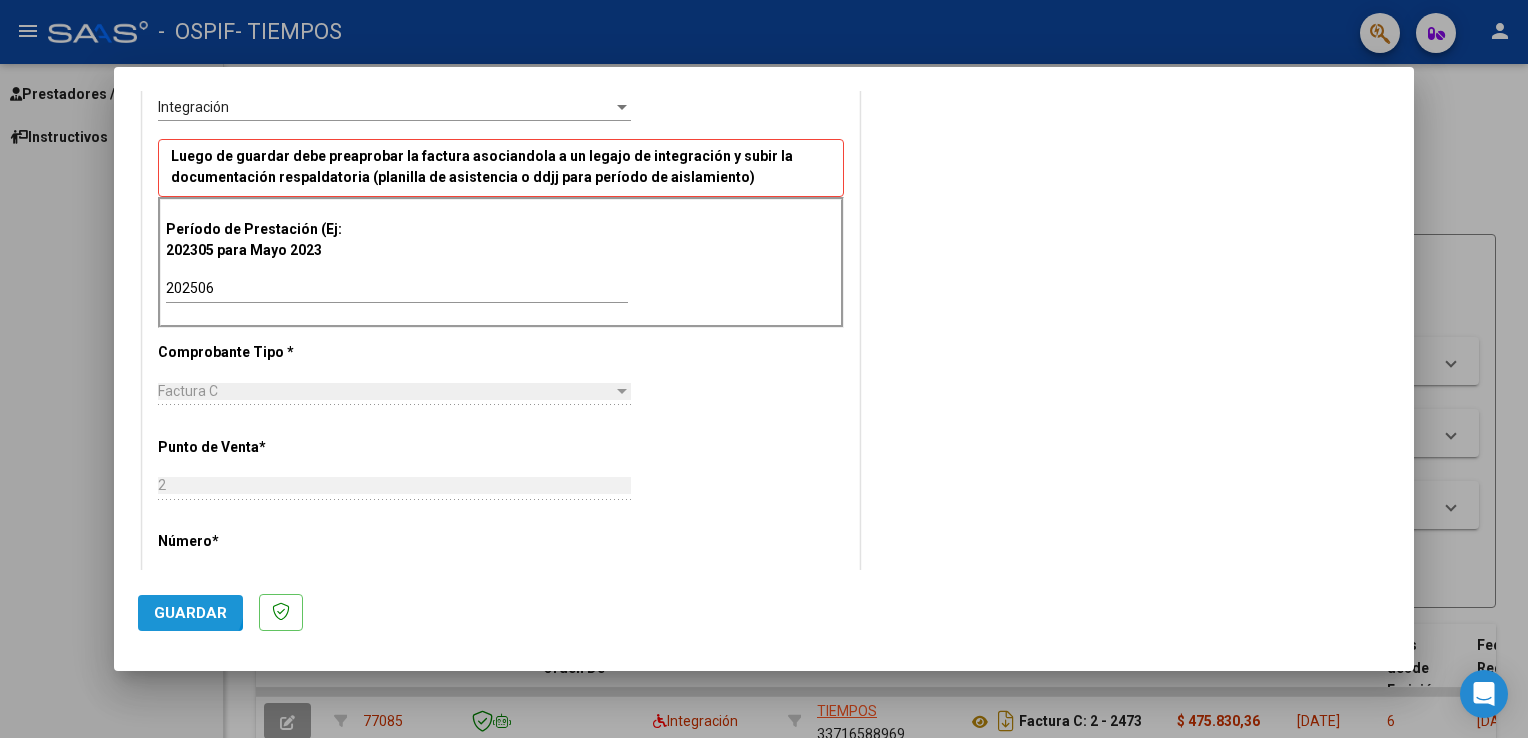 click on "Guardar" 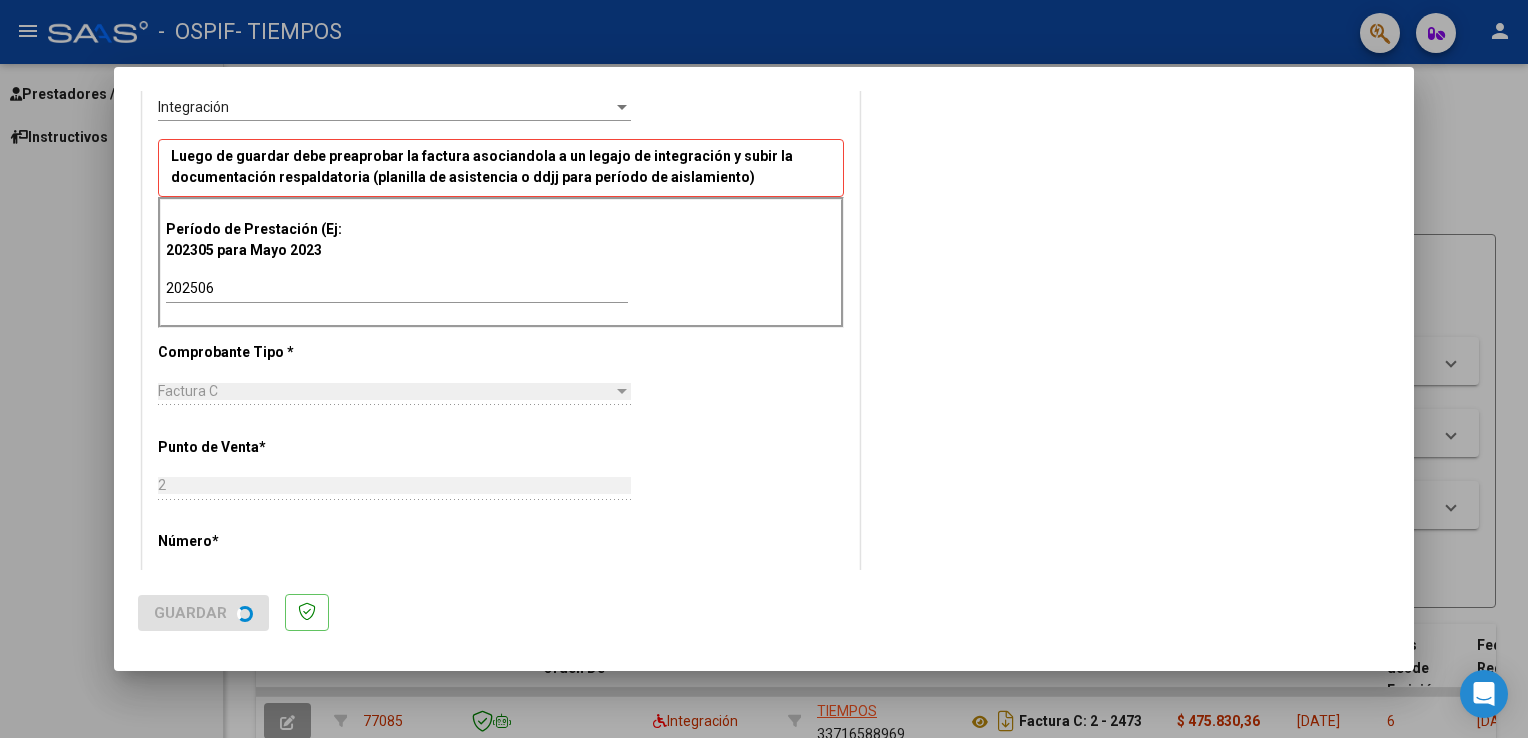 scroll, scrollTop: 0, scrollLeft: 0, axis: both 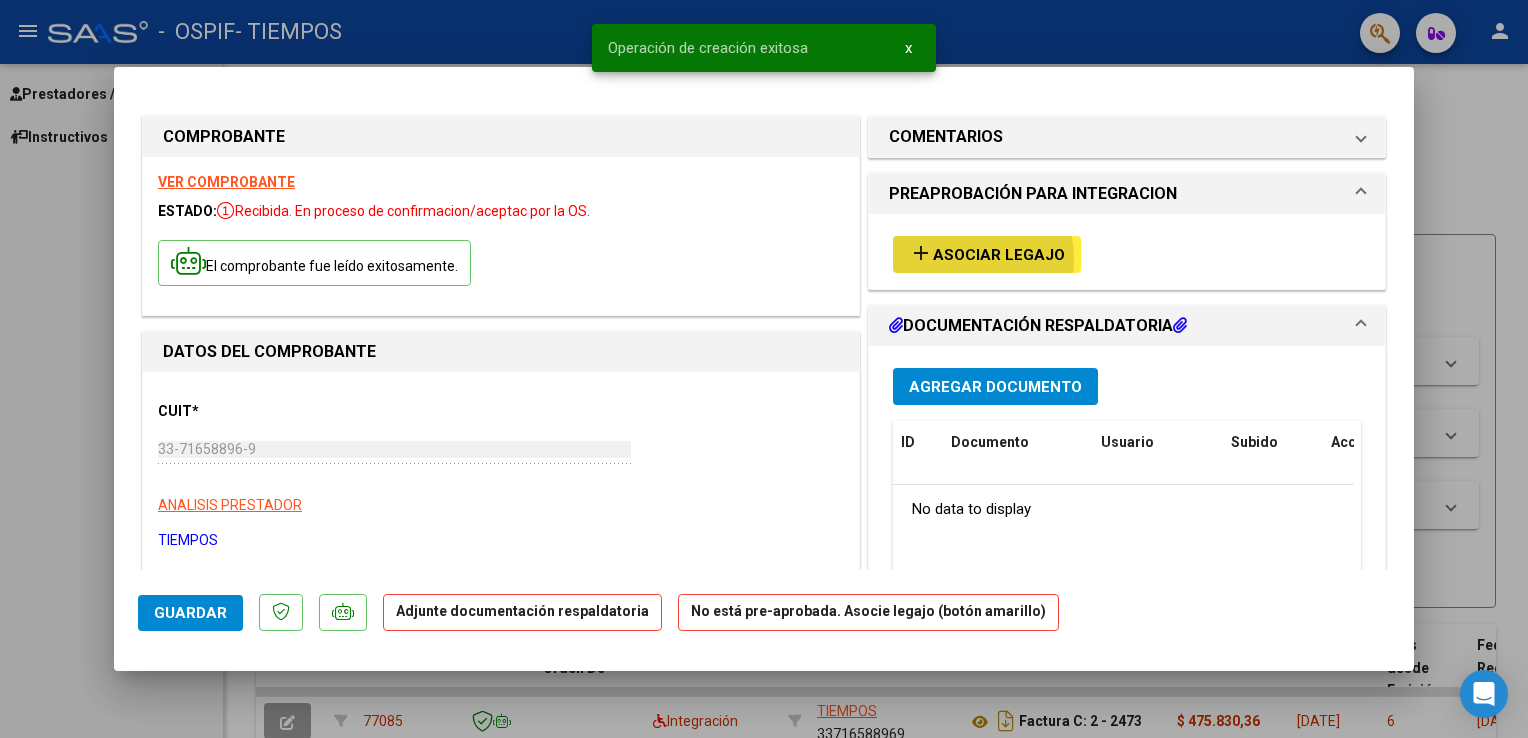 click on "Asociar Legajo" at bounding box center (999, 255) 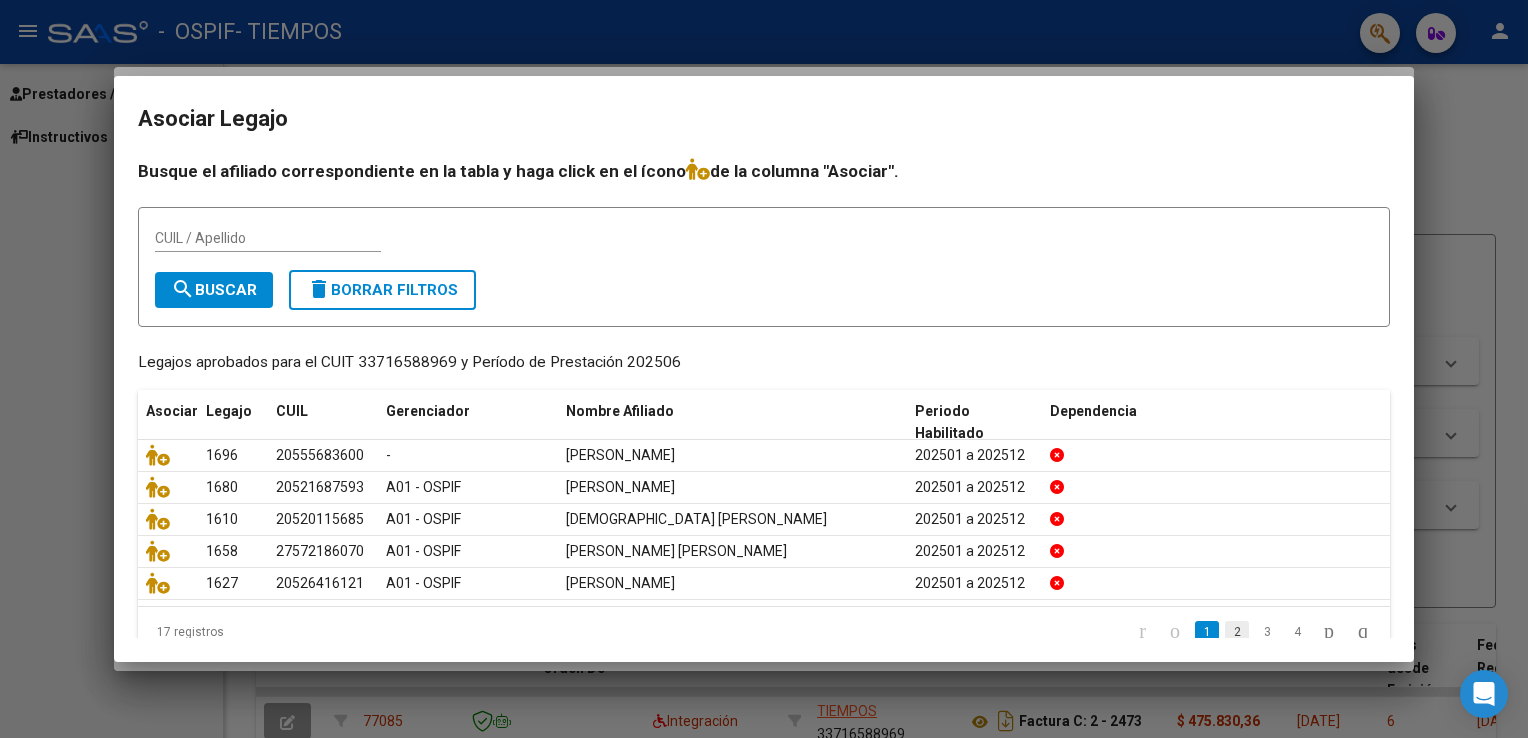 click on "2" 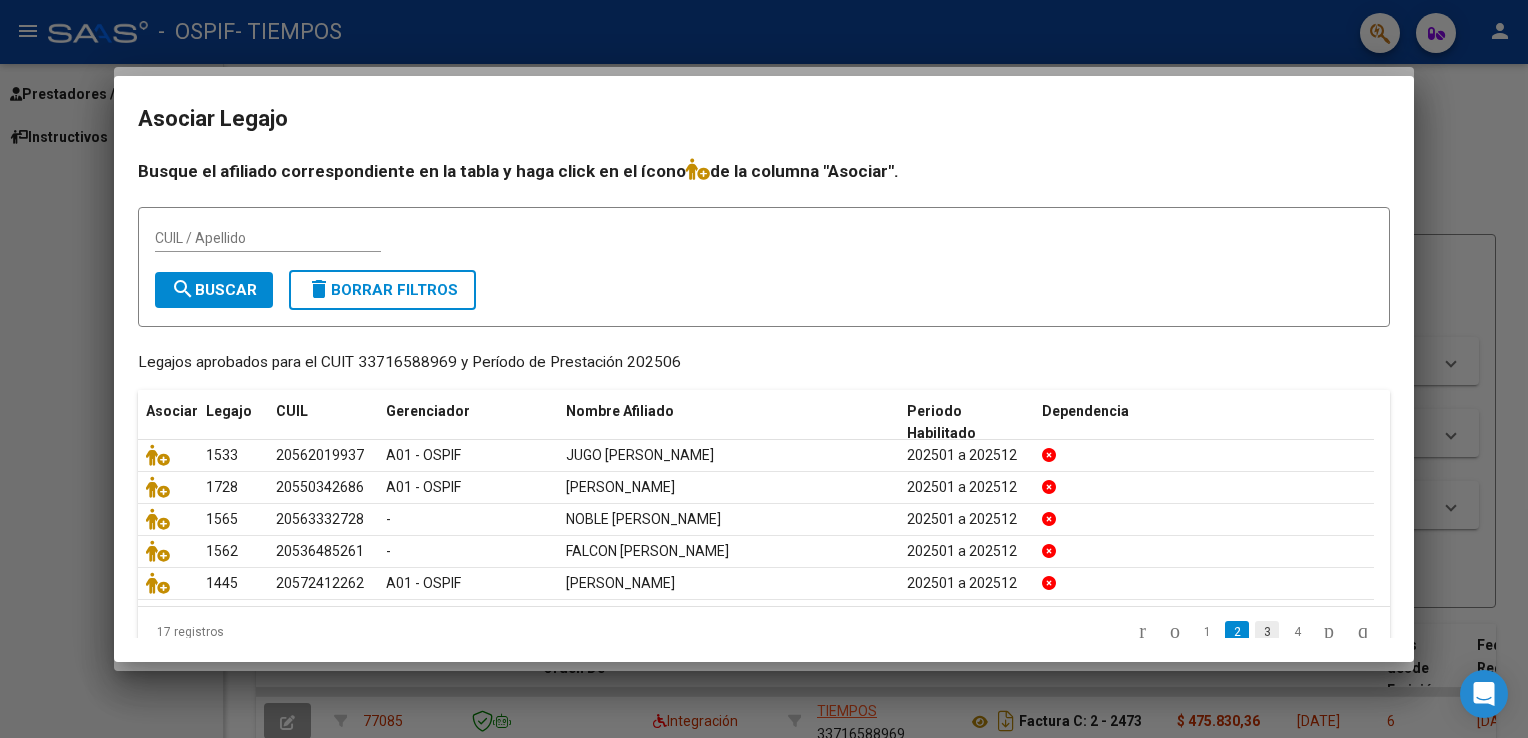 click on "3" 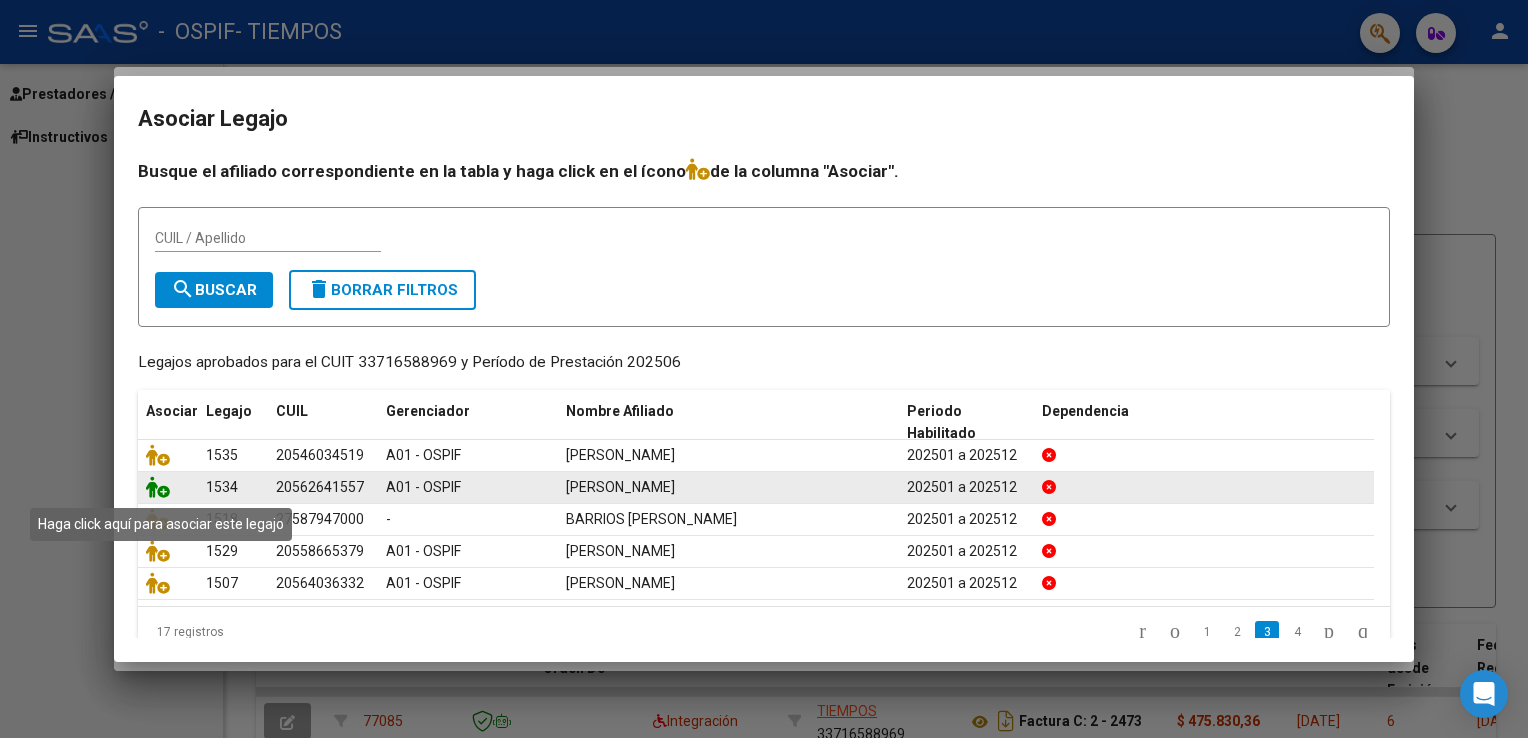 click 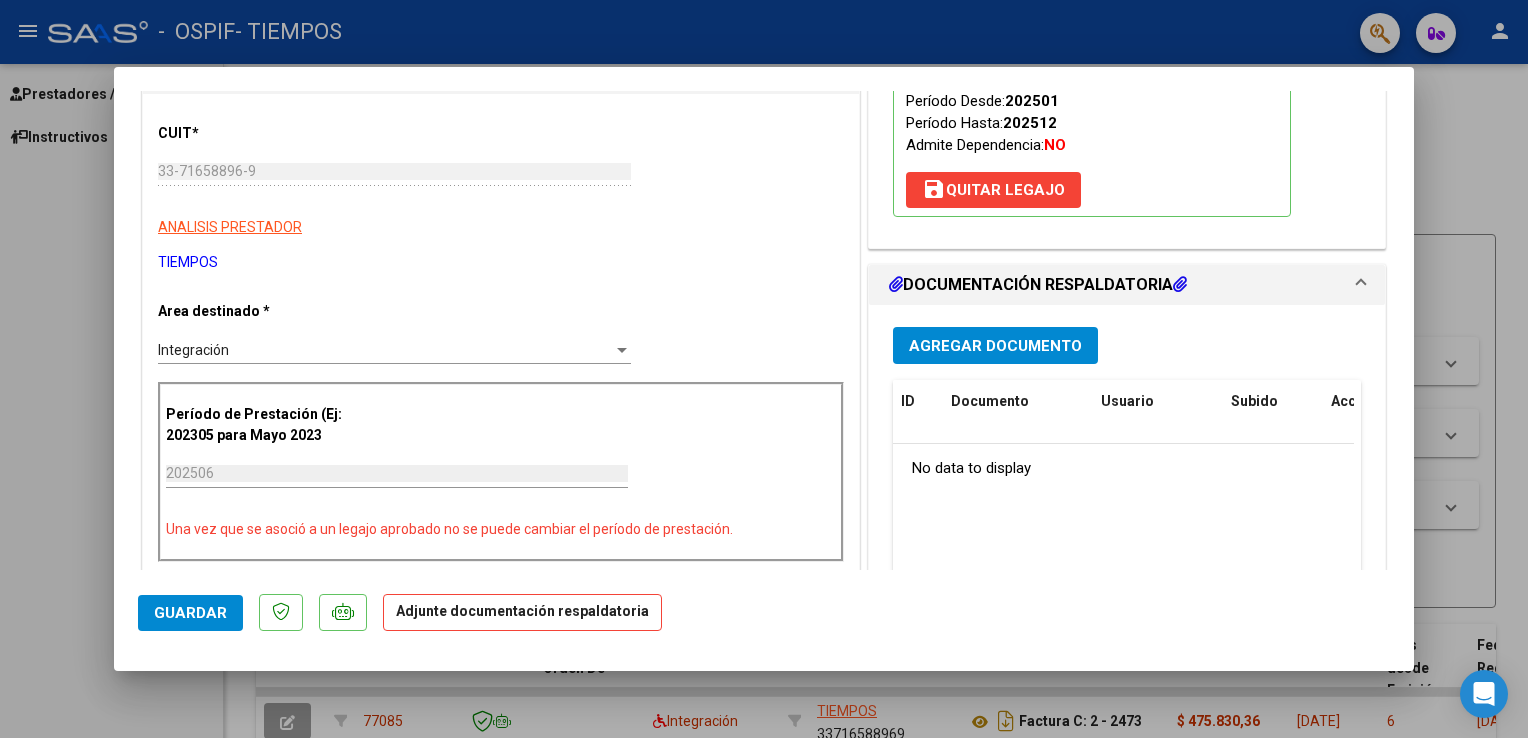 scroll, scrollTop: 361, scrollLeft: 0, axis: vertical 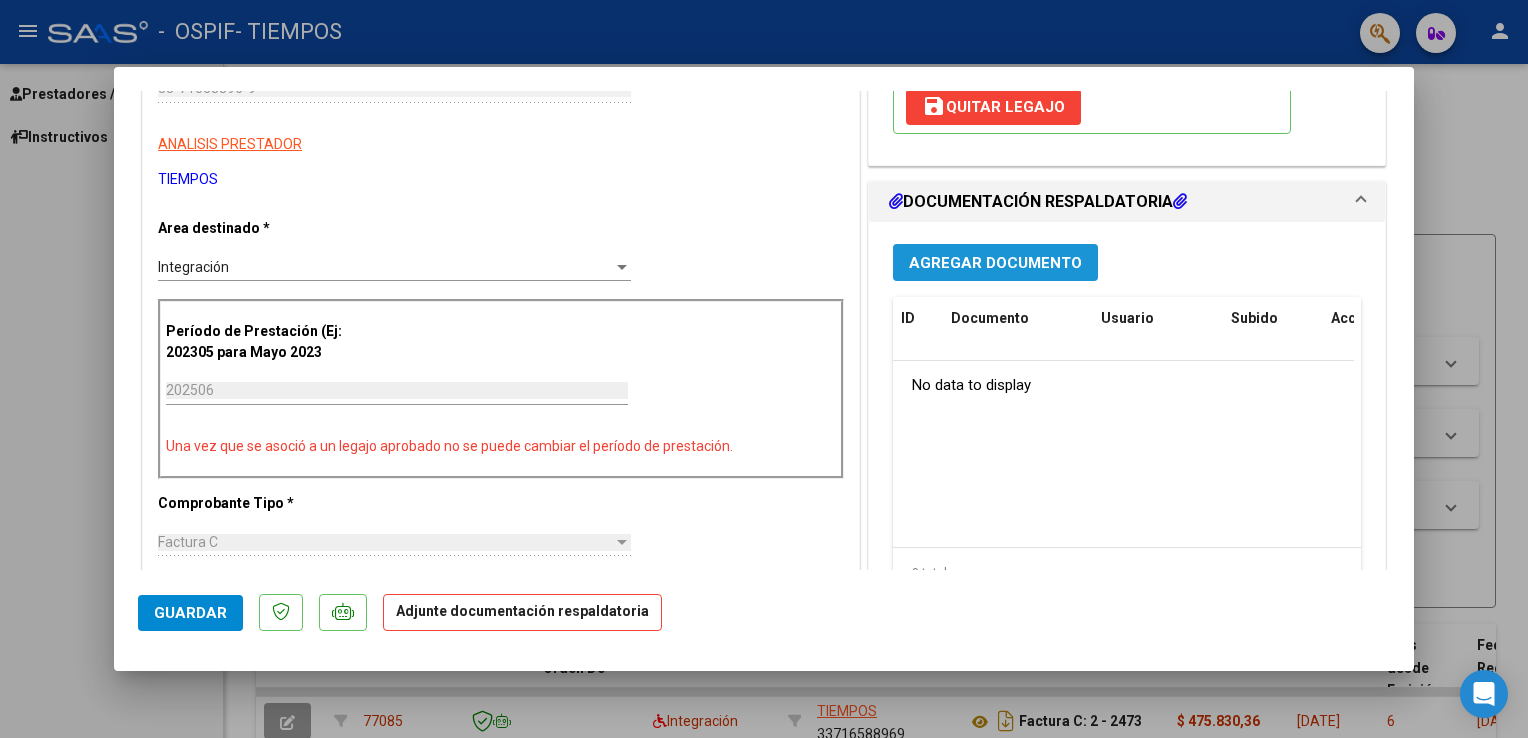 click on "Agregar Documento" at bounding box center [995, 263] 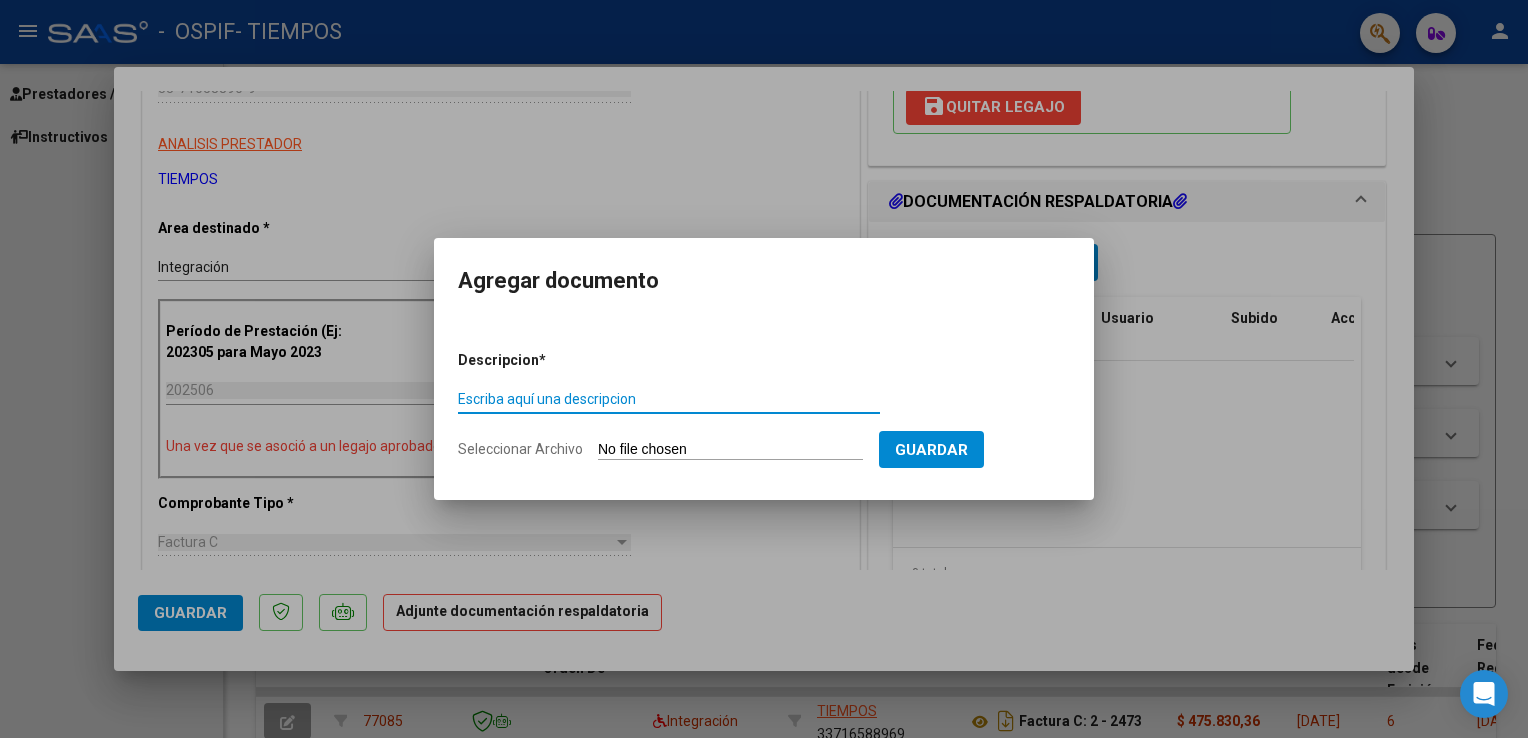 click on "Escriba aquí una descripcion" at bounding box center [669, 399] 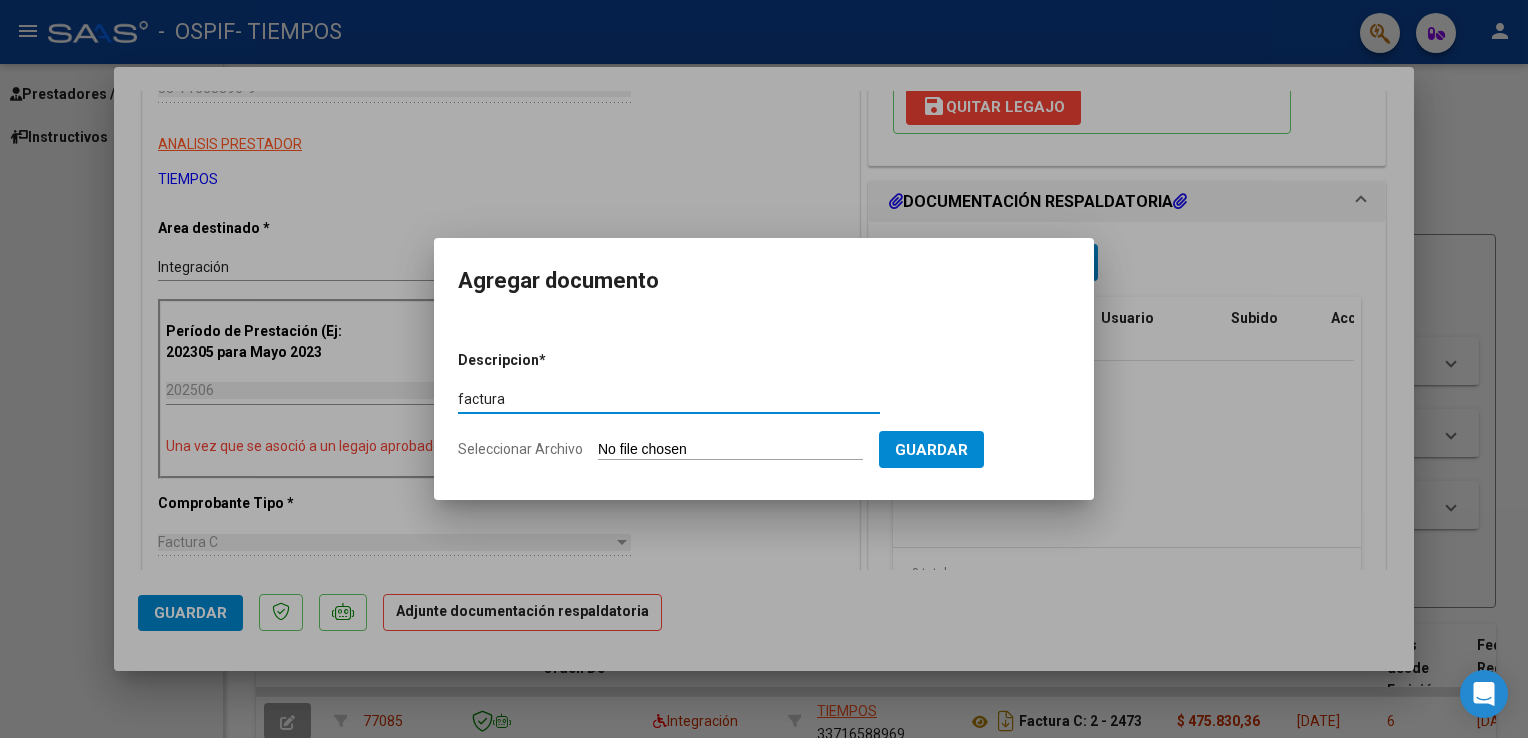 type on "factura" 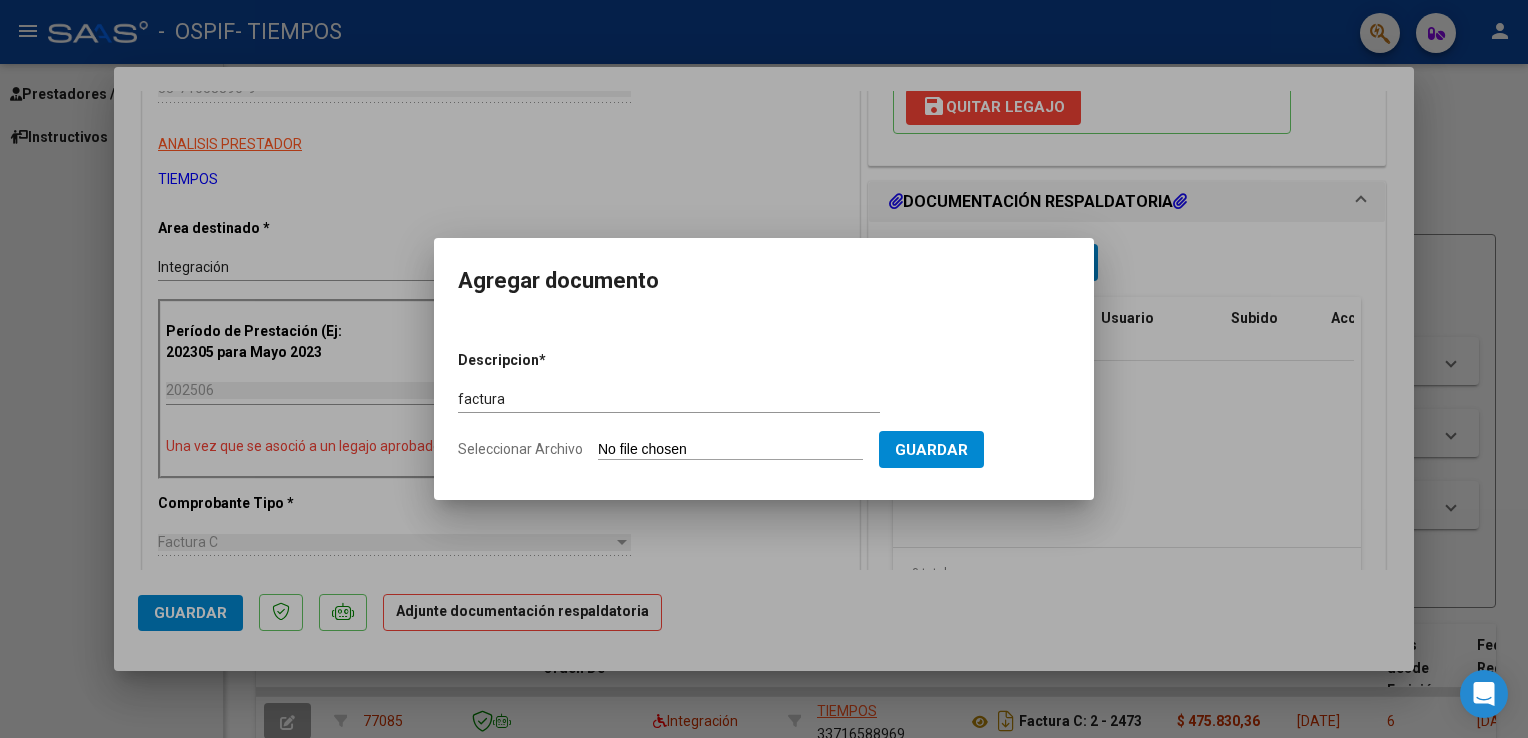 click on "Seleccionar Archivo" at bounding box center [730, 450] 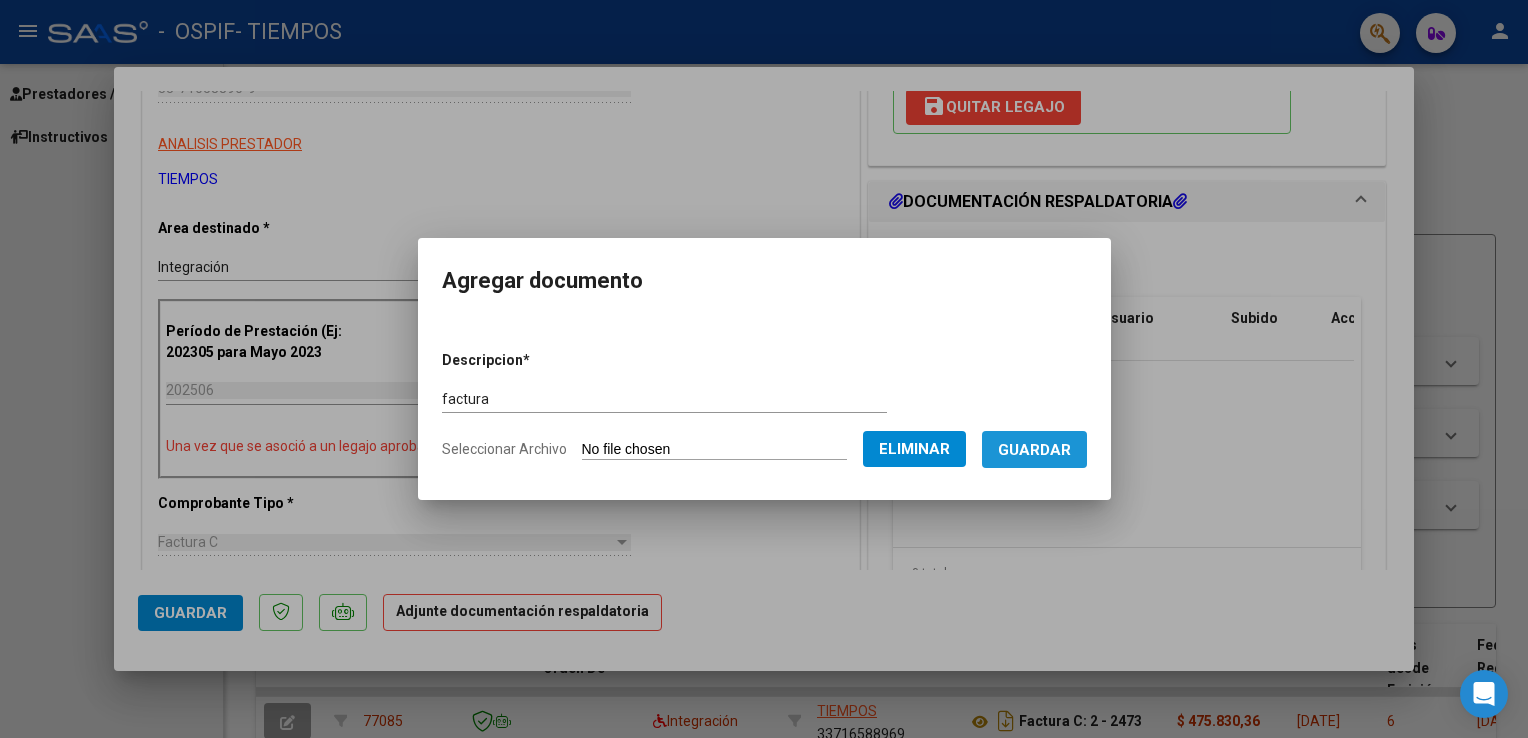 click on "Guardar" at bounding box center [1034, 450] 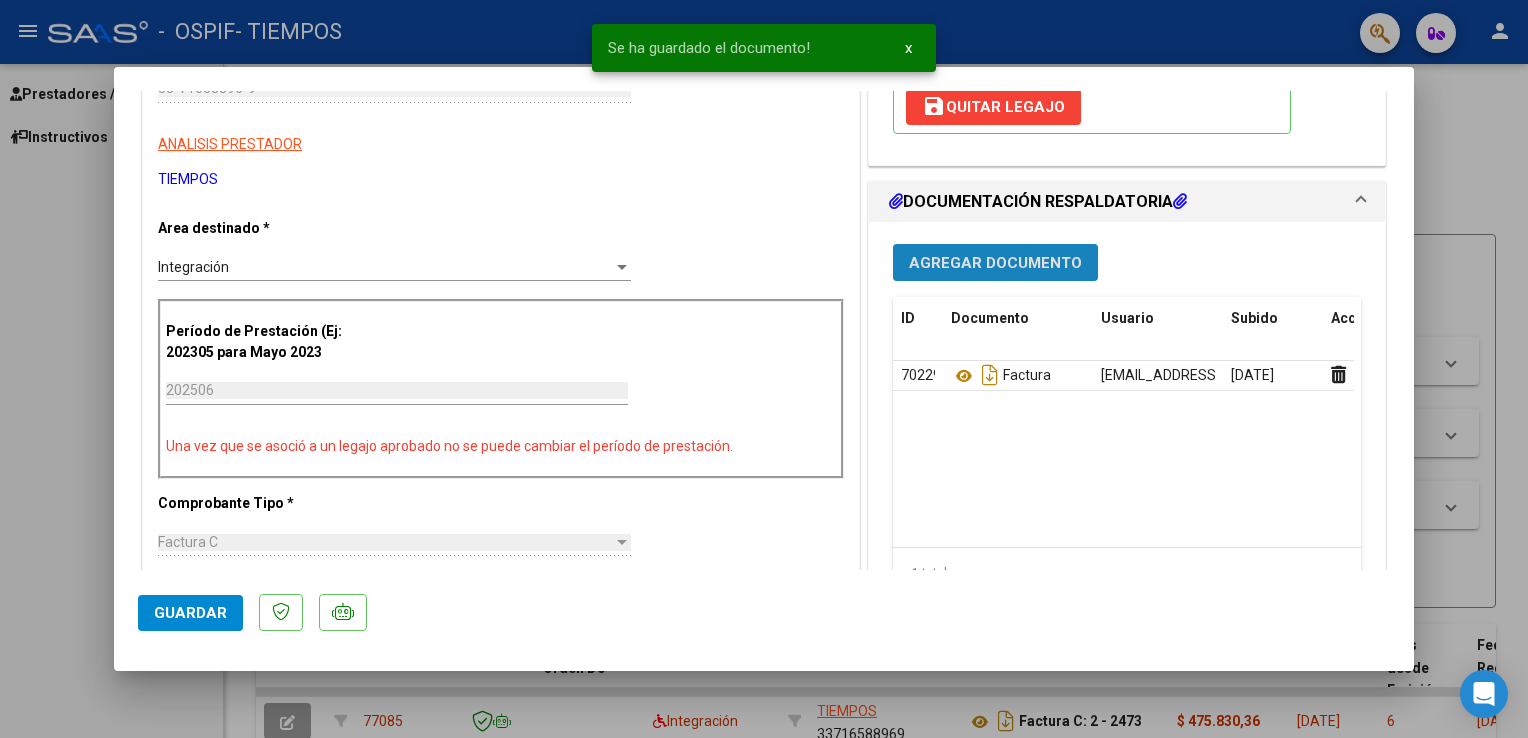click on "Agregar Documento" at bounding box center (995, 262) 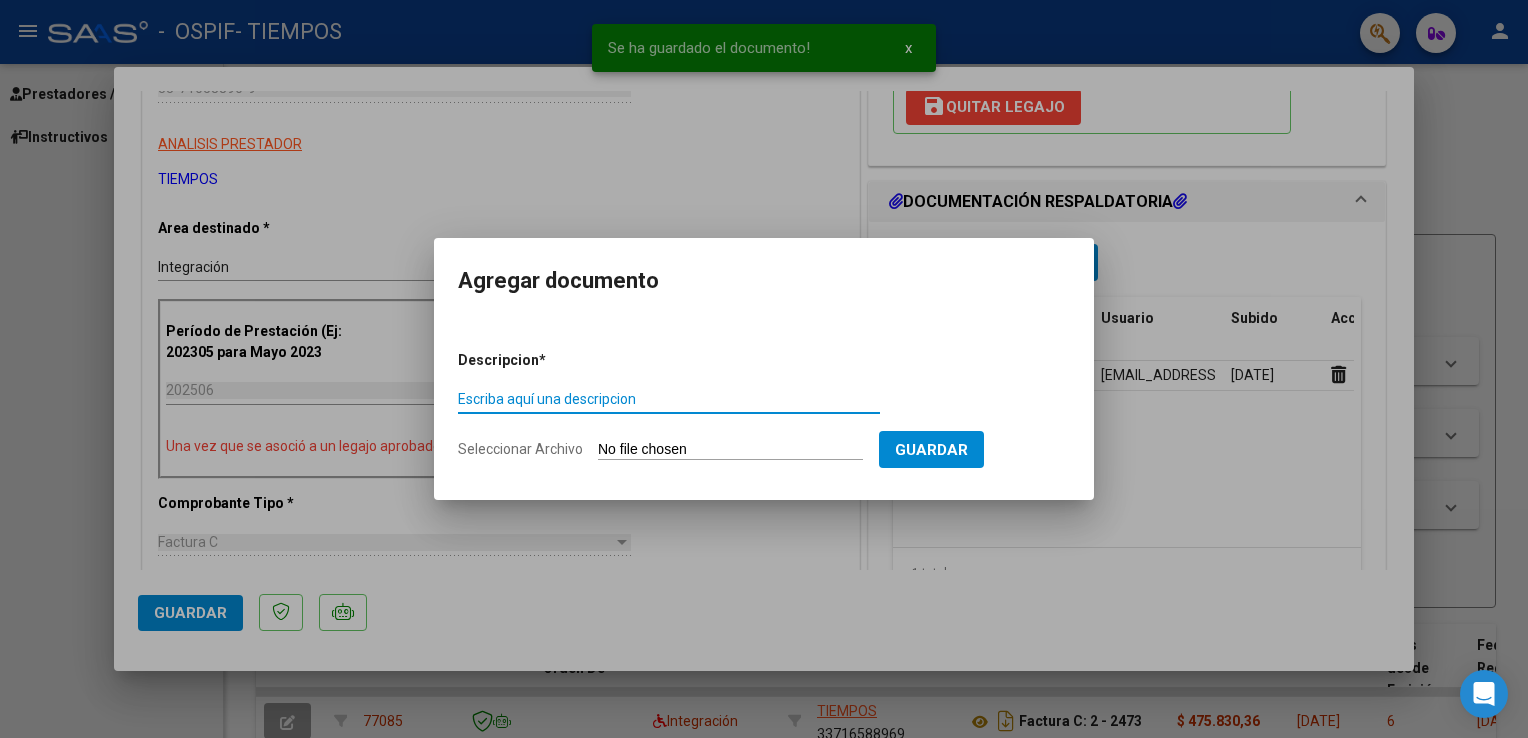 click on "Escriba aquí una descripcion" at bounding box center [669, 399] 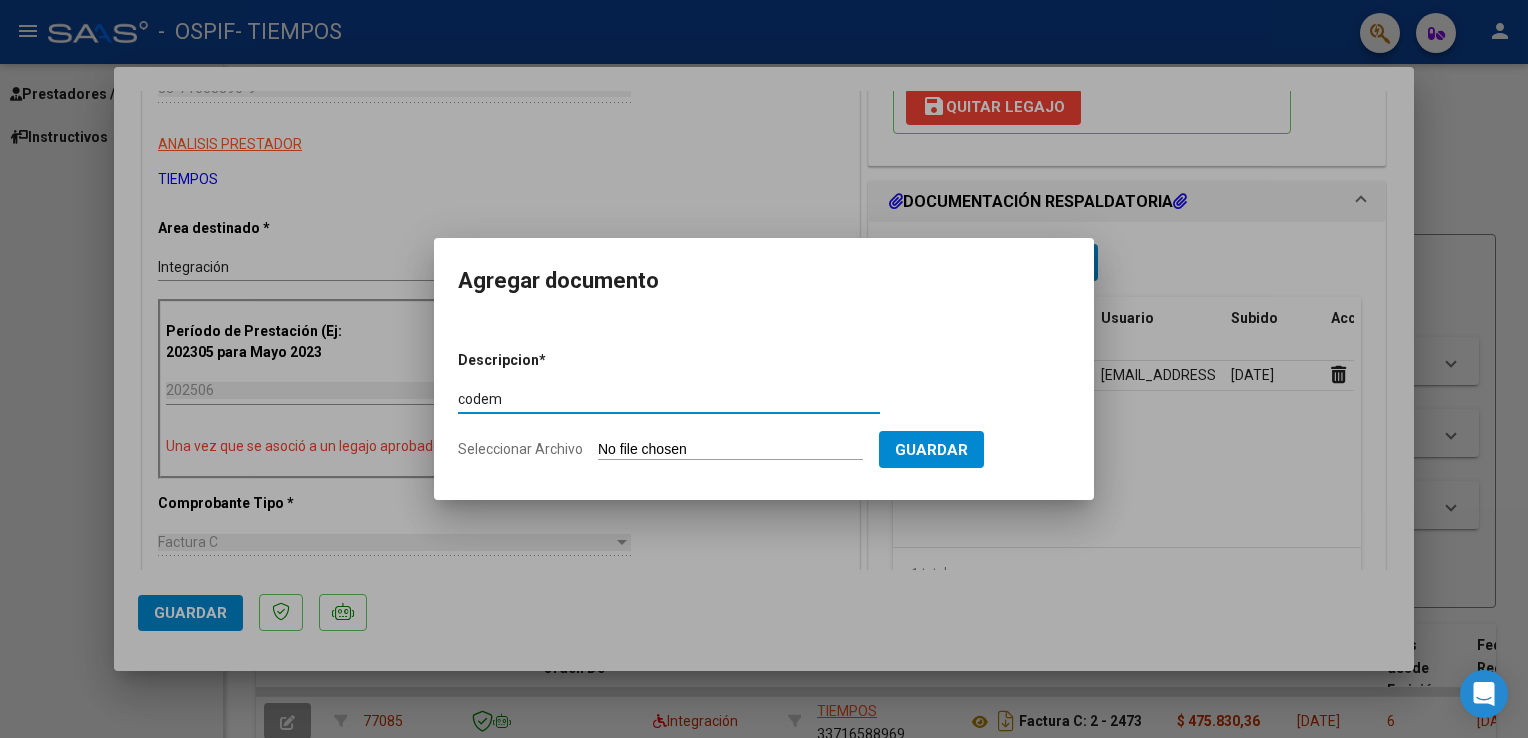 type on "codem" 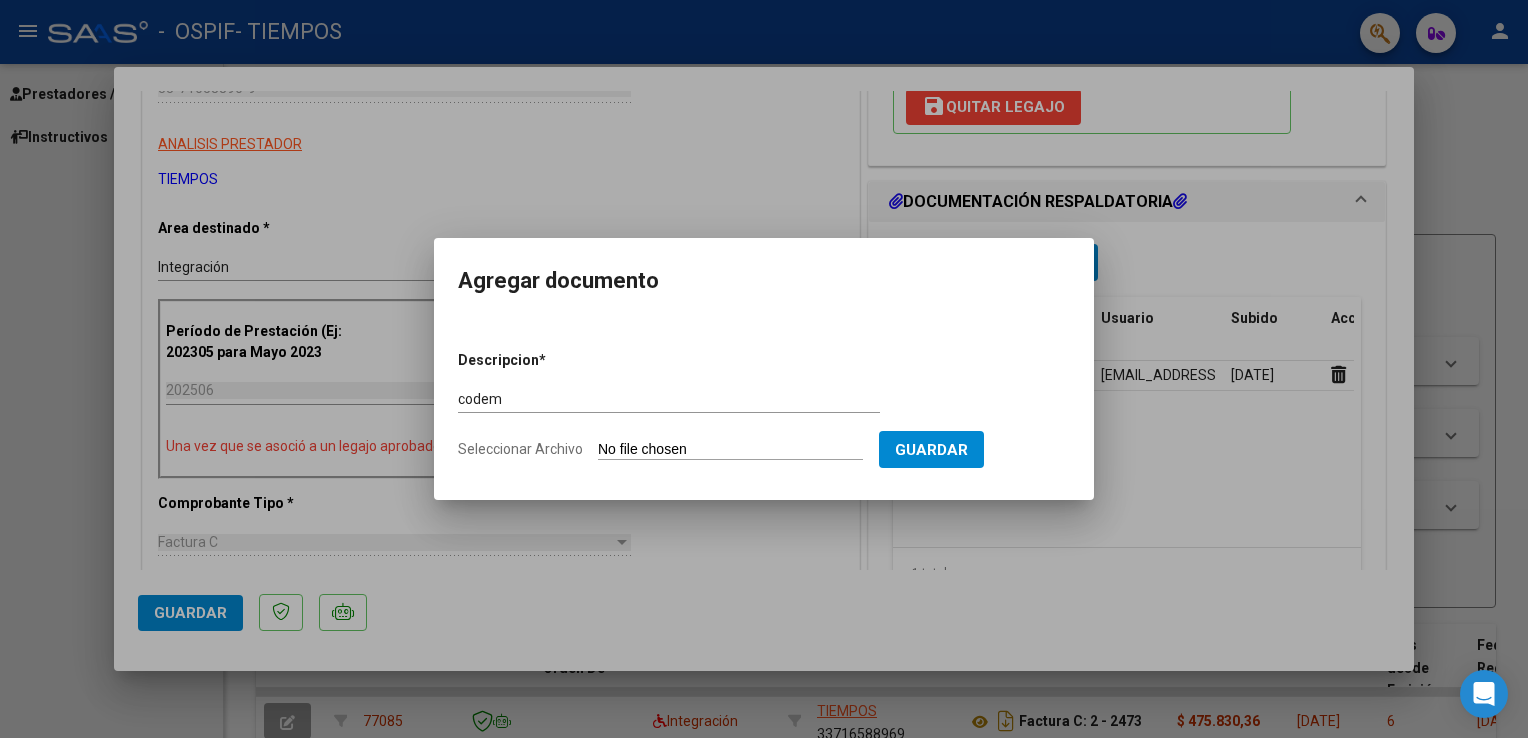 click on "Seleccionar Archivo" at bounding box center [730, 450] 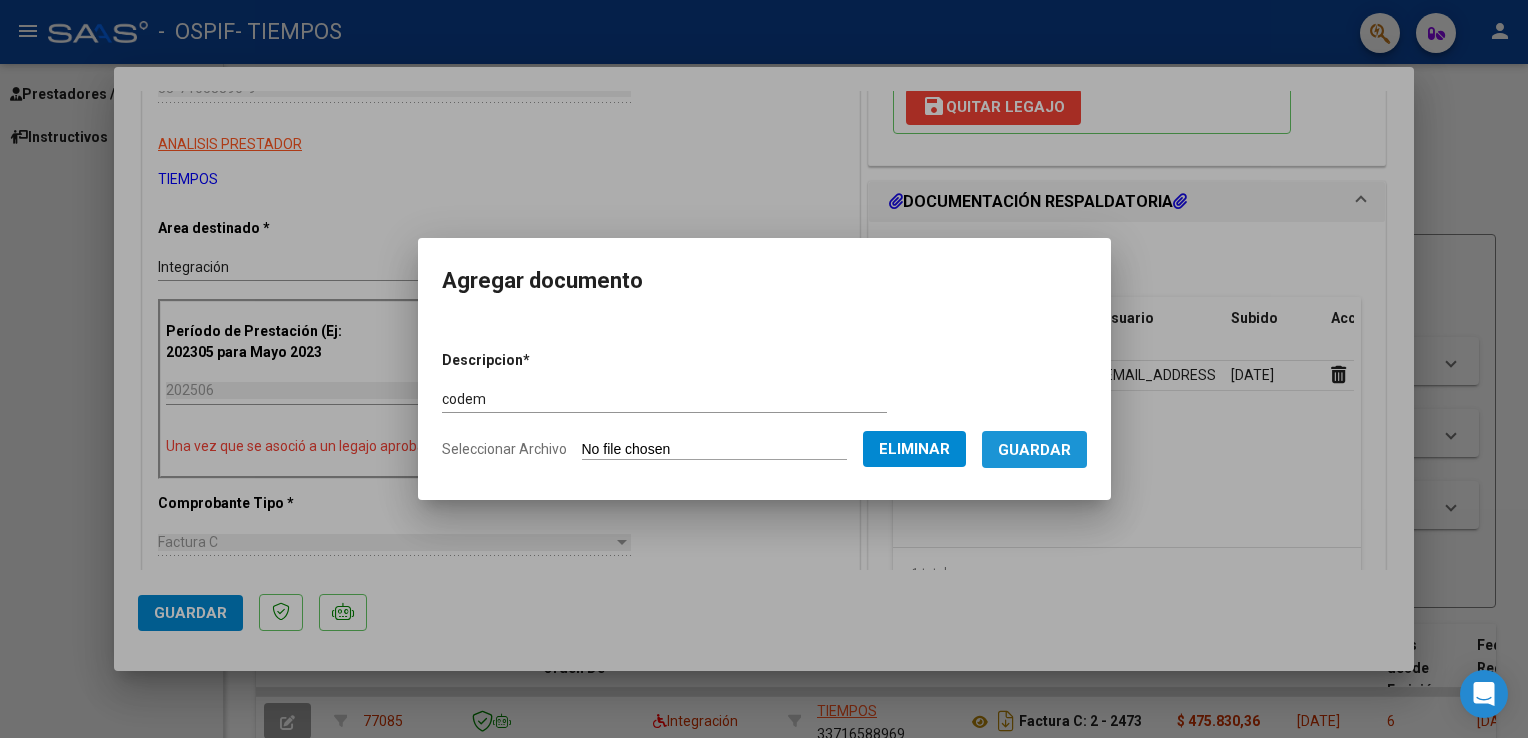 click on "Guardar" at bounding box center [1034, 450] 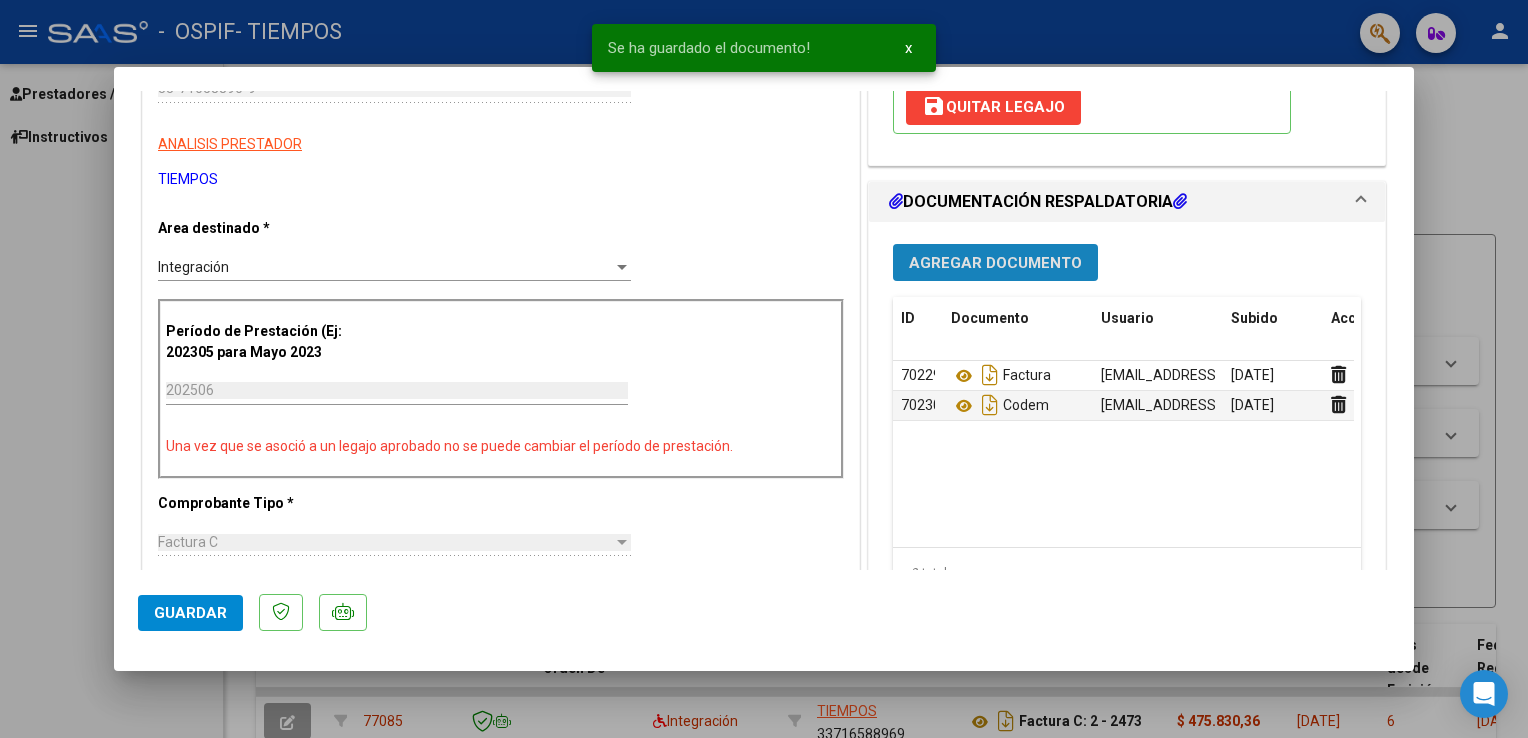 click on "Agregar Documento" at bounding box center [995, 263] 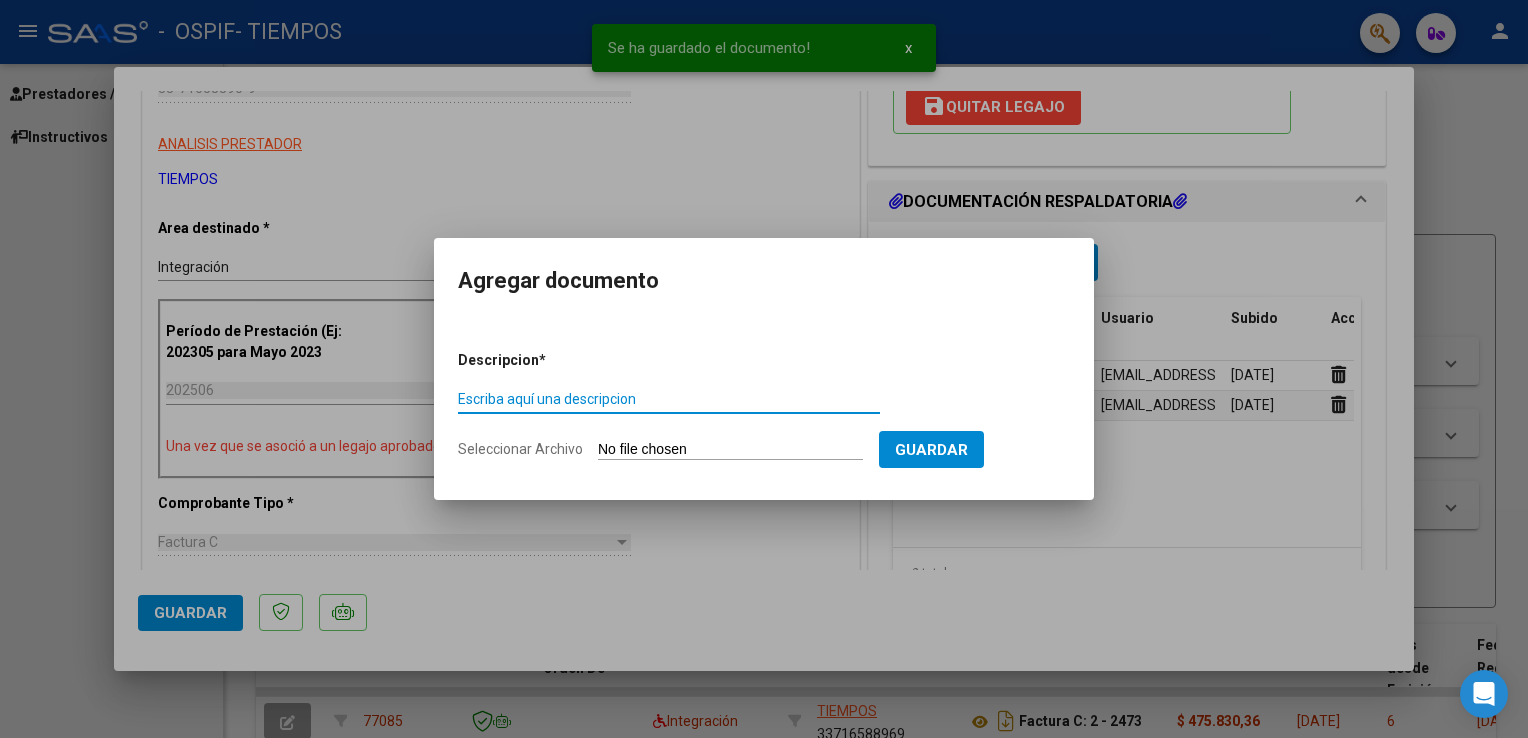 click on "Escriba aquí una descripcion" at bounding box center [669, 399] 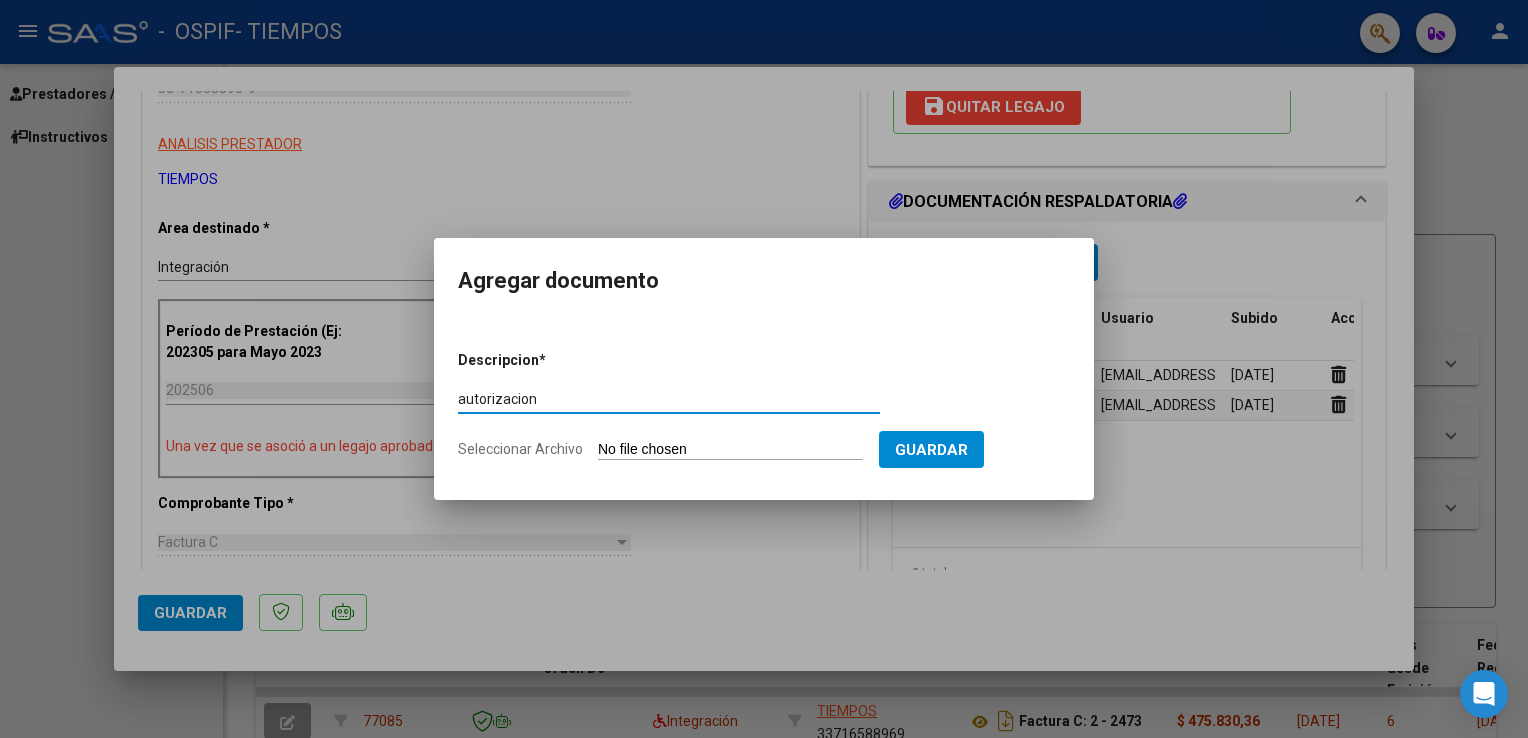 type on "autorizacion" 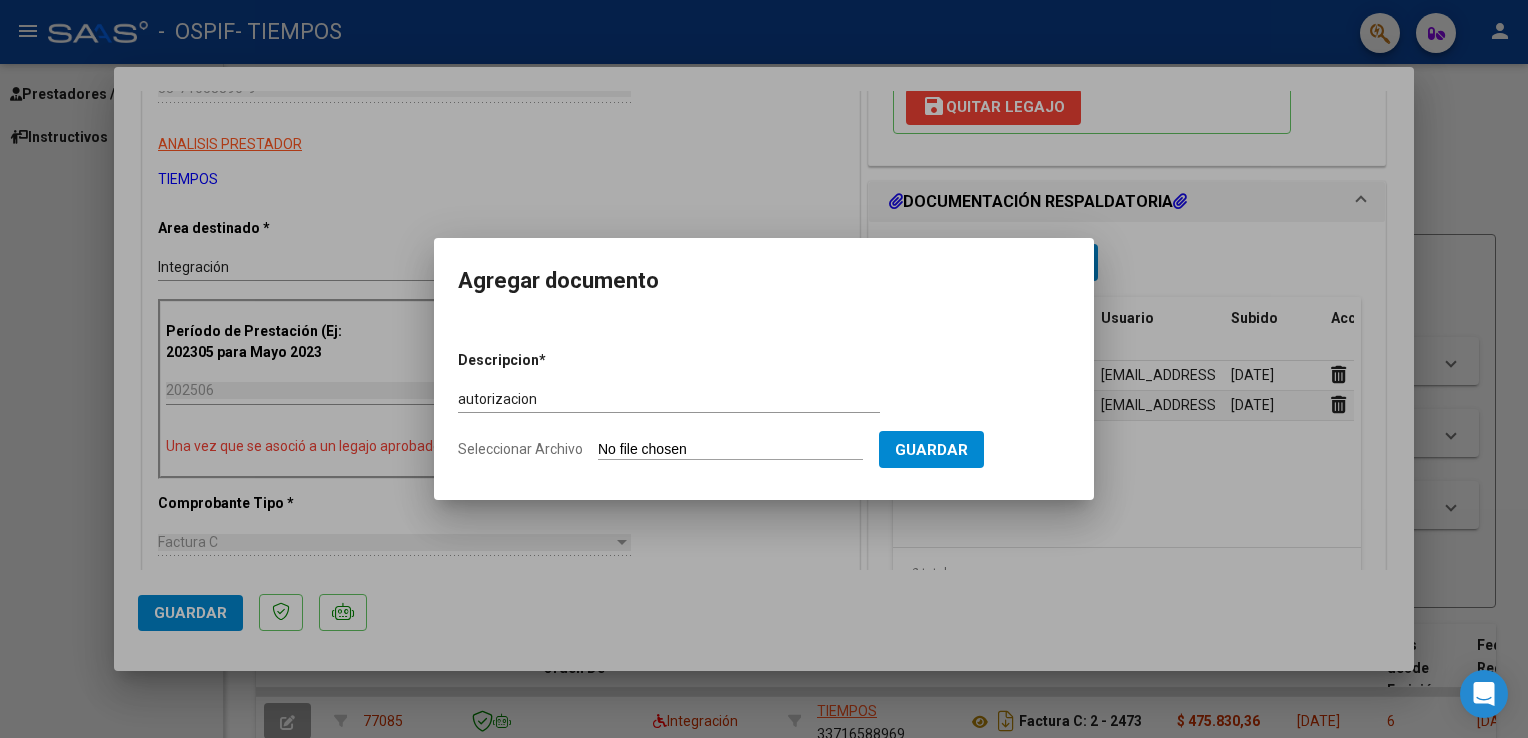 click on "Seleccionar Archivo" at bounding box center (730, 450) 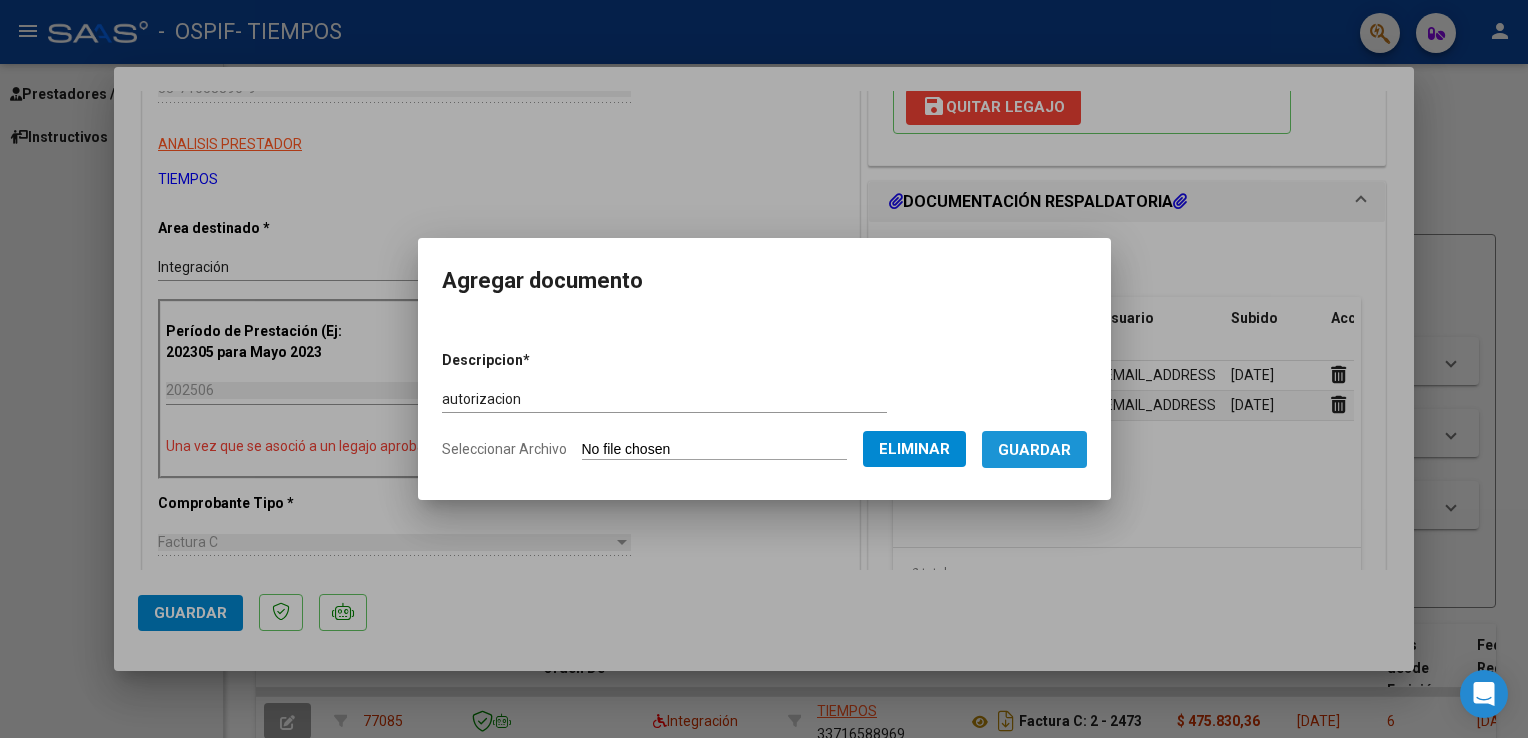 click on "Guardar" at bounding box center [1034, 450] 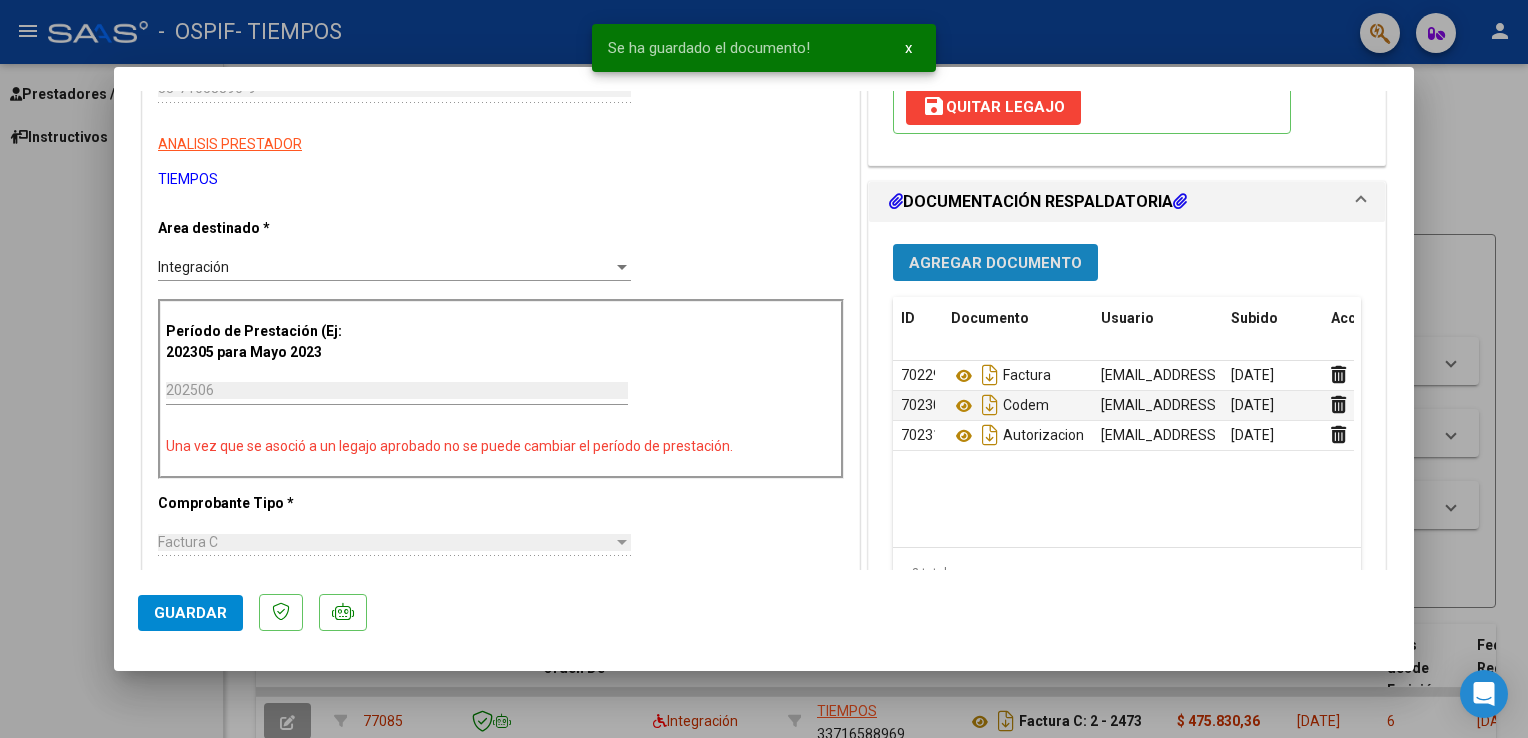 click on "Agregar Documento" at bounding box center [995, 263] 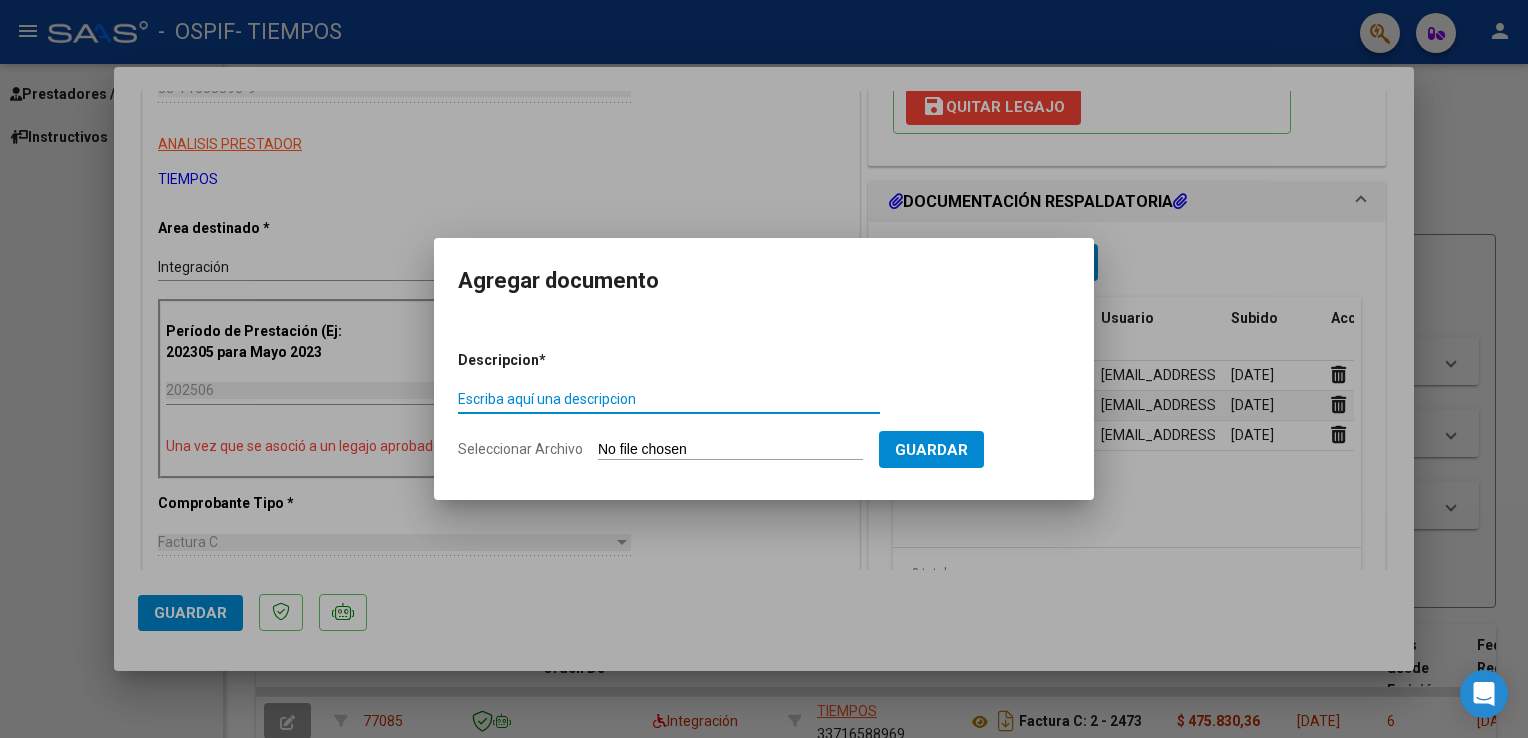 click on "Escriba aquí una descripcion" at bounding box center [669, 399] 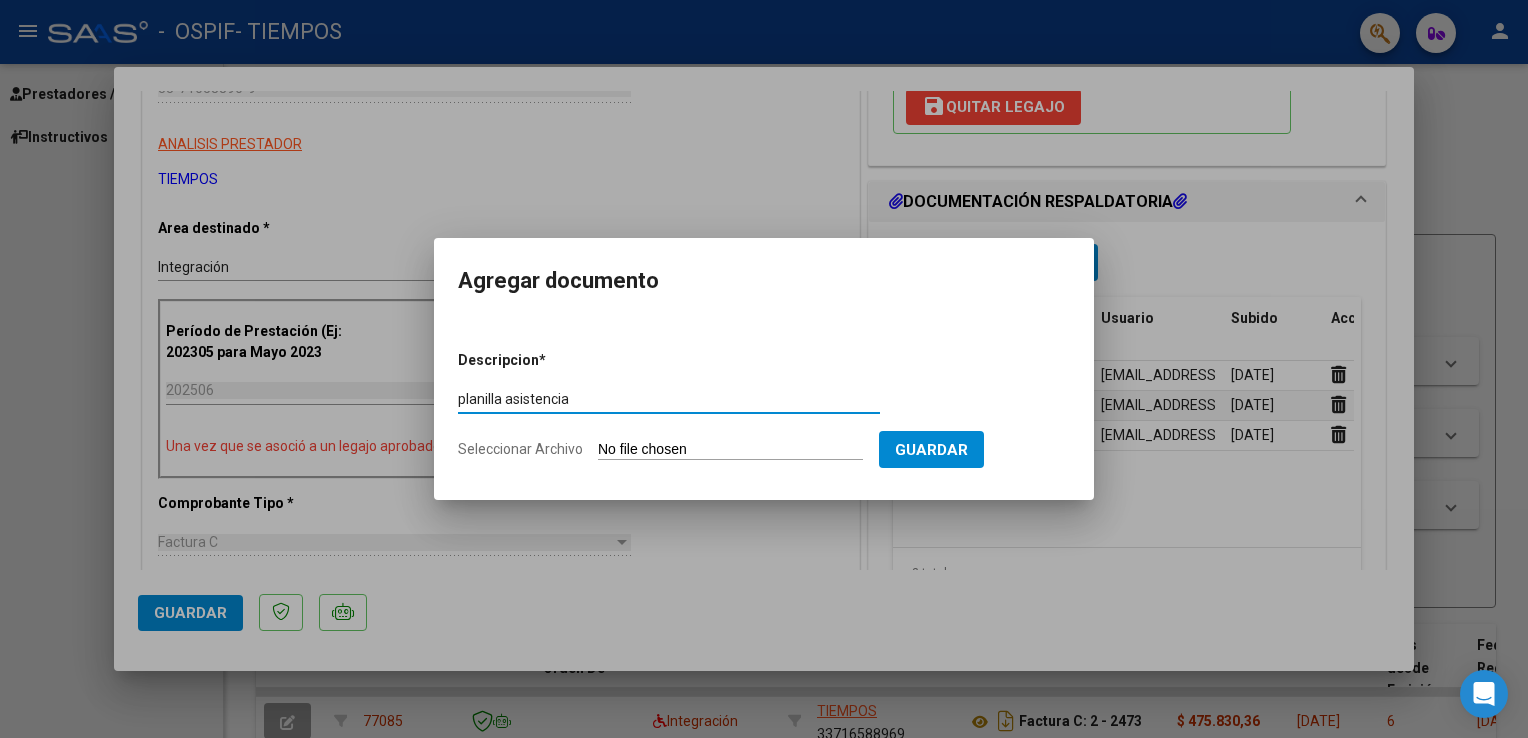 type on "planilla asistencia" 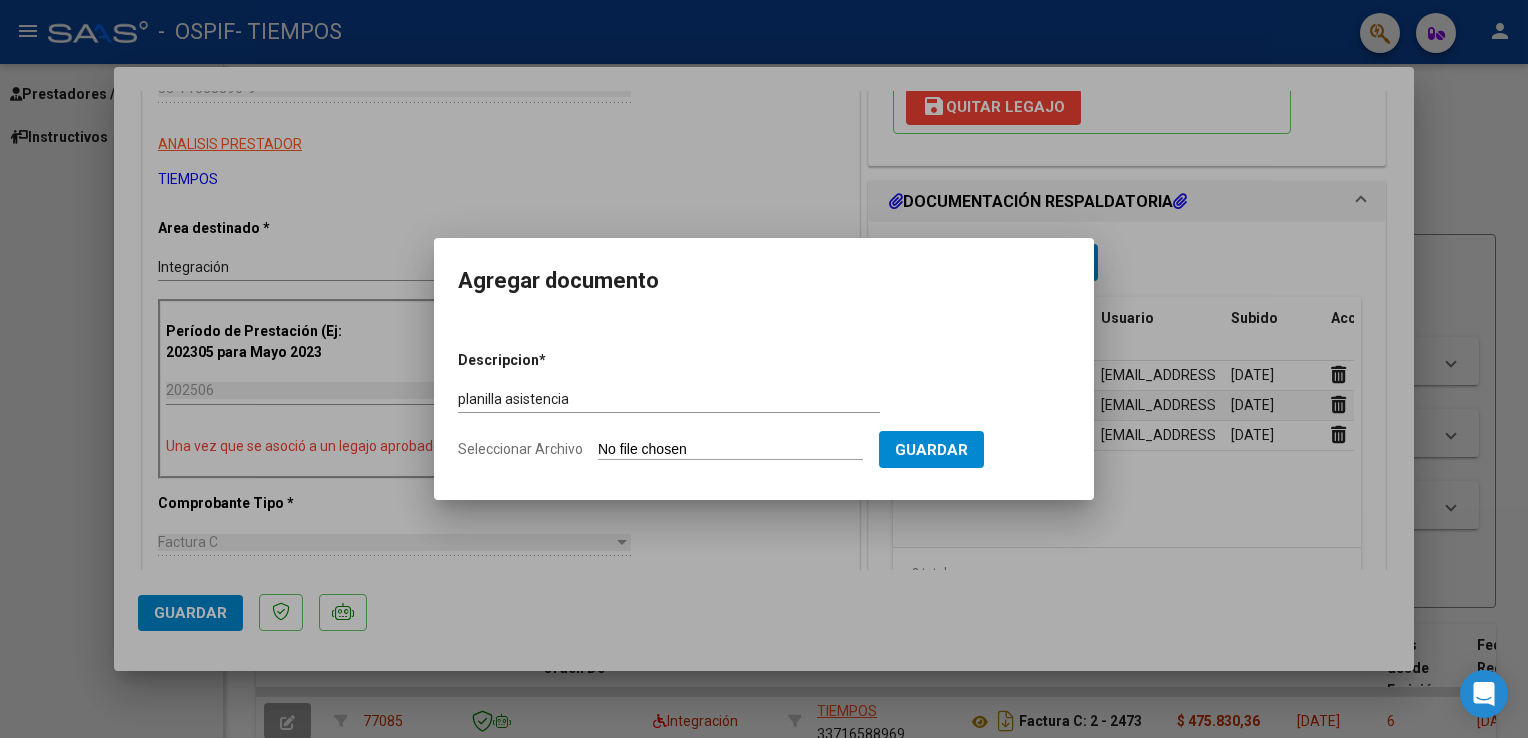type on "C:\fakepath\ProsmanBastianplani06.pdf" 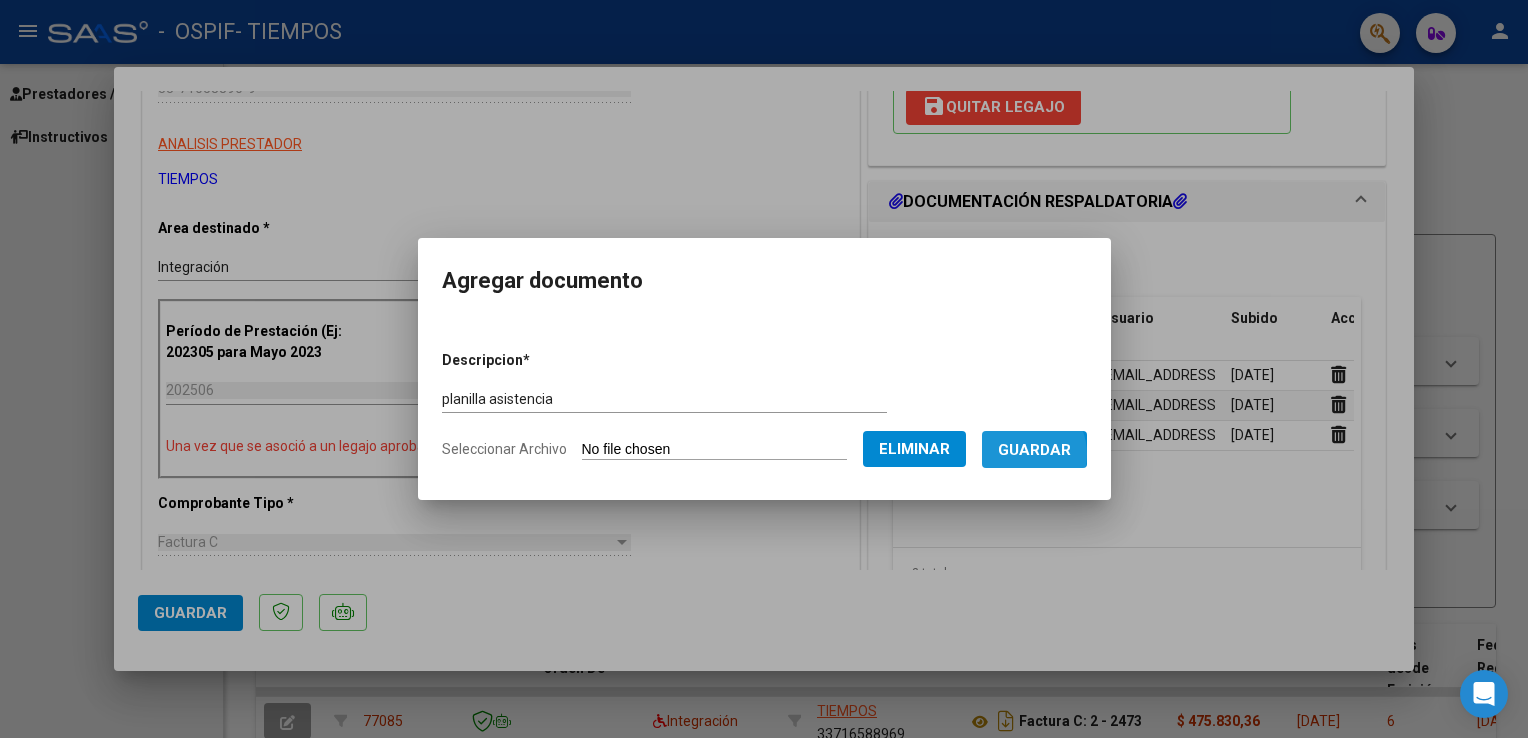 click on "Guardar" at bounding box center [1034, 450] 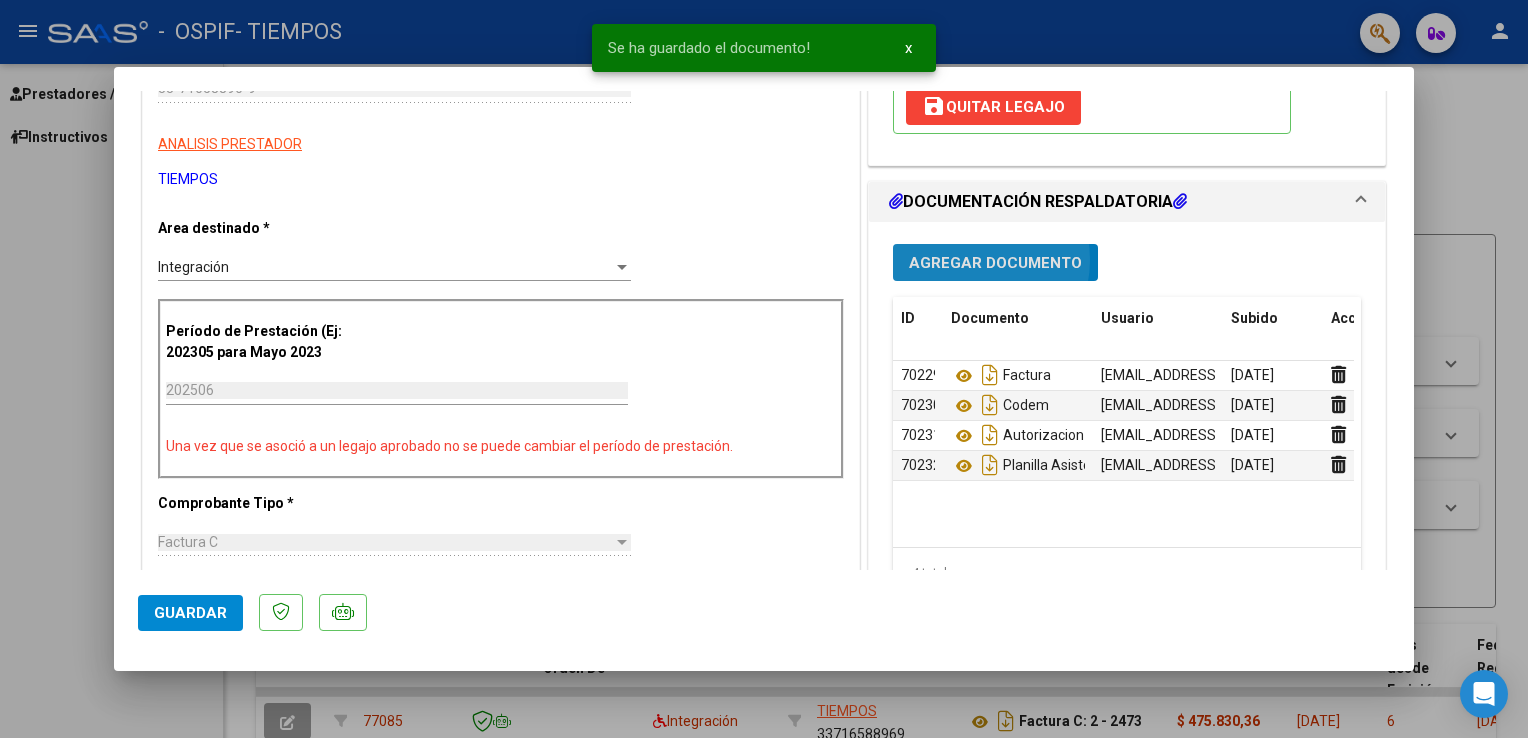 click on "Agregar Documento" at bounding box center [995, 263] 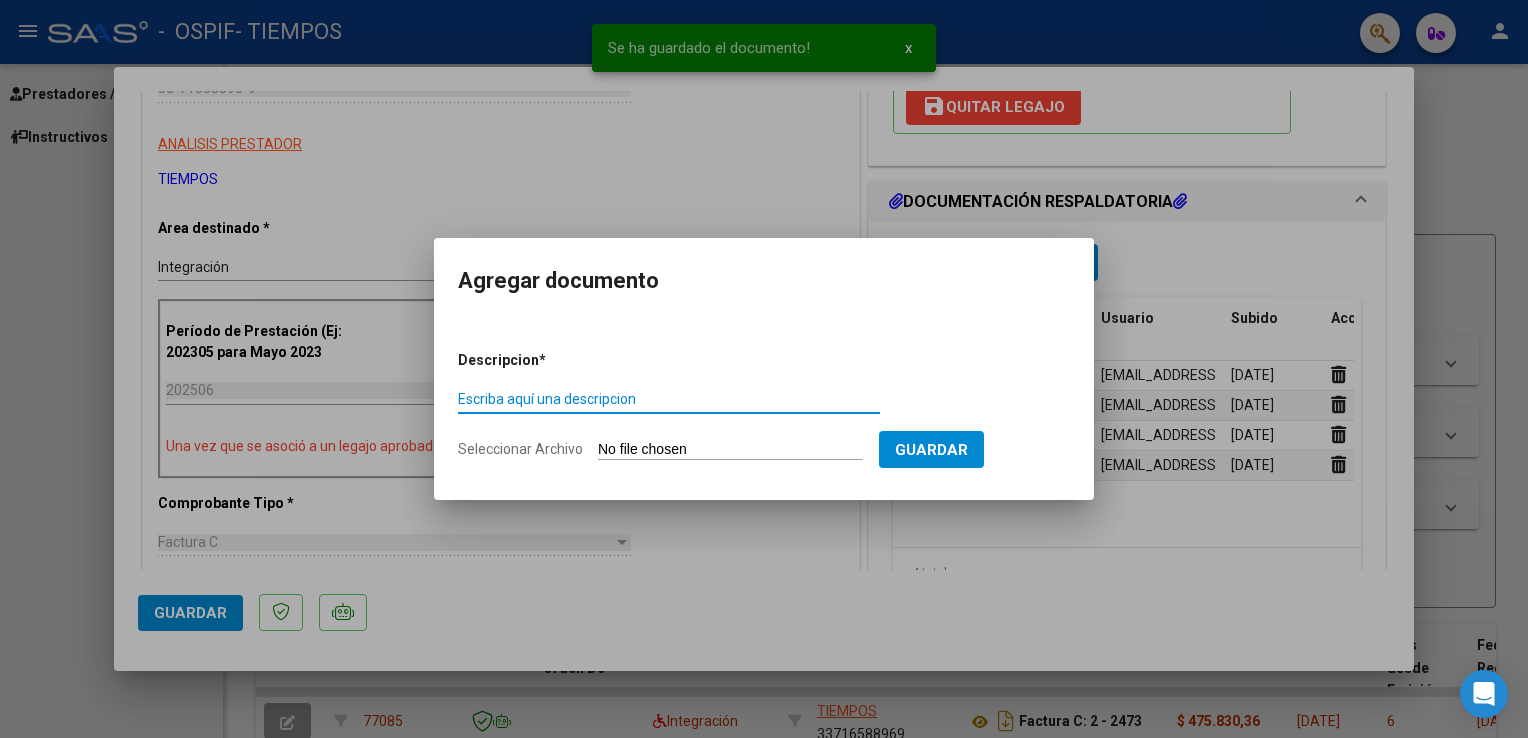 click on "Escriba aquí una descripcion" at bounding box center [669, 399] 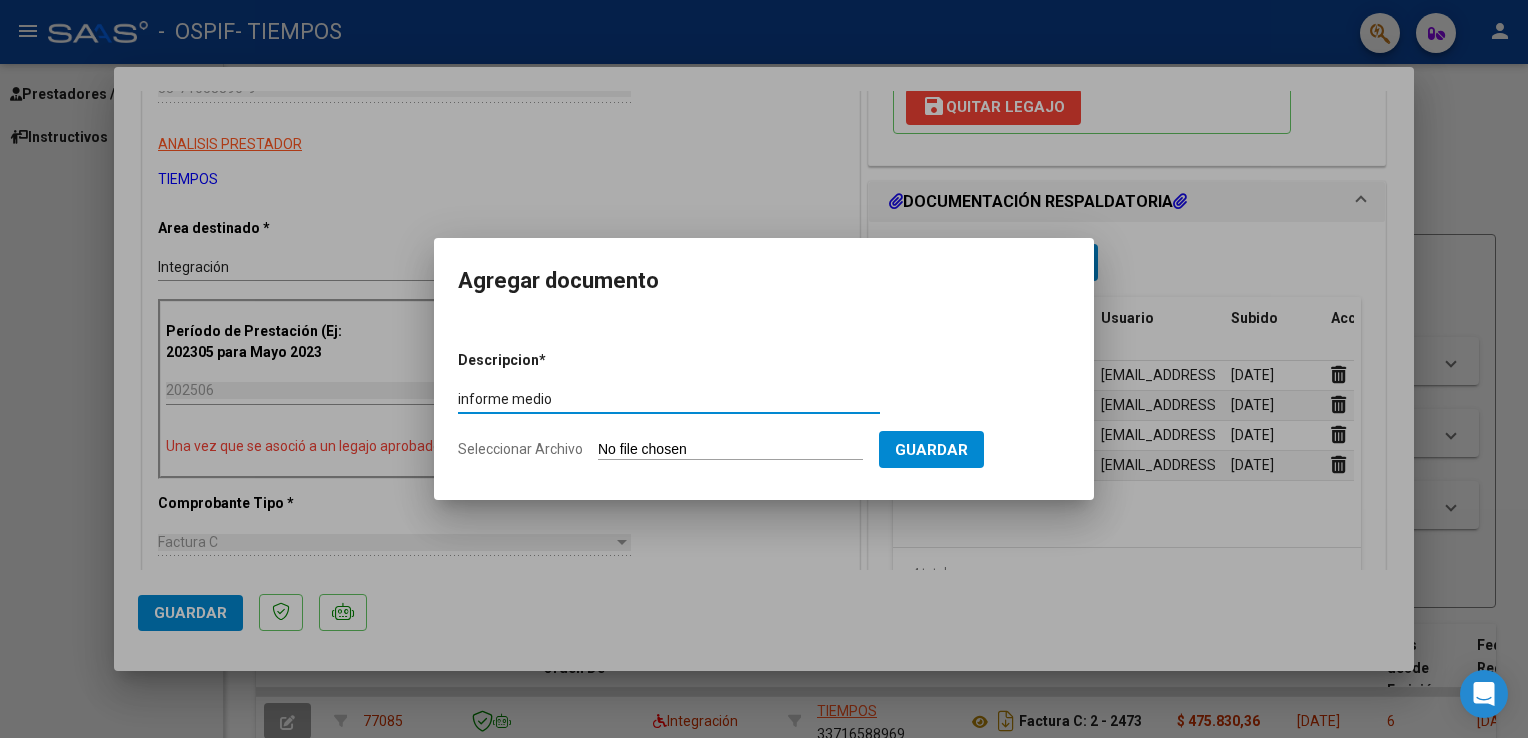 type on "informe medio" 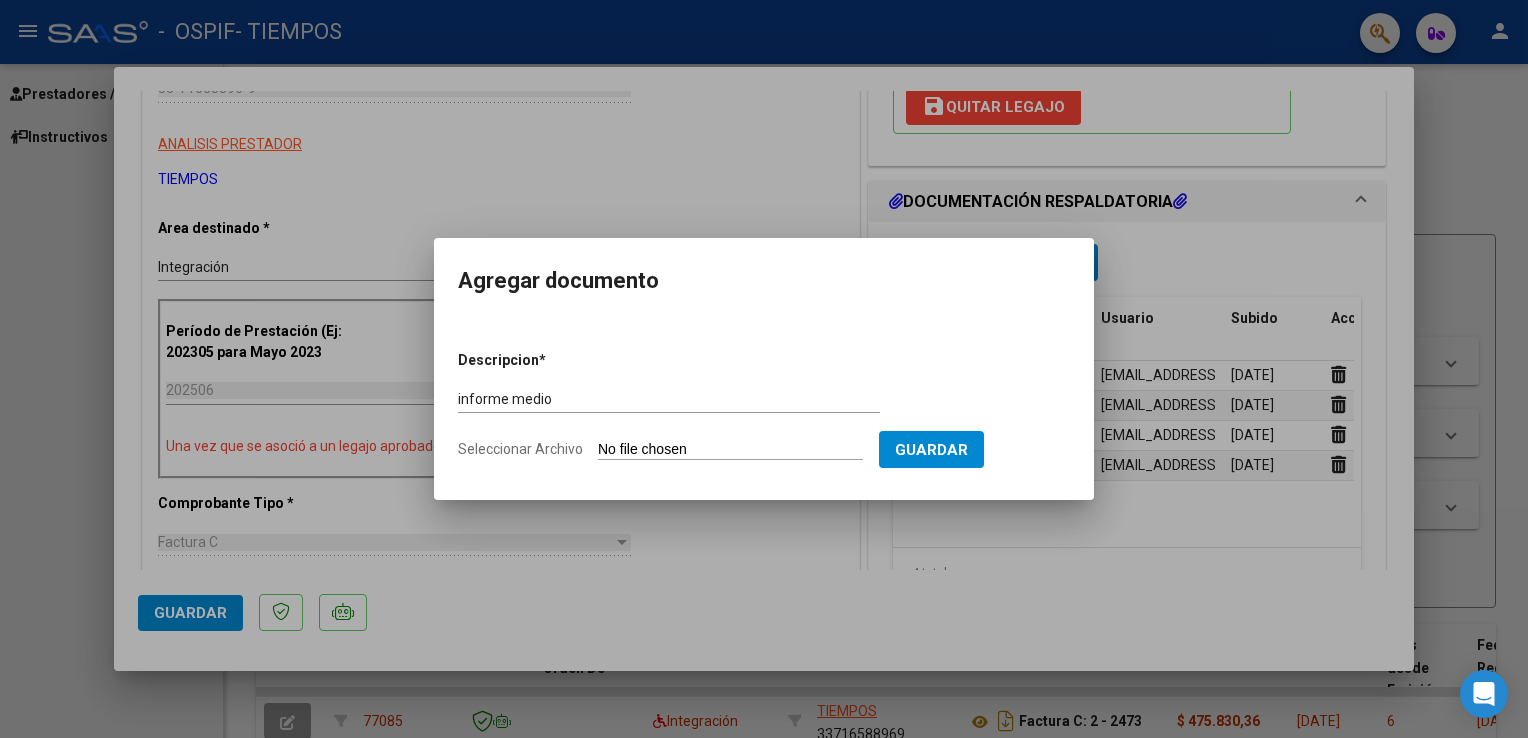 click on "Seleccionar Archivo" at bounding box center (730, 450) 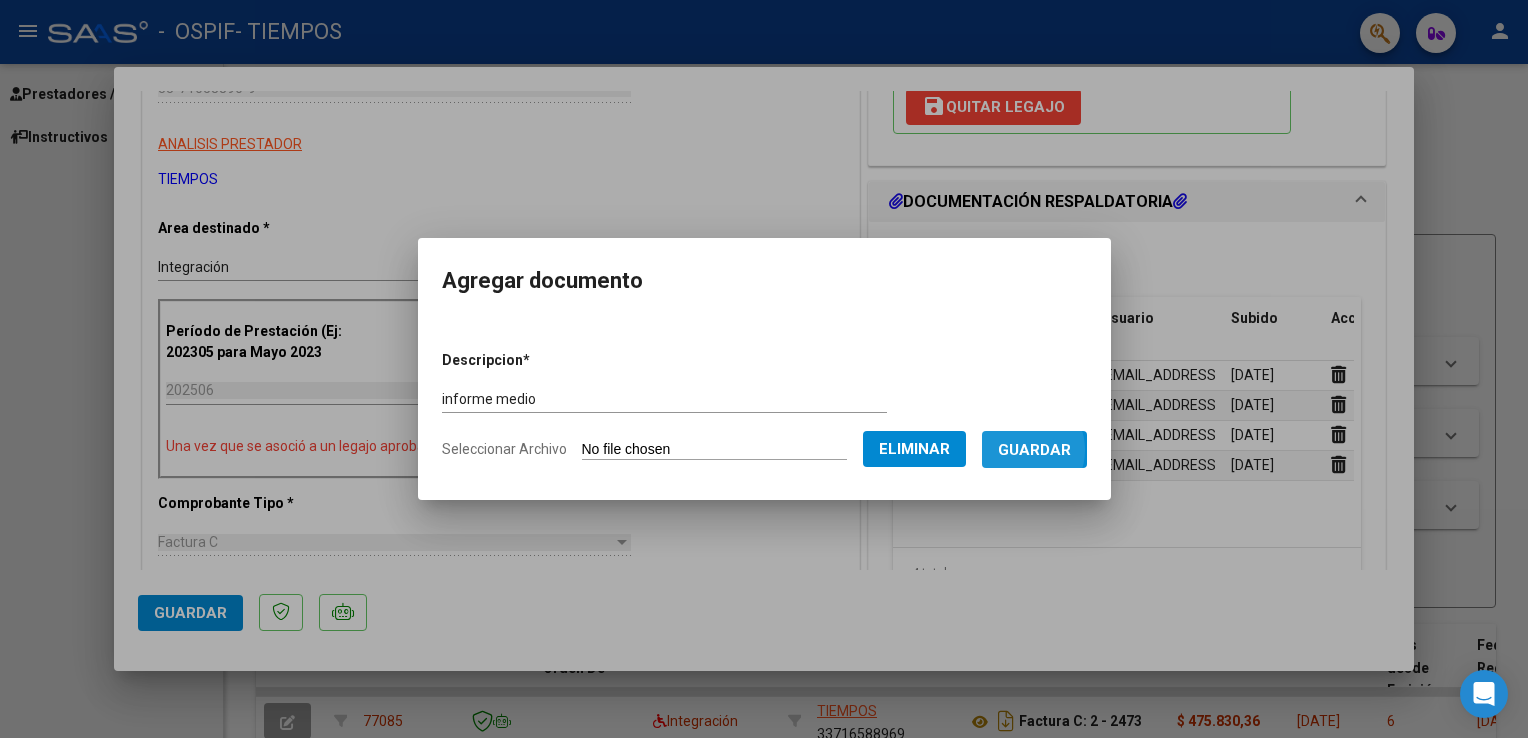 click on "Guardar" at bounding box center (1034, 450) 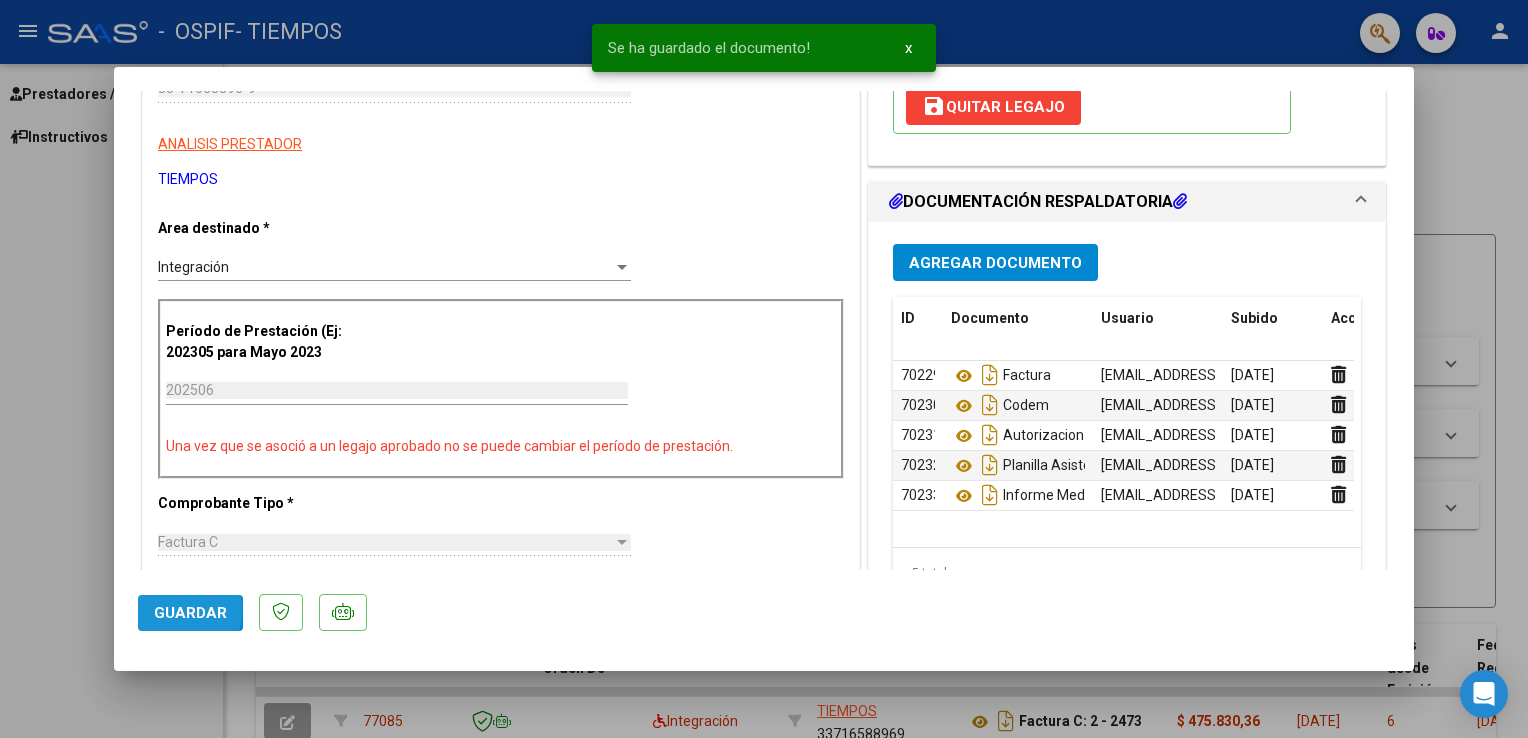 click on "Guardar" 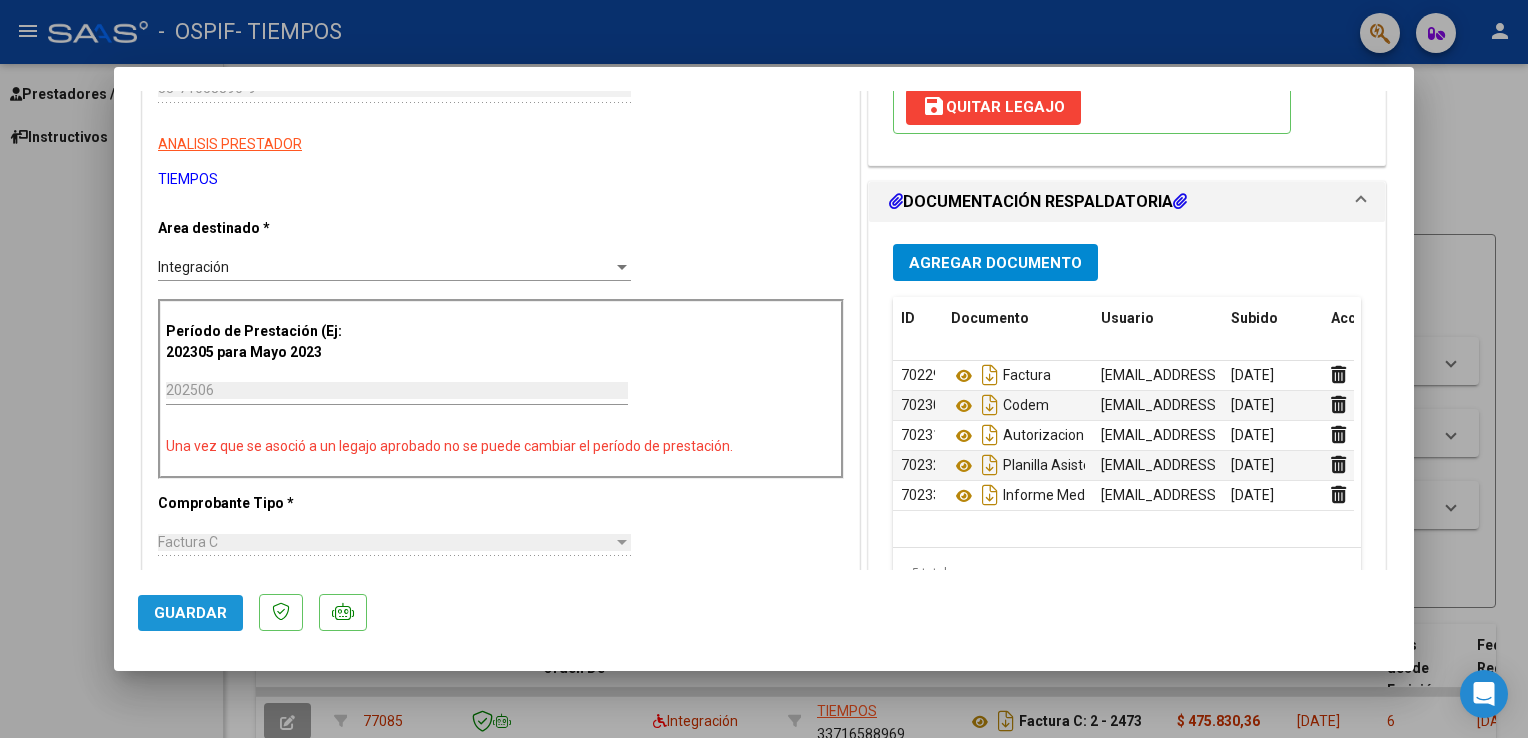 click on "Guardar" 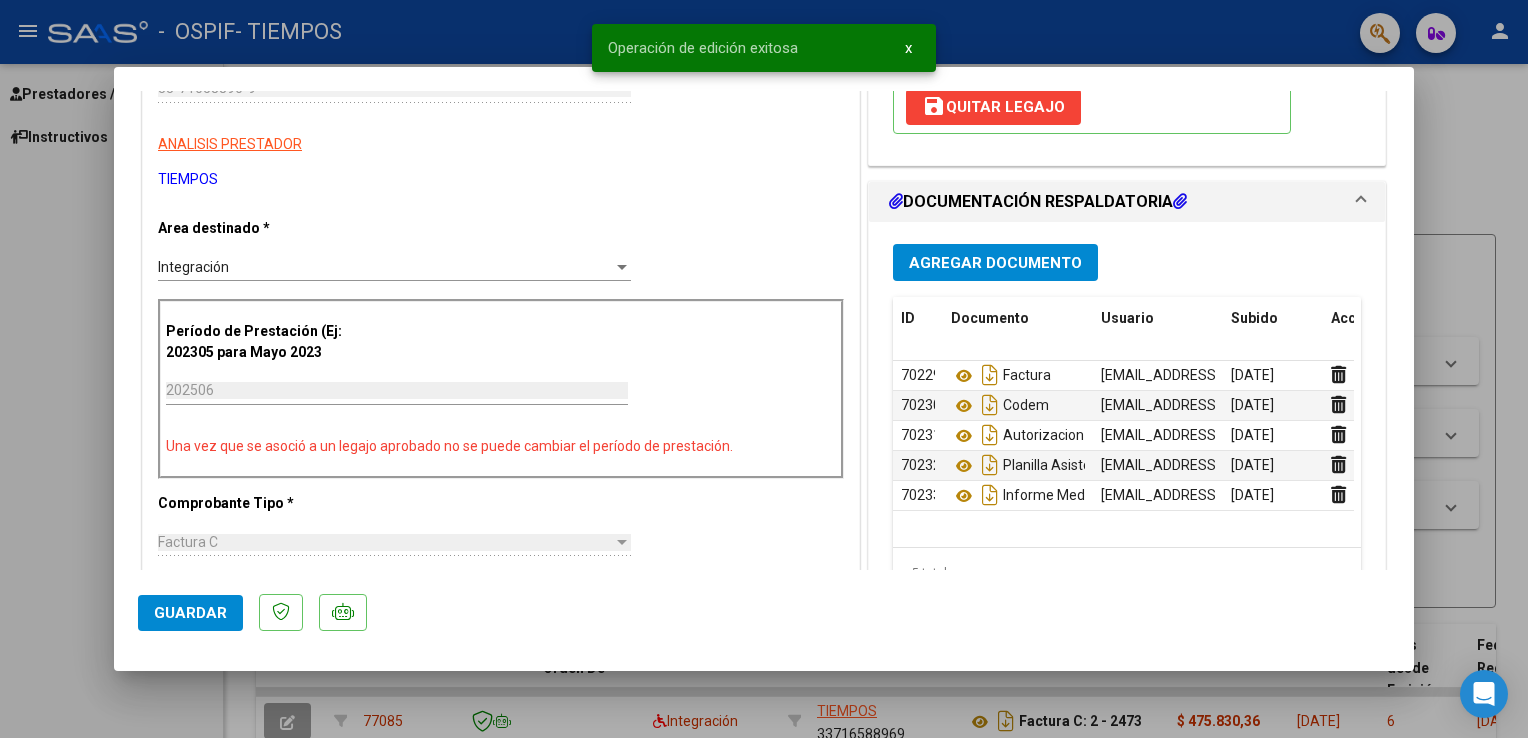 click at bounding box center (764, 369) 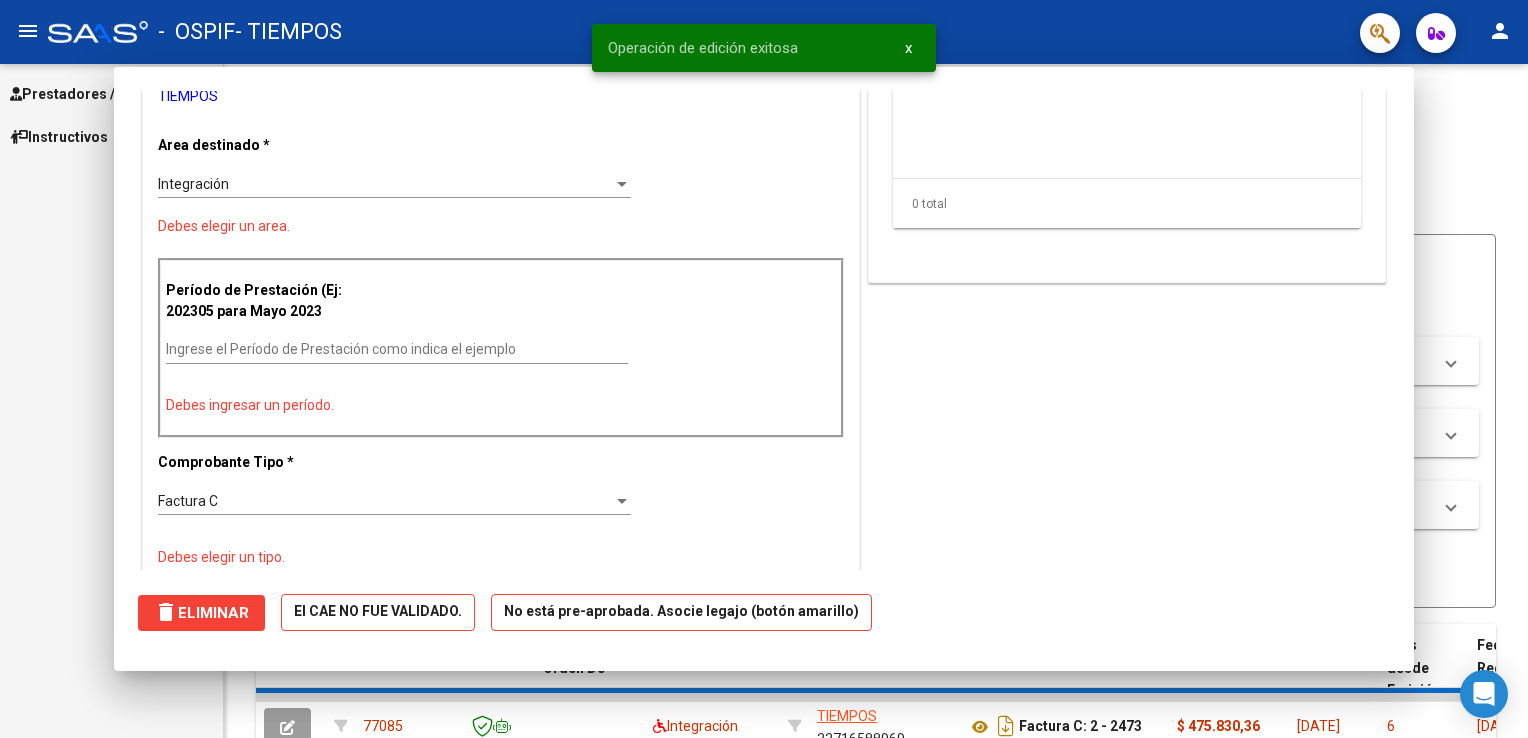scroll, scrollTop: 303, scrollLeft: 0, axis: vertical 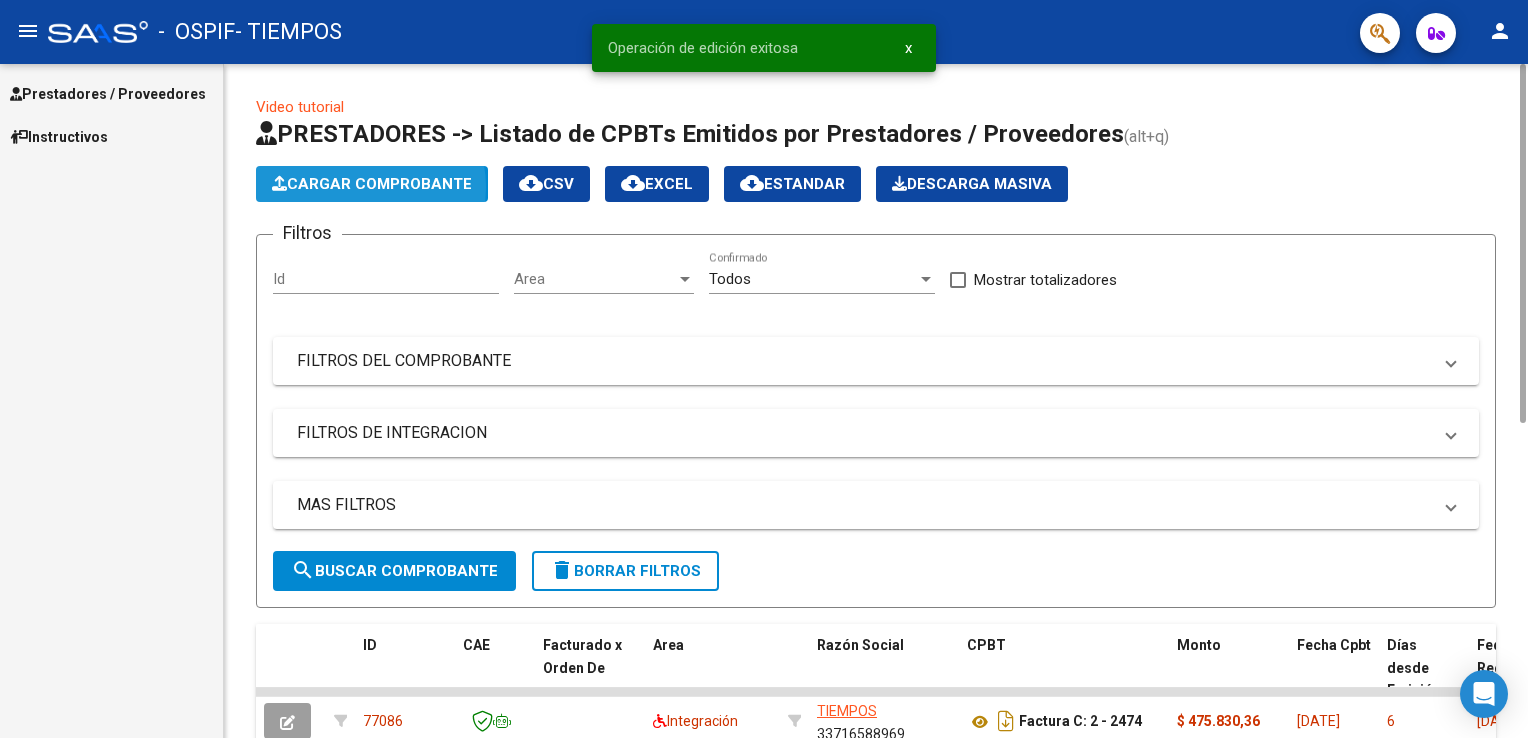 click on "Cargar Comprobante" 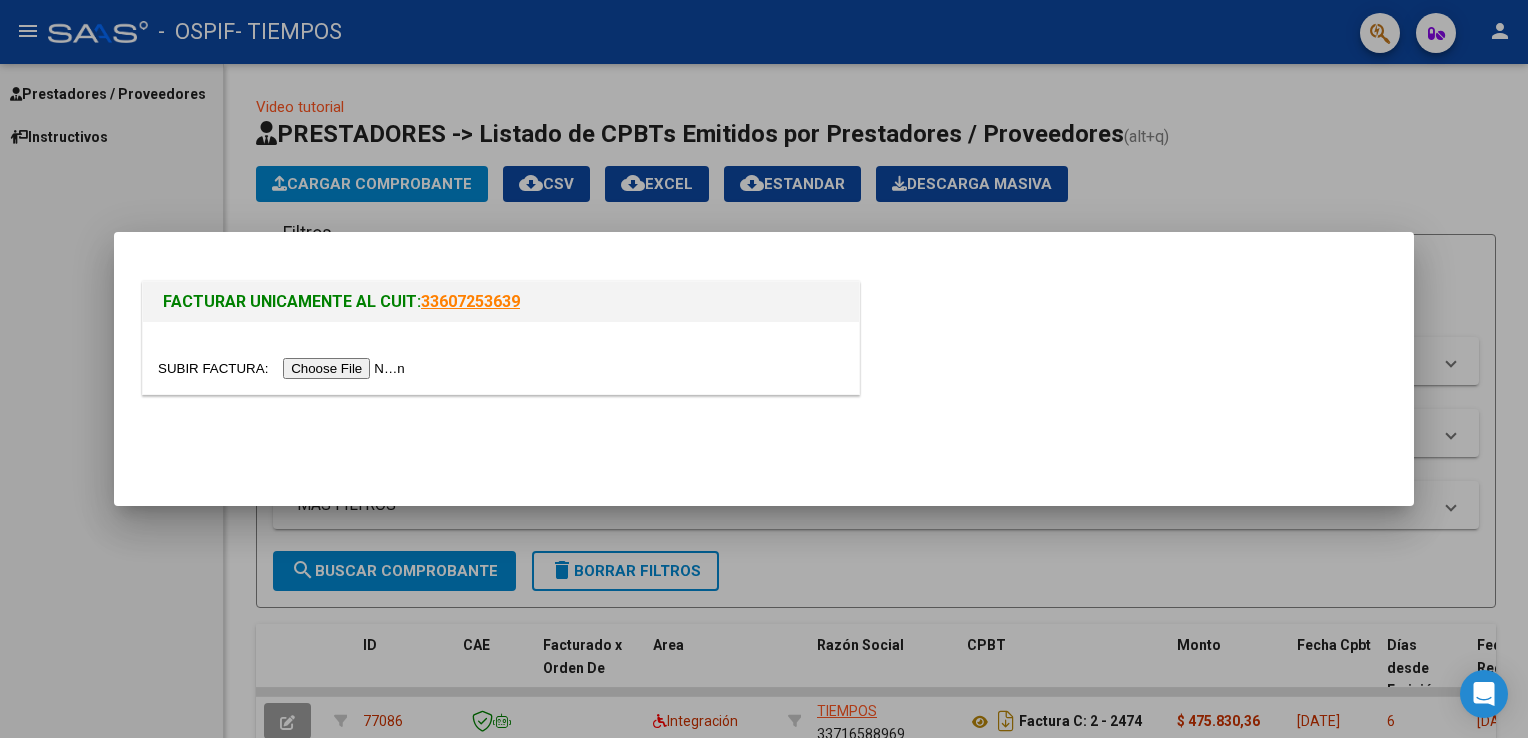 click at bounding box center [764, 369] 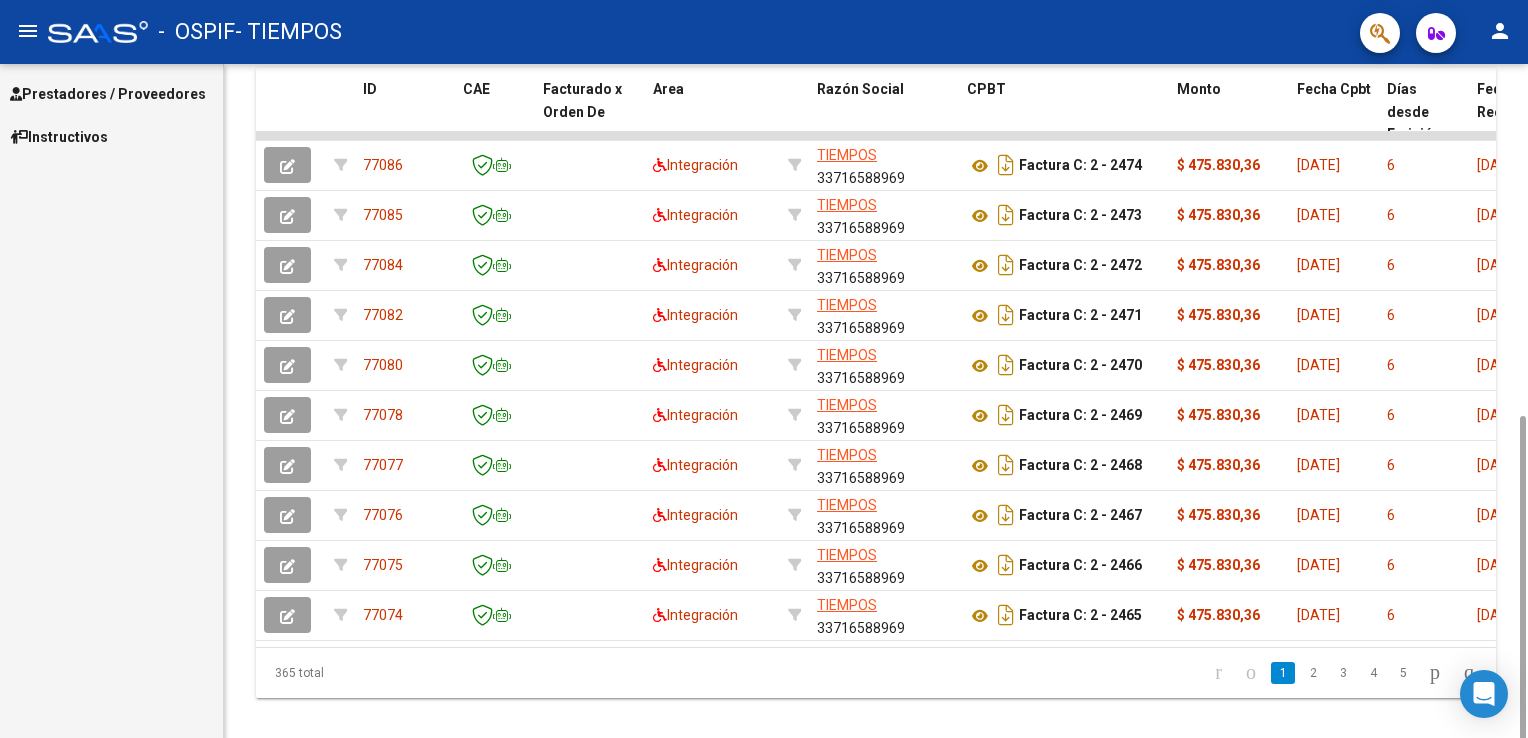 scroll, scrollTop: 592, scrollLeft: 0, axis: vertical 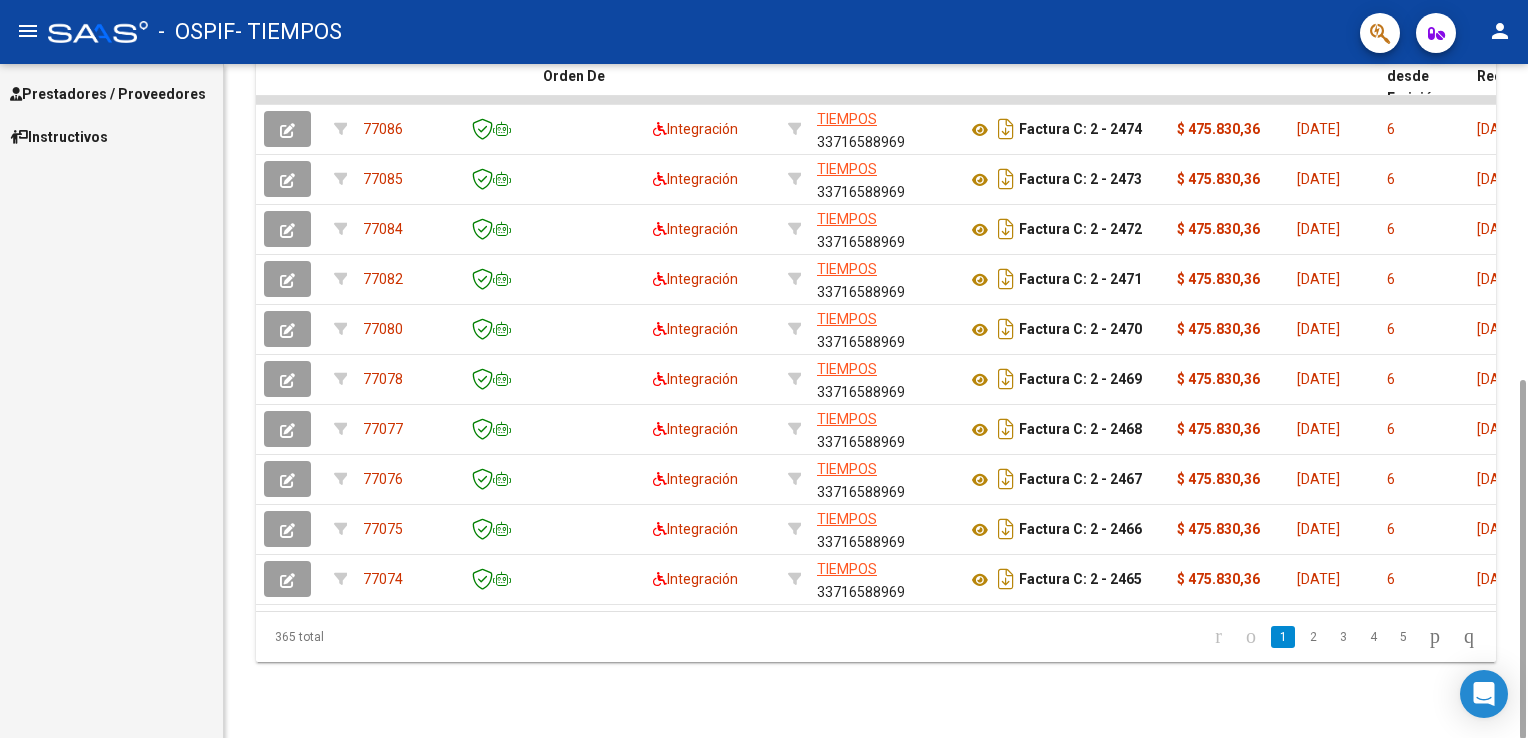 drag, startPoint x: 1525, startPoint y: 357, endPoint x: 1528, endPoint y: 789, distance: 432.0104 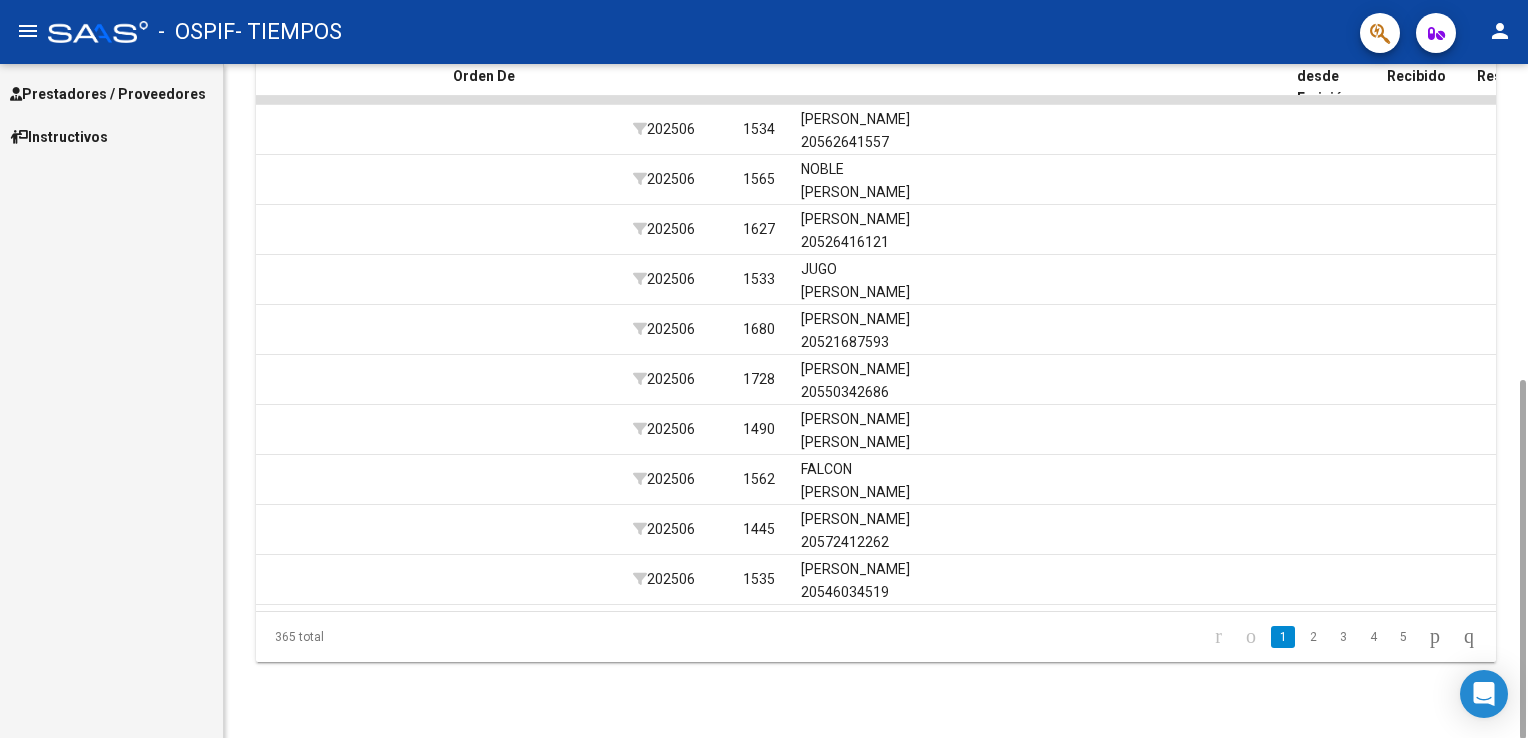 scroll, scrollTop: 0, scrollLeft: 0, axis: both 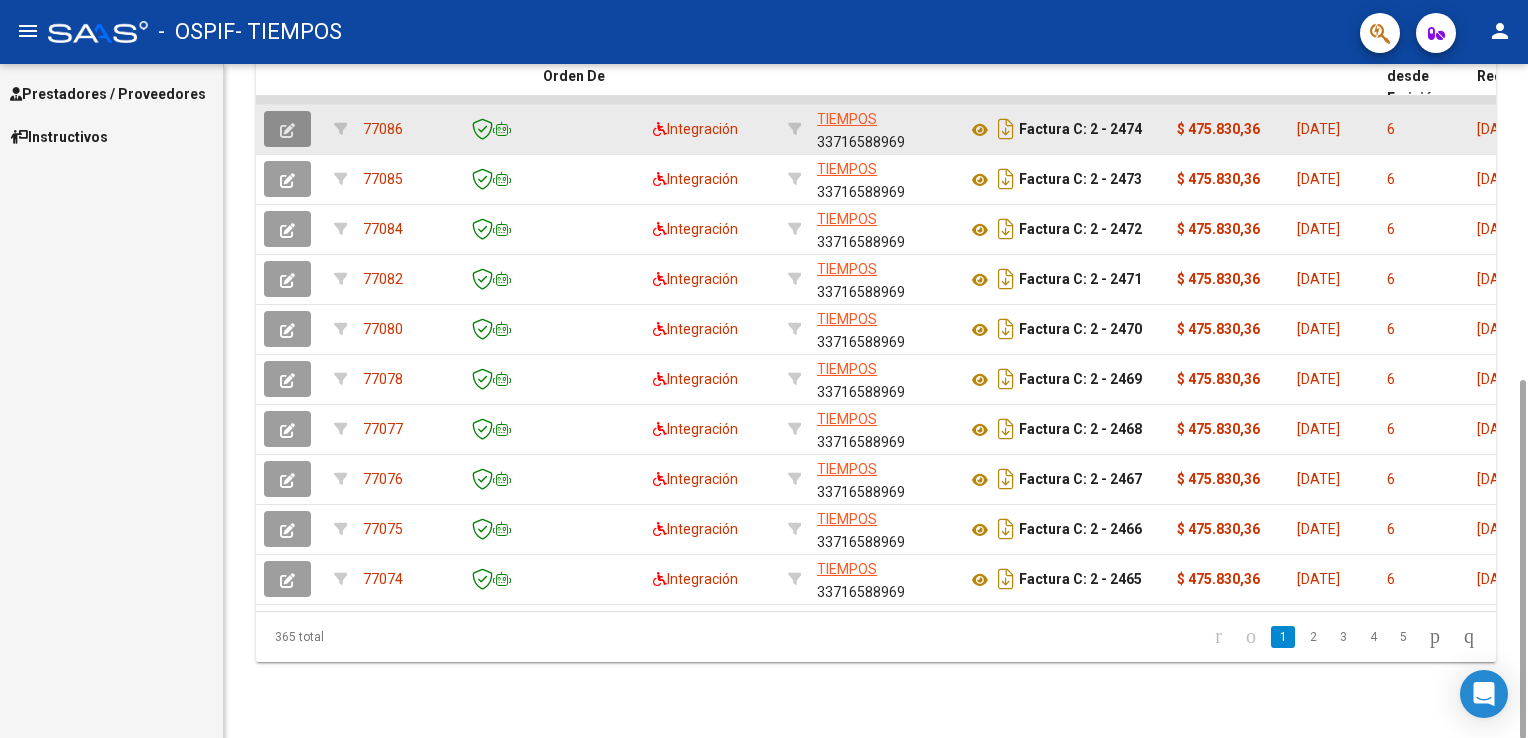 click 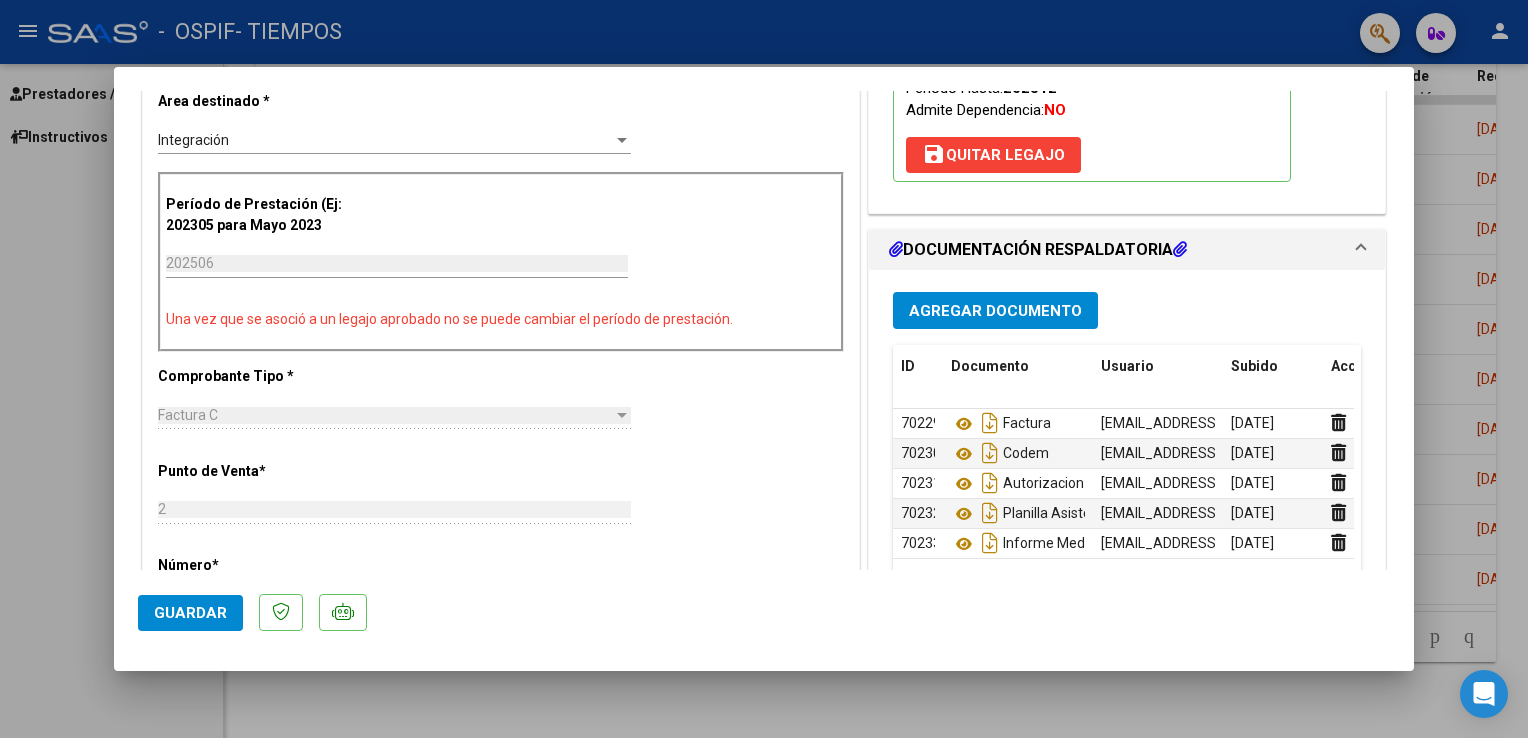 scroll, scrollTop: 453, scrollLeft: 0, axis: vertical 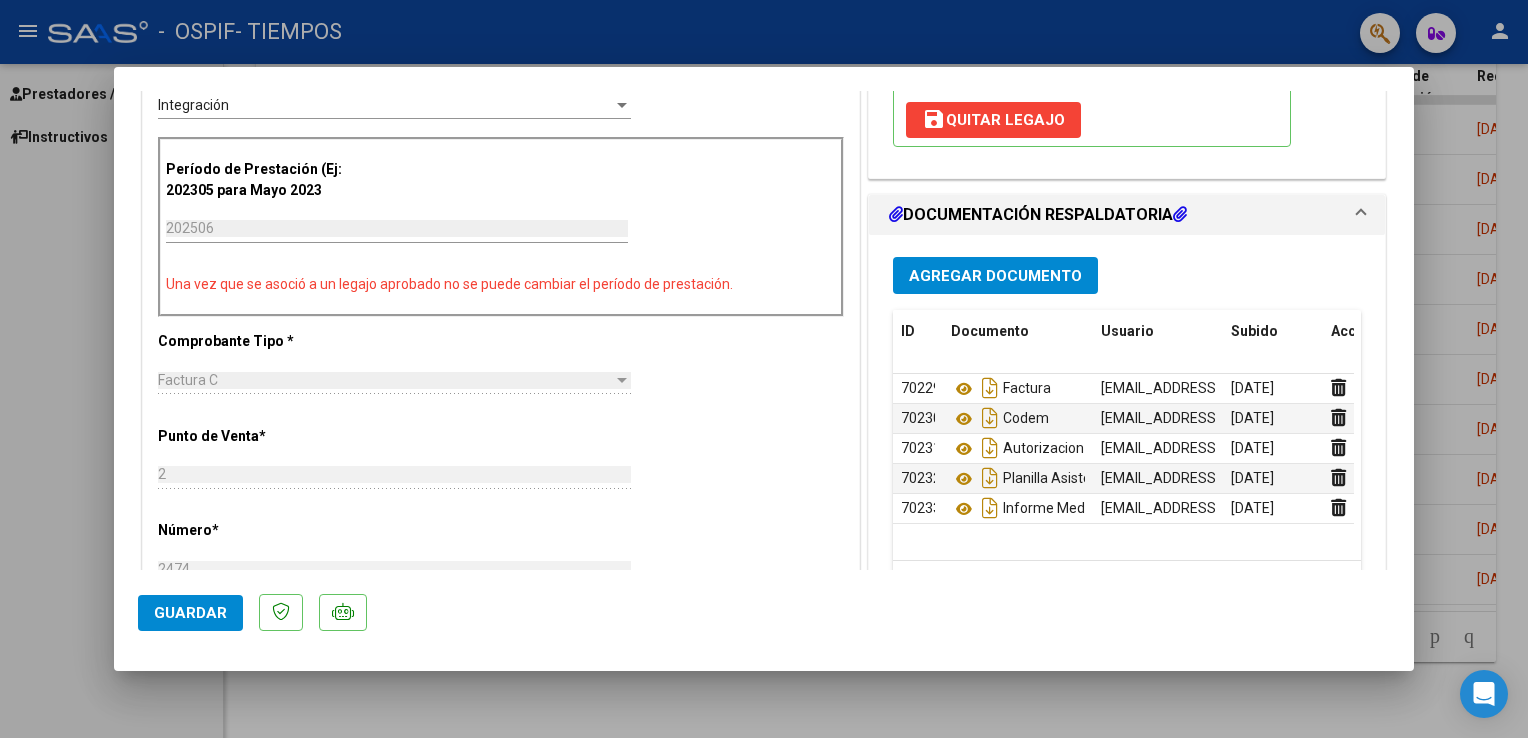 click at bounding box center (764, 369) 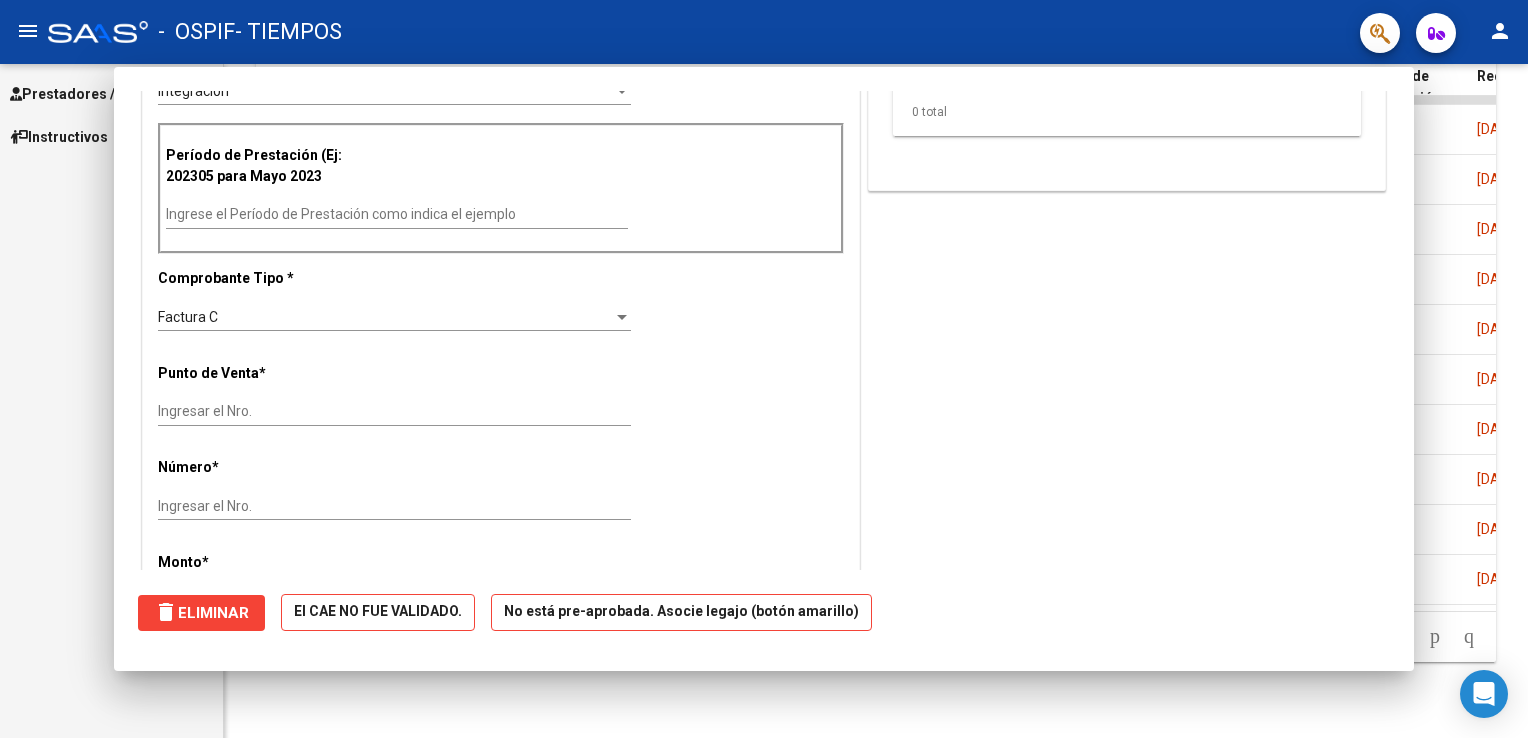 scroll, scrollTop: 440, scrollLeft: 0, axis: vertical 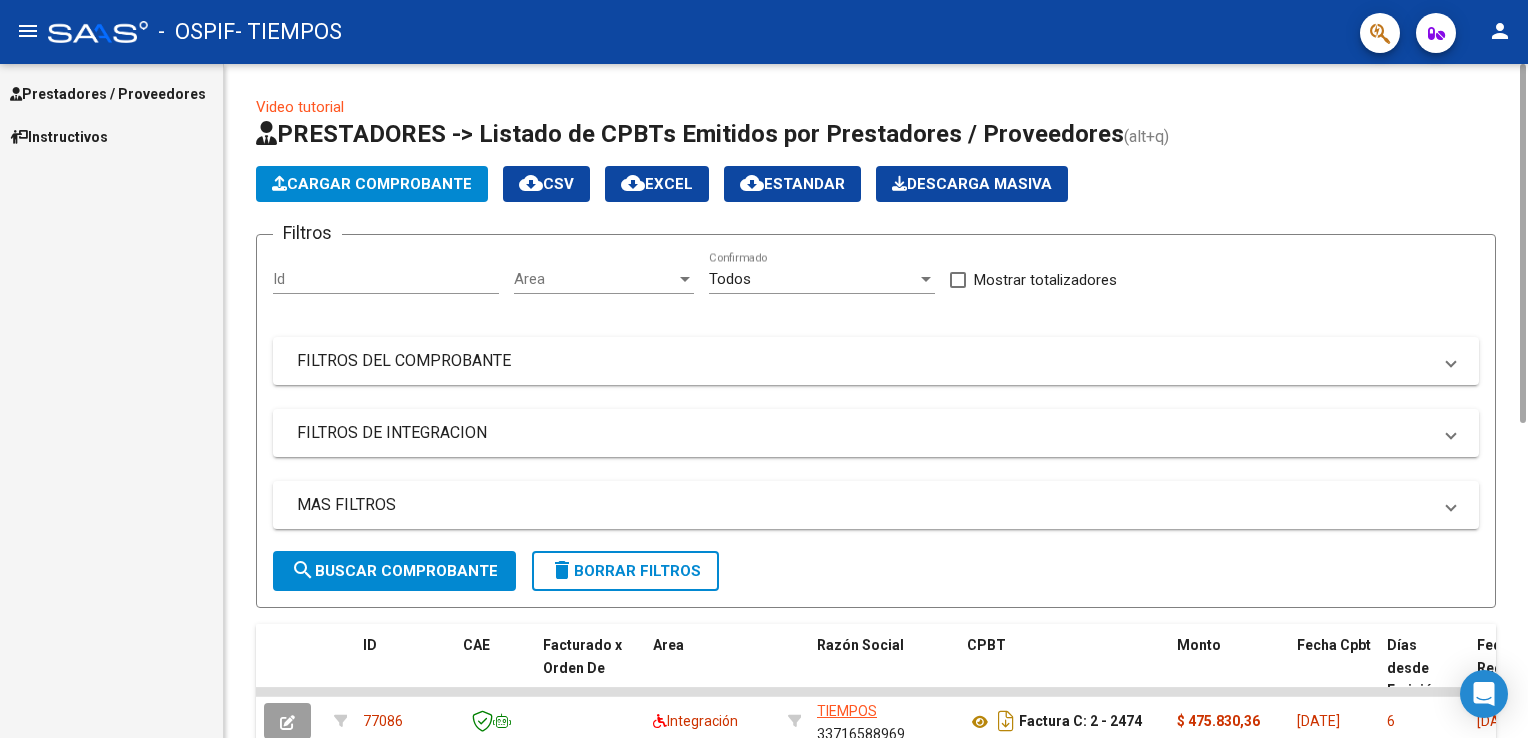 drag, startPoint x: 1520, startPoint y: 473, endPoint x: 1524, endPoint y: -42, distance: 515.01556 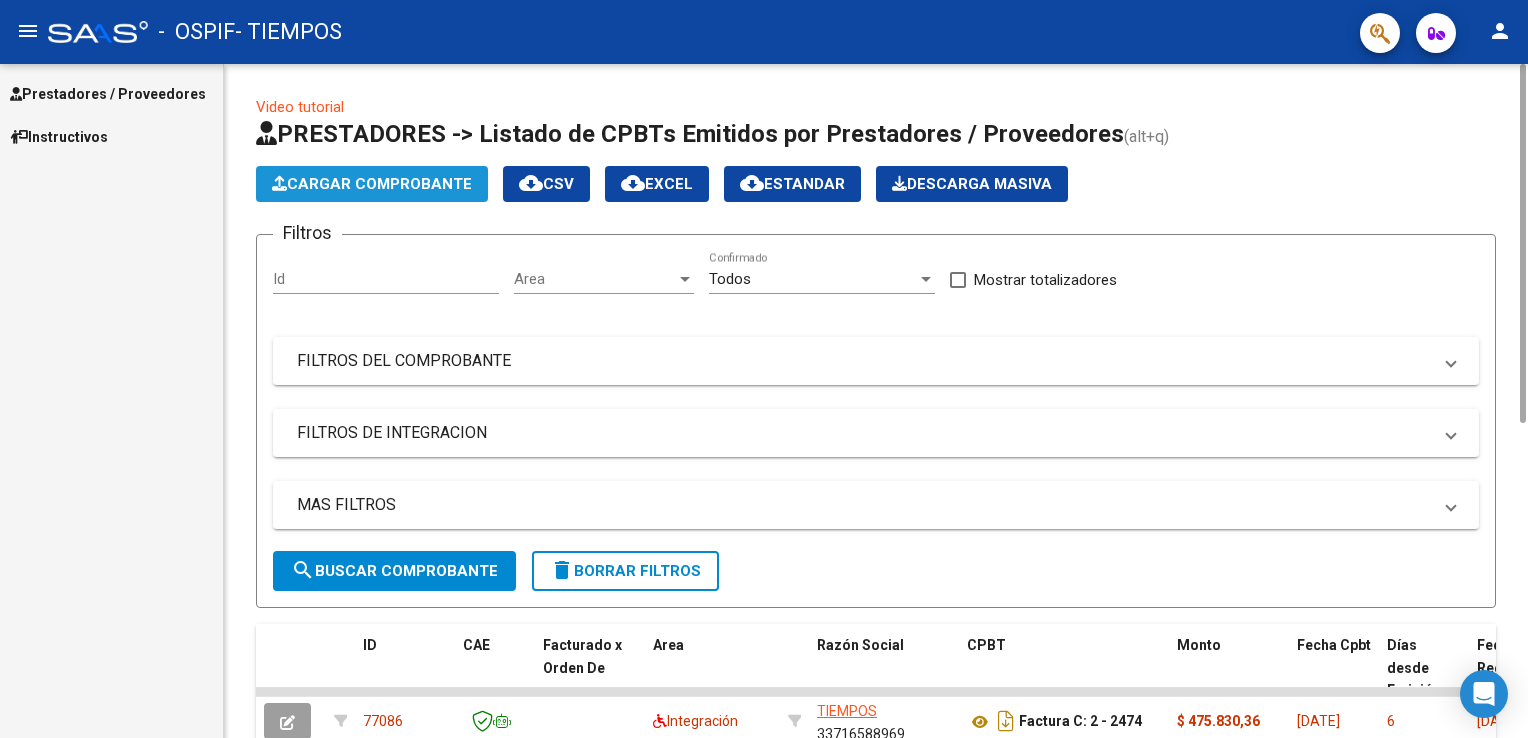click on "Cargar Comprobante" 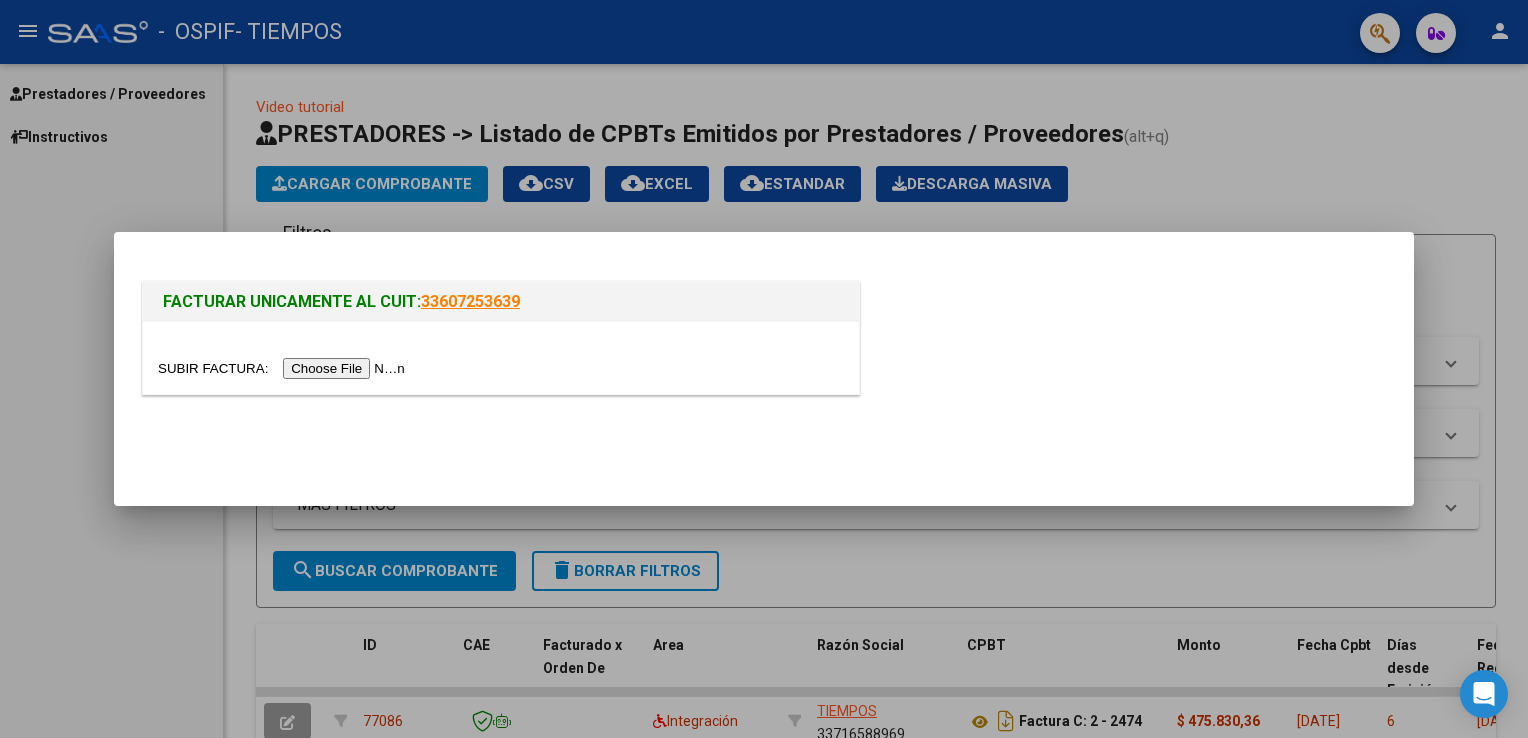 click at bounding box center (284, 368) 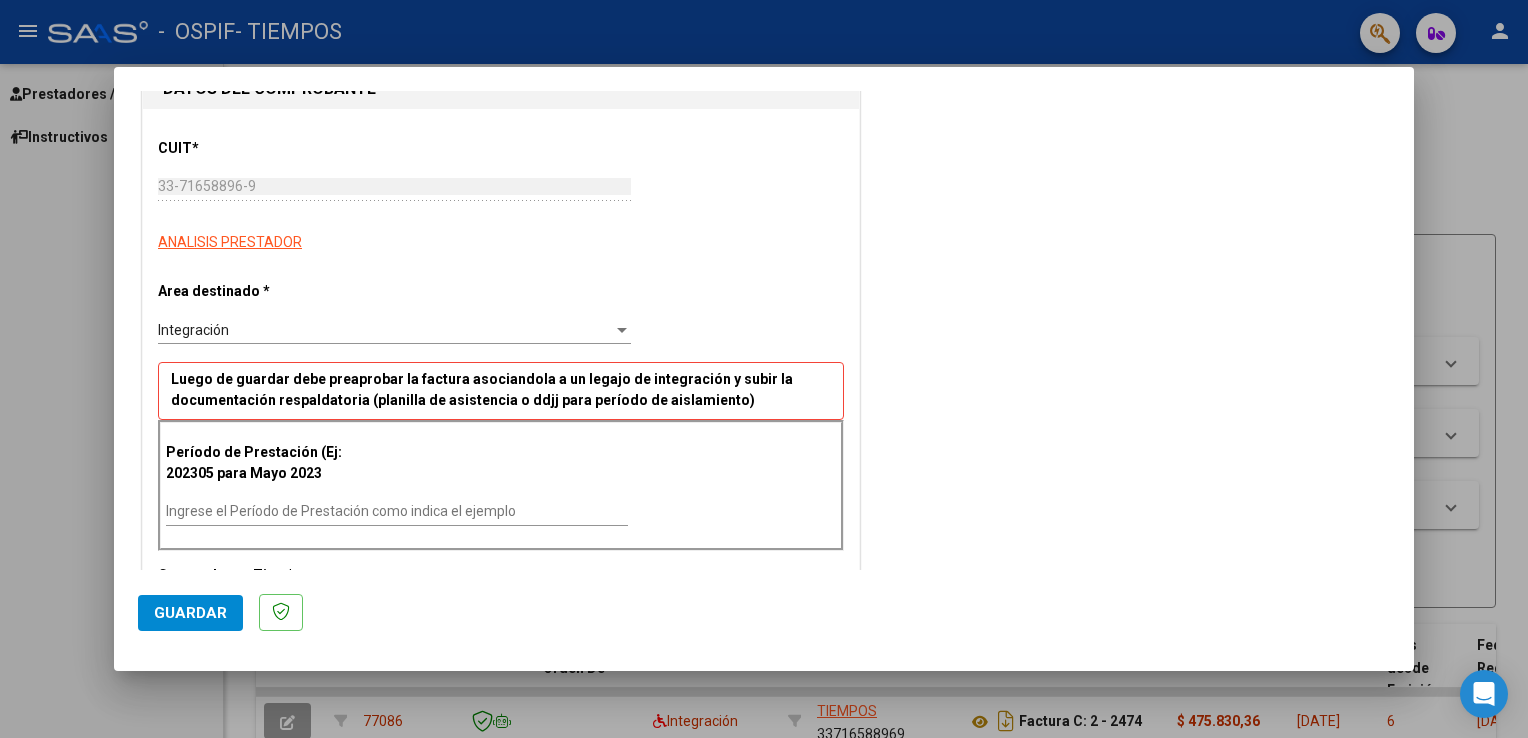 scroll, scrollTop: 240, scrollLeft: 0, axis: vertical 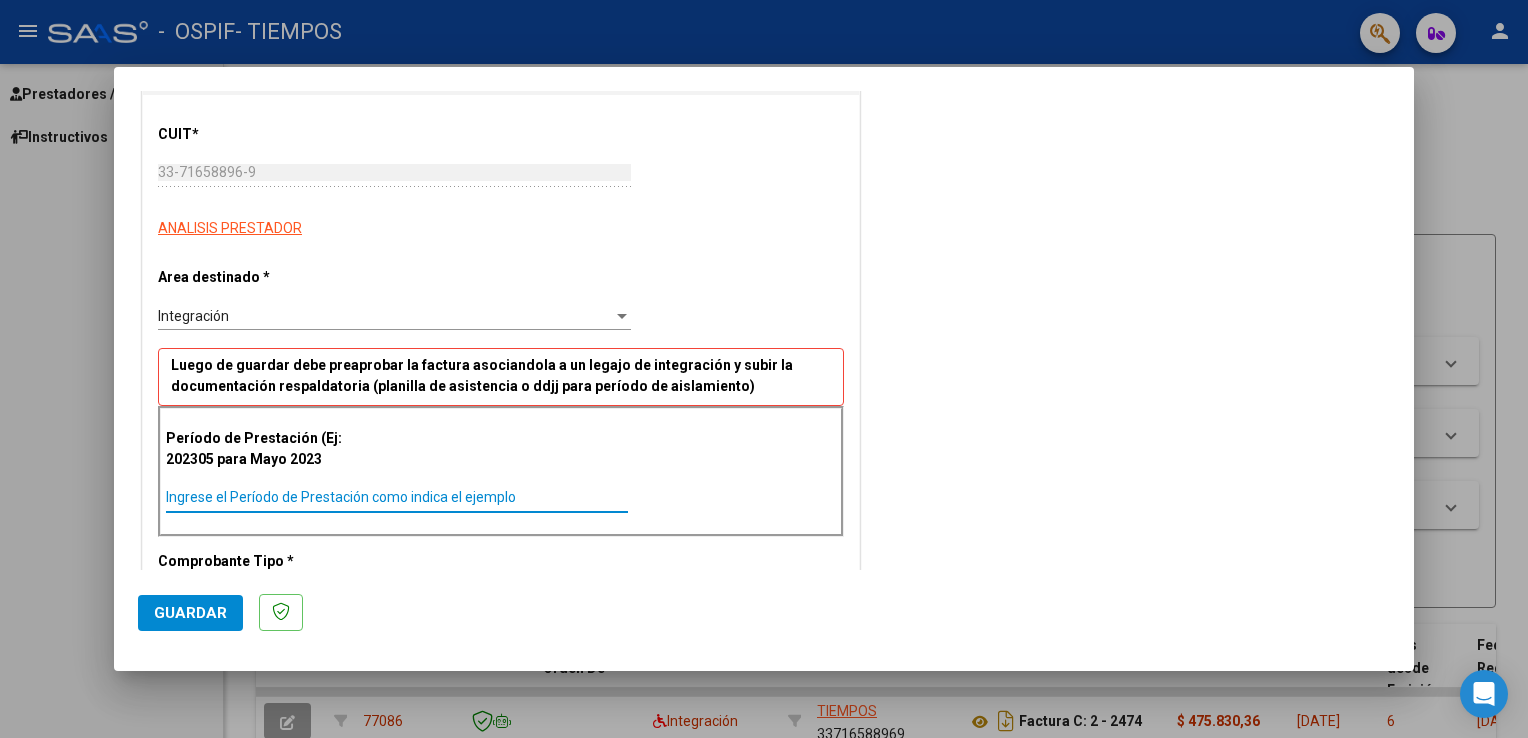 click on "Ingrese el Período de Prestación como indica el ejemplo" at bounding box center [397, 497] 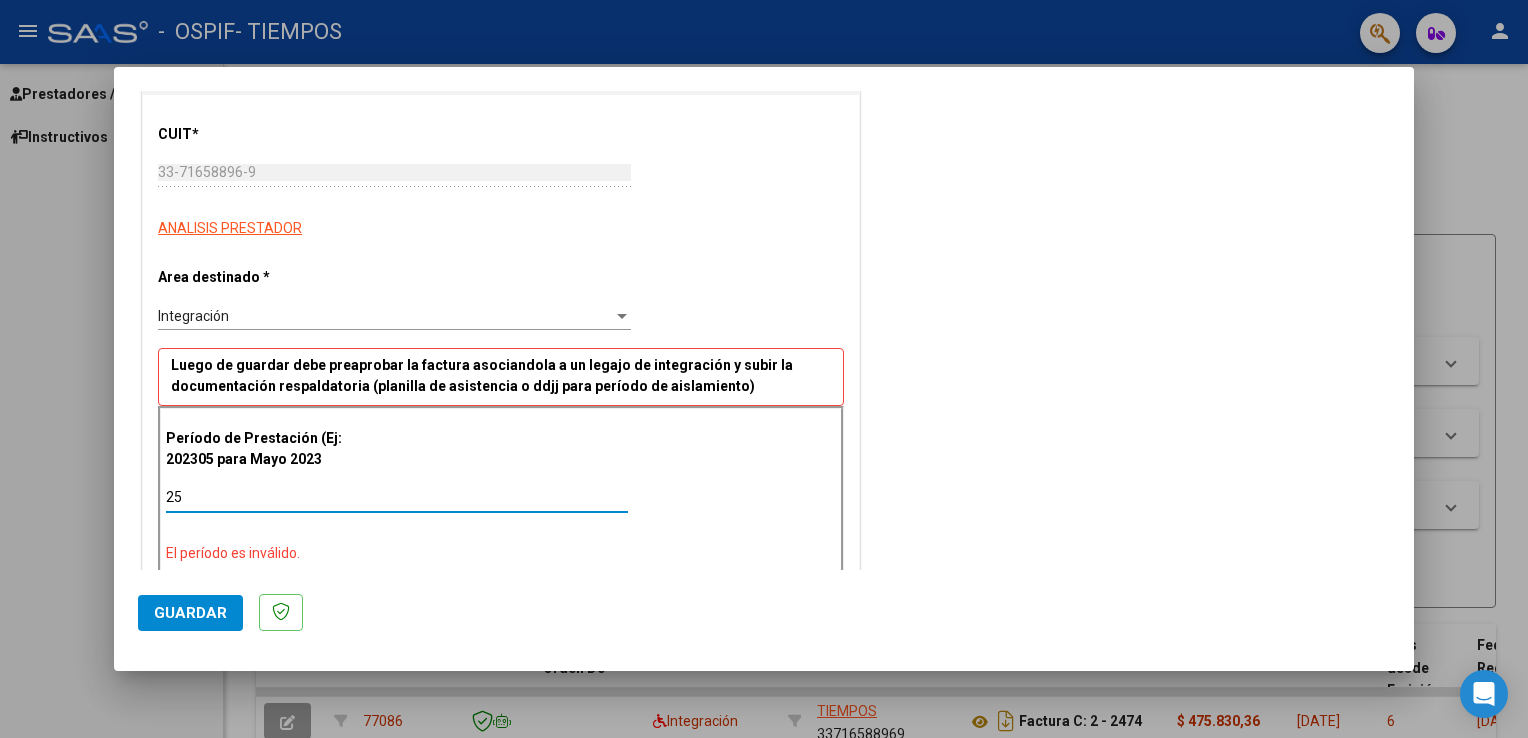 type on "2" 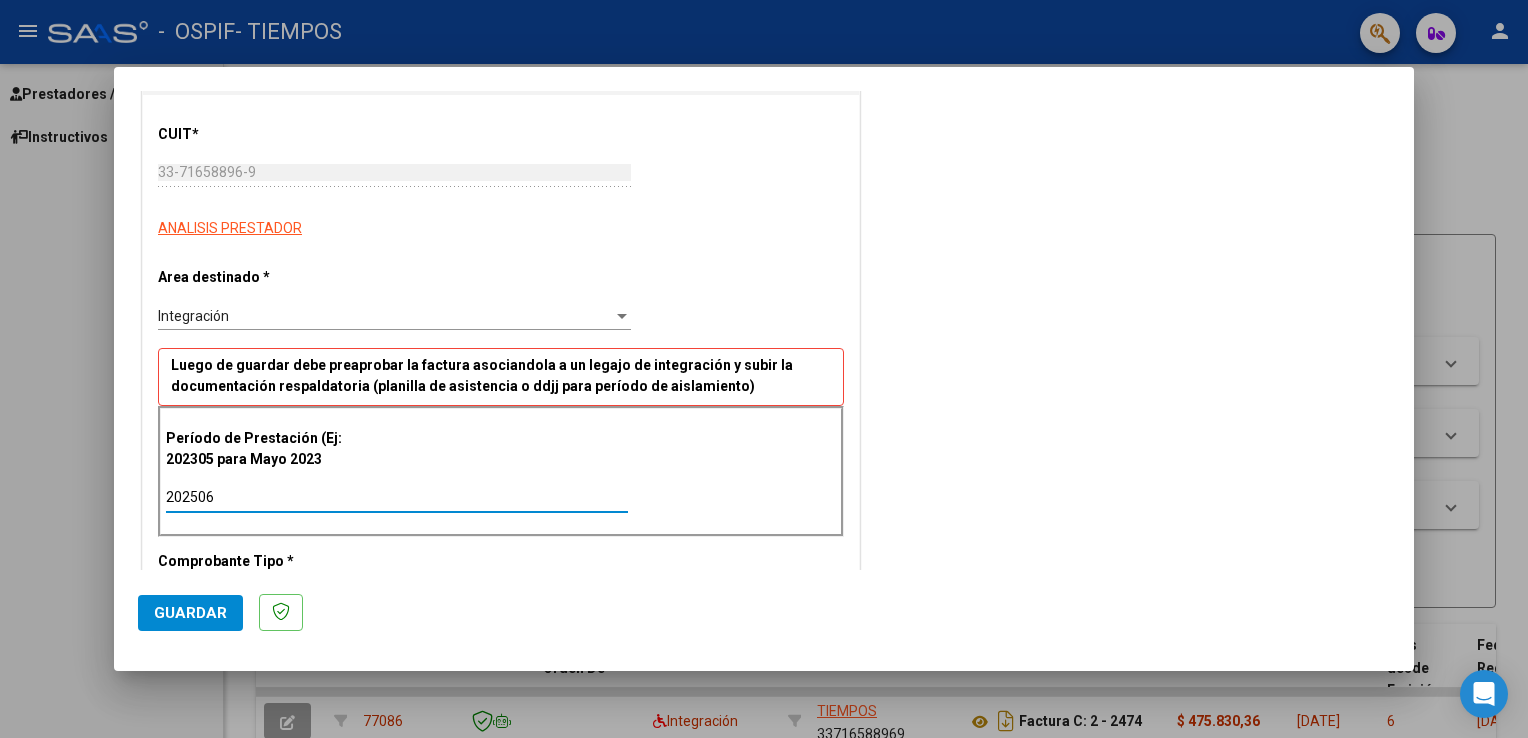 type on "202506" 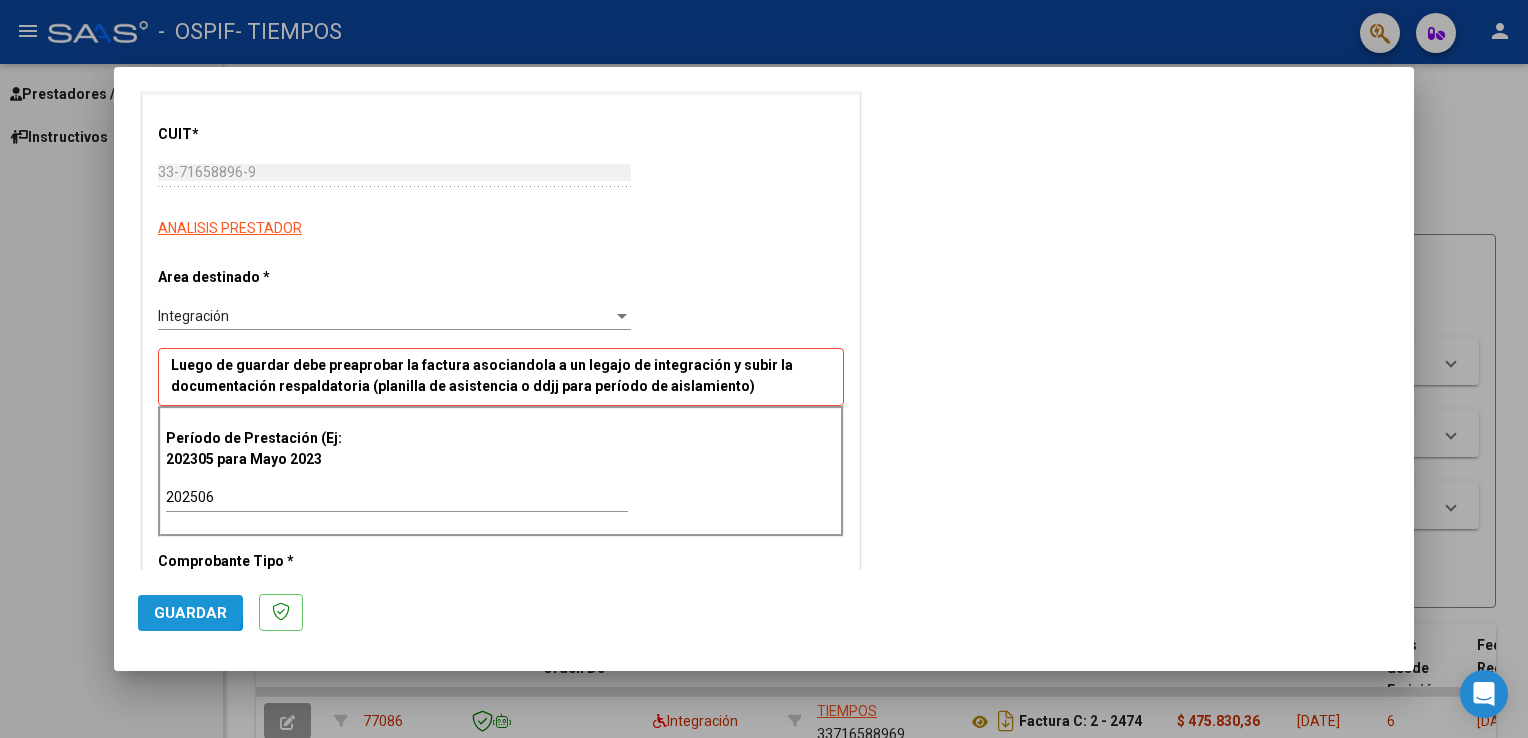 click on "Guardar" 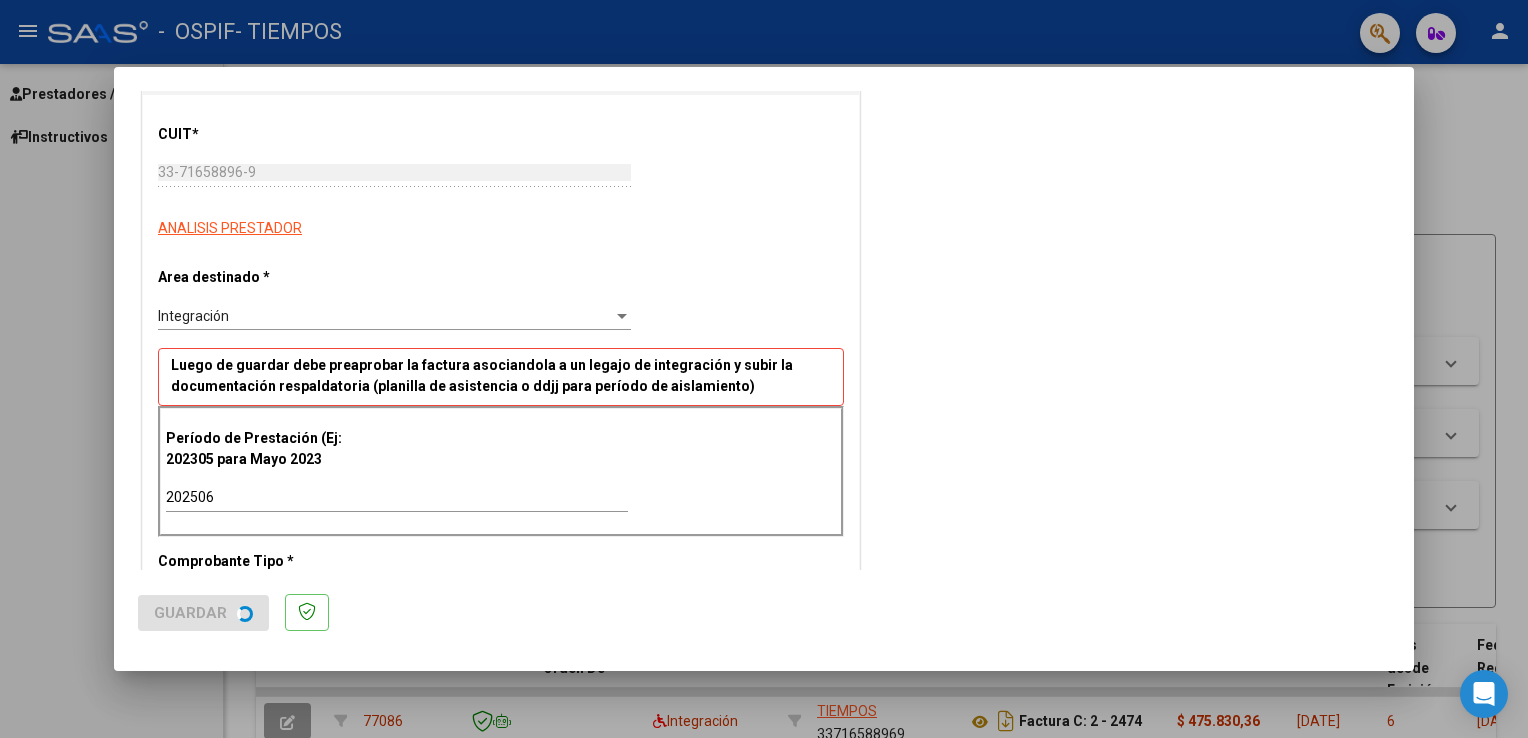 scroll, scrollTop: 0, scrollLeft: 0, axis: both 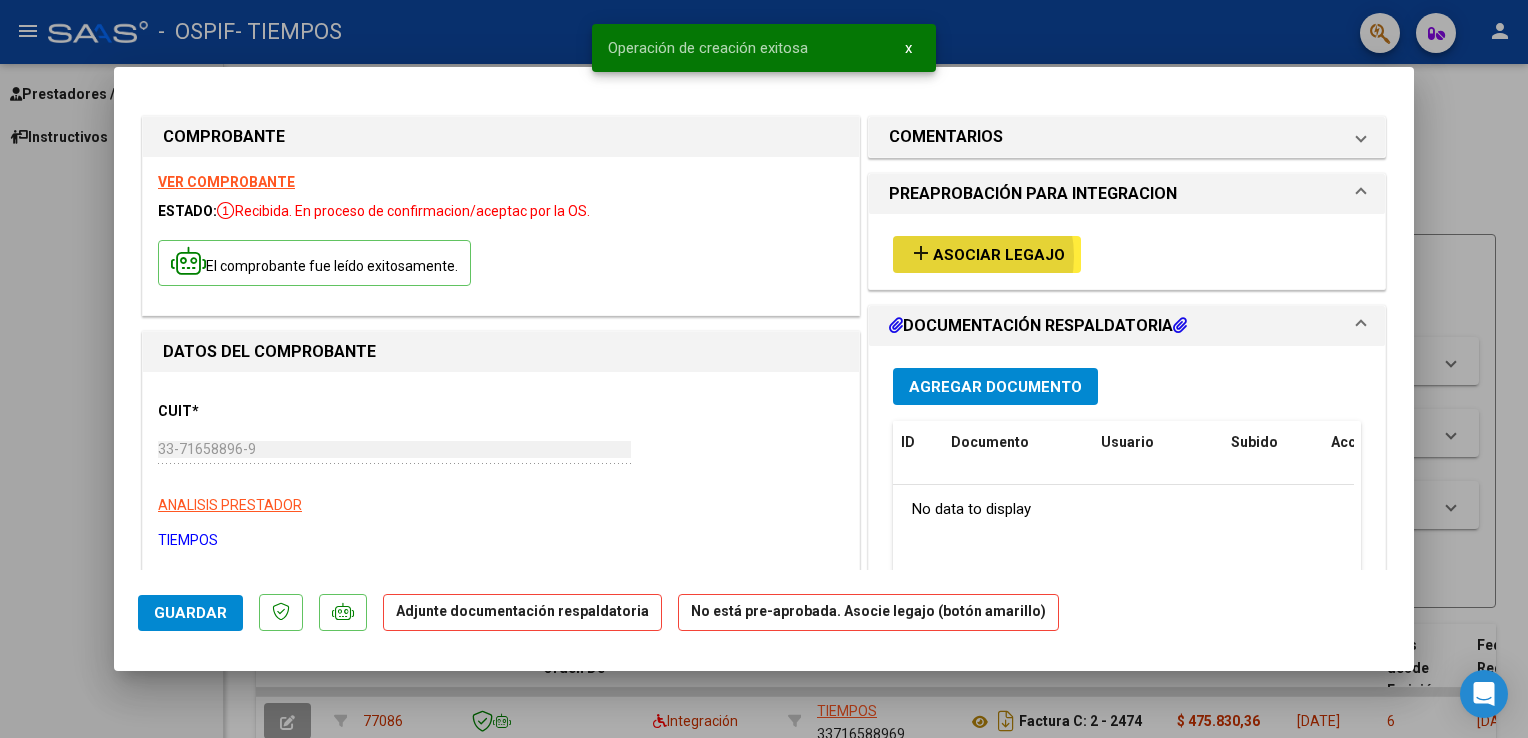 click on "Asociar Legajo" at bounding box center [999, 255] 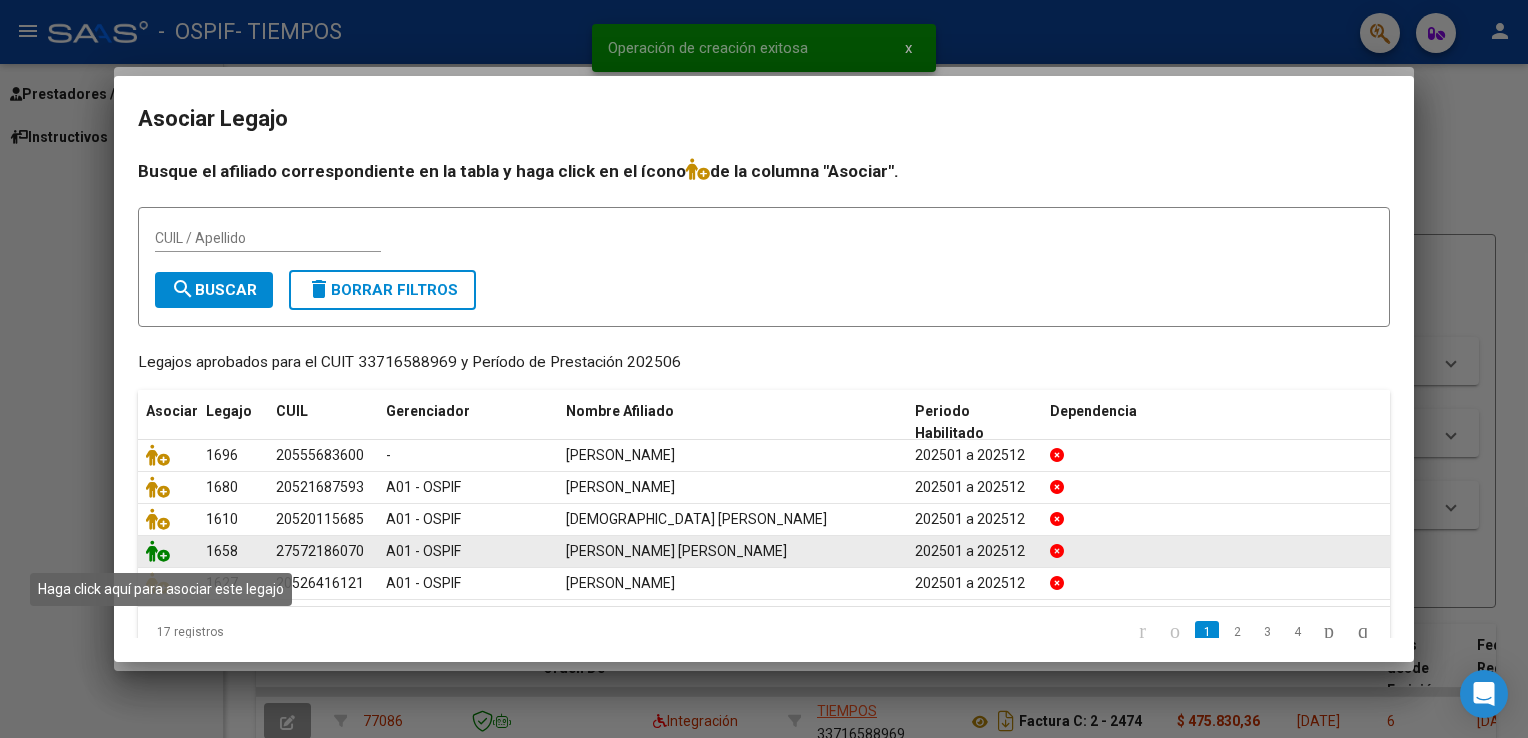 click 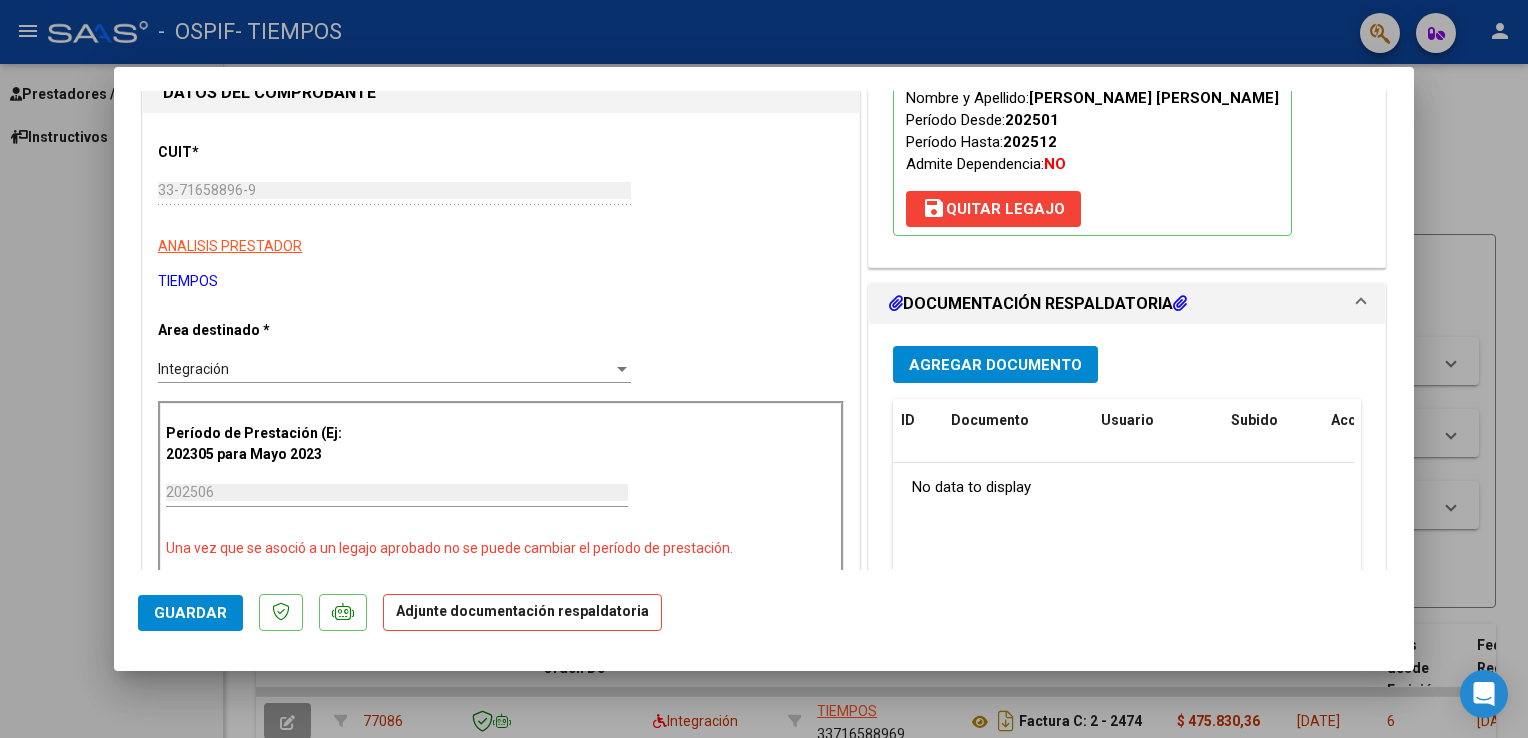 scroll, scrollTop: 371, scrollLeft: 0, axis: vertical 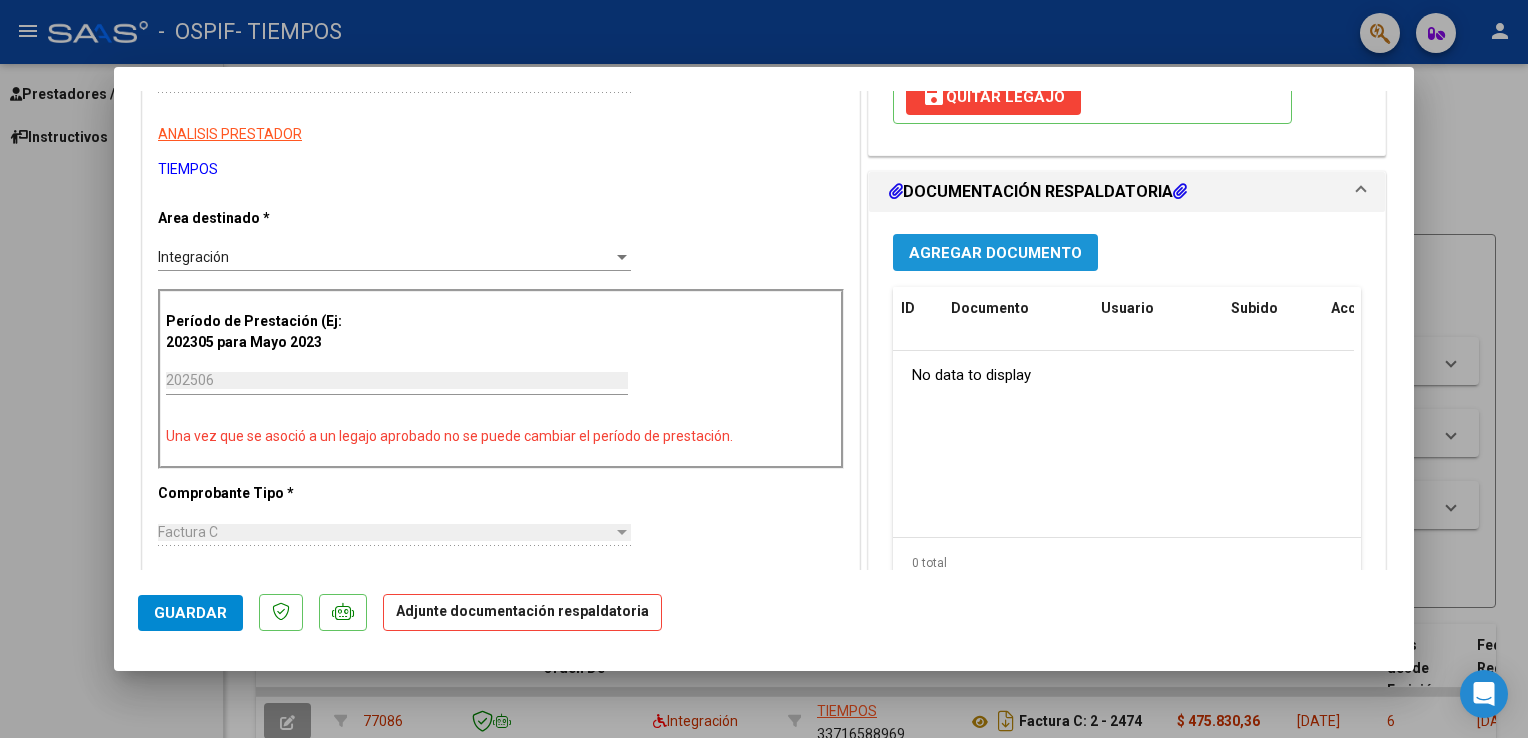 click on "Agregar Documento" at bounding box center [995, 252] 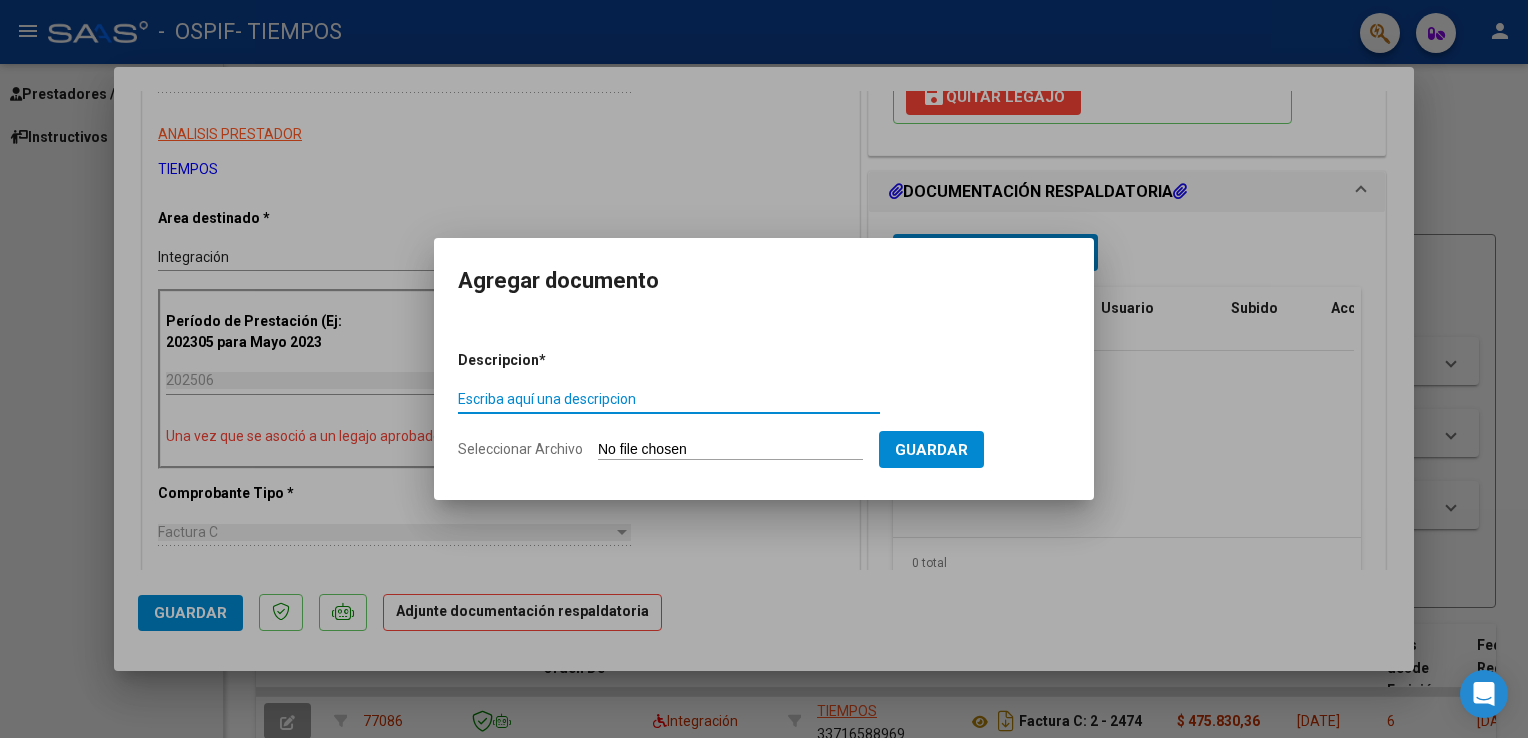 click on "Escriba aquí una descripcion" at bounding box center (669, 399) 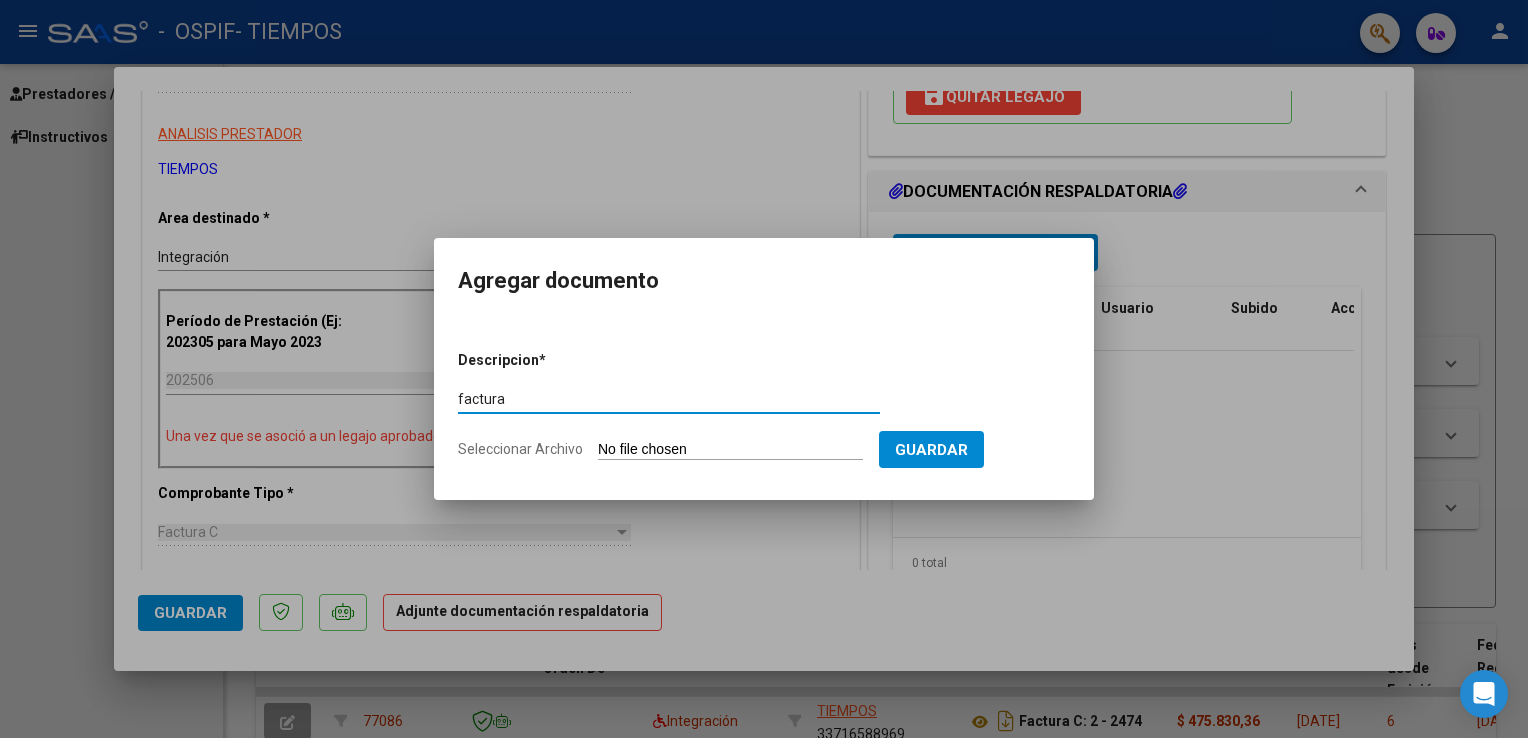 type on "factura" 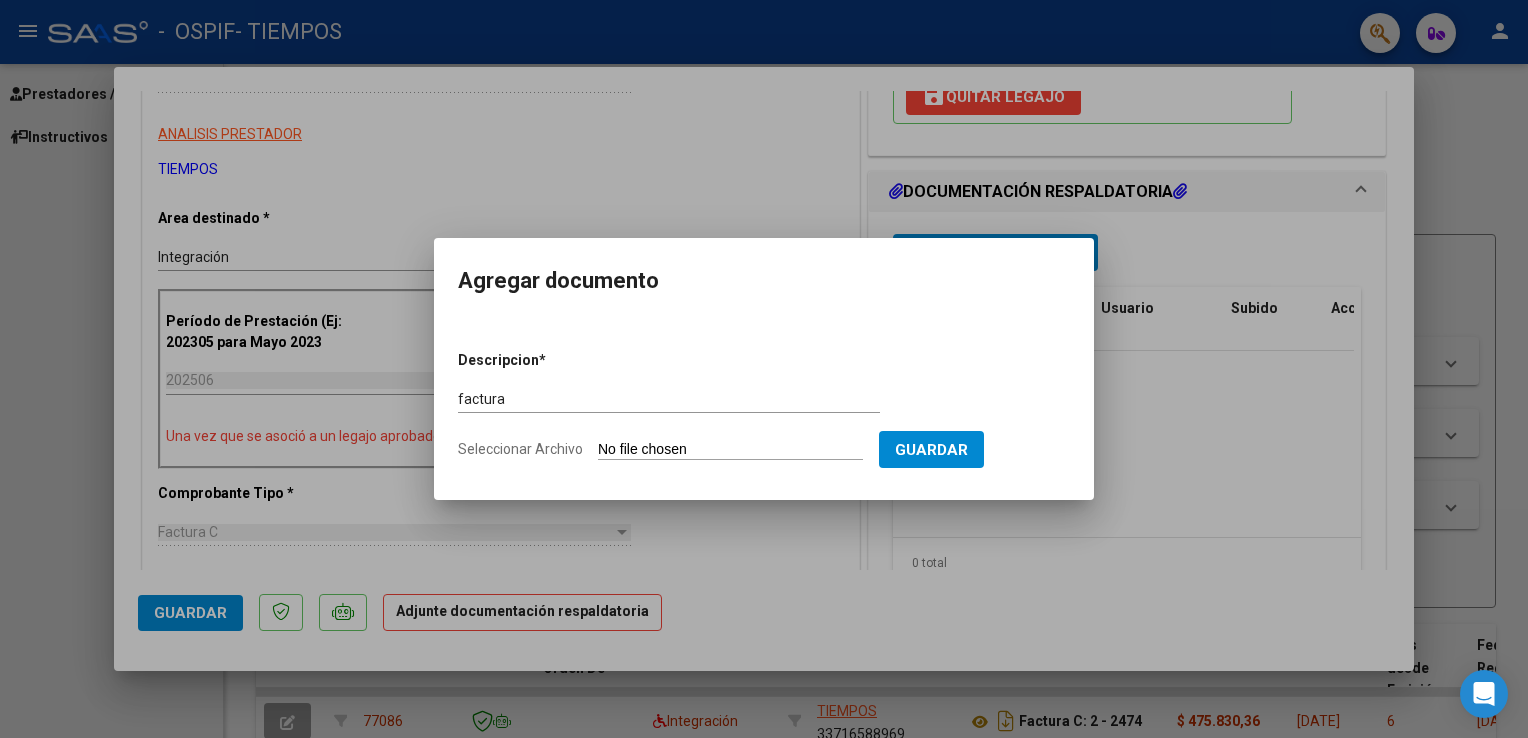 click on "Seleccionar Archivo" at bounding box center [730, 450] 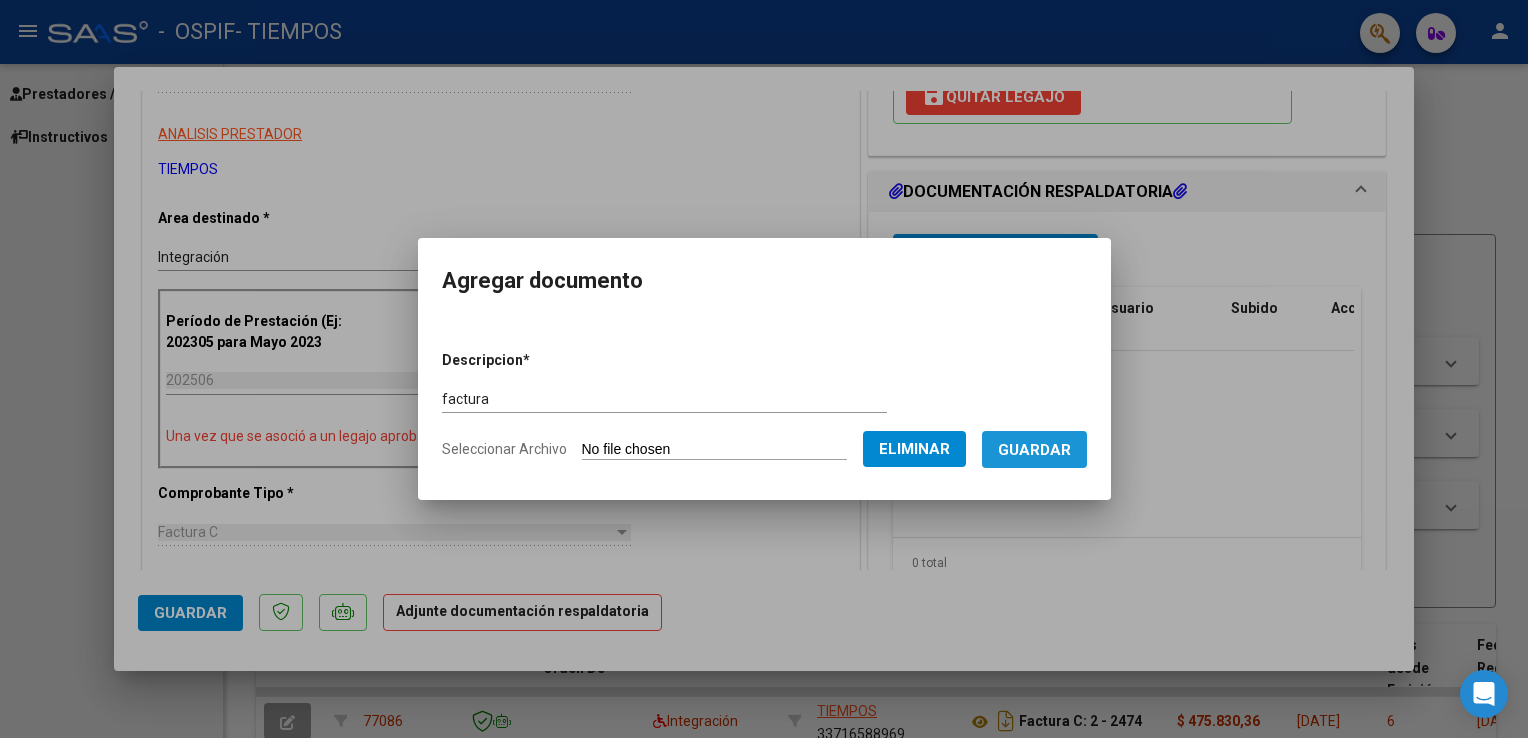click on "Guardar" at bounding box center [1034, 450] 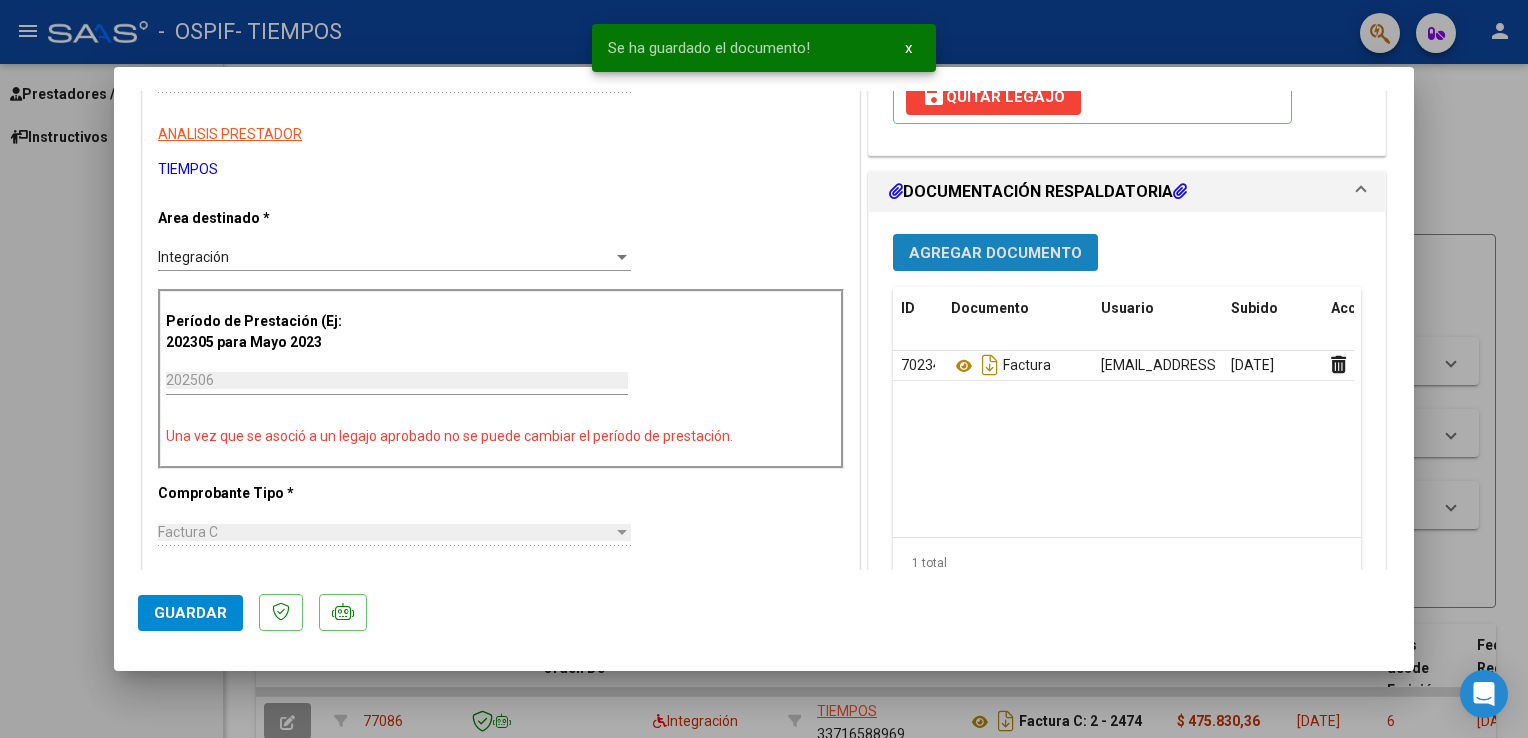 click on "Agregar Documento" at bounding box center (995, 253) 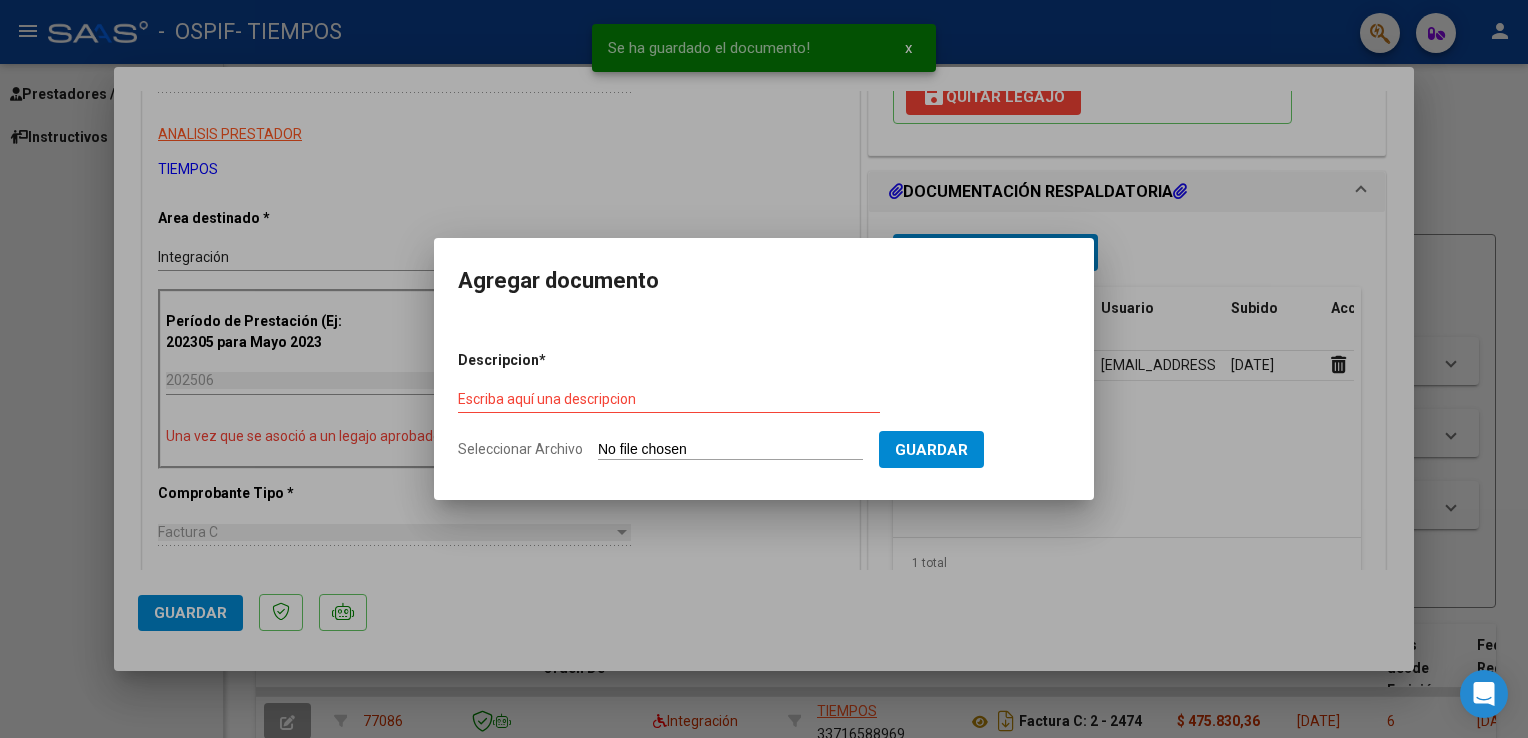 click on "Escriba aquí una descripcion" at bounding box center [669, 399] 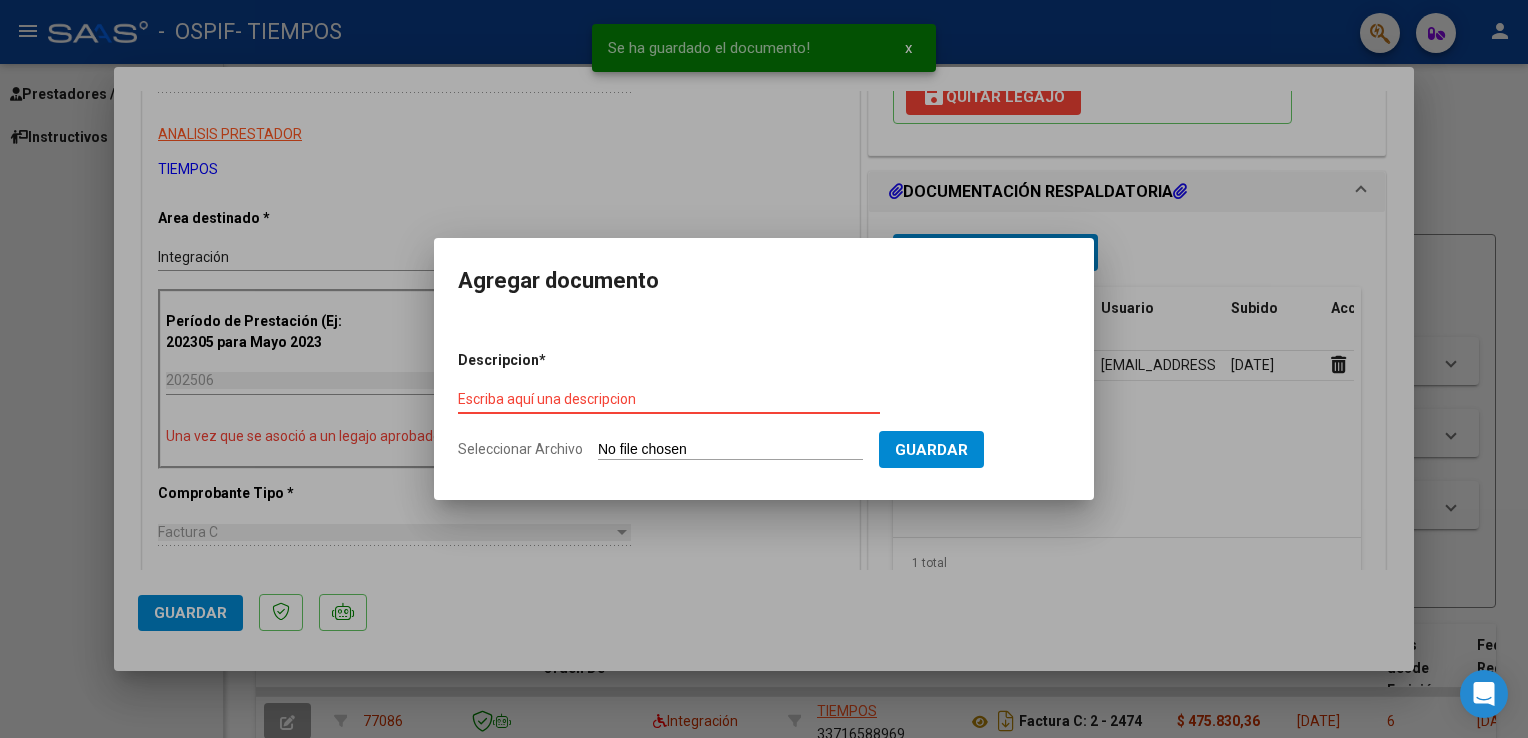 click on "Escriba aquí una descripcion" at bounding box center (669, 399) 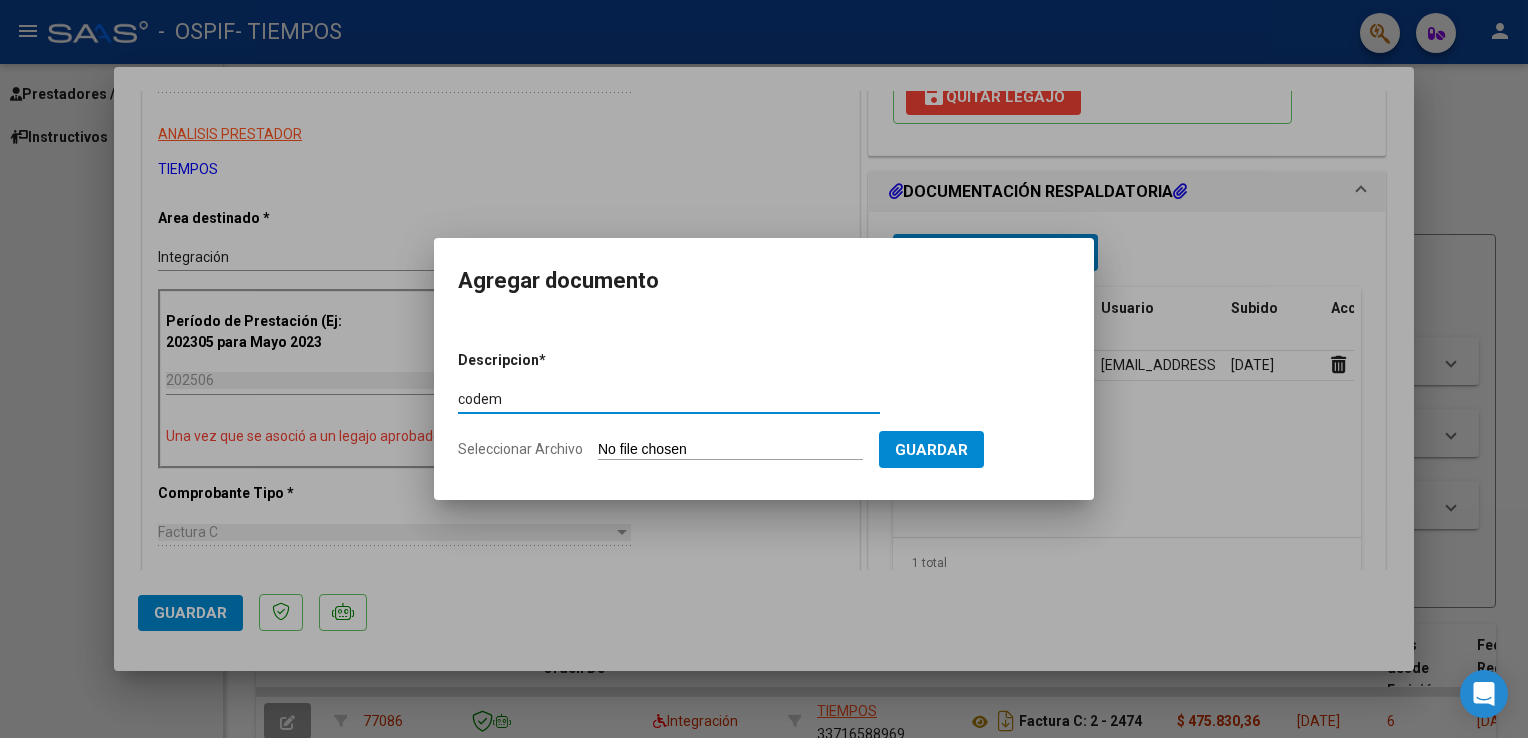 type on "codem" 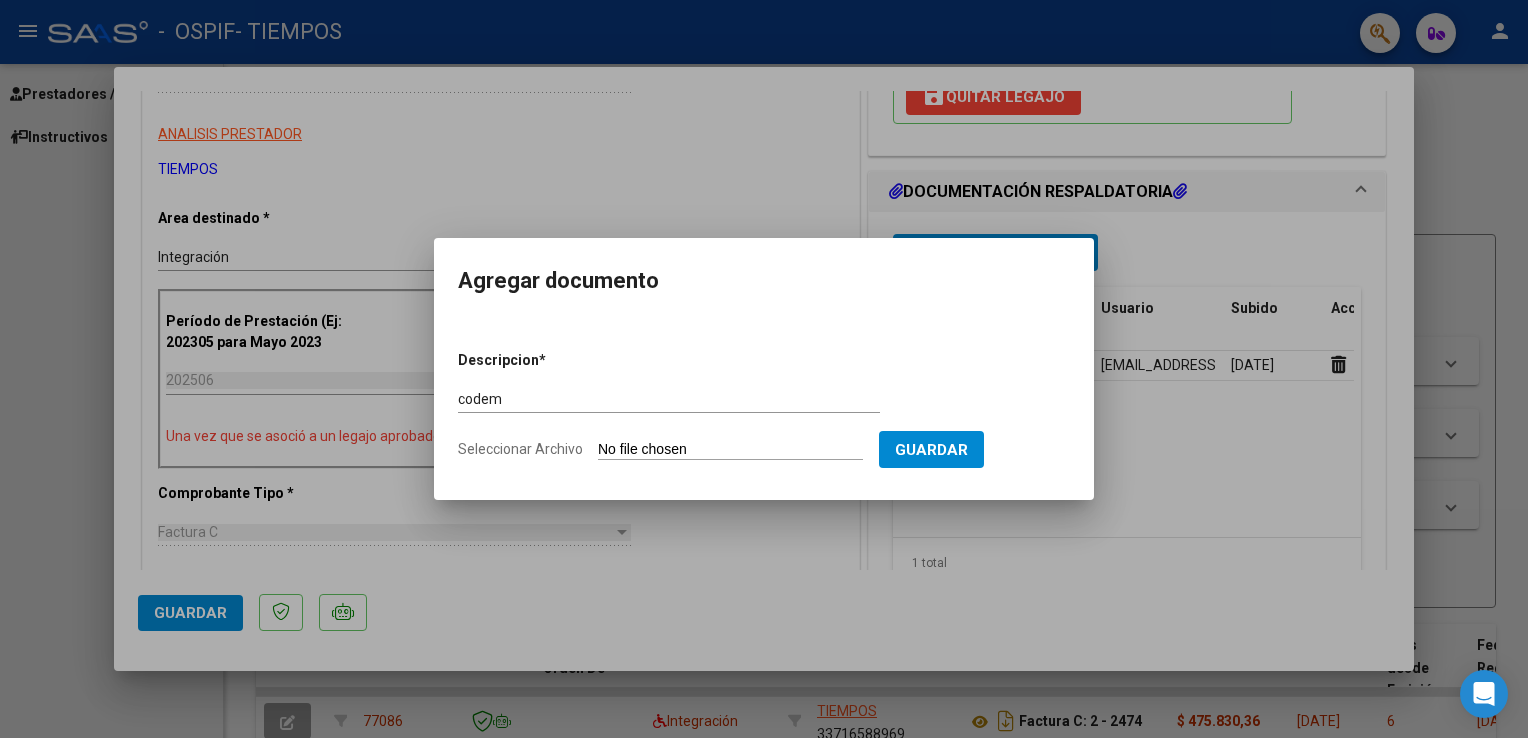 click on "Seleccionar Archivo" at bounding box center [730, 450] 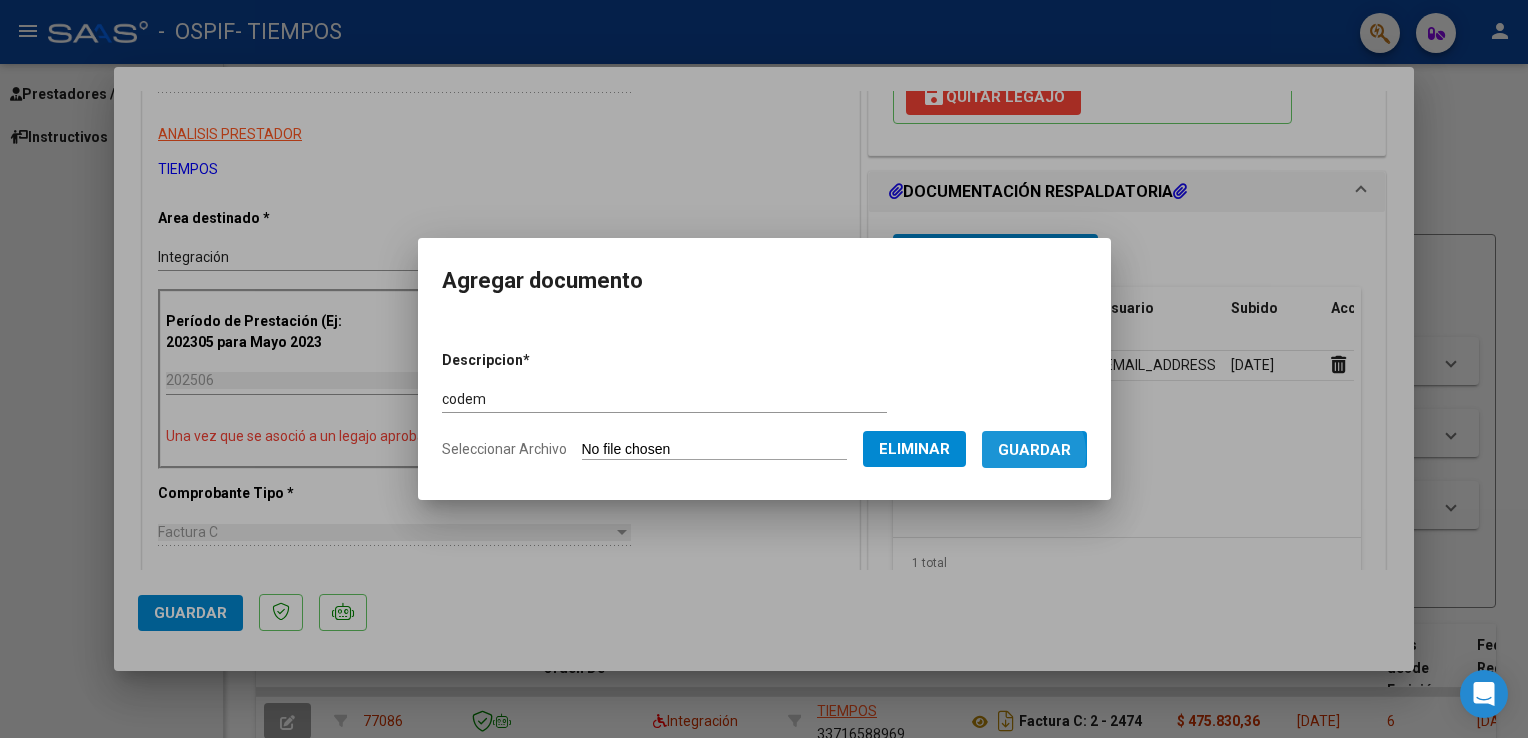 click on "Guardar" at bounding box center (1034, 450) 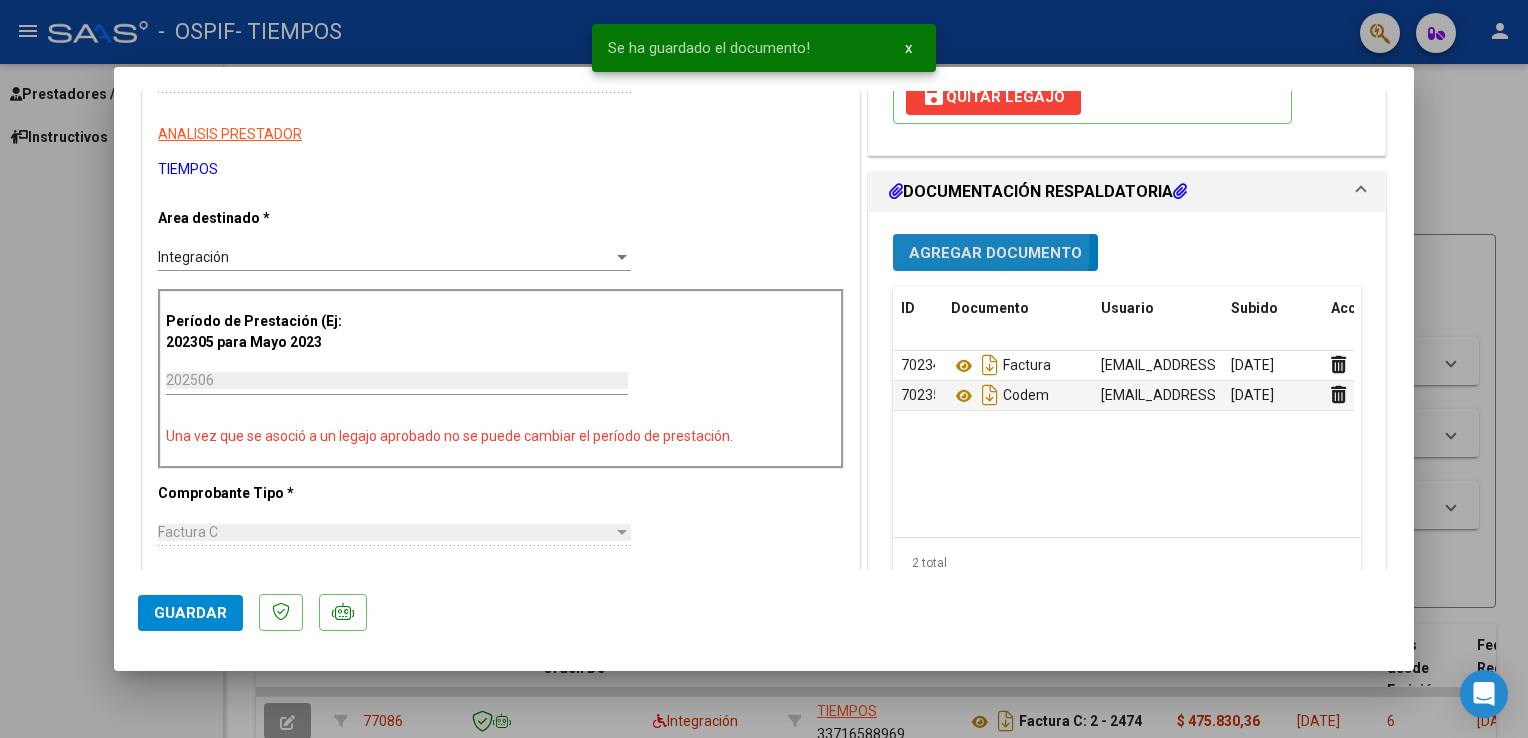click on "Agregar Documento" at bounding box center (995, 253) 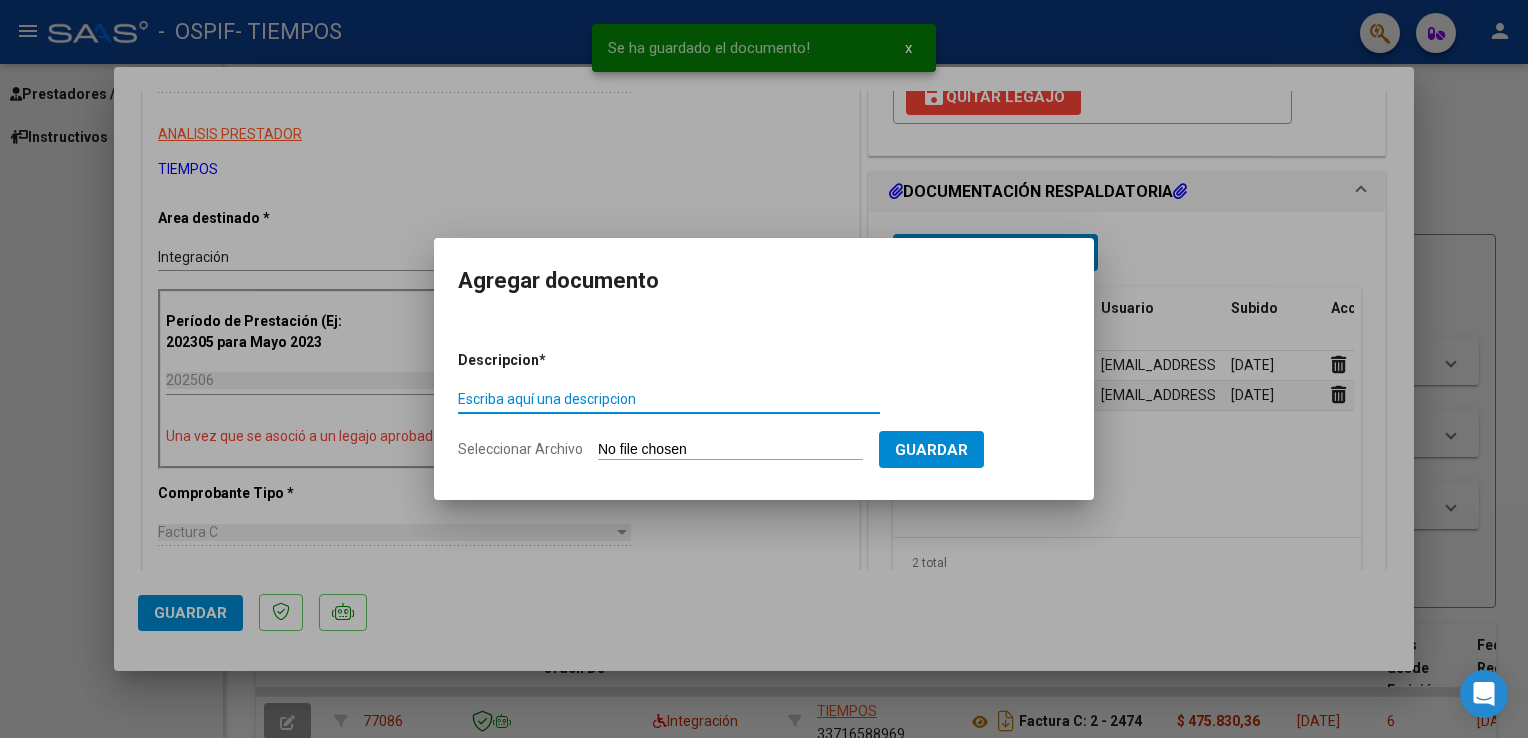 click on "Escriba aquí una descripcion" at bounding box center [669, 399] 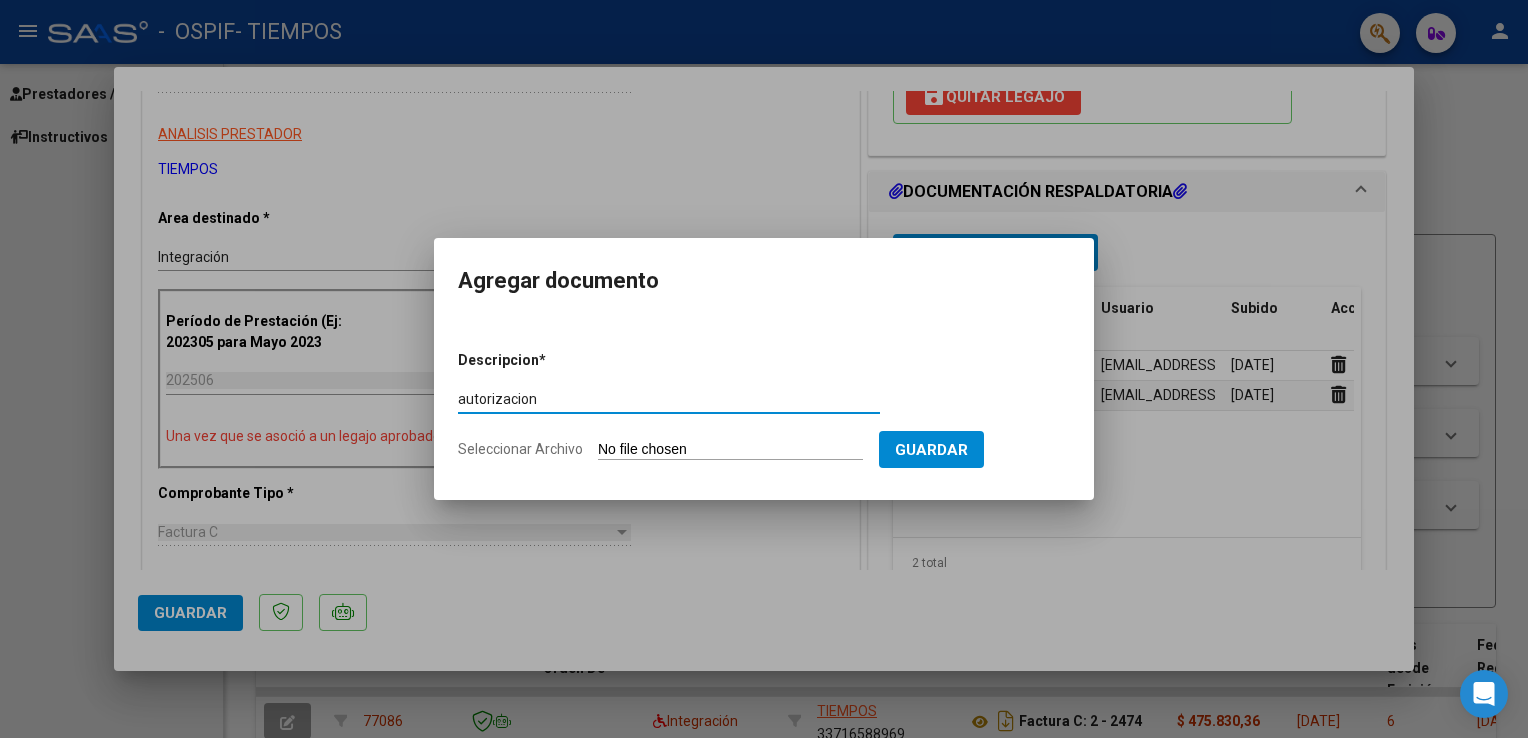 type on "autorizacion" 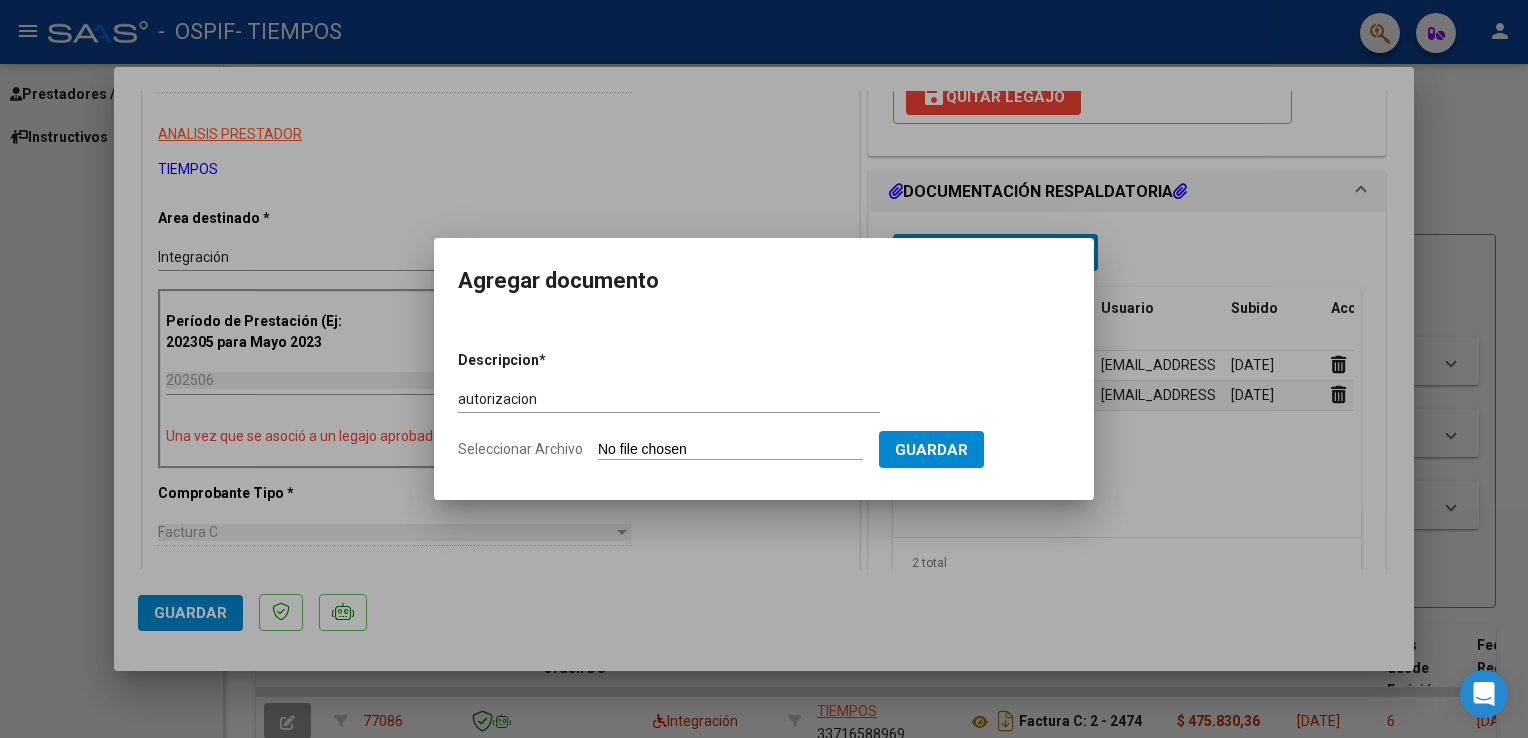 click on "Seleccionar Archivo" at bounding box center [730, 450] 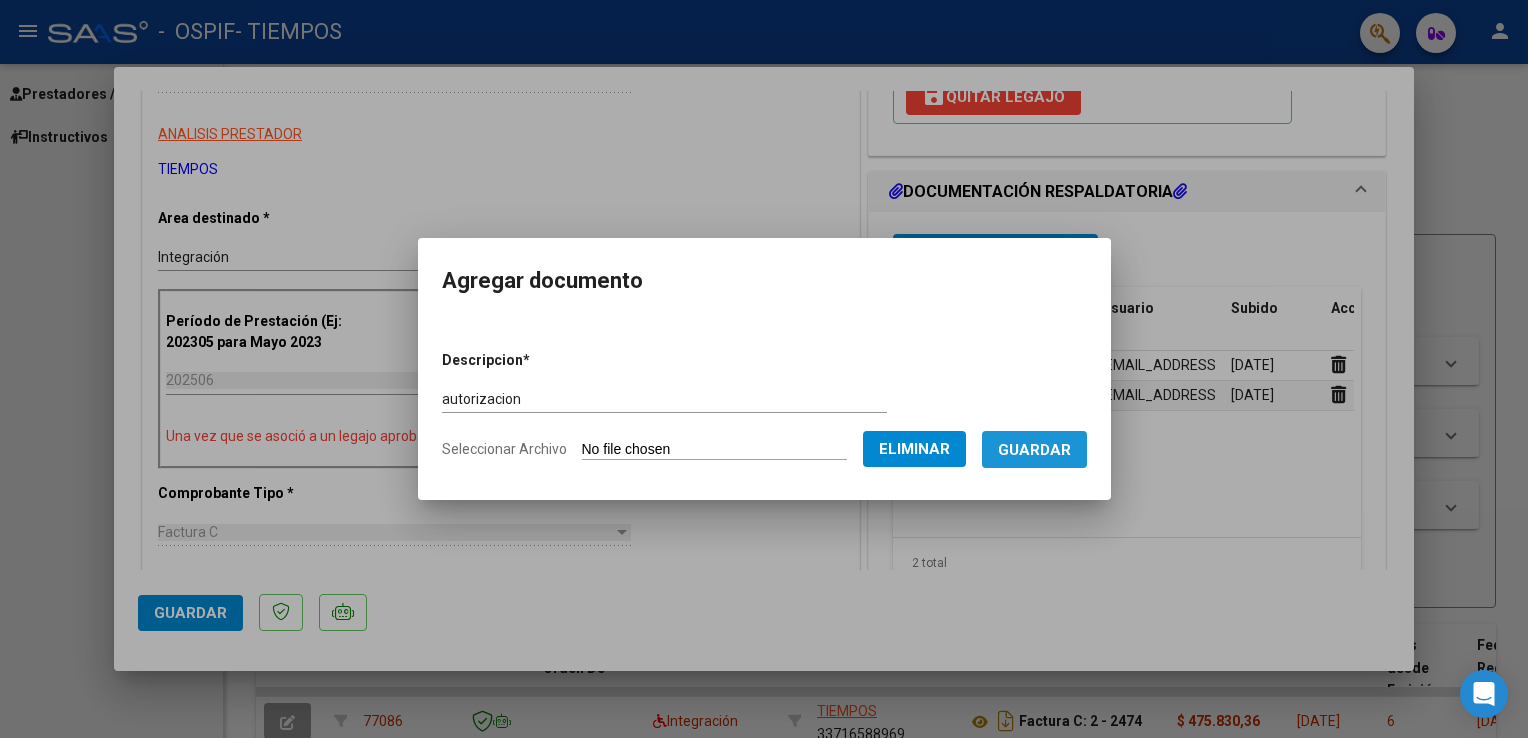 click on "Guardar" at bounding box center (1034, 450) 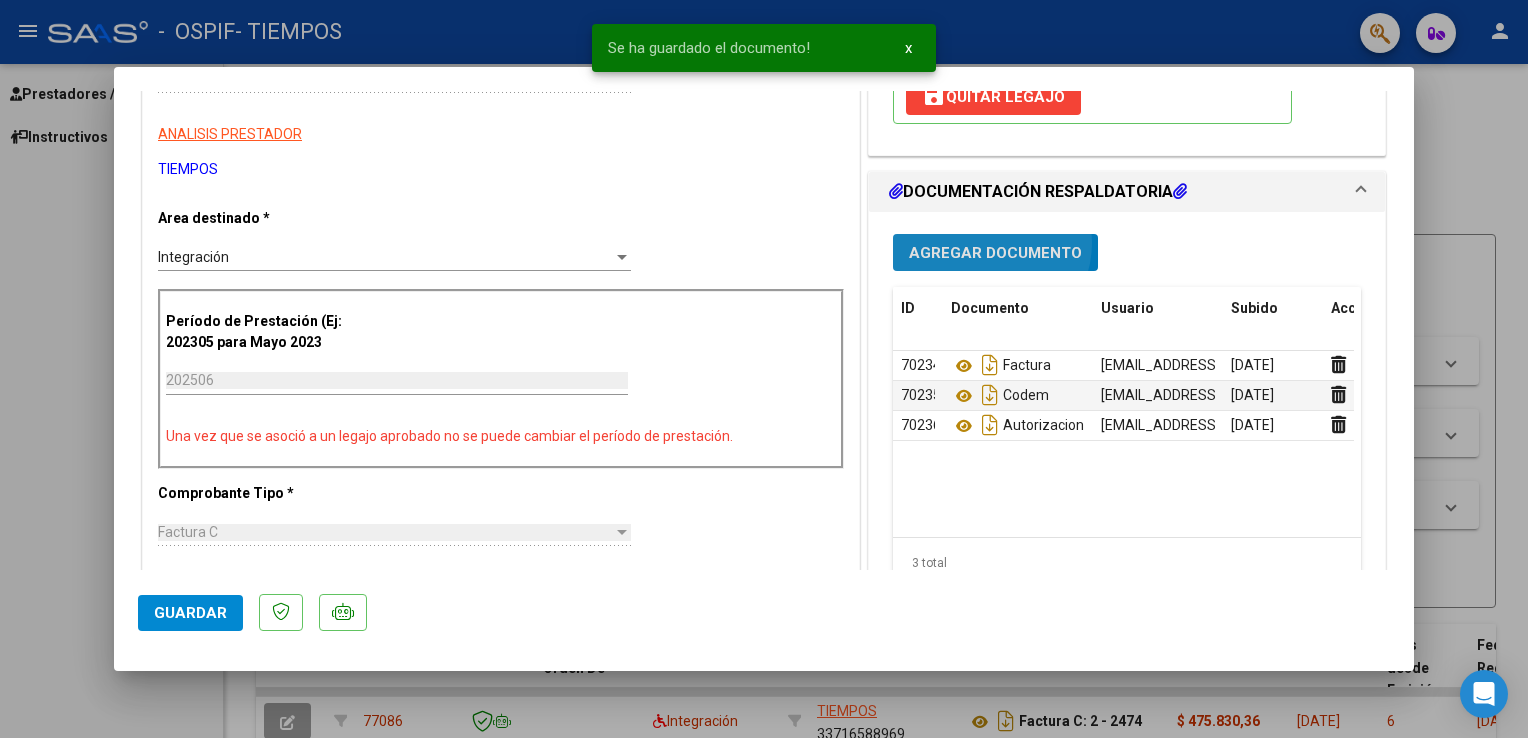 click on "Agregar Documento" at bounding box center (995, 253) 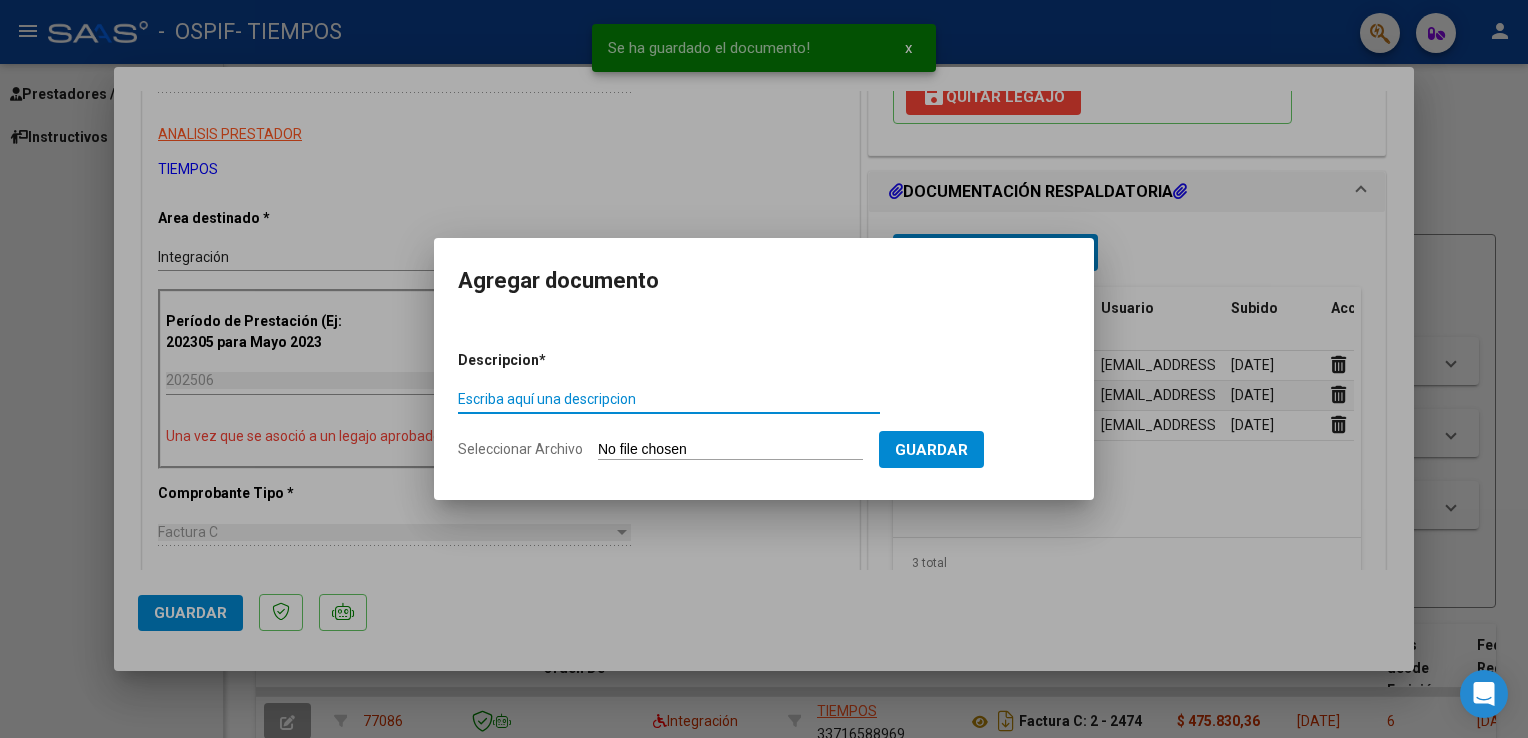 click on "Escriba aquí una descripcion" at bounding box center [669, 399] 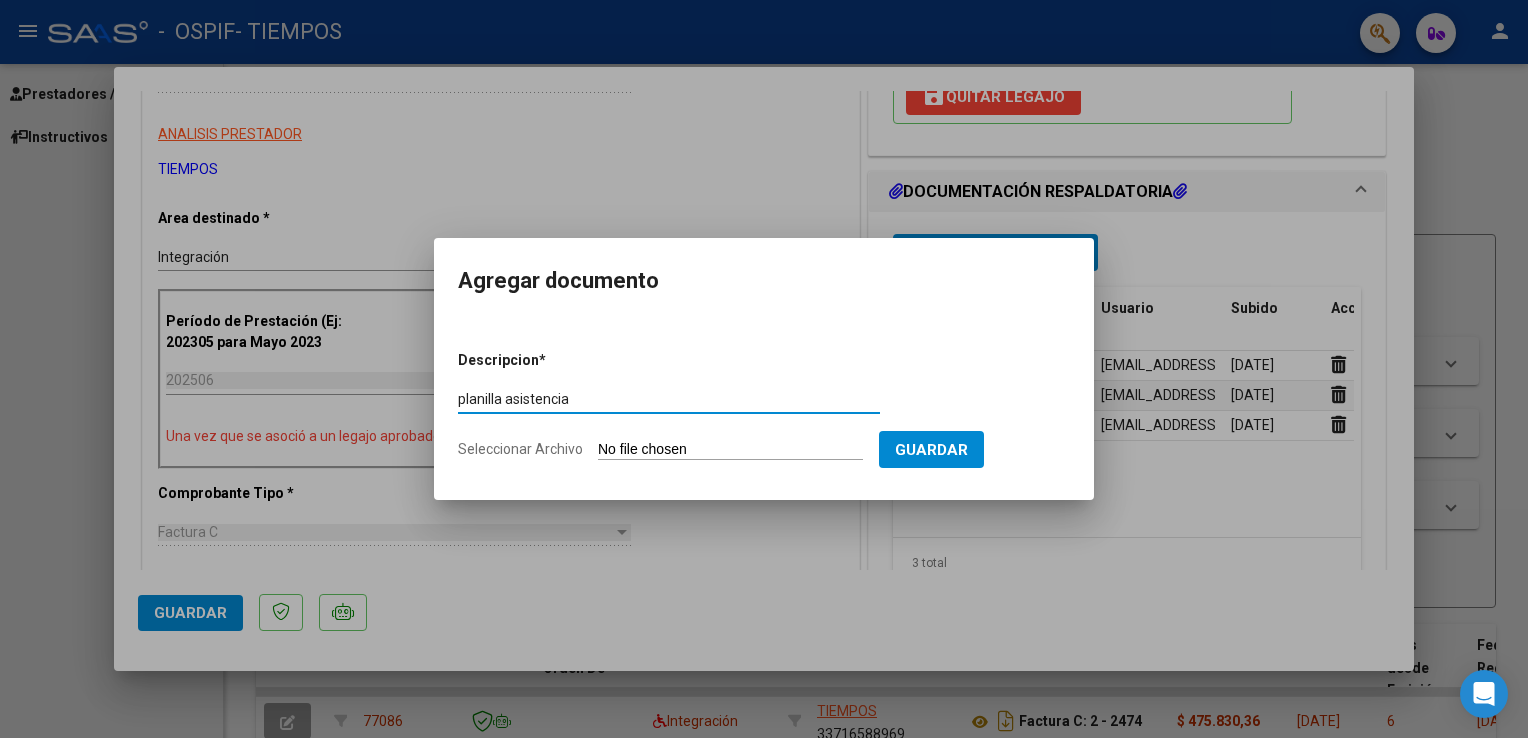 type on "planilla asistencia" 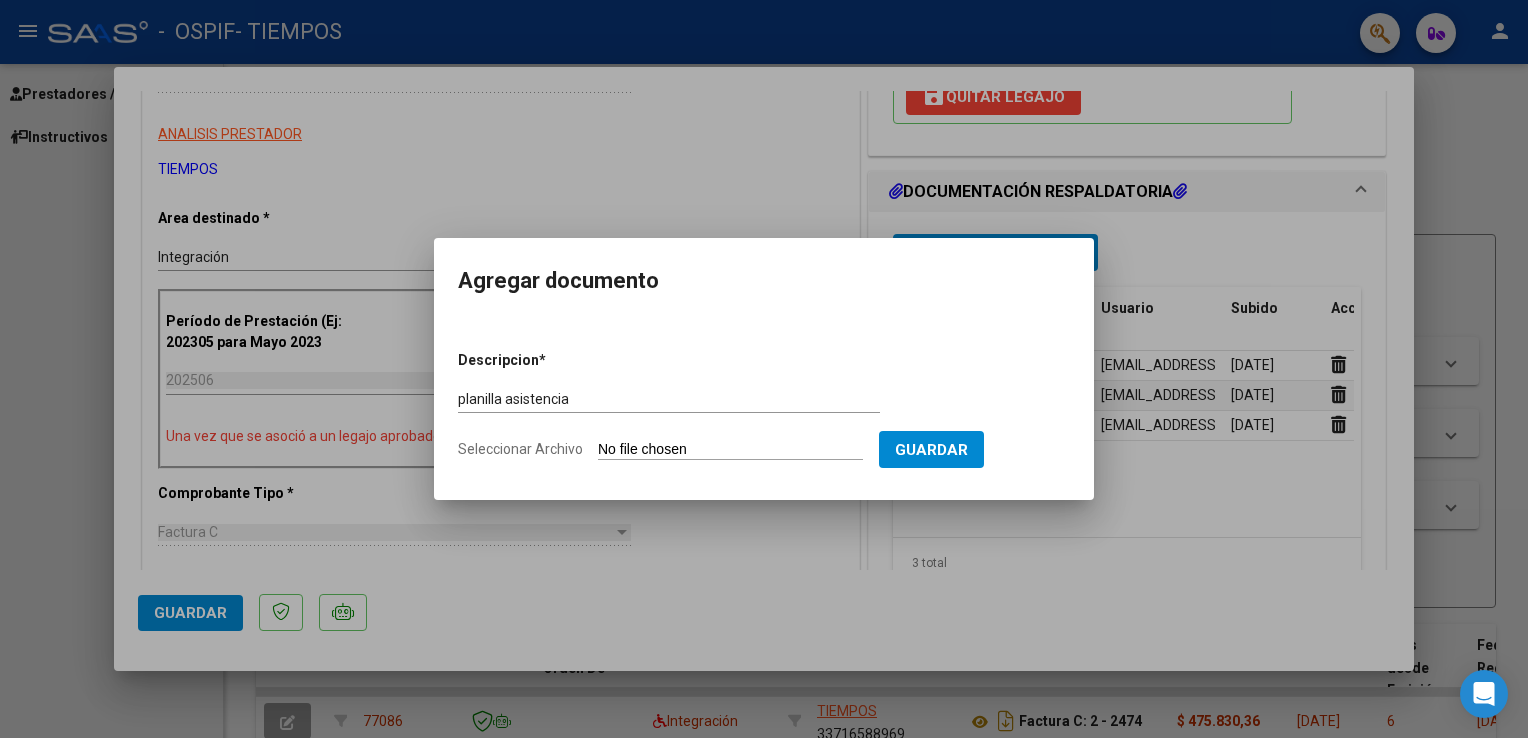 click on "Seleccionar Archivo" at bounding box center (730, 450) 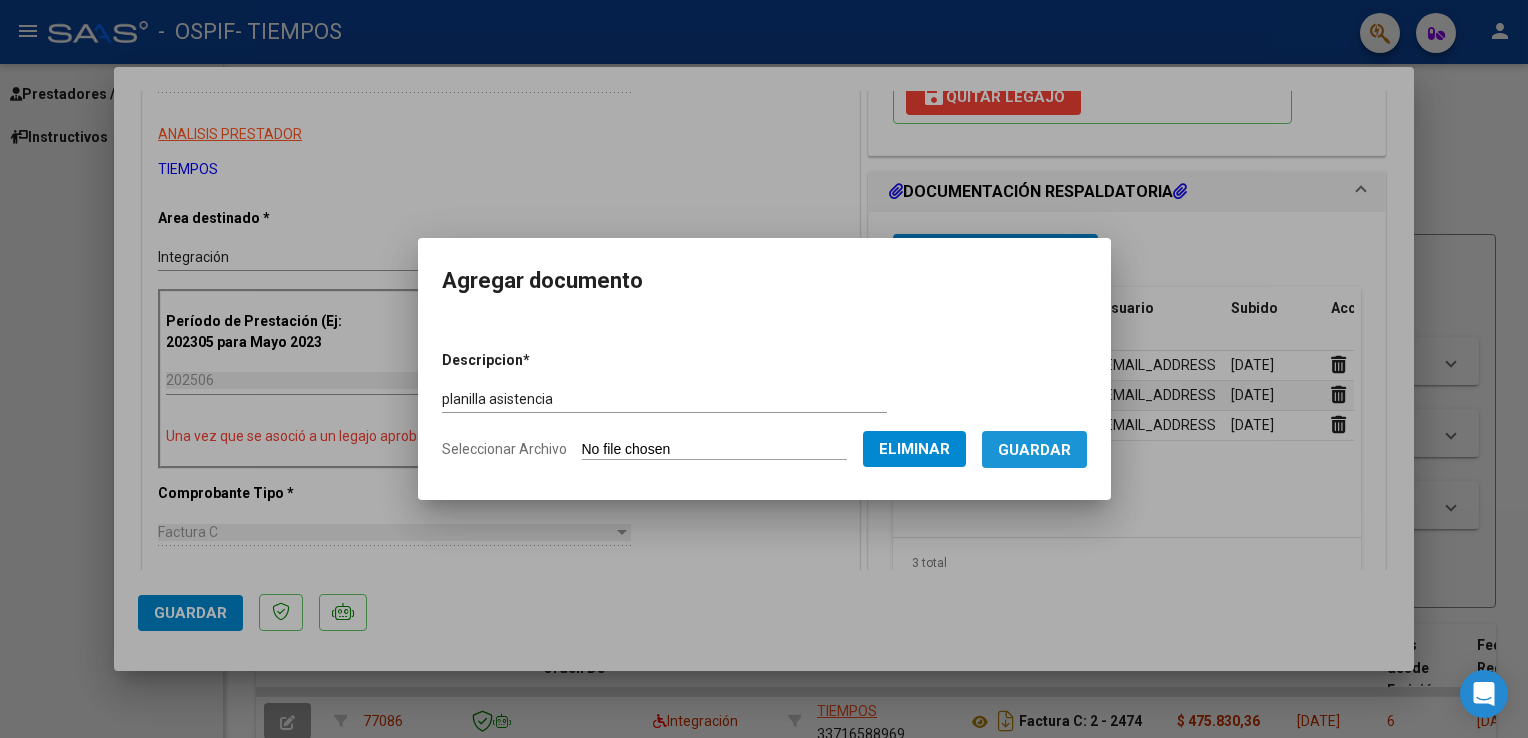 click on "Guardar" at bounding box center (1034, 450) 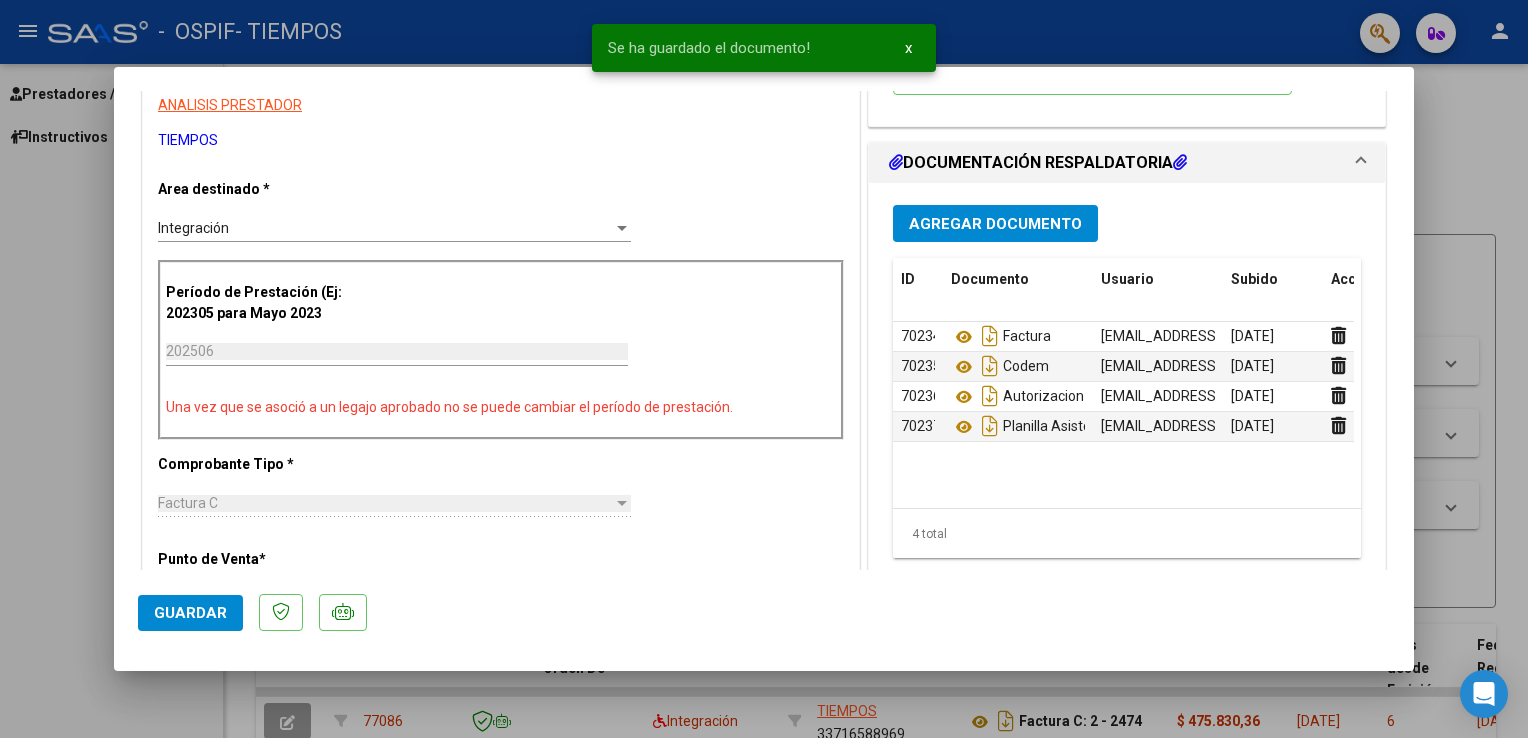 scroll, scrollTop: 413, scrollLeft: 0, axis: vertical 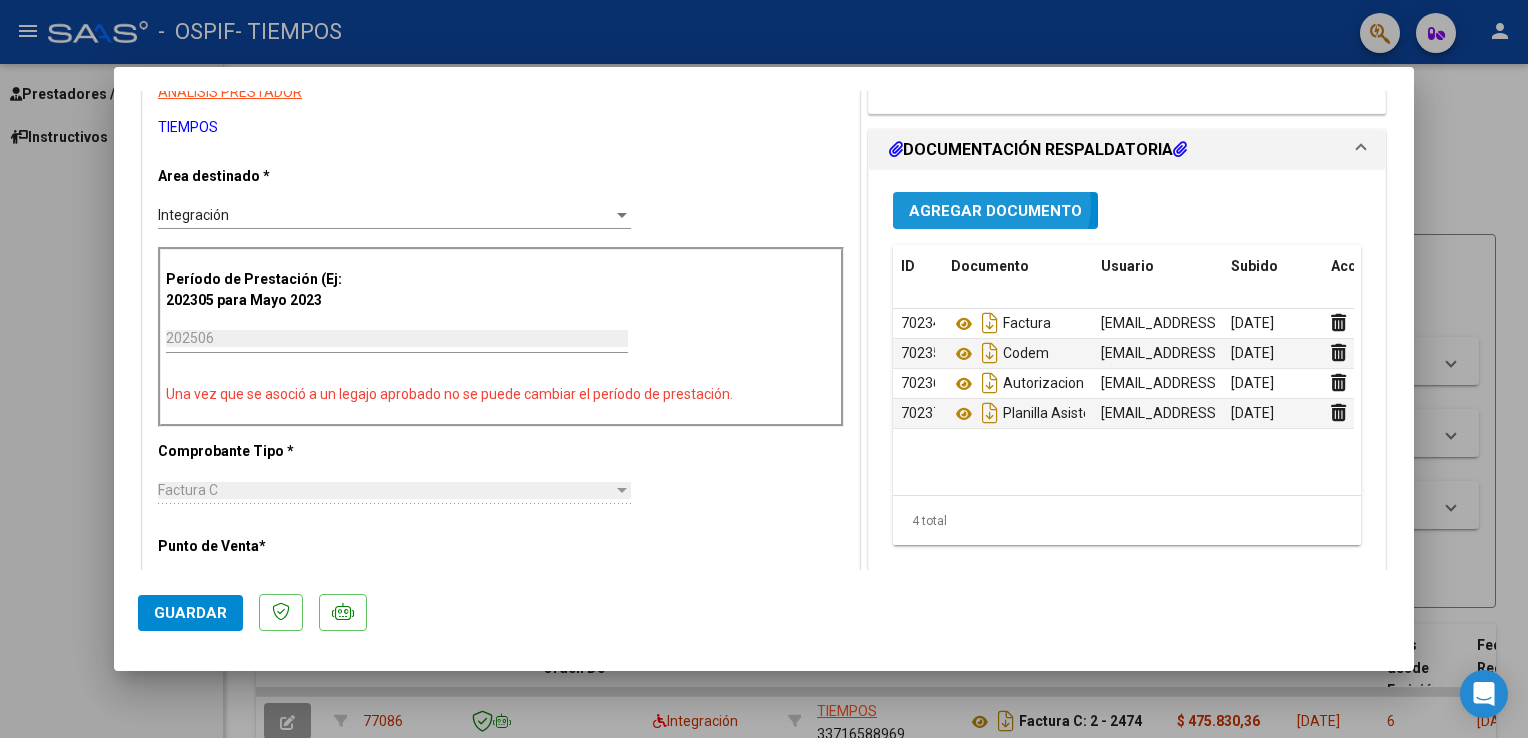 click on "Agregar Documento" at bounding box center [995, 211] 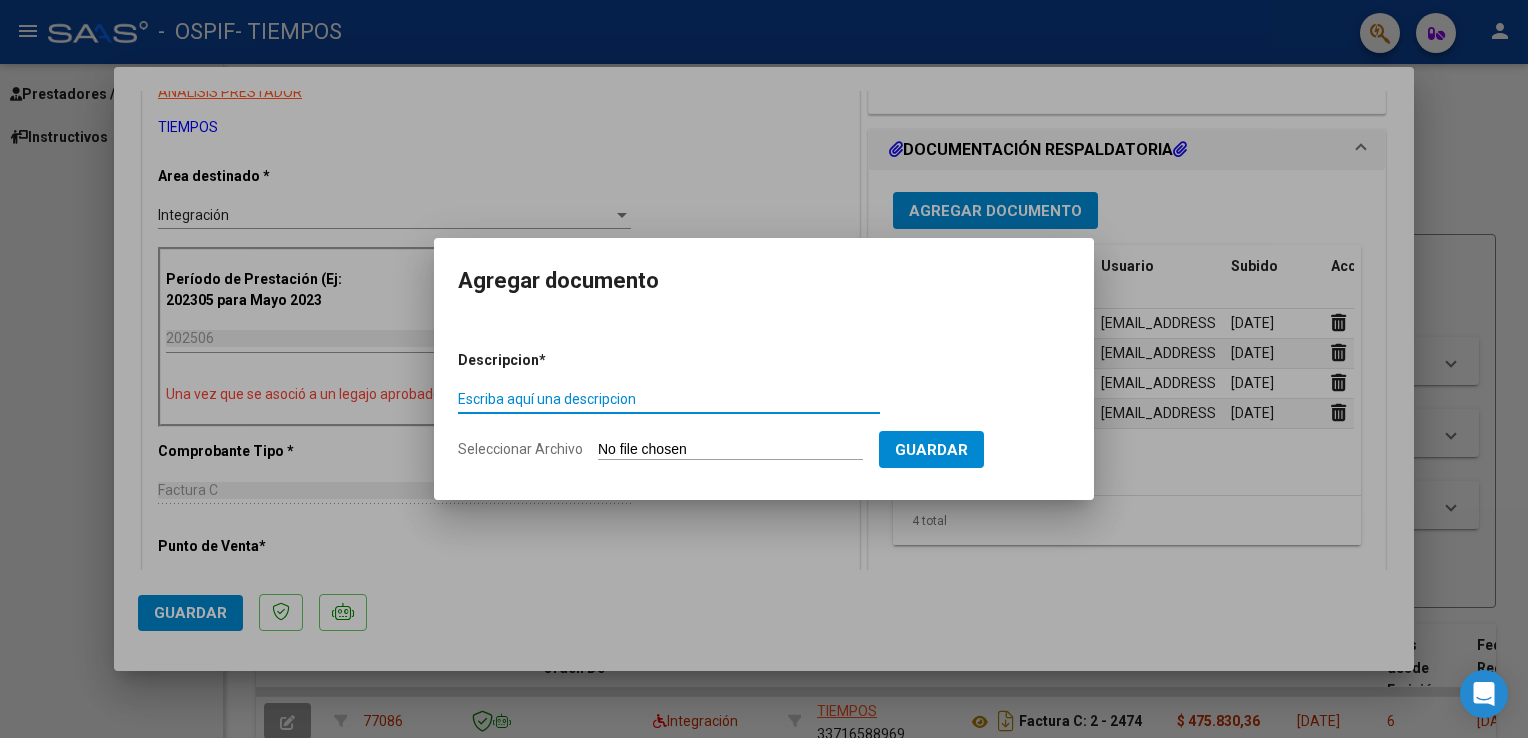 click on "Escriba aquí una descripcion" at bounding box center (669, 399) 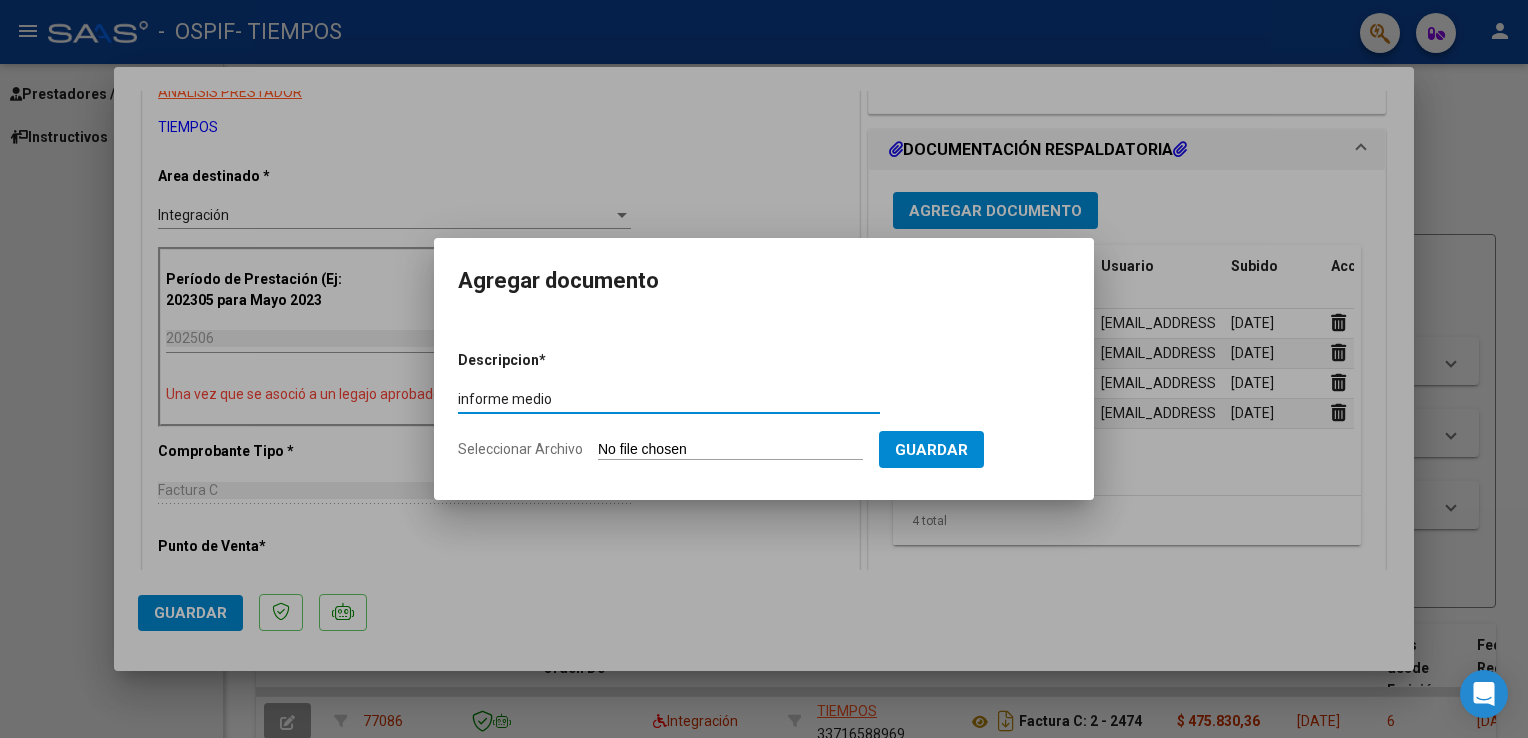 type on "informe medio" 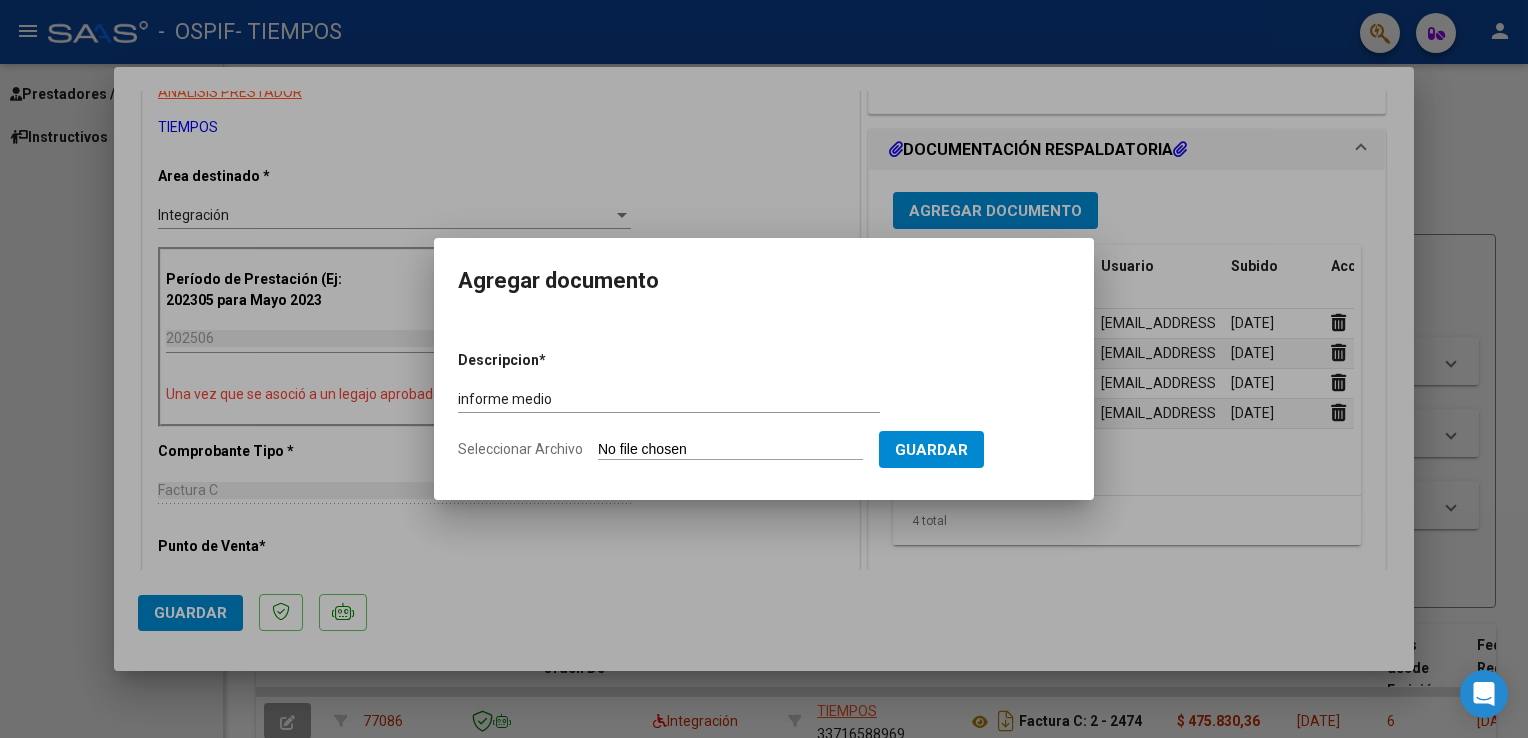 click on "Seleccionar Archivo" at bounding box center [730, 450] 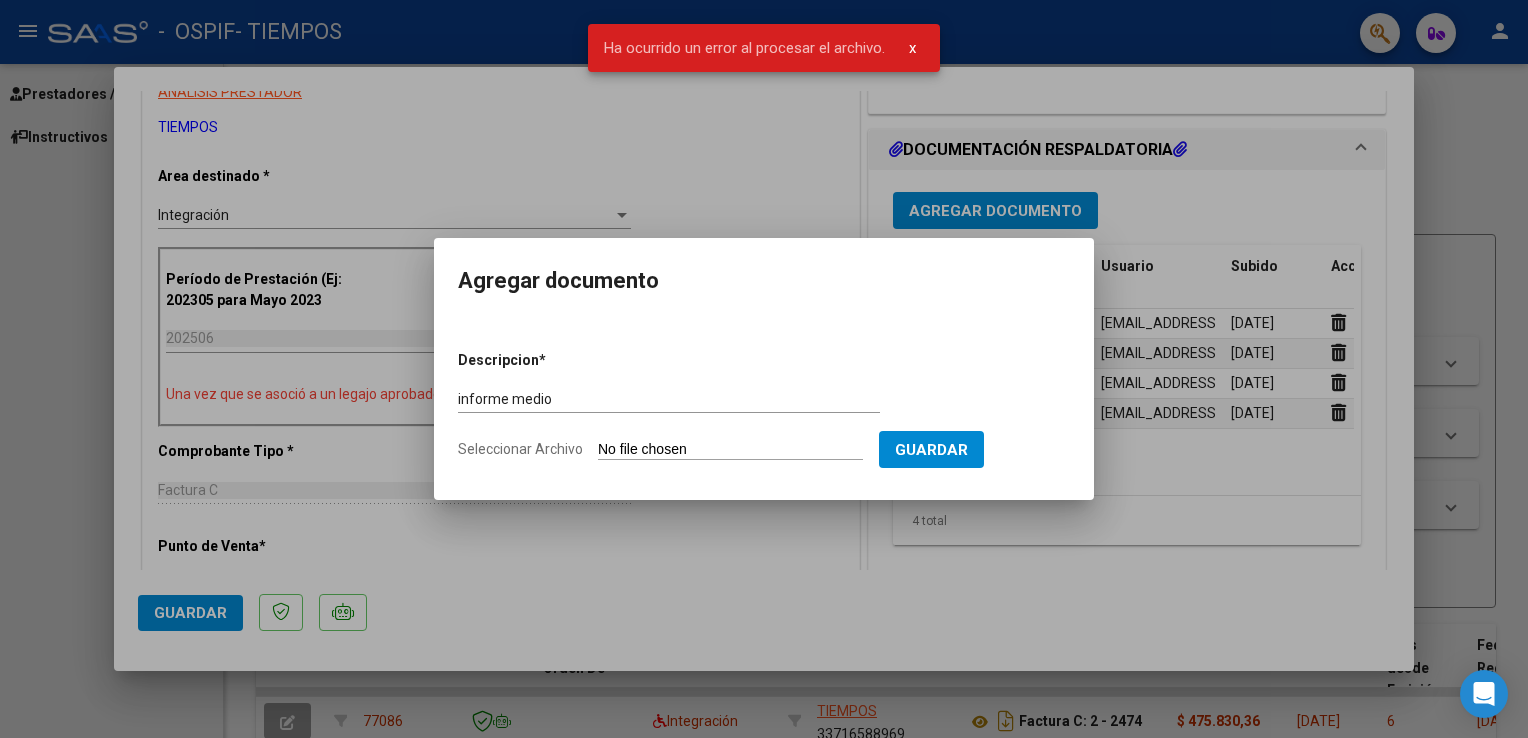 click on "Seleccionar Archivo" at bounding box center (730, 450) 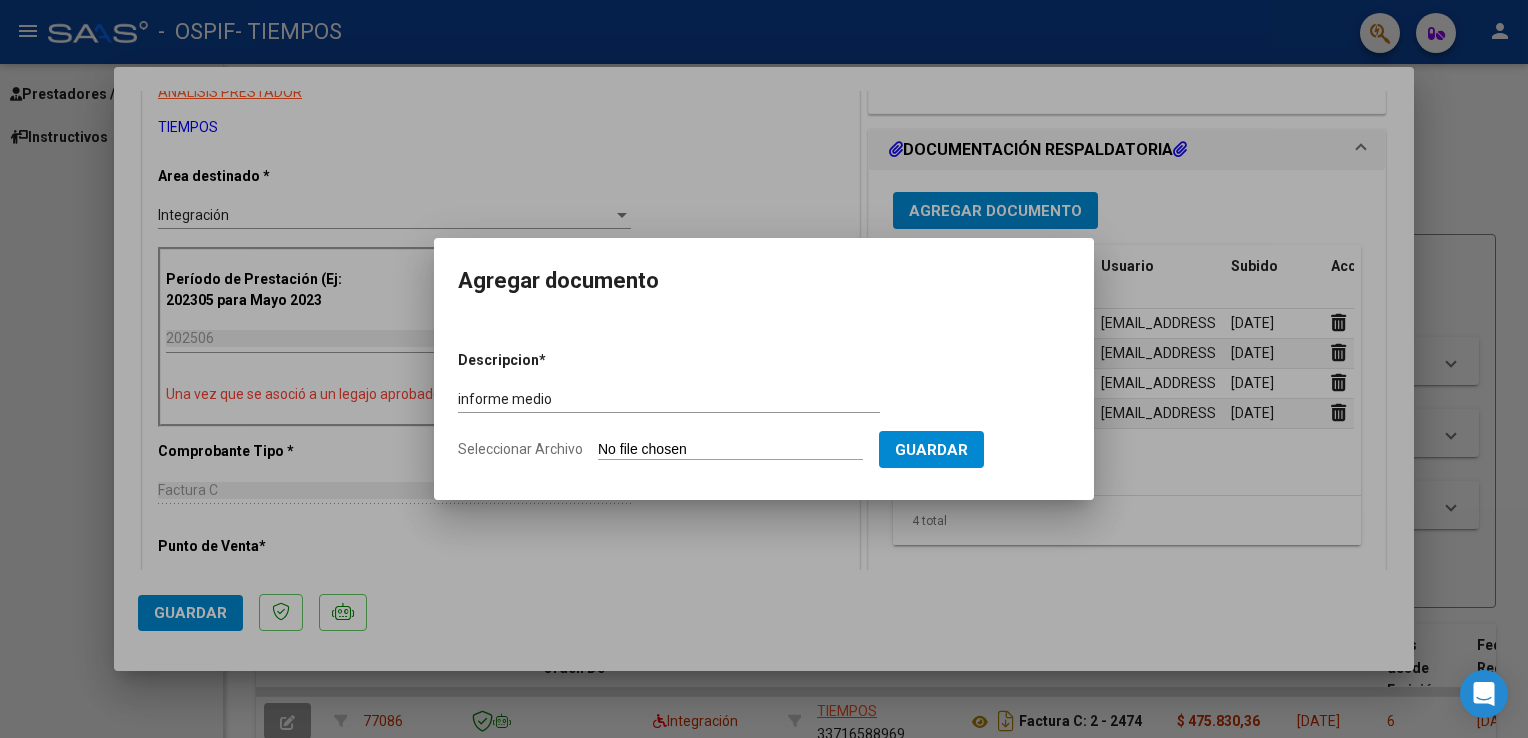 type on "C:\fakepath\[PERSON_NAME] Informe Medio 2025.pdf" 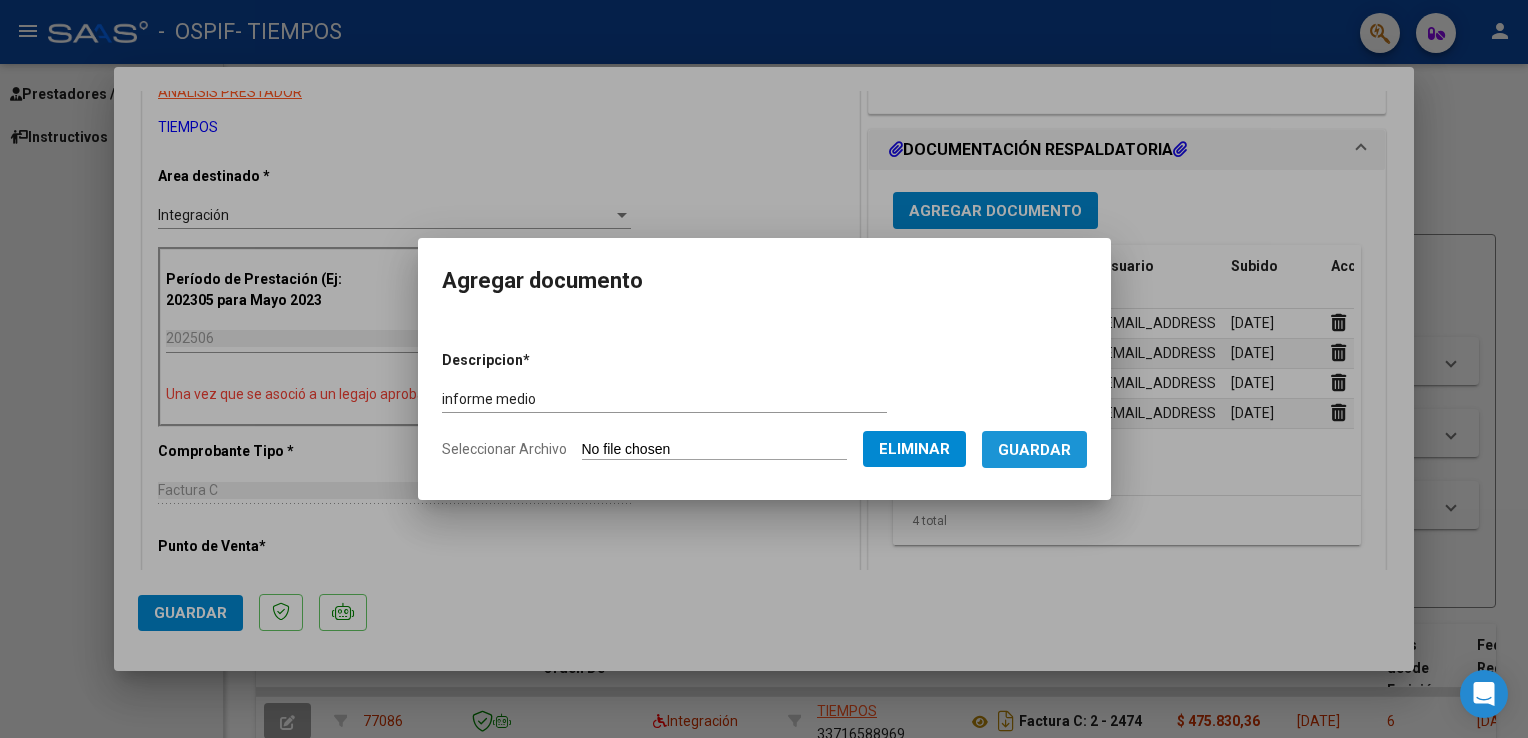 click on "Guardar" at bounding box center (1034, 450) 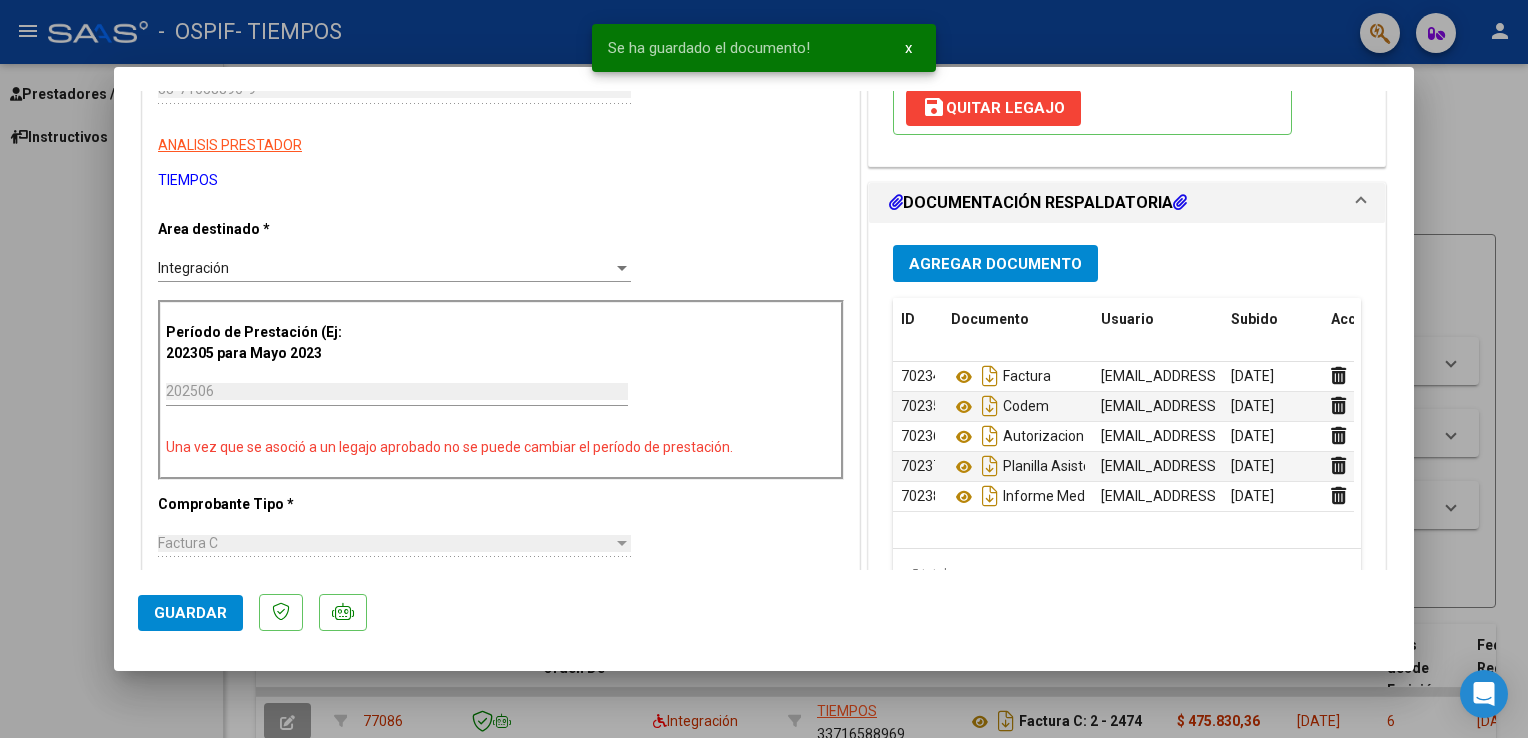 scroll, scrollTop: 400, scrollLeft: 0, axis: vertical 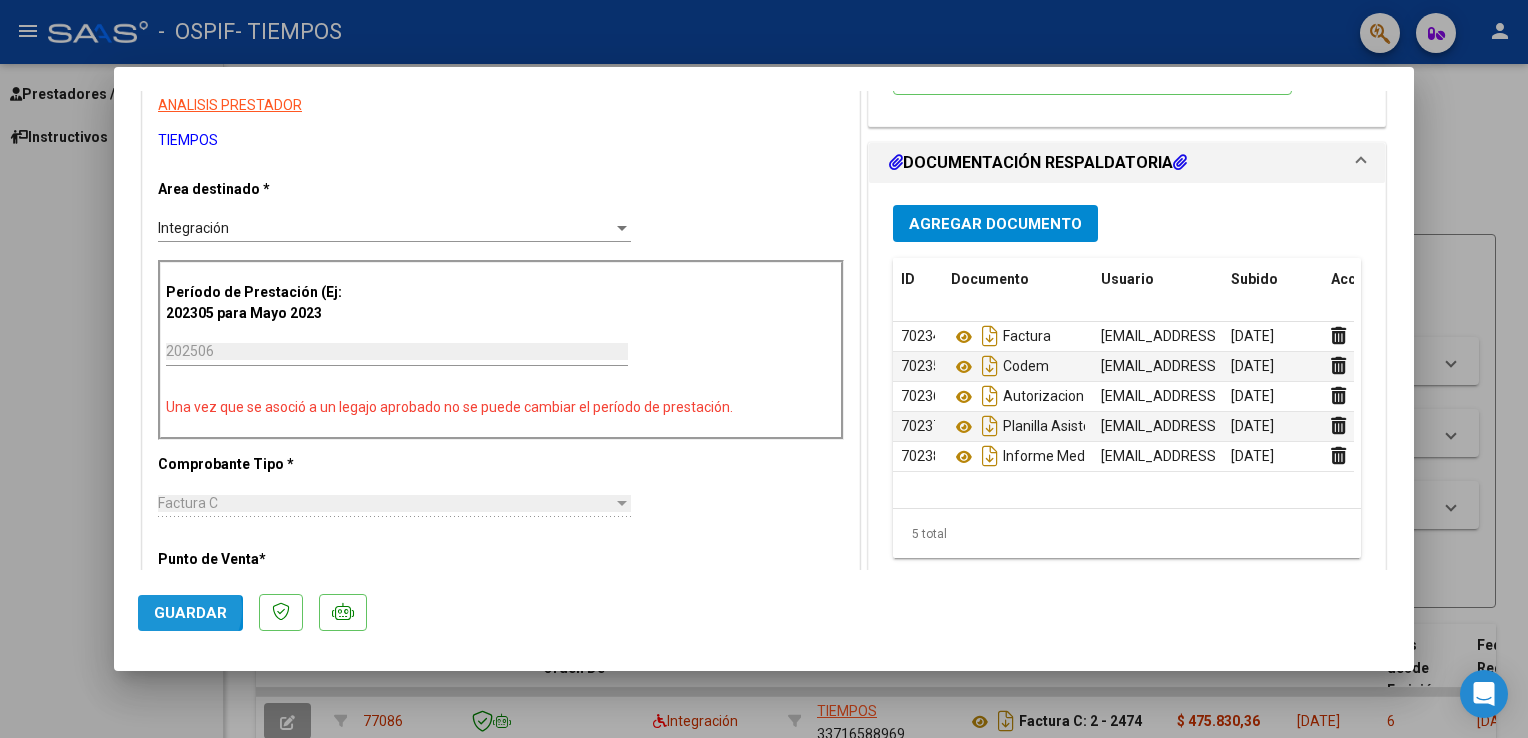 click on "Guardar" 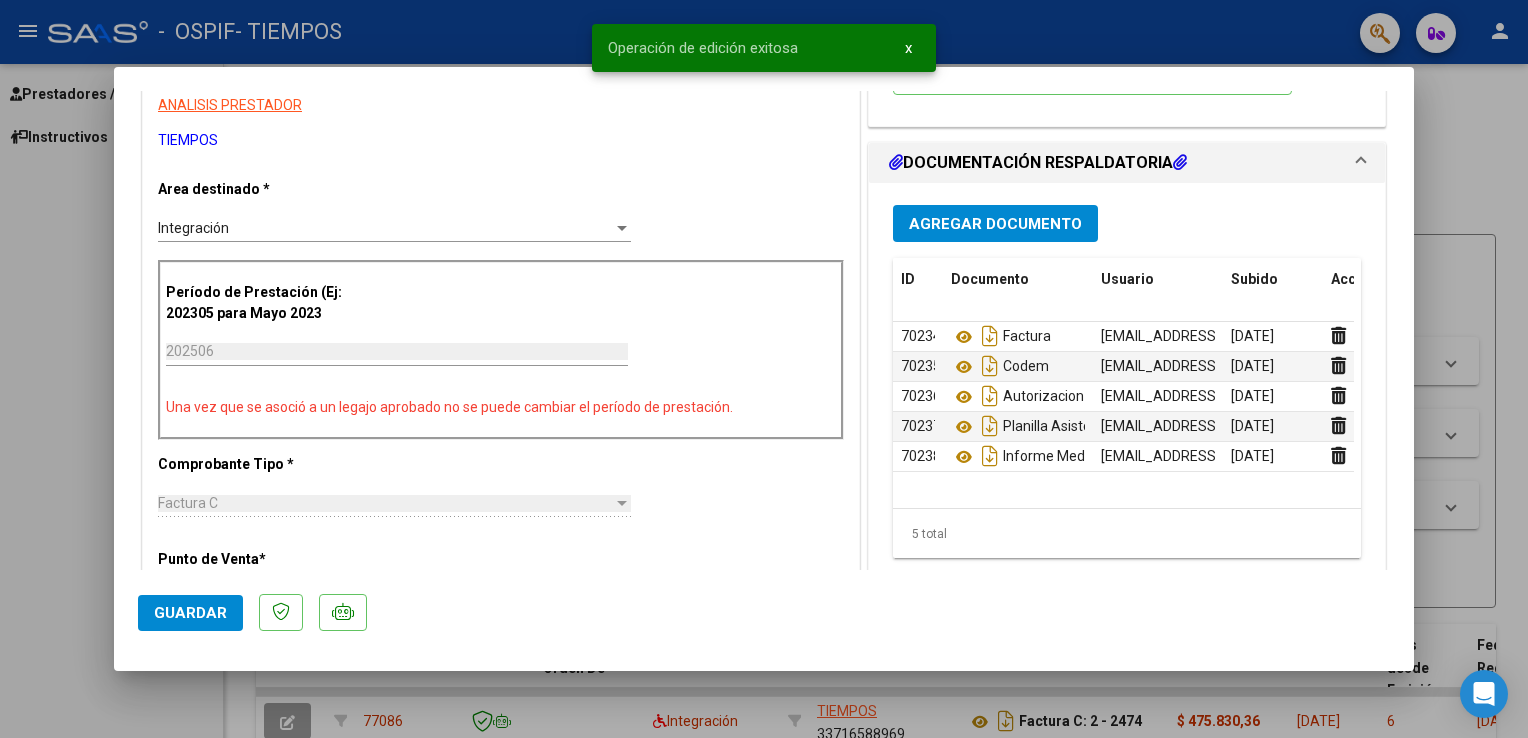 click at bounding box center (764, 369) 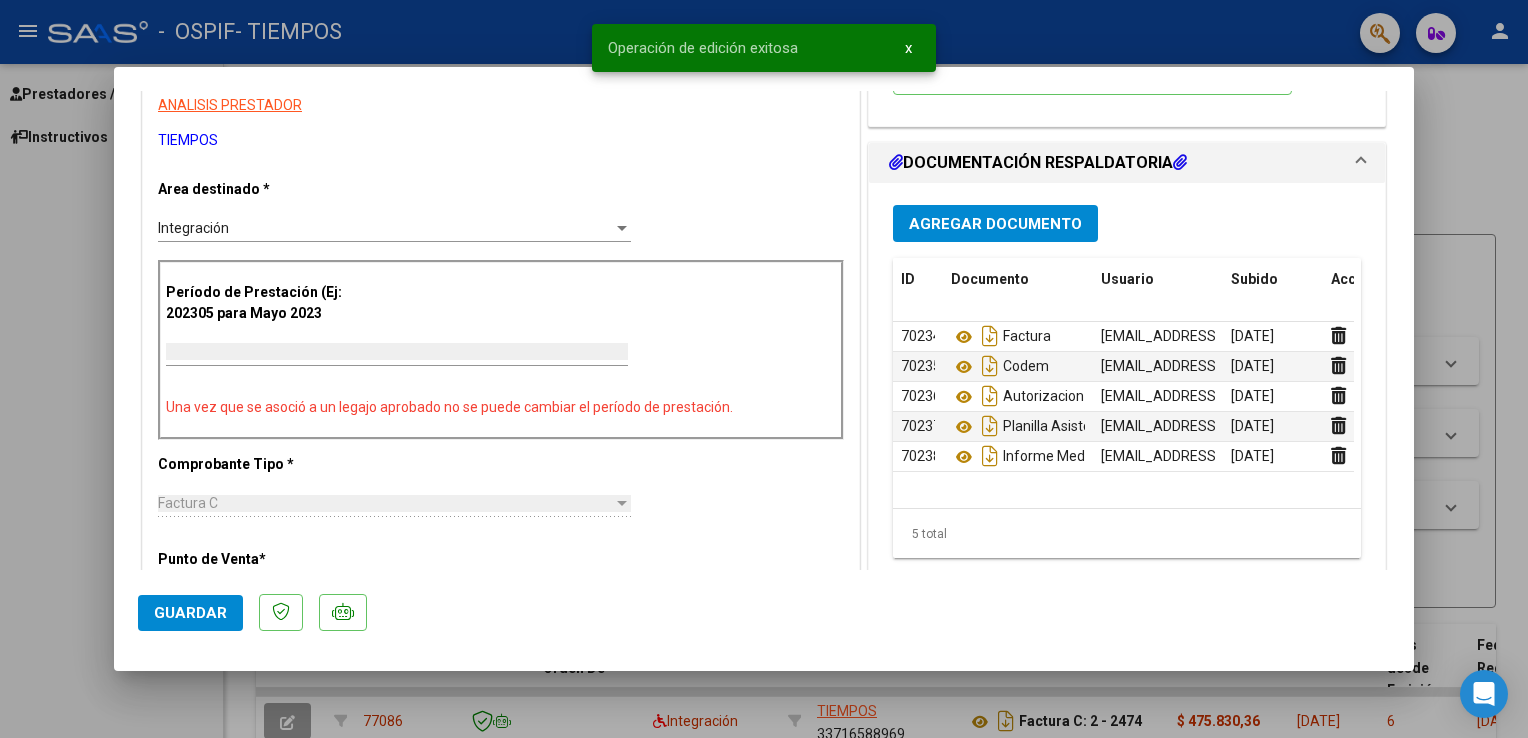 scroll, scrollTop: 319, scrollLeft: 0, axis: vertical 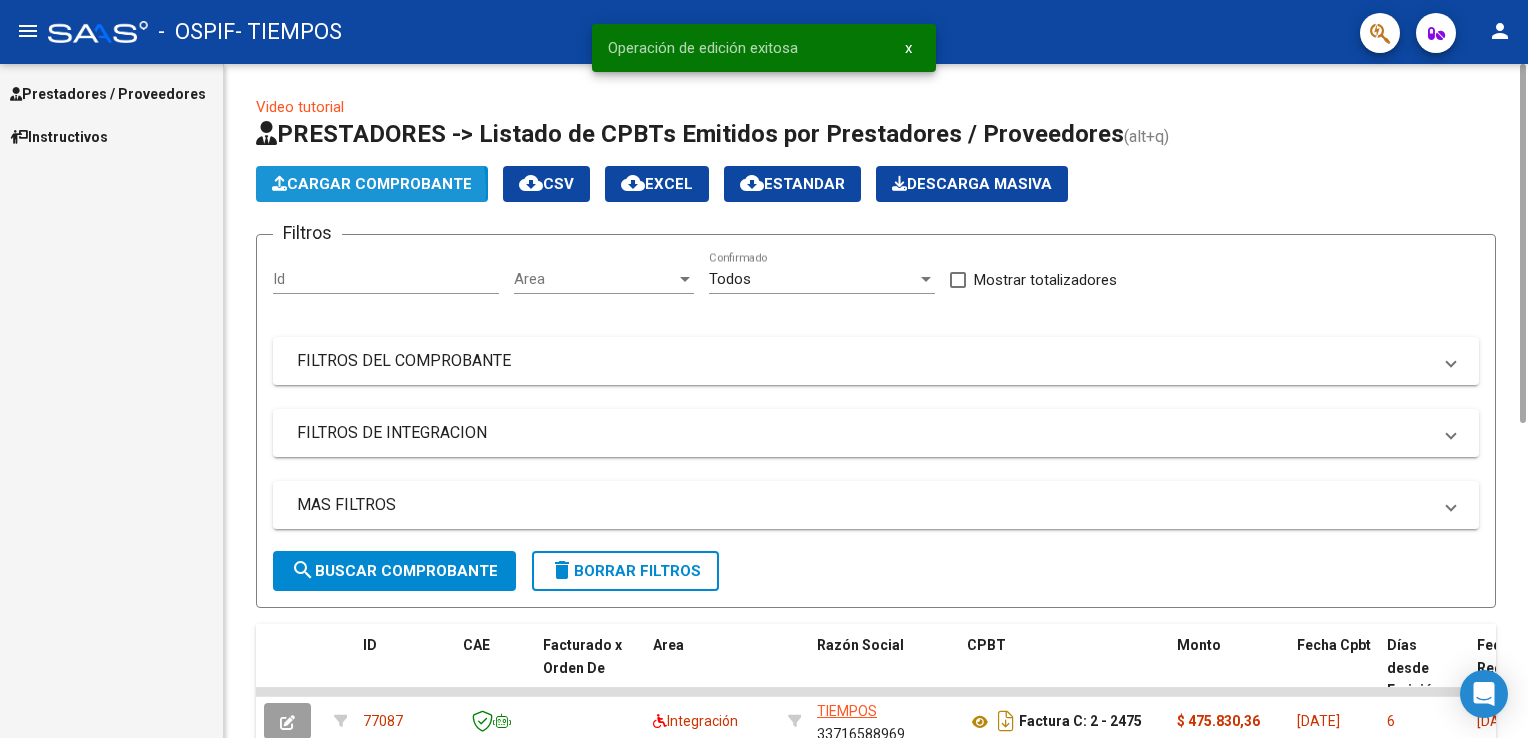click on "Cargar Comprobante" 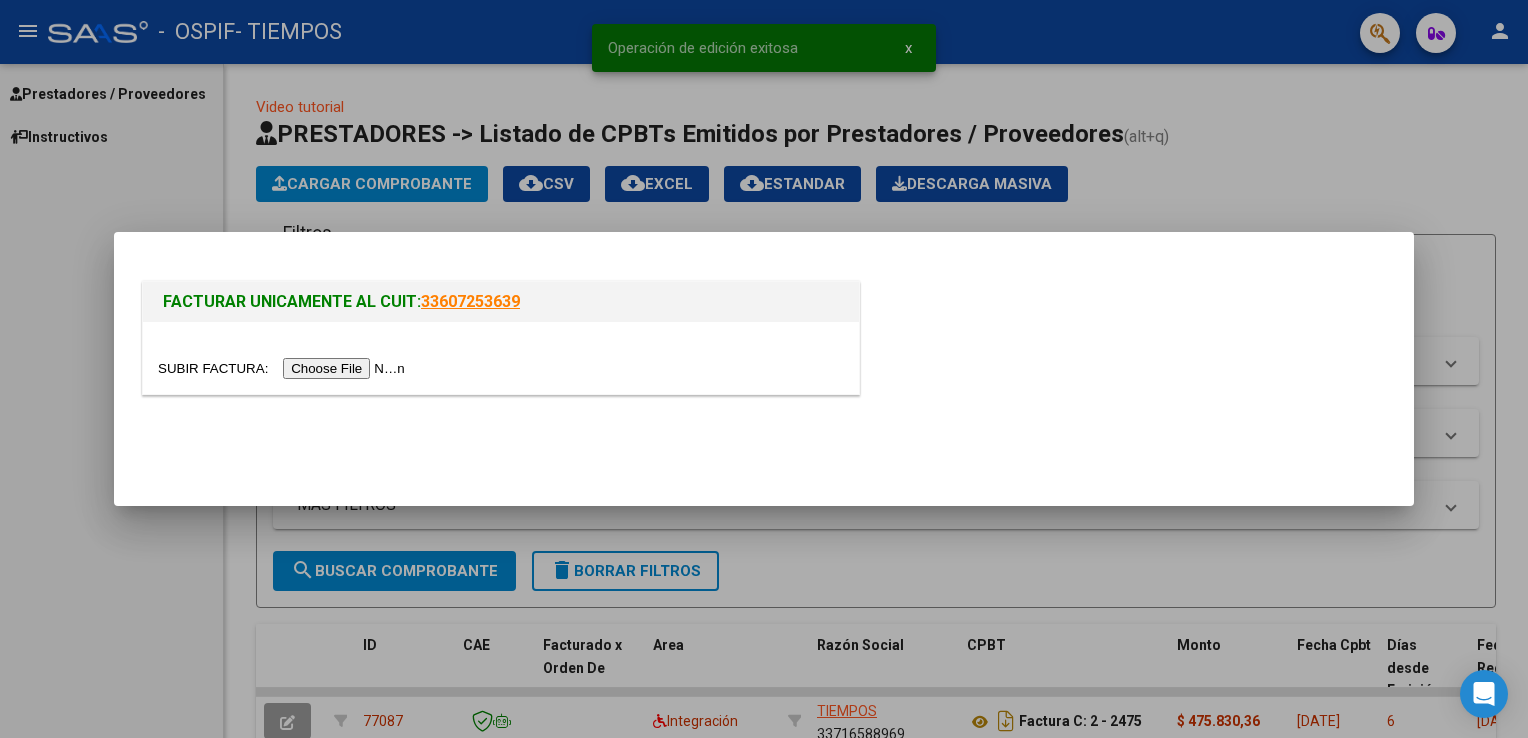 click at bounding box center (284, 368) 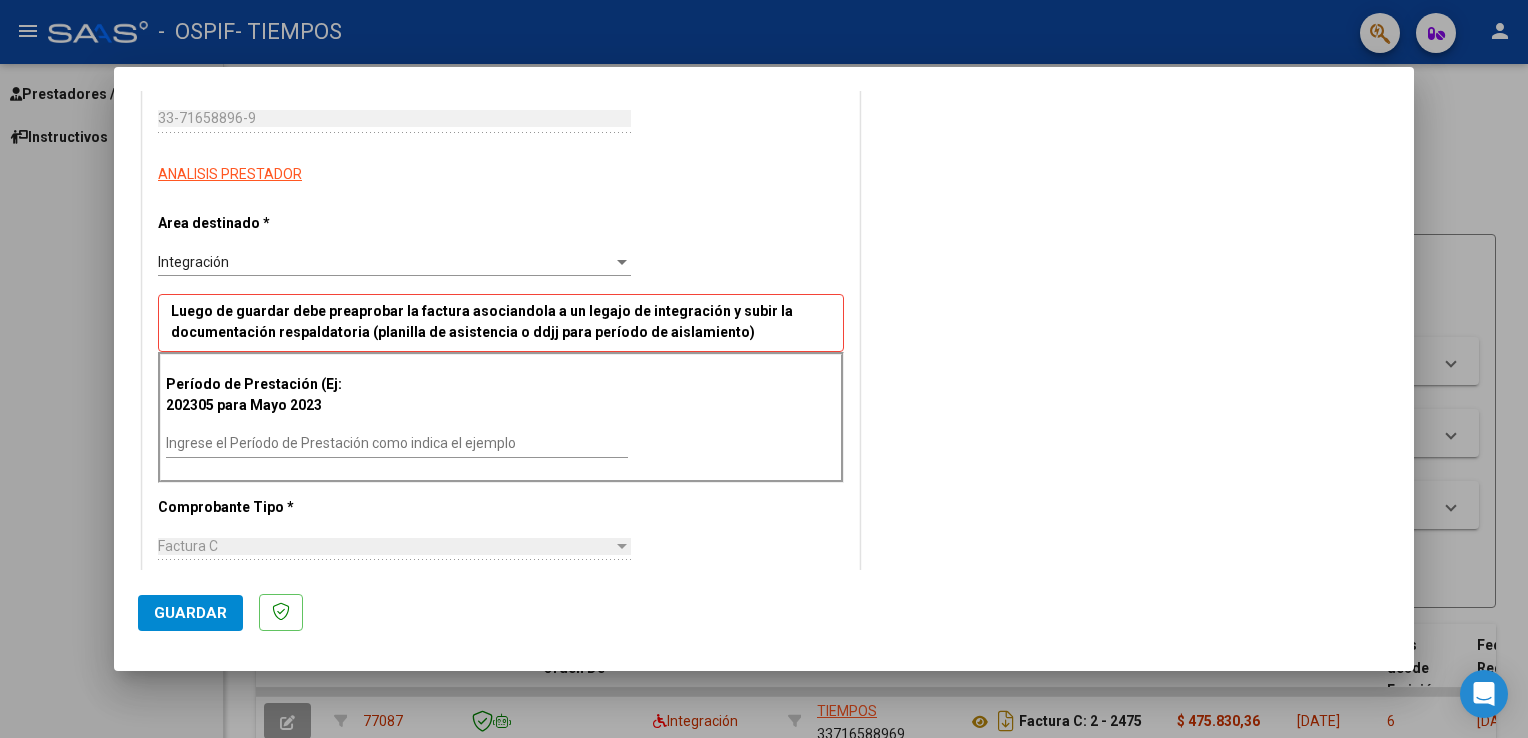 scroll, scrollTop: 321, scrollLeft: 0, axis: vertical 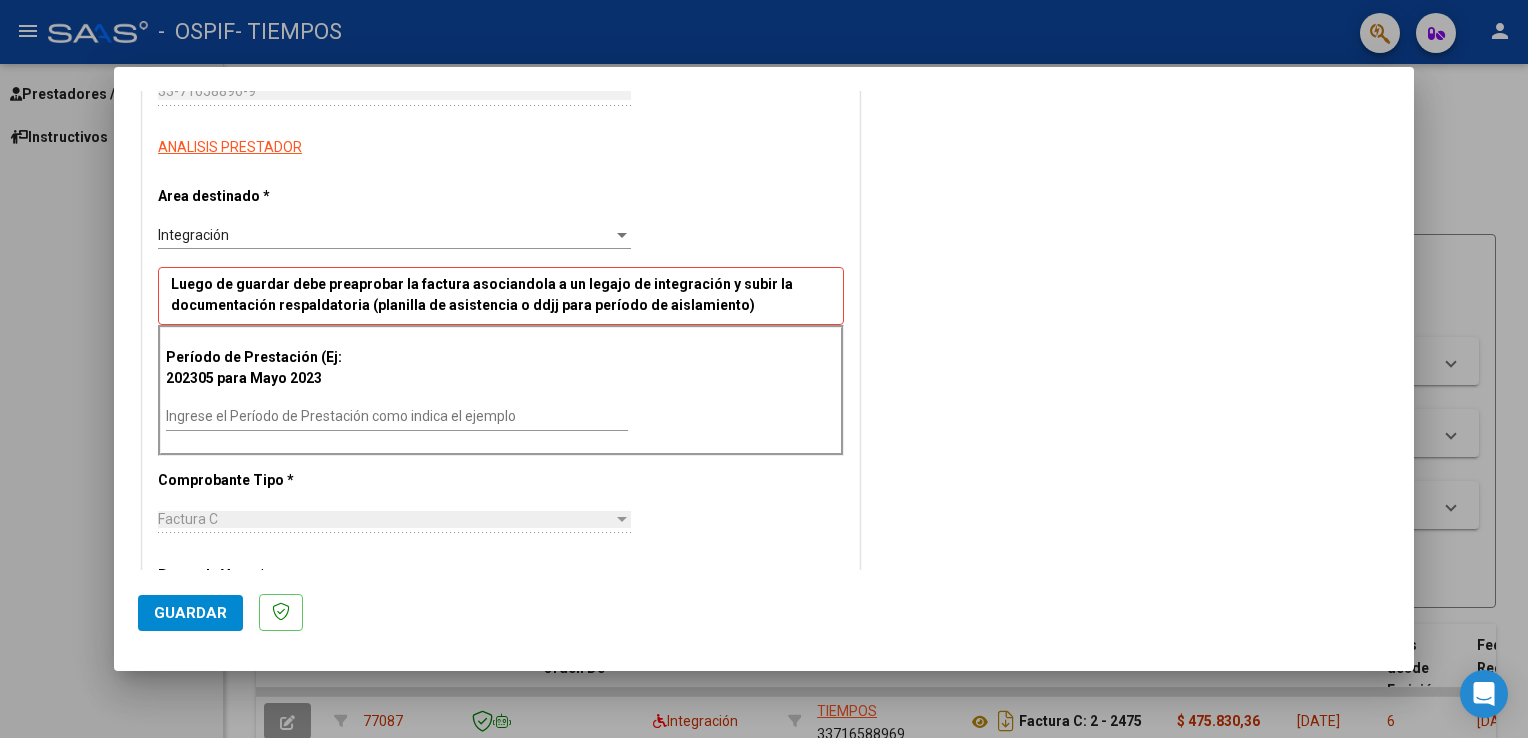 click on "Ingrese el Período de Prestación como indica el ejemplo" at bounding box center (397, 416) 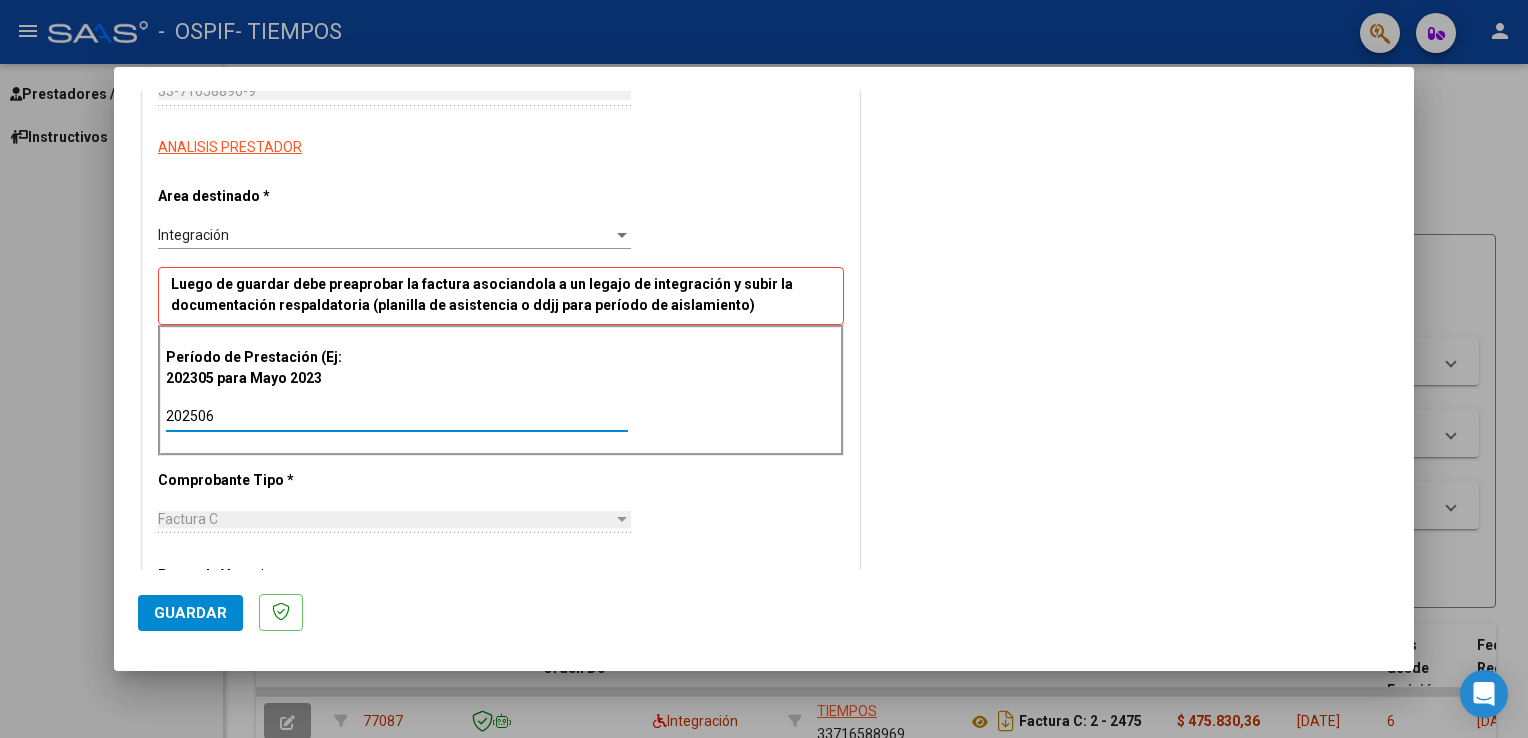 type on "202506" 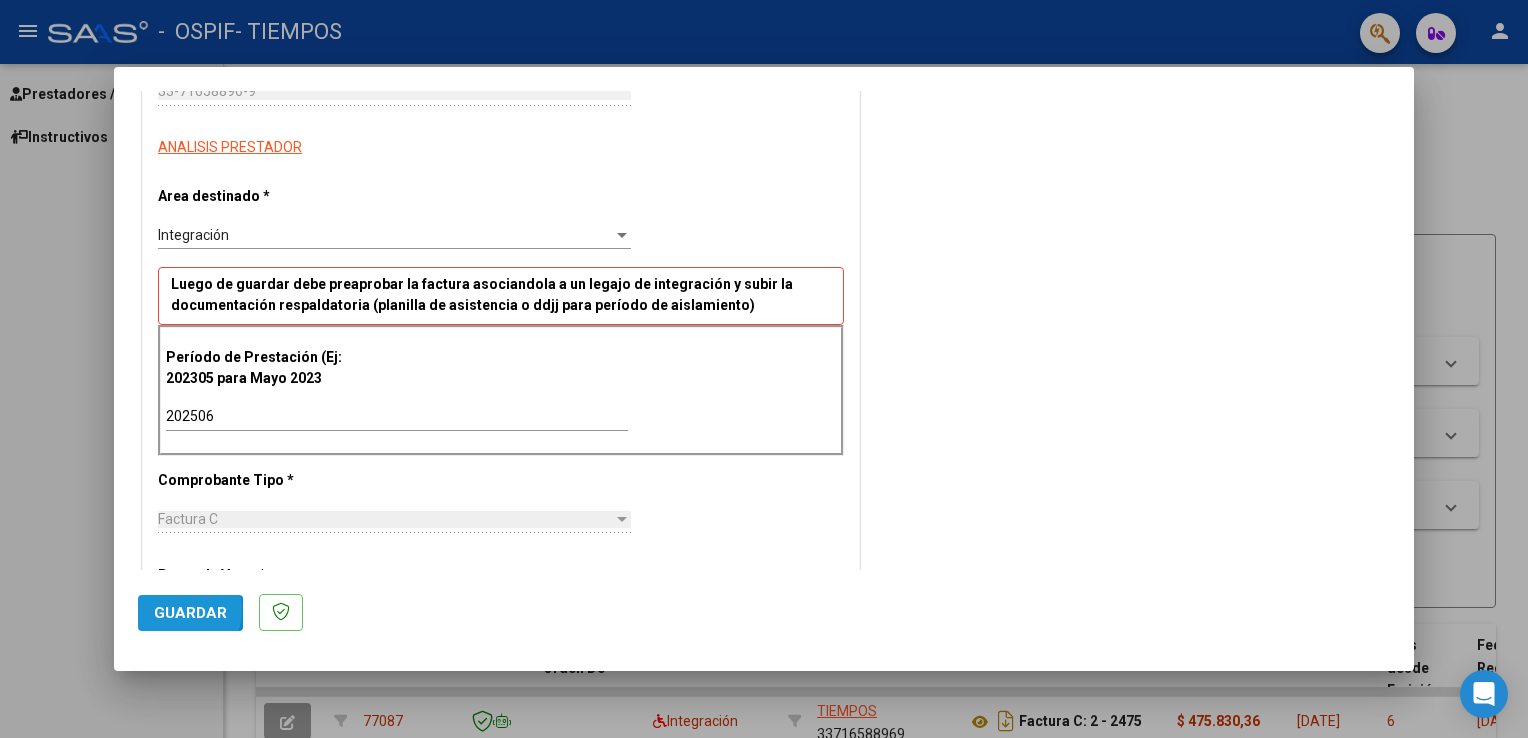 click on "Guardar" 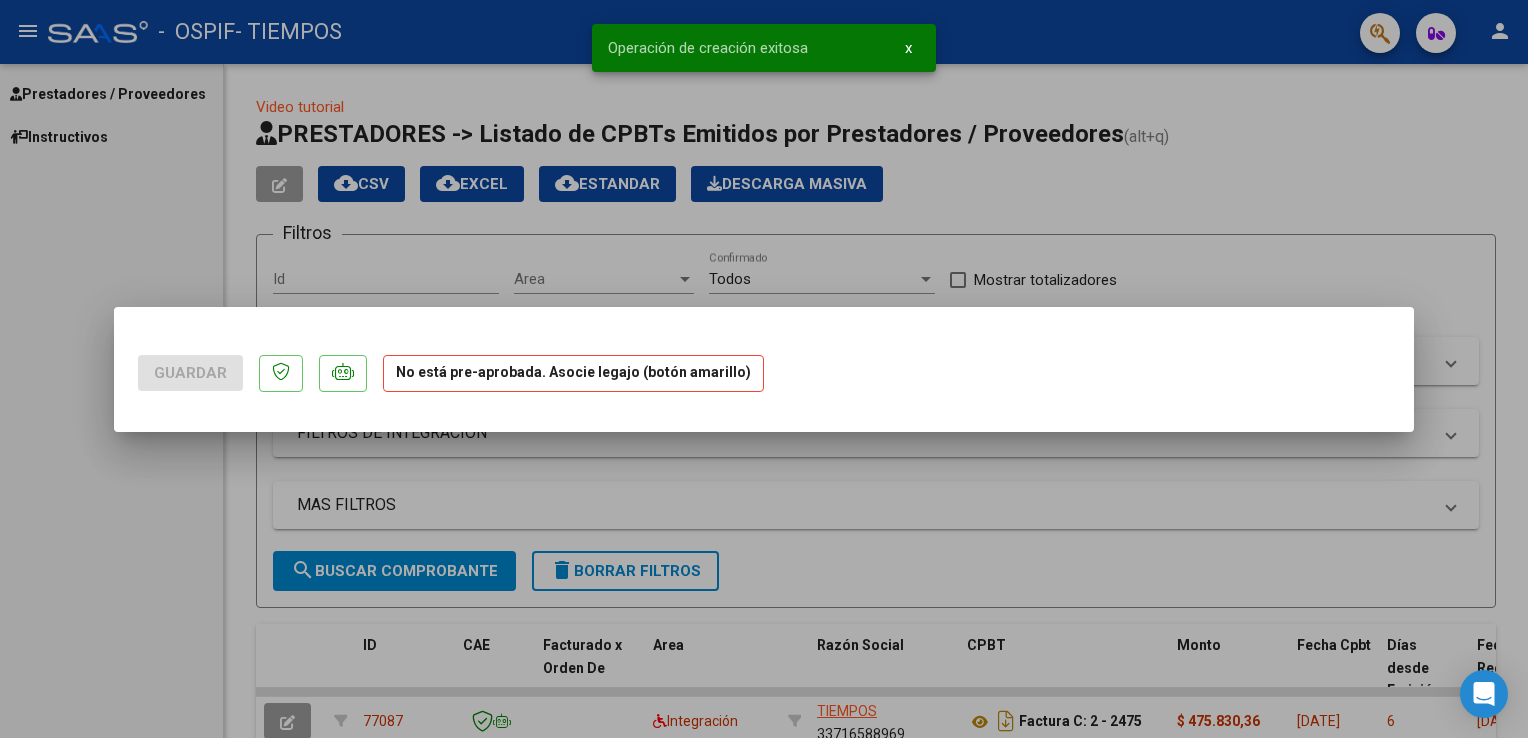 scroll, scrollTop: 0, scrollLeft: 0, axis: both 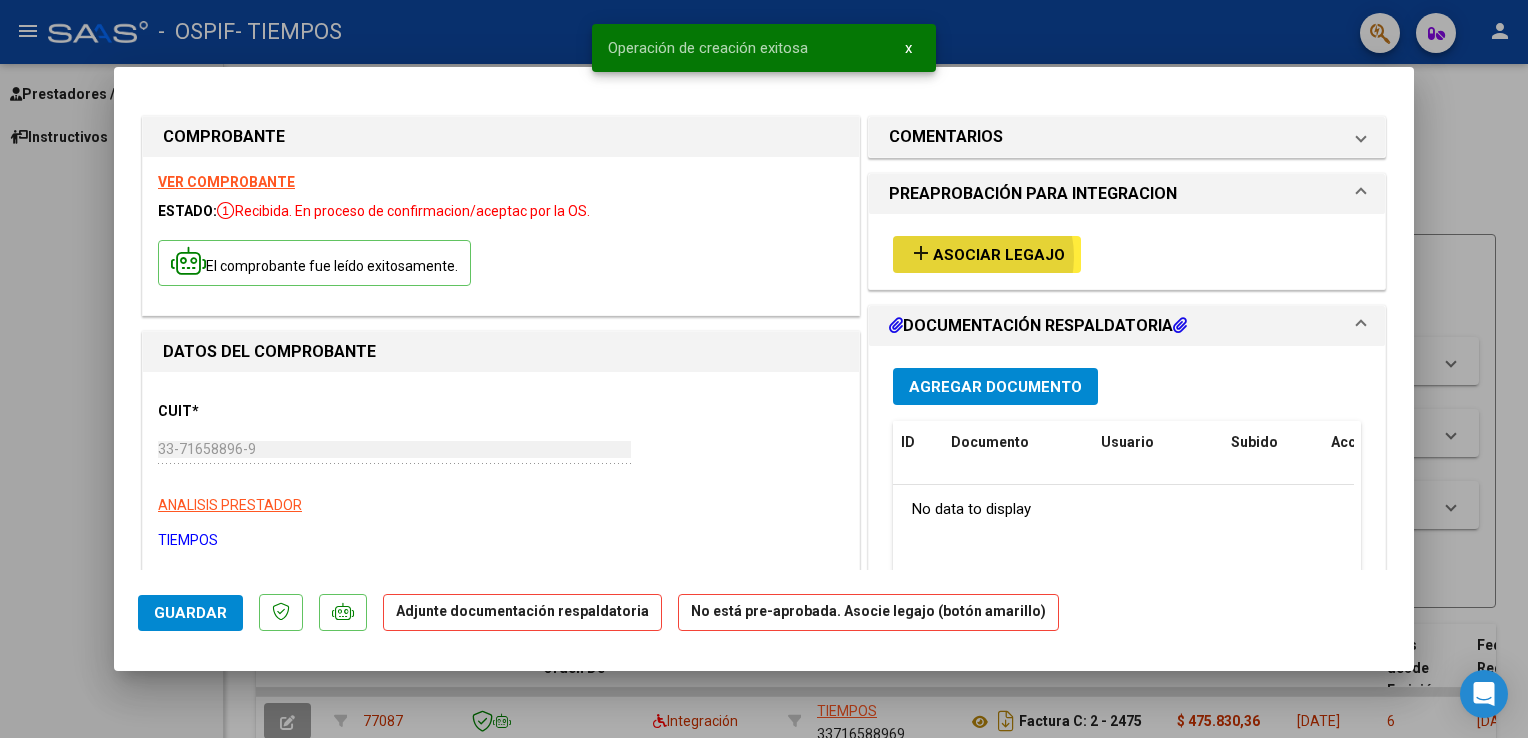 click on "Asociar Legajo" at bounding box center [999, 255] 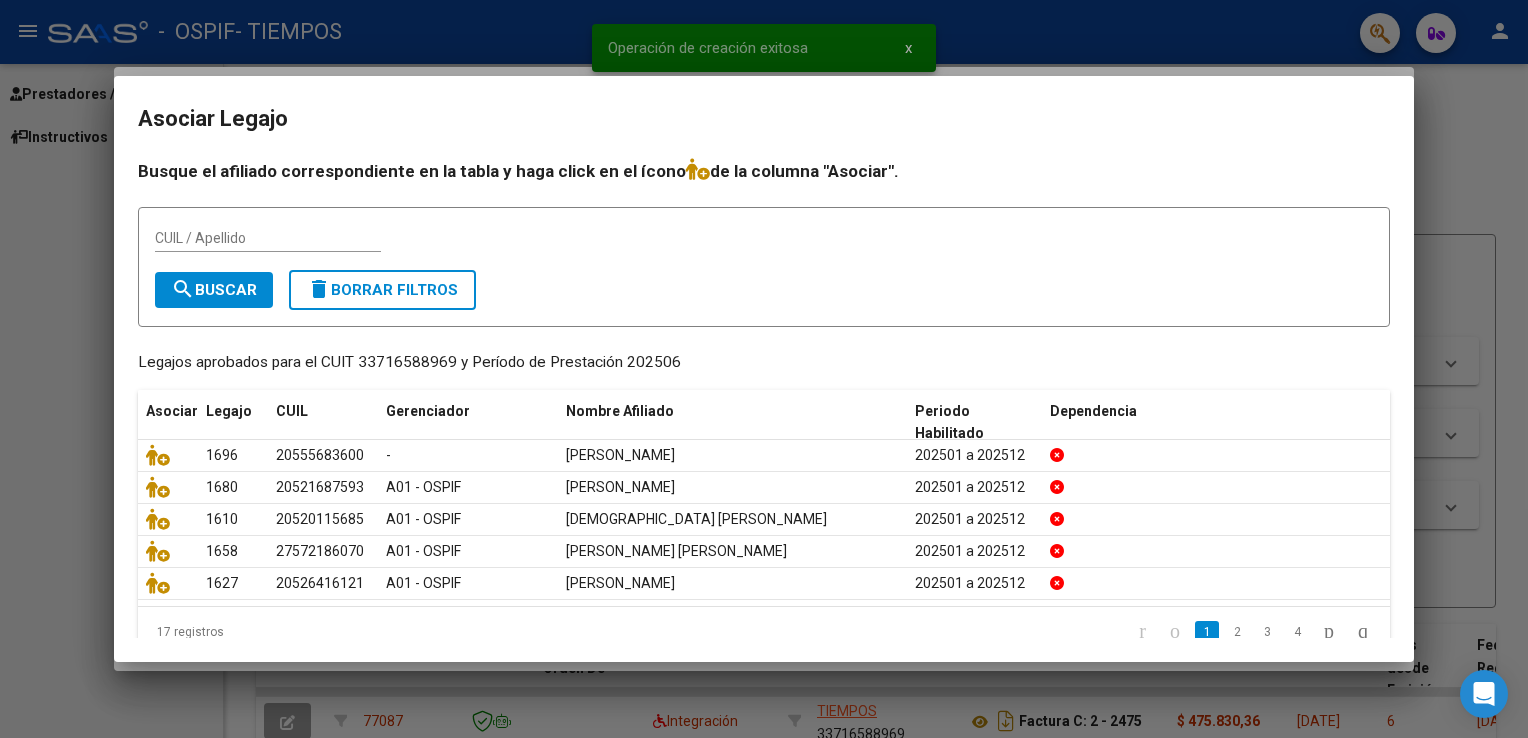 scroll, scrollTop: 33, scrollLeft: 0, axis: vertical 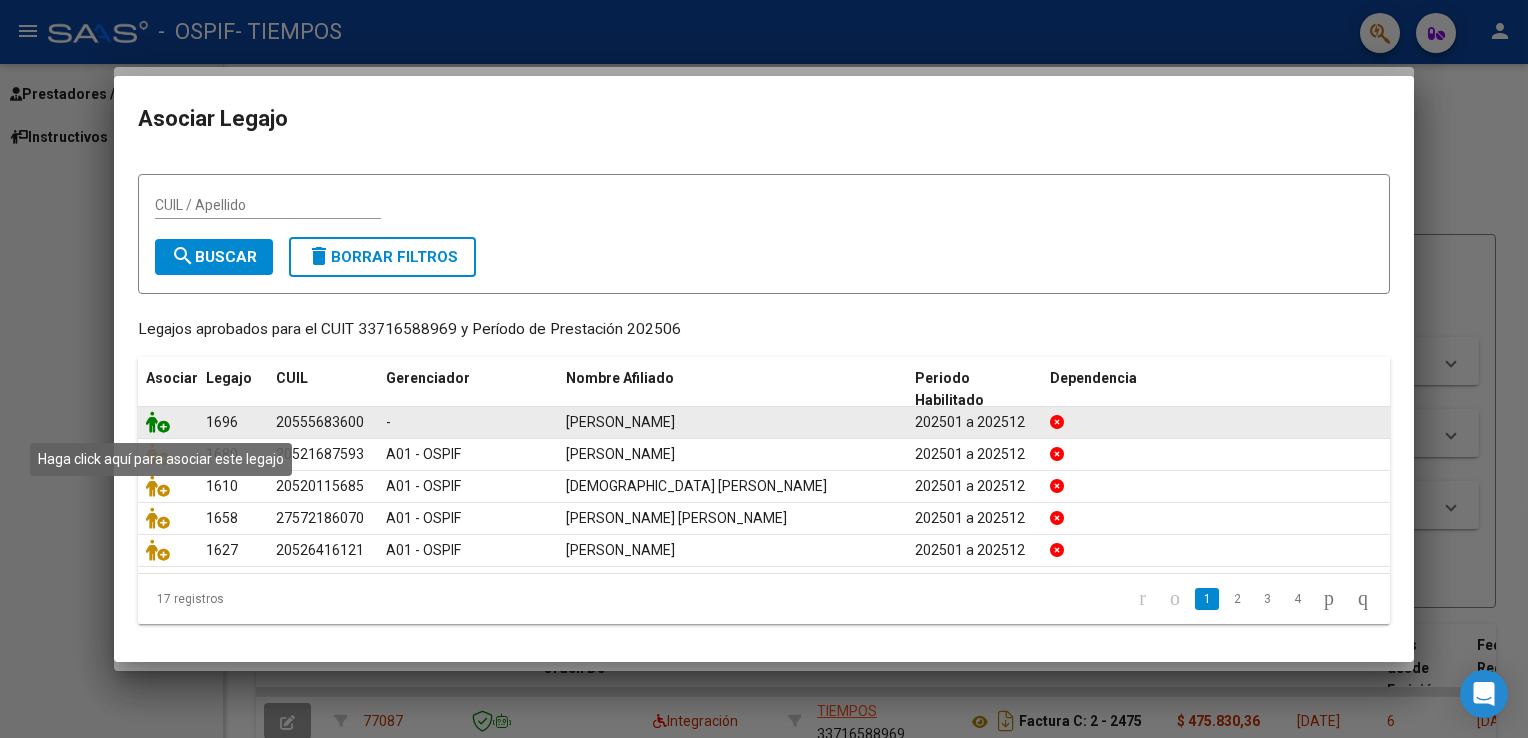 click 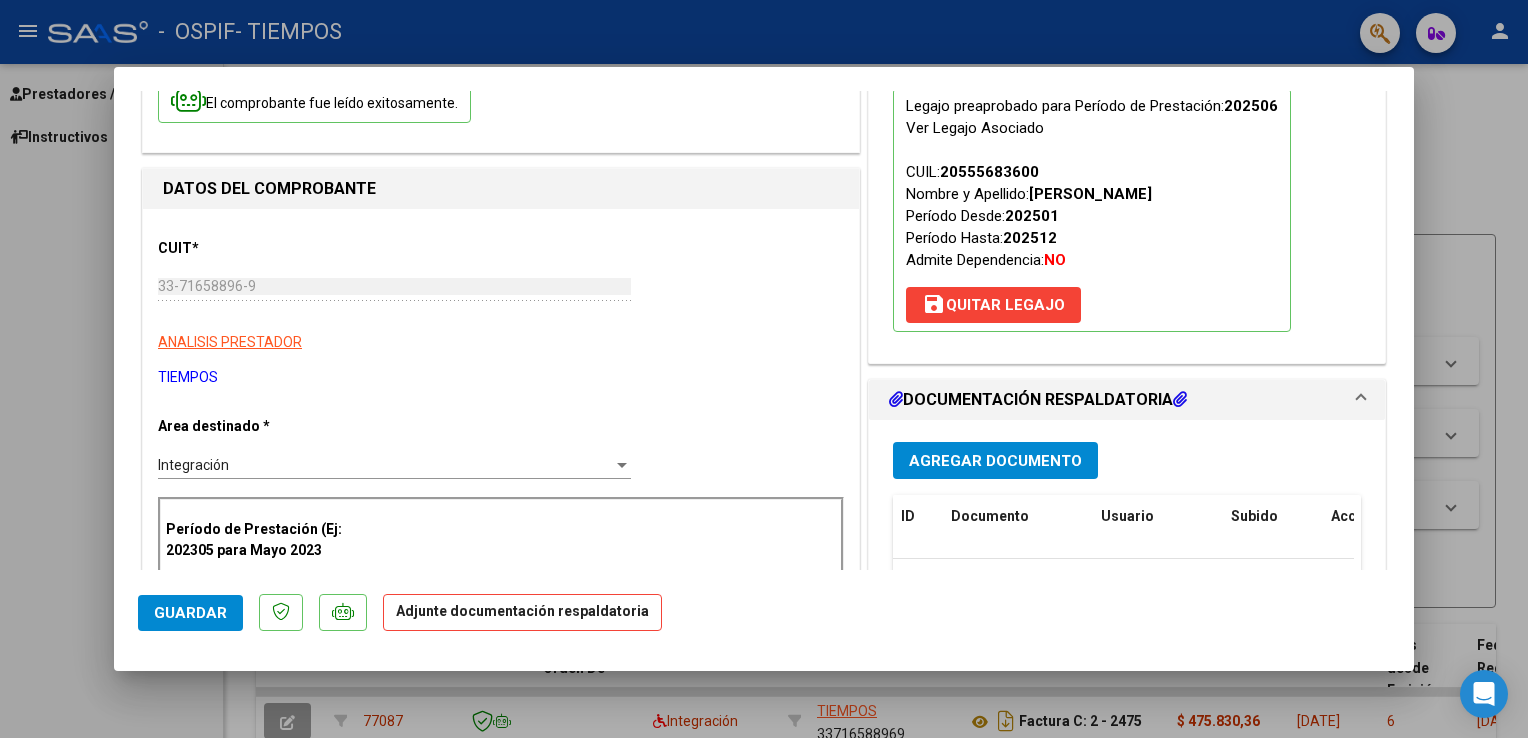 scroll, scrollTop: 259, scrollLeft: 0, axis: vertical 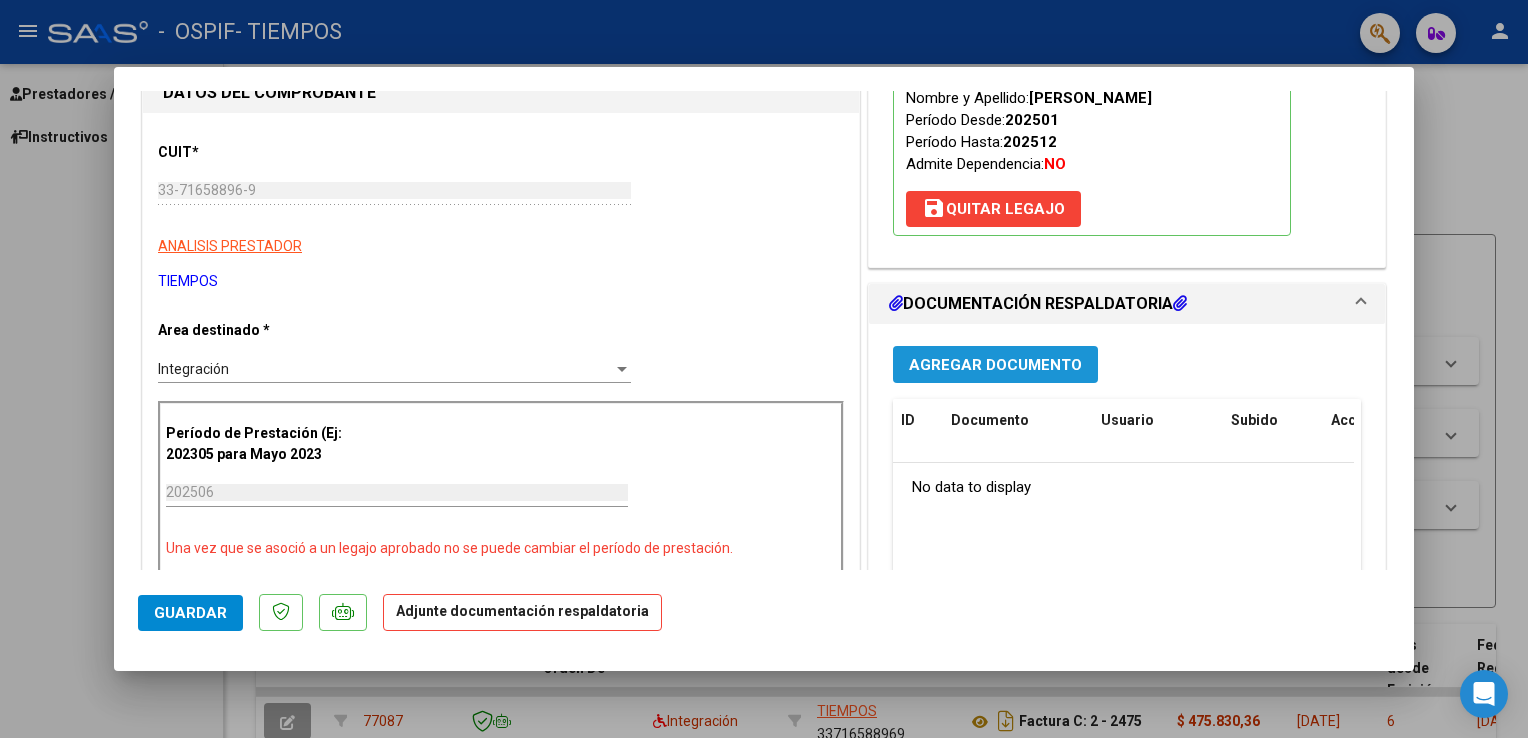 click on "Agregar Documento" at bounding box center [995, 365] 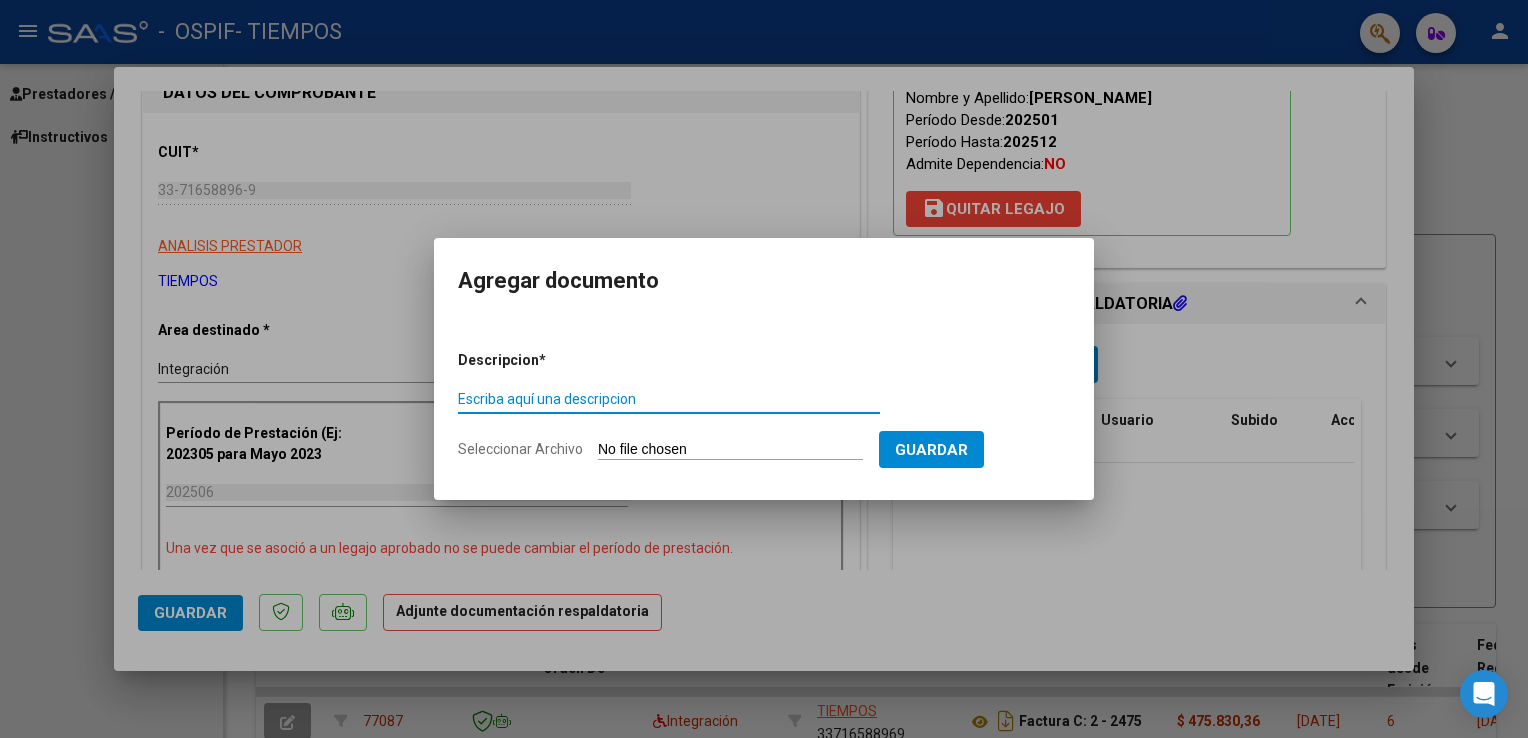 click on "Escriba aquí una descripcion" at bounding box center [669, 399] 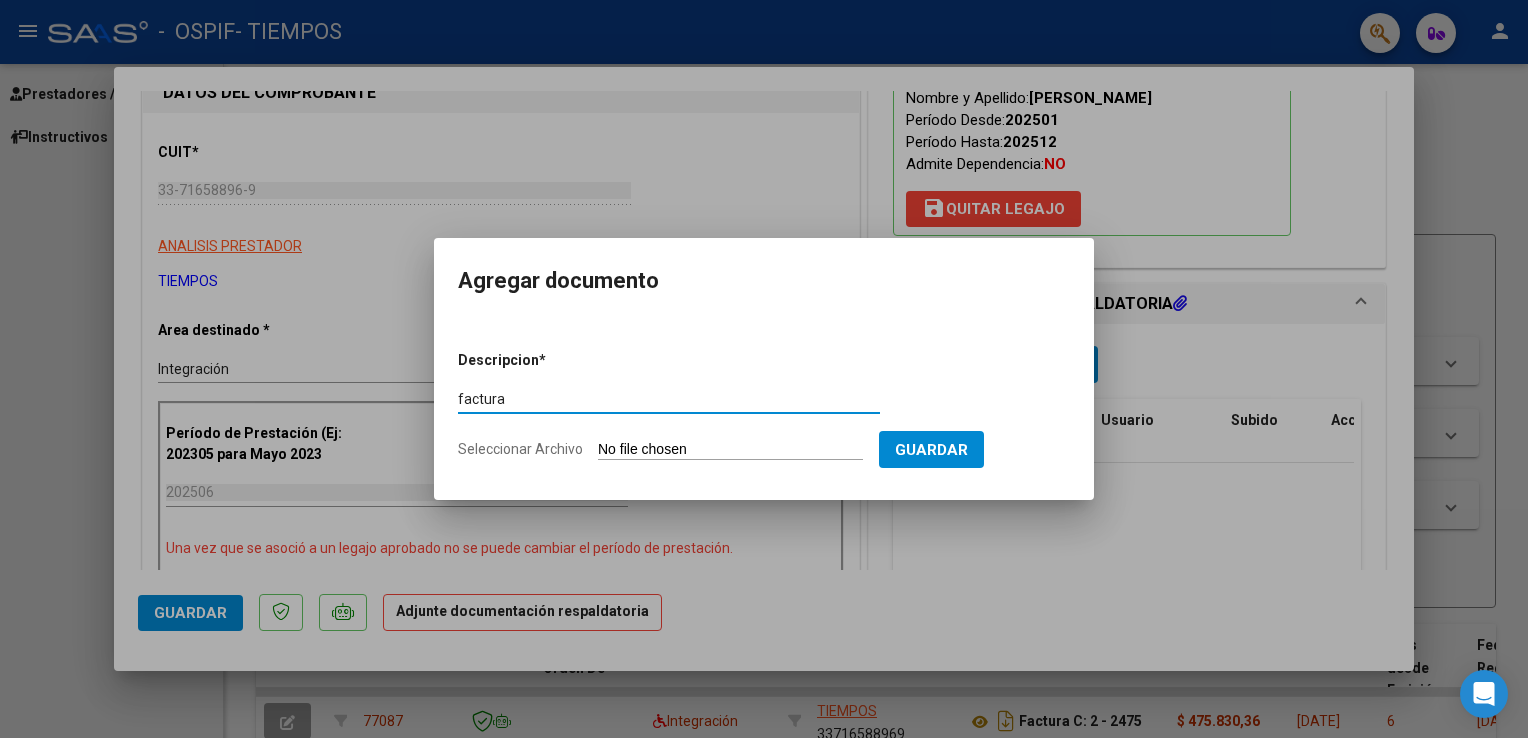 type on "factura" 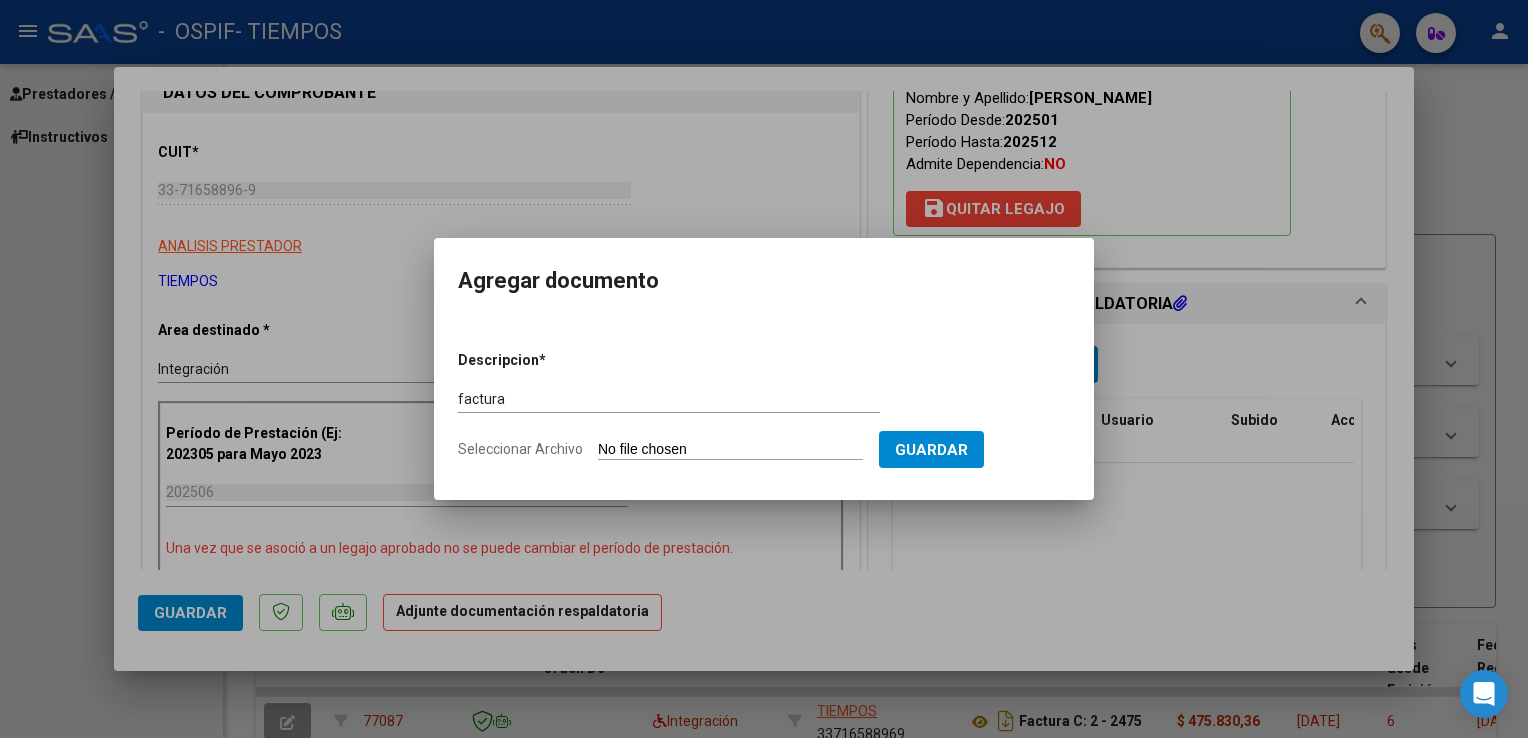 click on "Seleccionar Archivo" at bounding box center [730, 450] 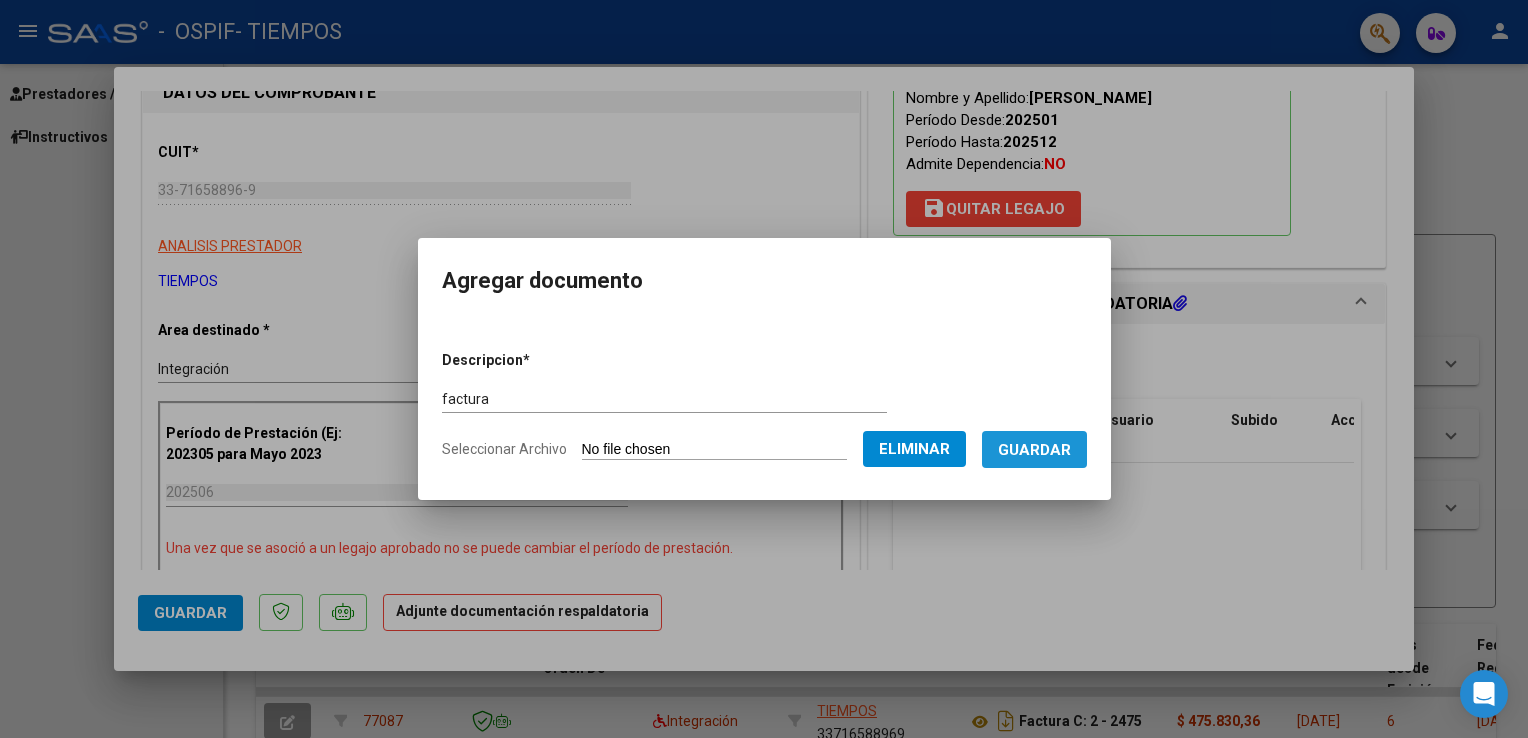 click on "Guardar" at bounding box center (1034, 450) 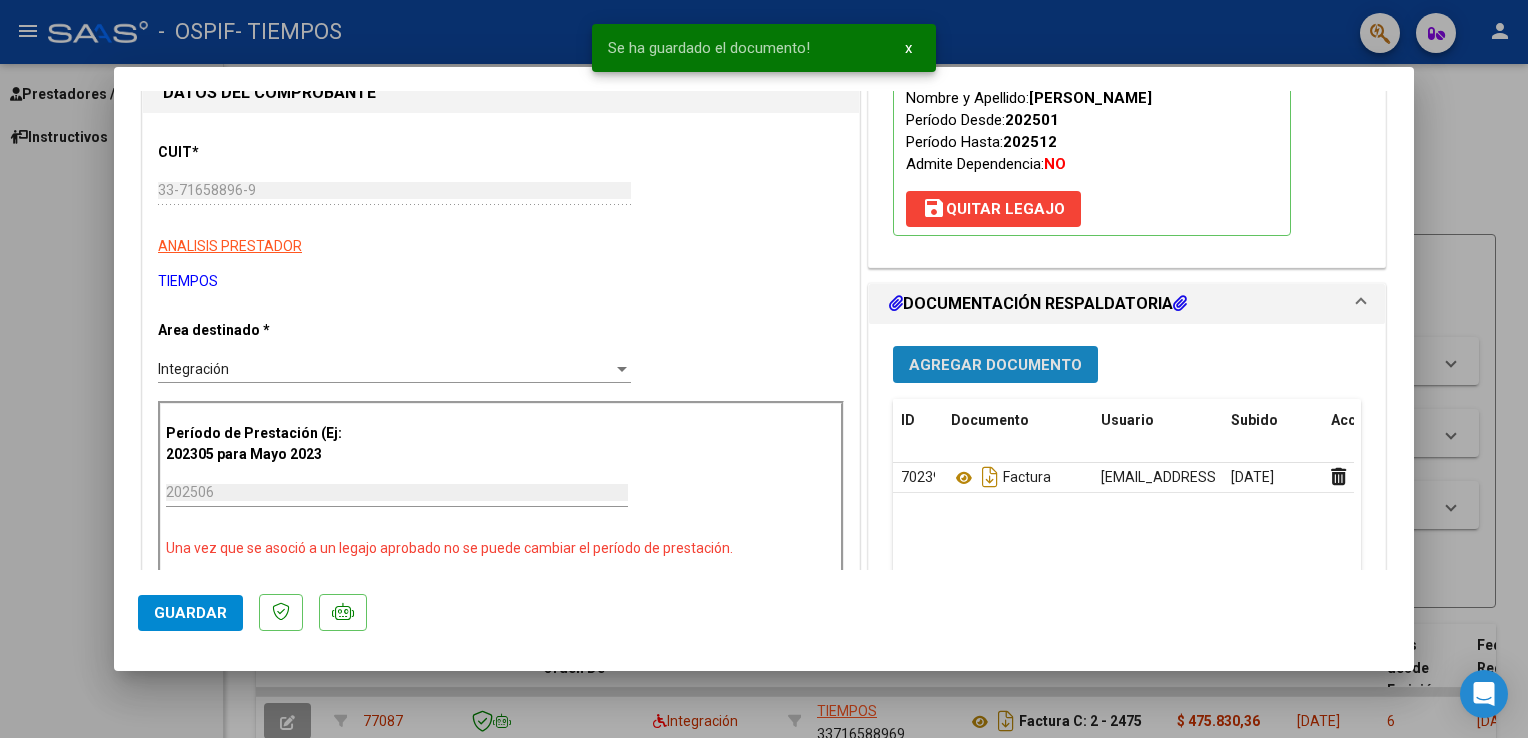 click on "Agregar Documento" at bounding box center [995, 365] 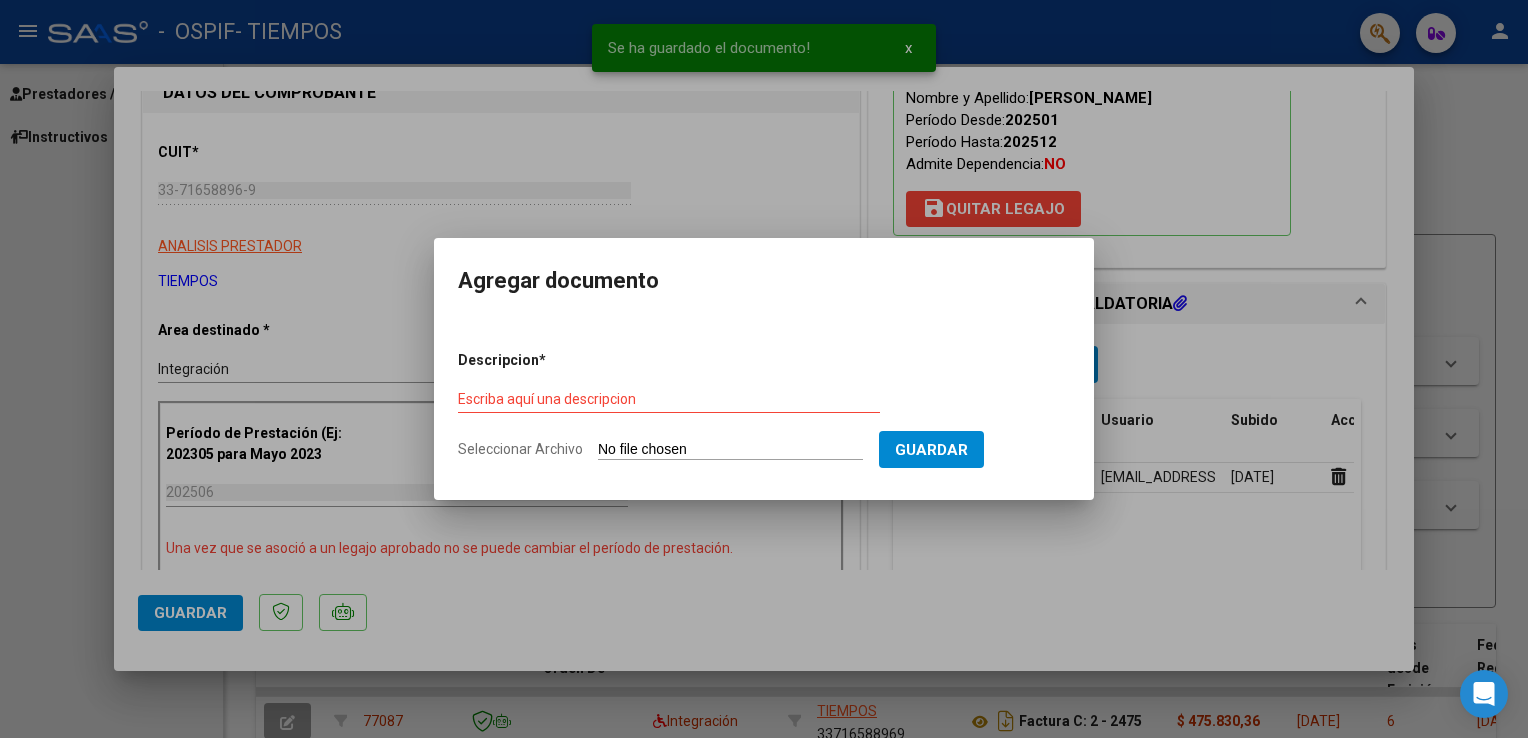 click on "Escriba aquí una descripcion" at bounding box center (669, 399) 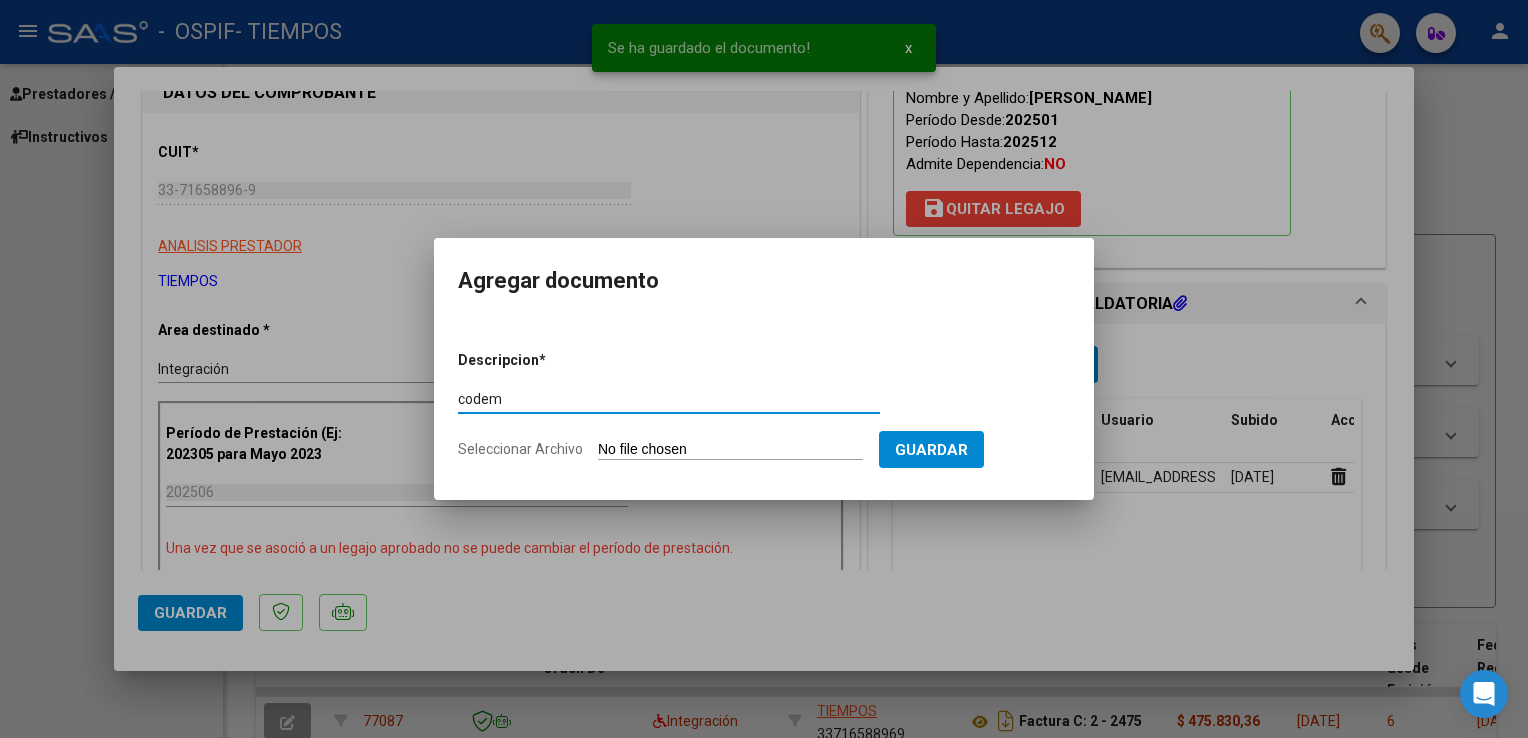 type on "codem" 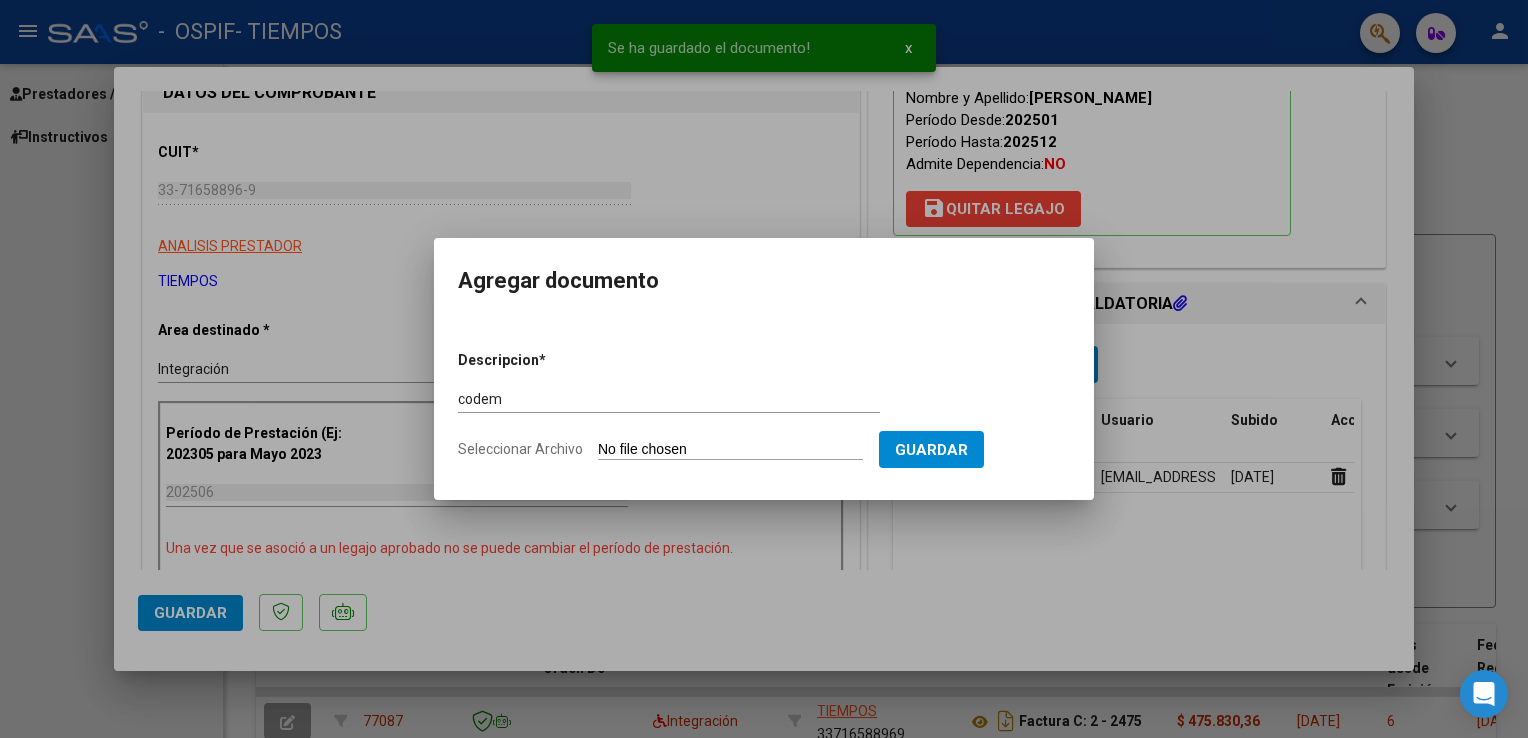 click on "Seleccionar Archivo" at bounding box center [730, 450] 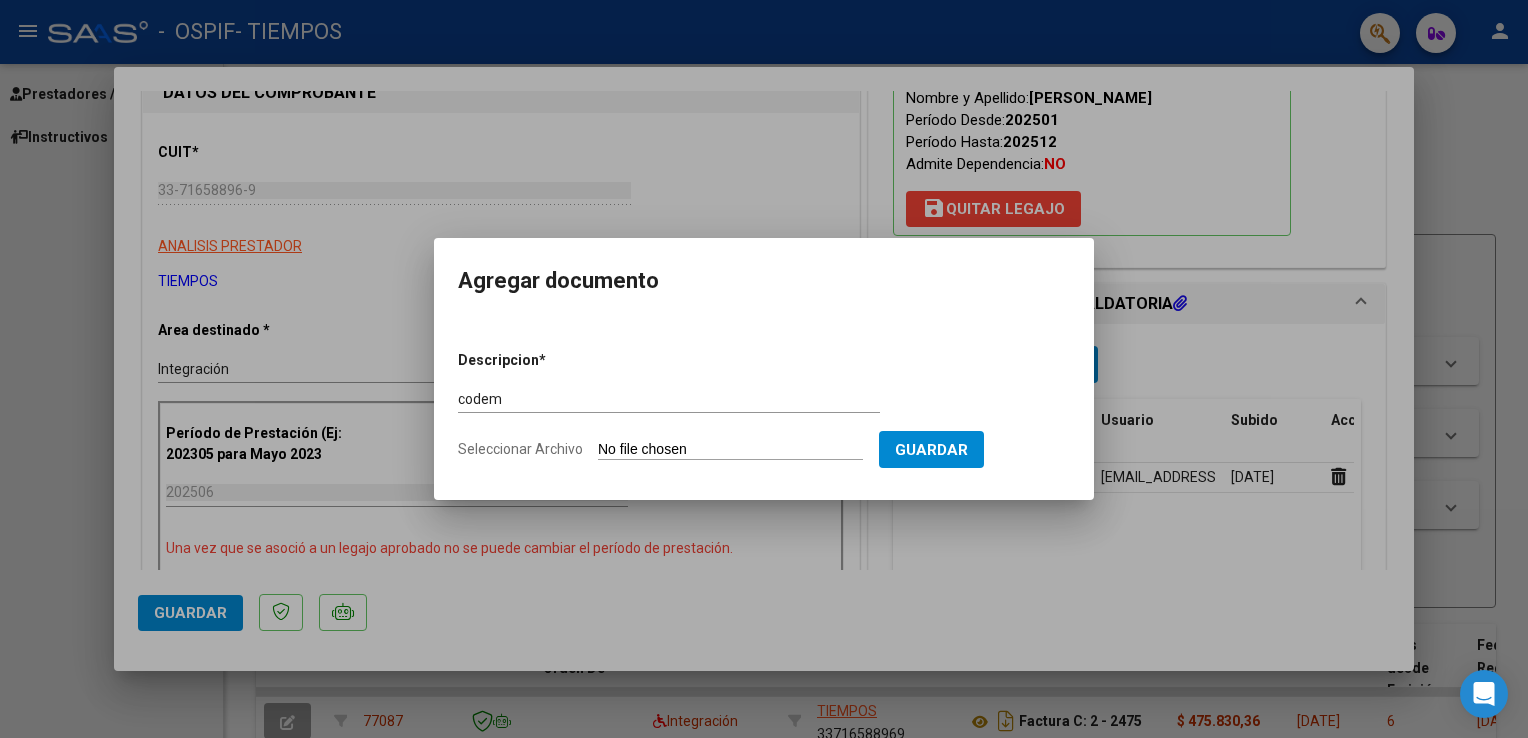 type on "C:\fakepath\codemRojasnicolas06.pdf" 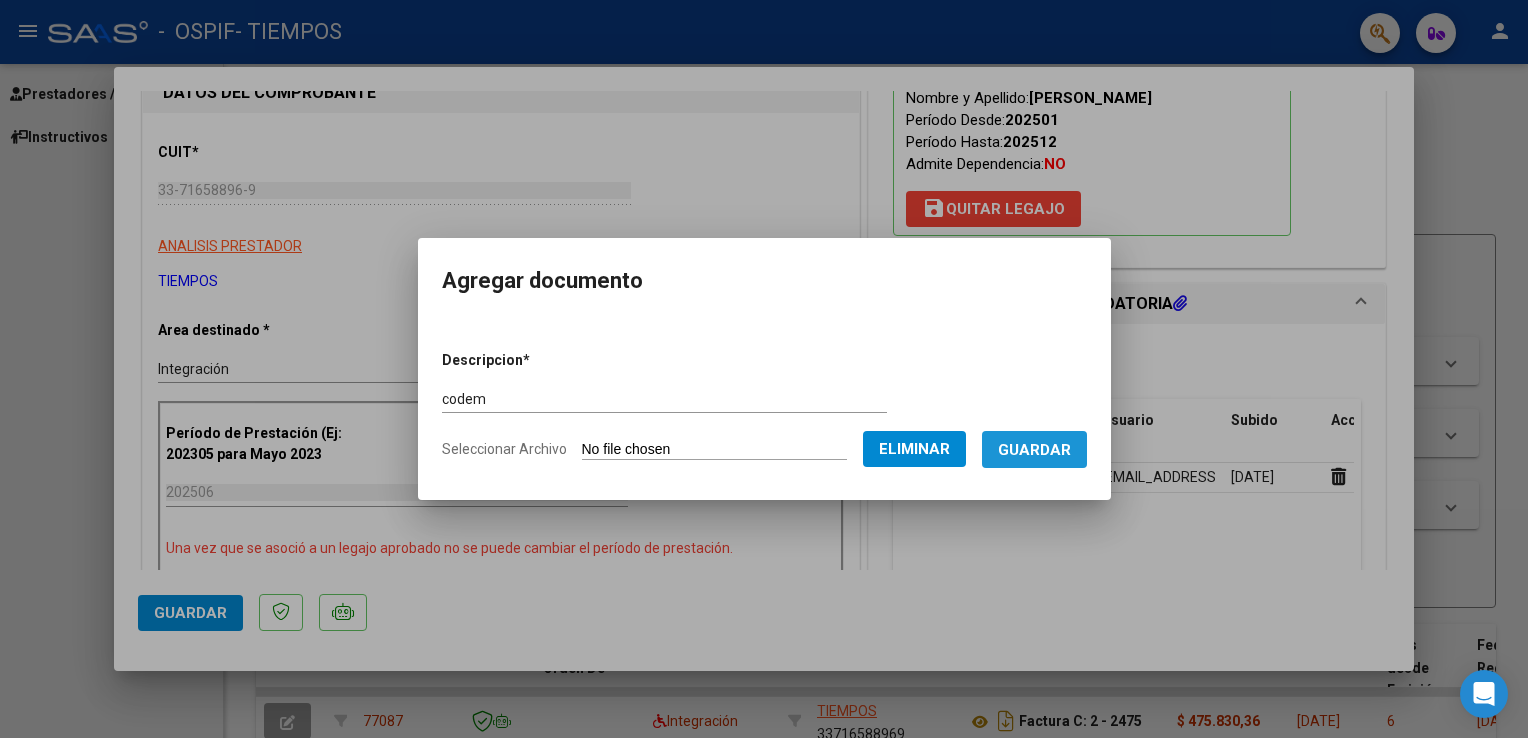 click on "Guardar" at bounding box center (1034, 450) 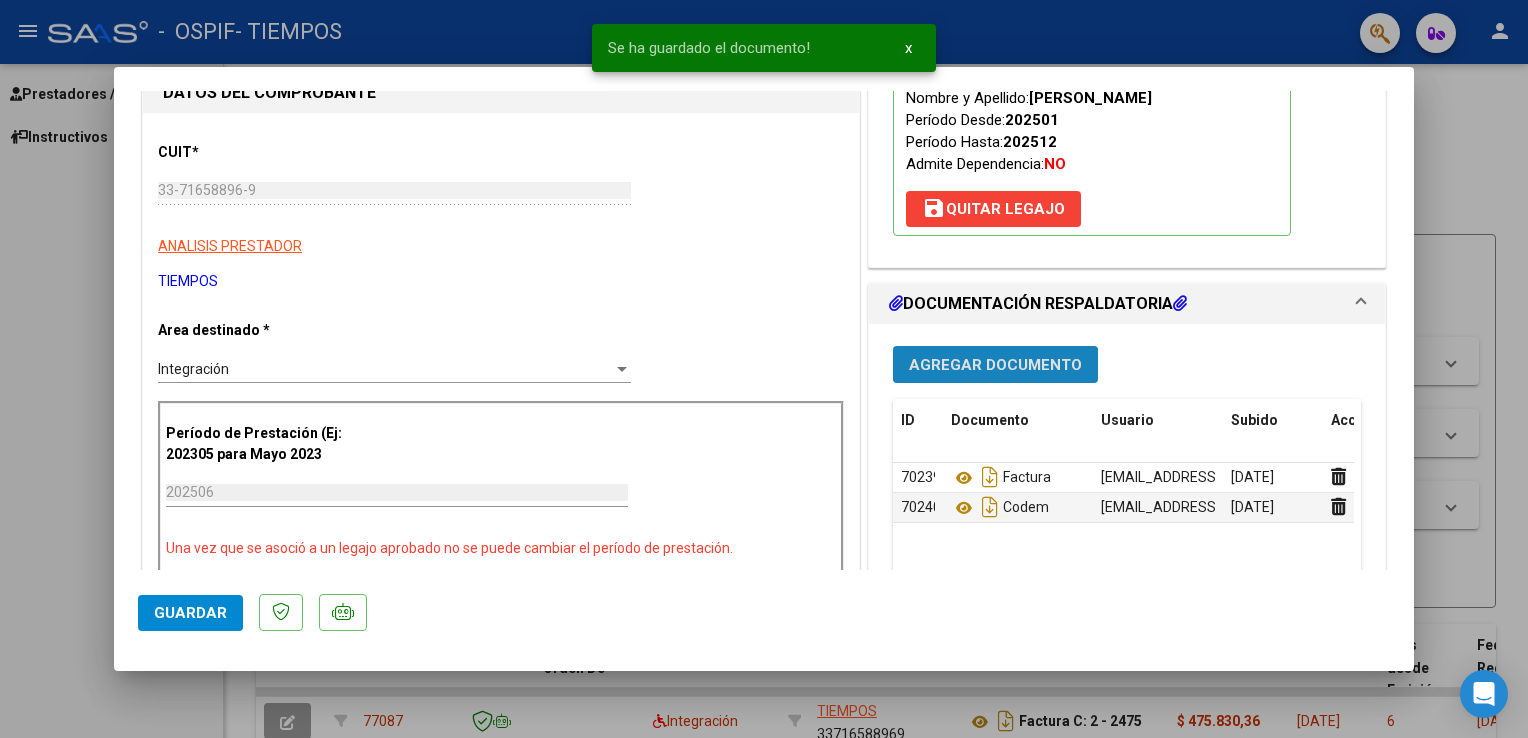 click on "Agregar Documento" at bounding box center [995, 364] 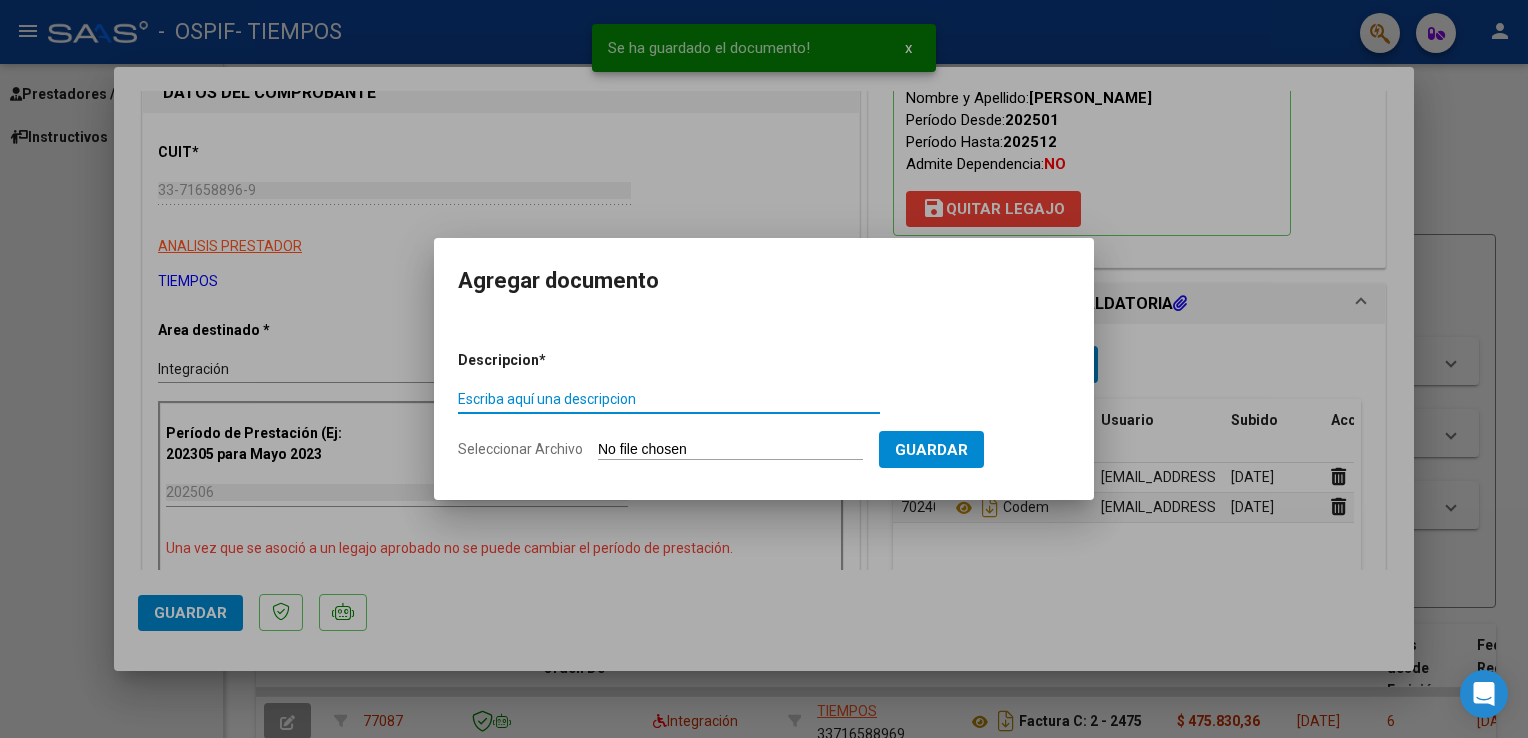 click on "Escriba aquí una descripcion" at bounding box center (669, 399) 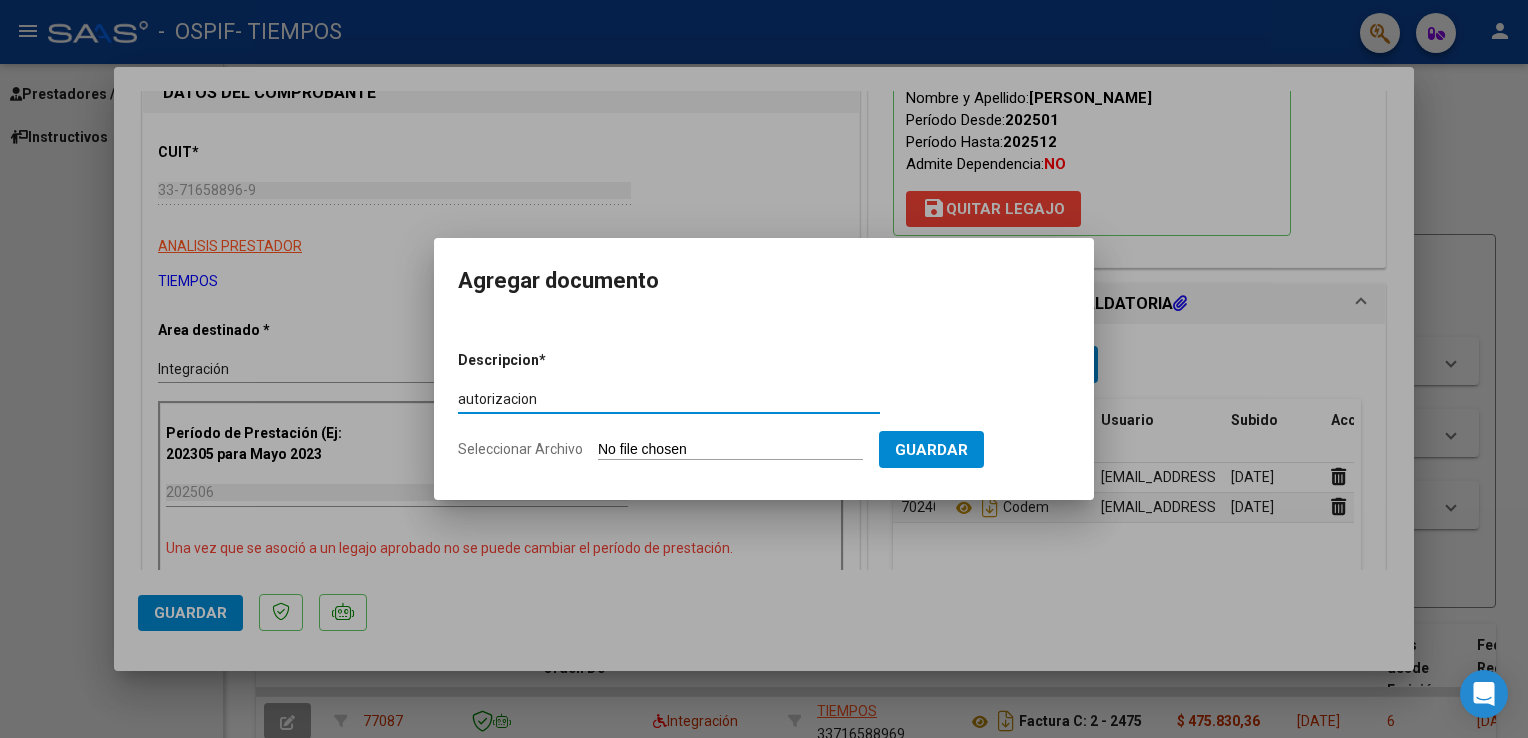 type on "autorizacion" 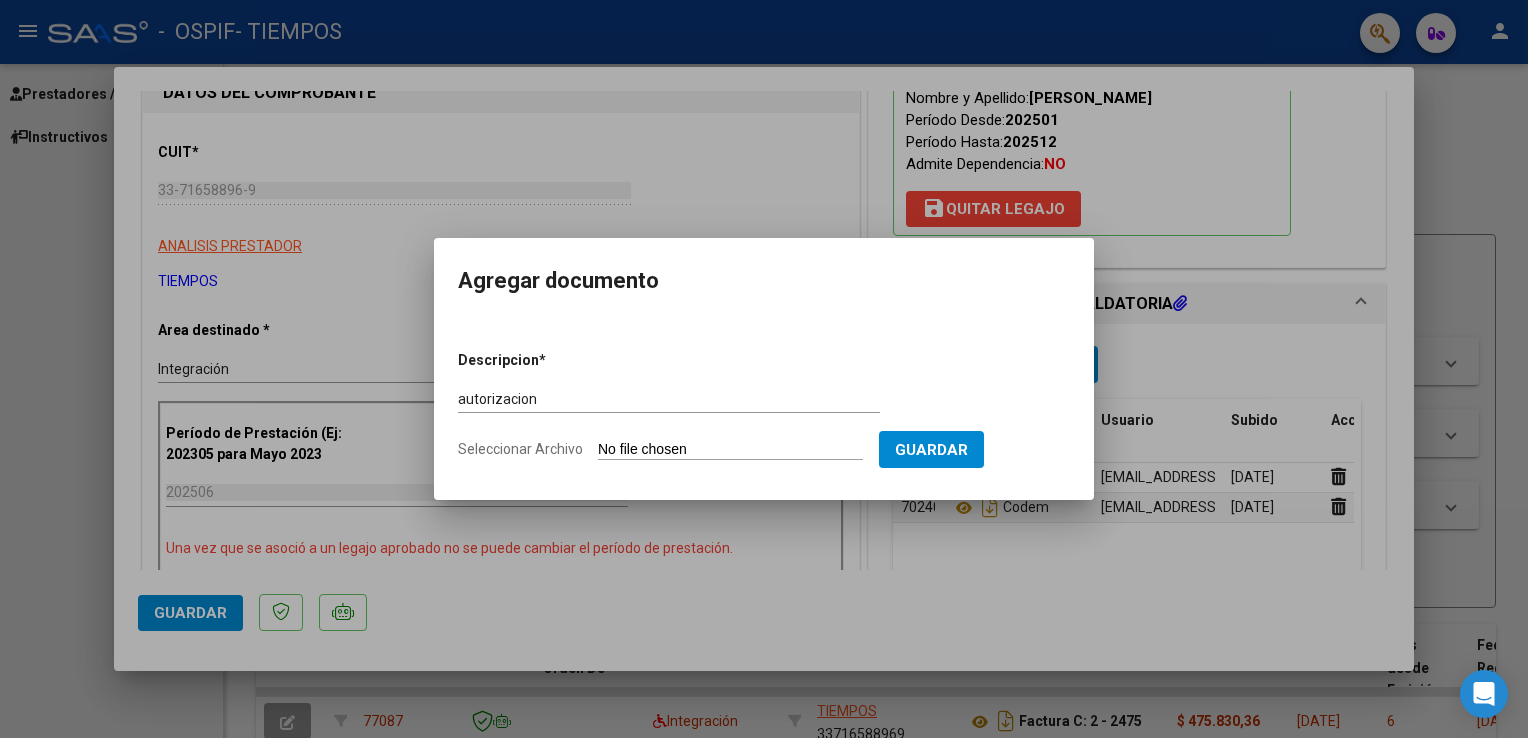 click on "Seleccionar Archivo" at bounding box center (730, 450) 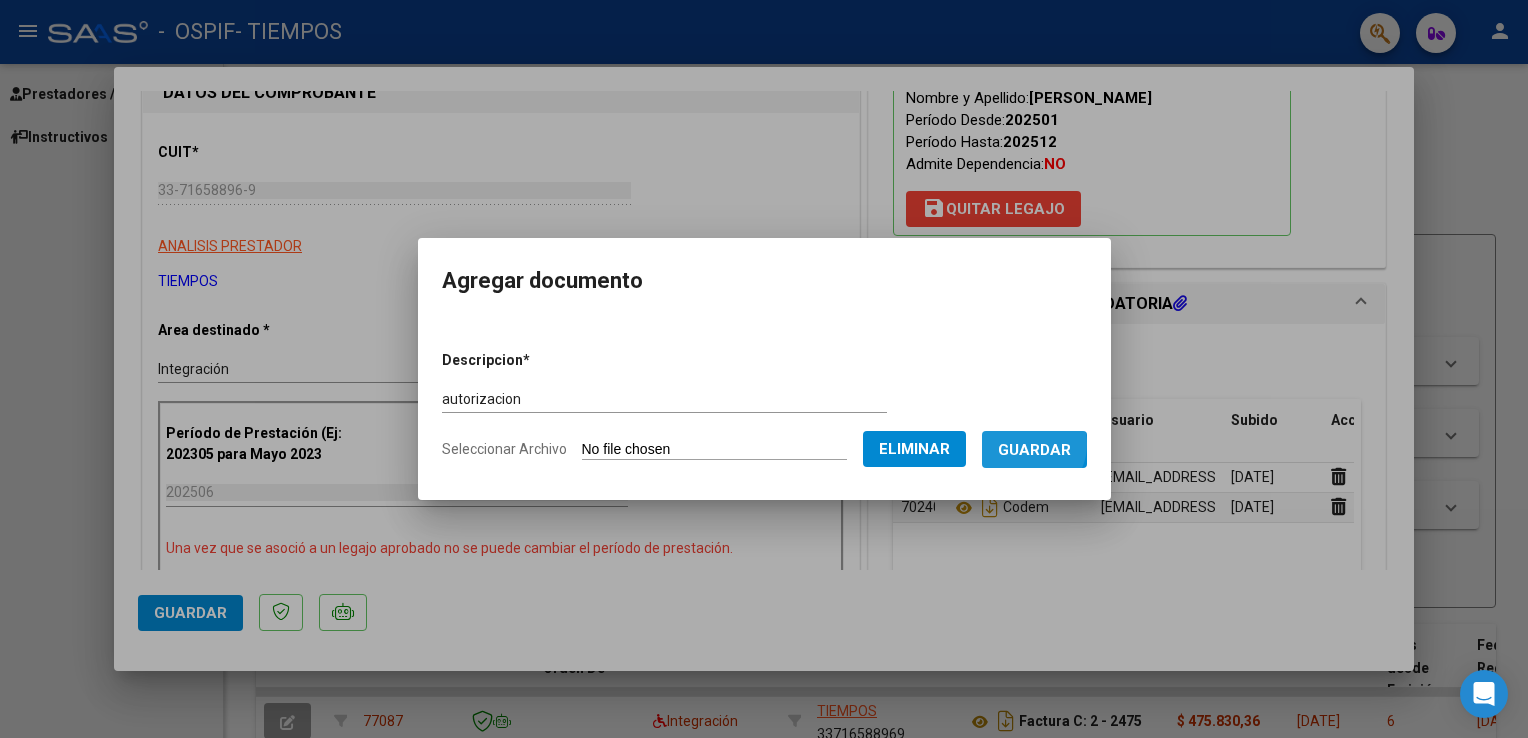 click on "Guardar" at bounding box center (1034, 450) 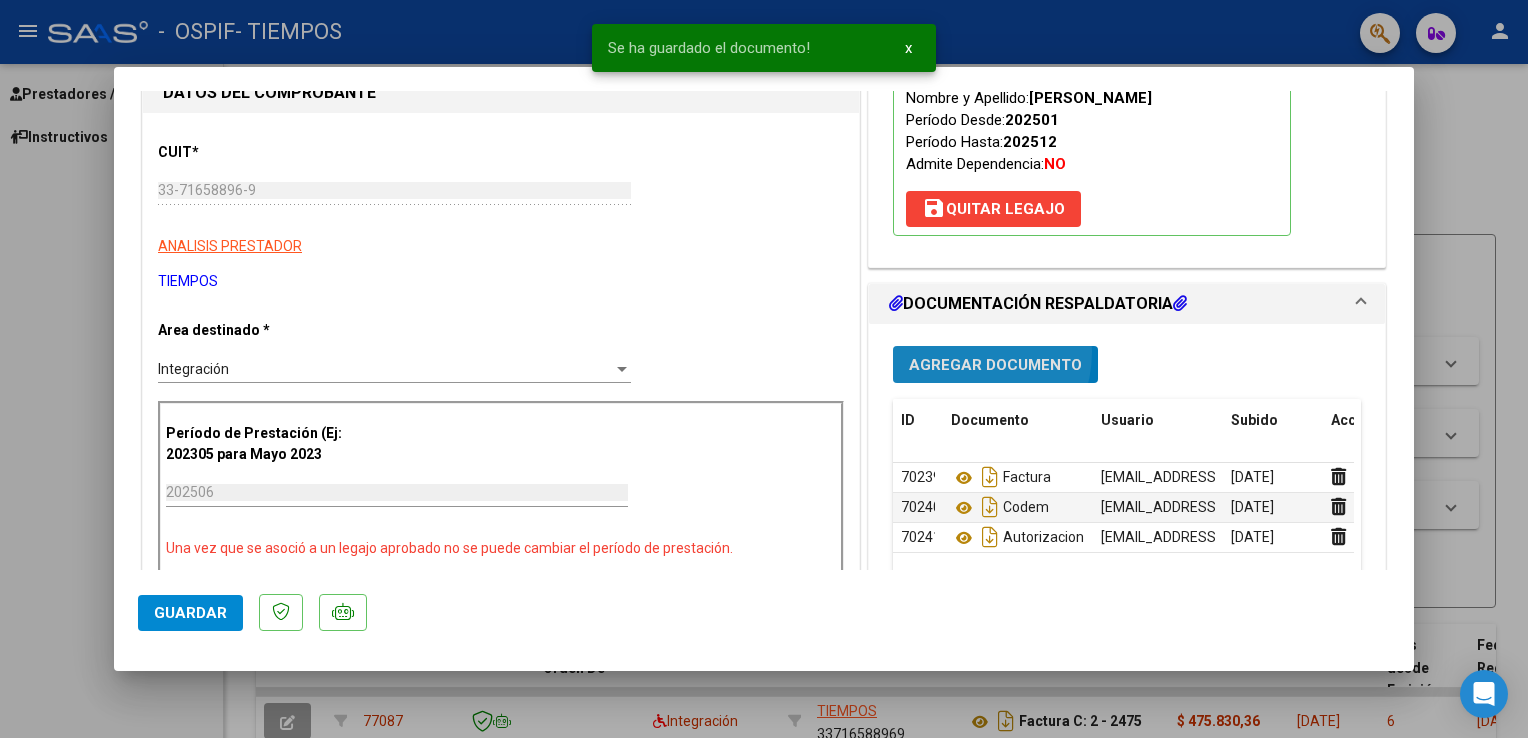 click on "Agregar Documento" at bounding box center [995, 364] 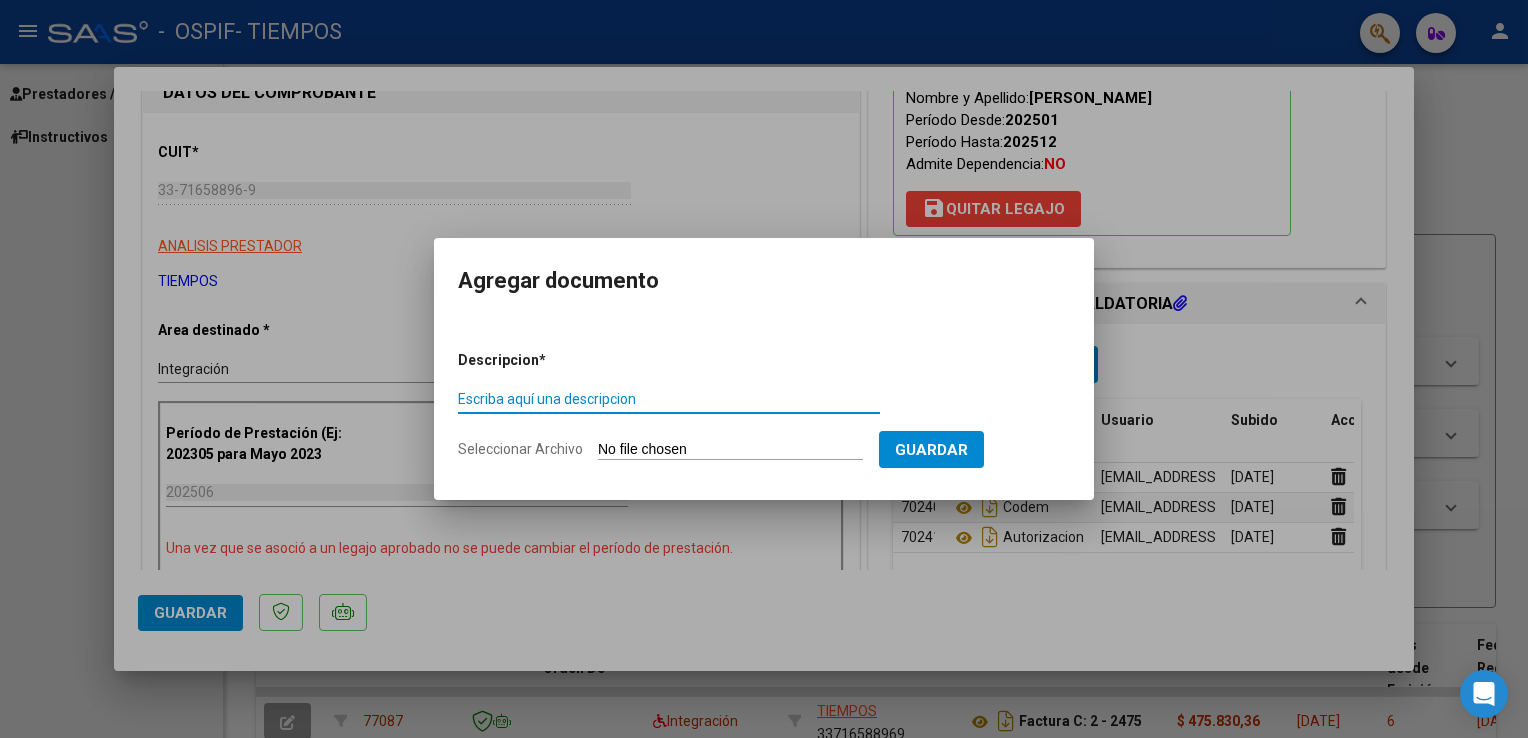 click on "Escriba aquí una descripcion" at bounding box center [669, 399] 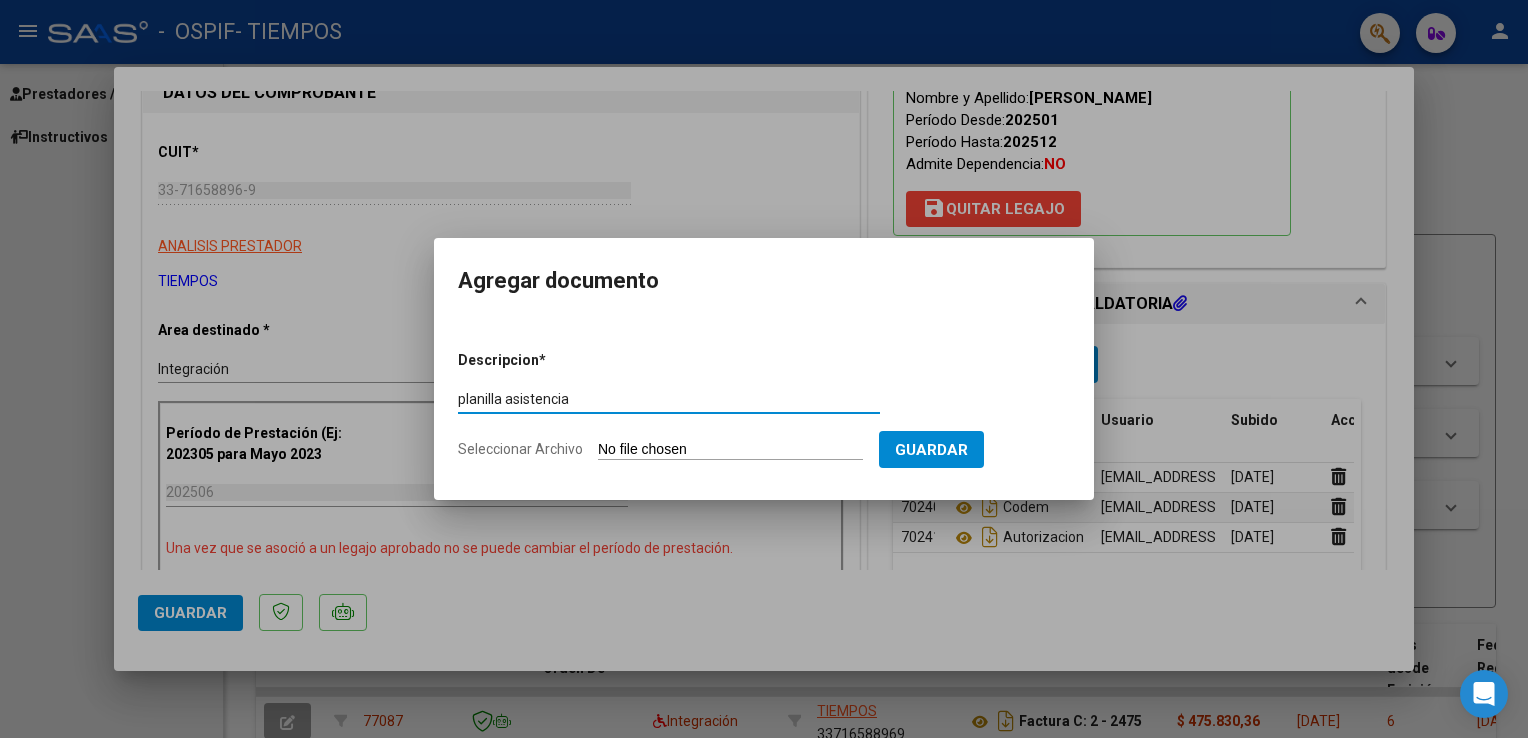 type on "planilla asistencia" 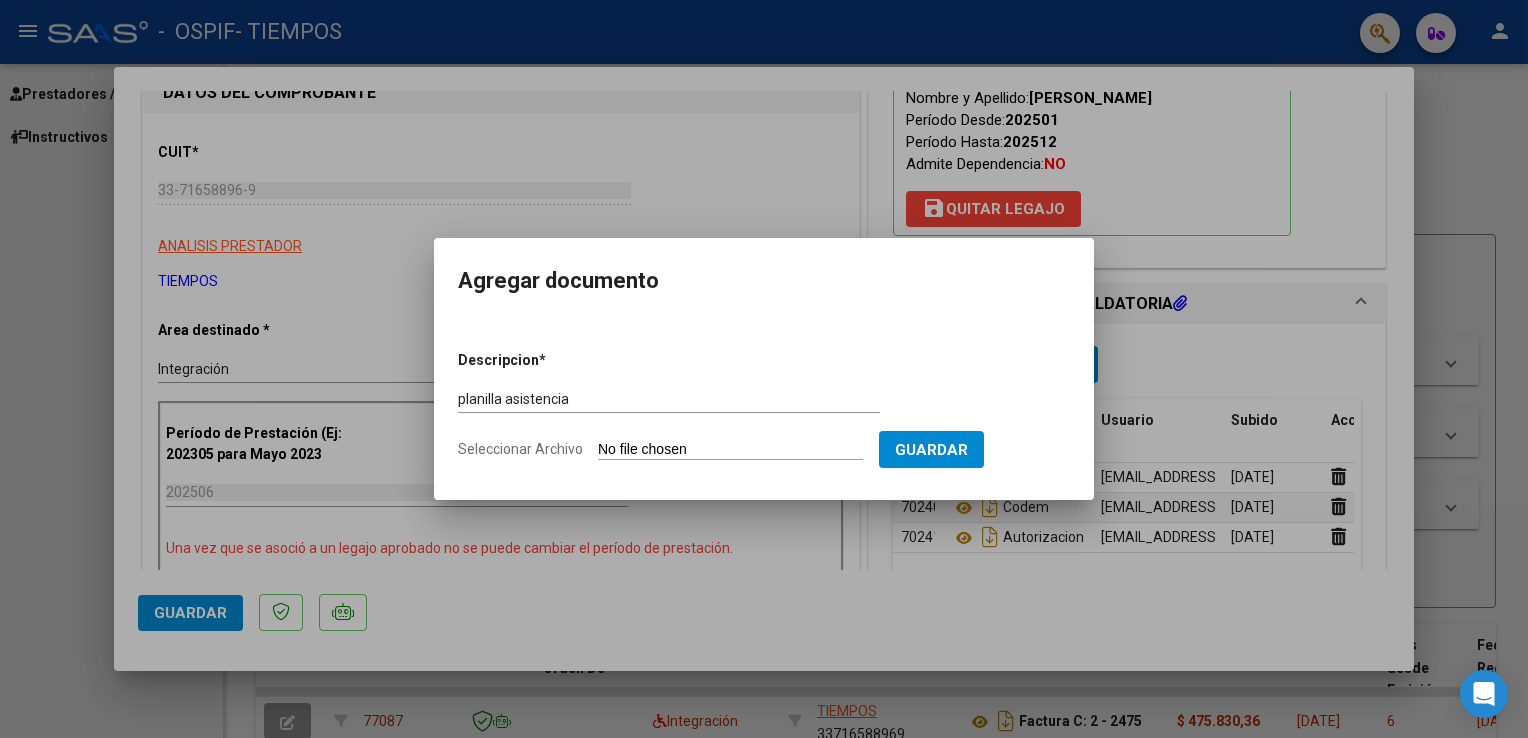 click on "Seleccionar Archivo" at bounding box center [730, 450] 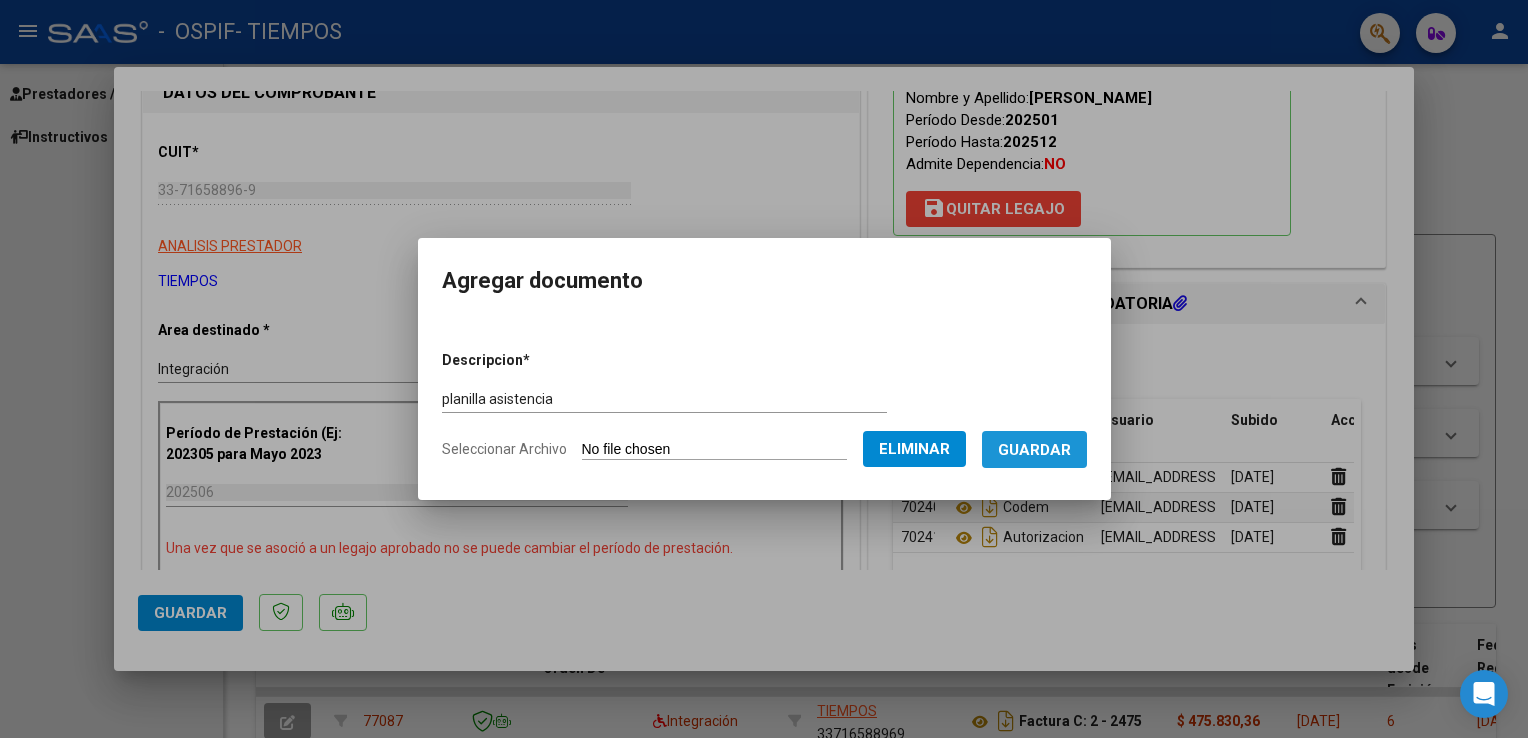 click on "Guardar" at bounding box center (1034, 449) 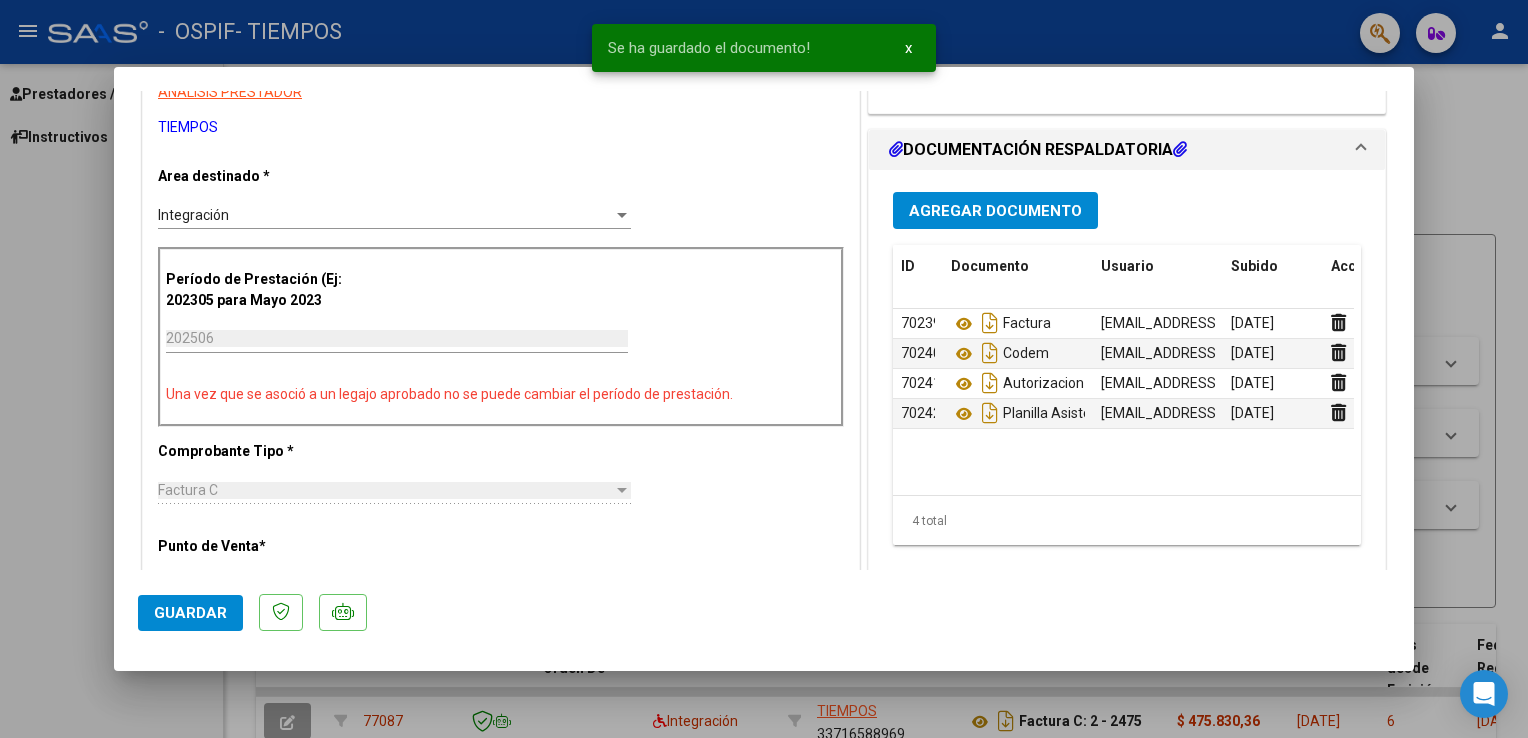 scroll, scrollTop: 423, scrollLeft: 0, axis: vertical 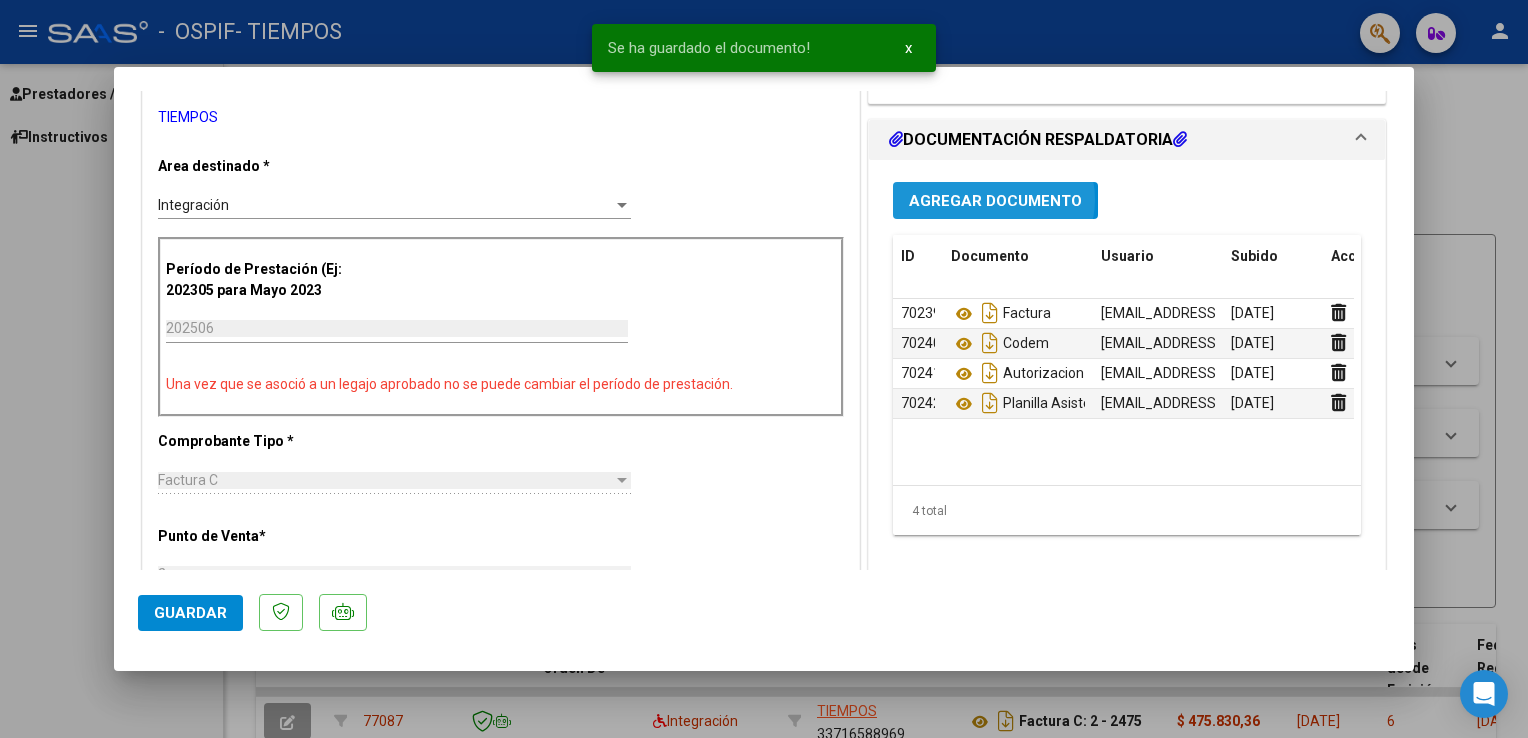 click on "Agregar Documento" at bounding box center [995, 201] 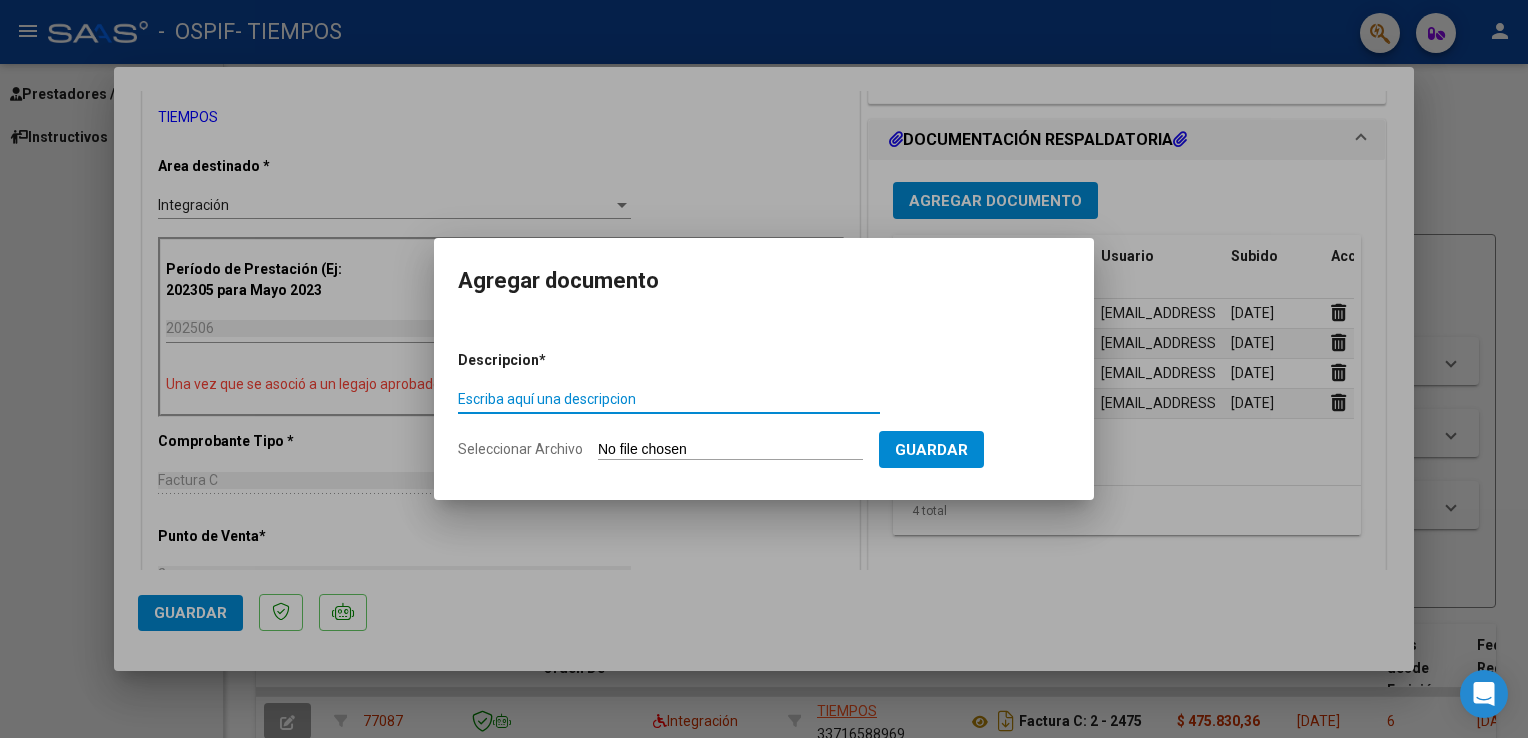 click on "Escriba aquí una descripcion" at bounding box center [669, 399] 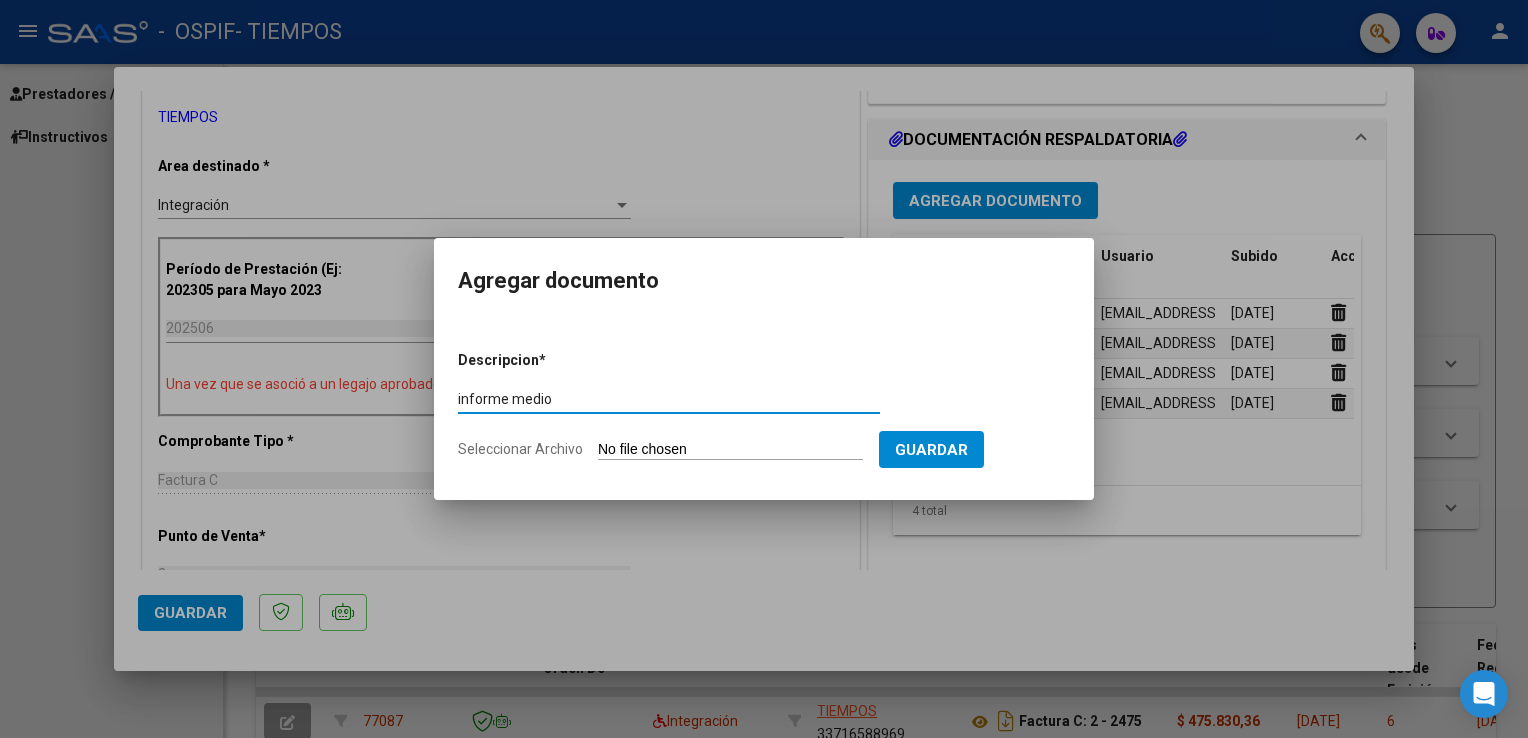 type on "informe medio" 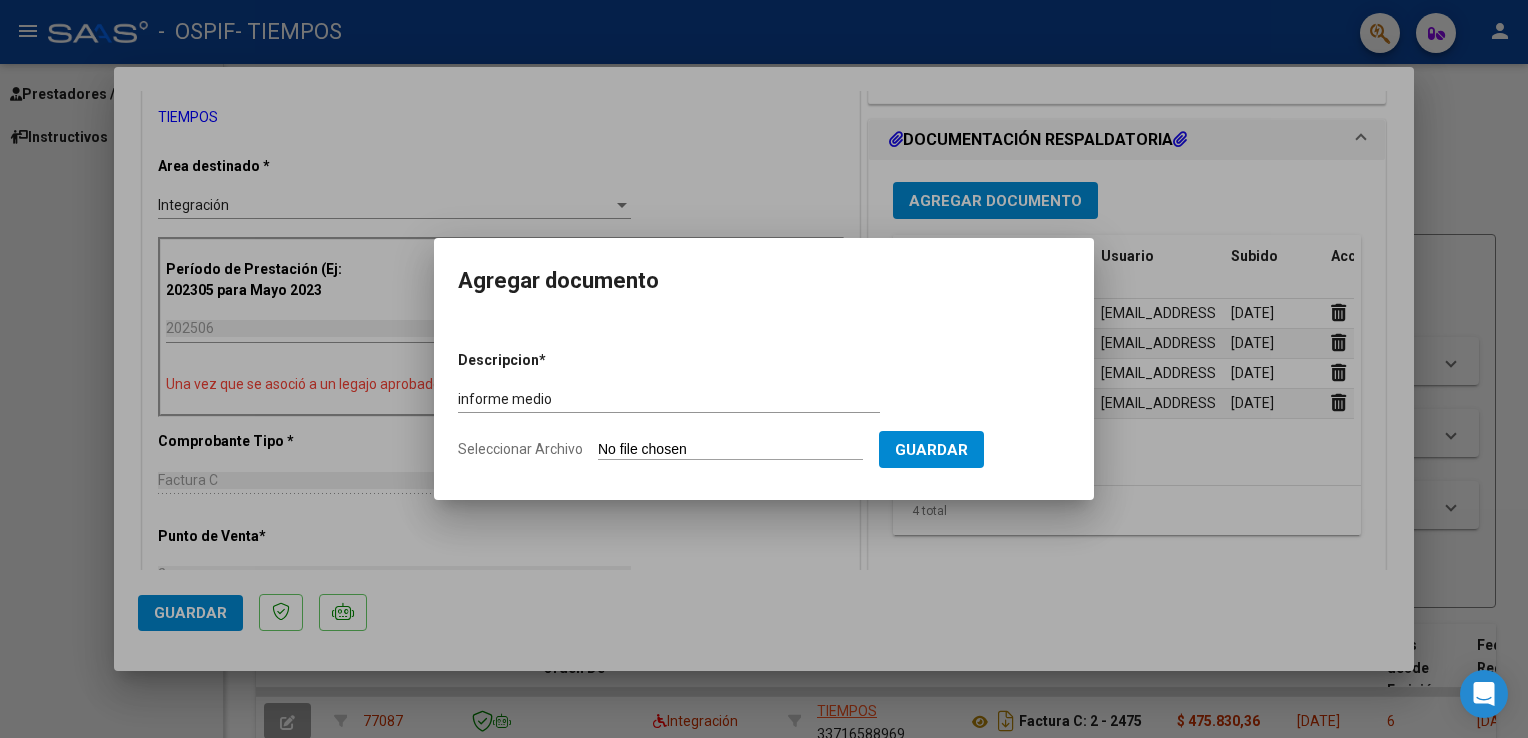 click on "Seleccionar Archivo" at bounding box center (730, 450) 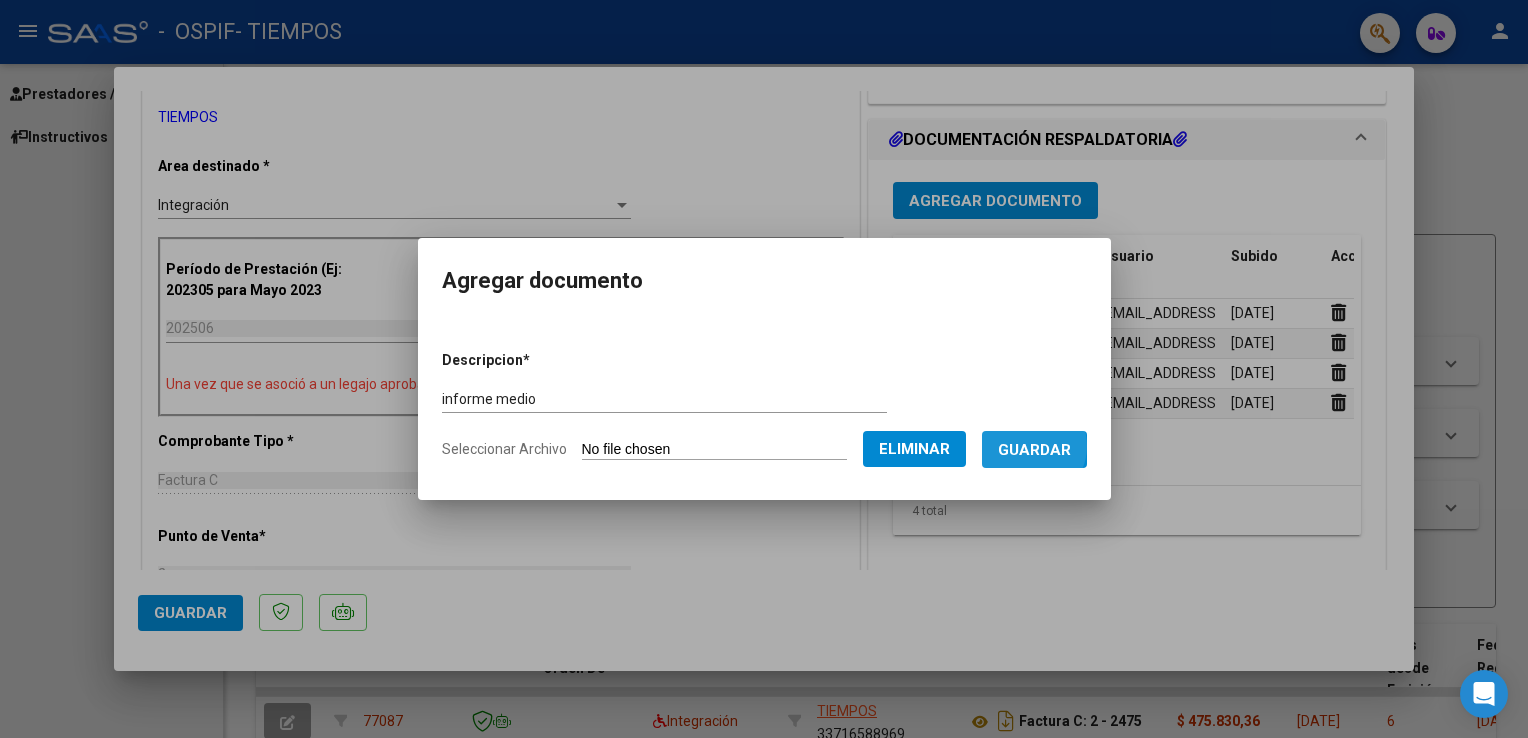 click on "Guardar" at bounding box center [1034, 450] 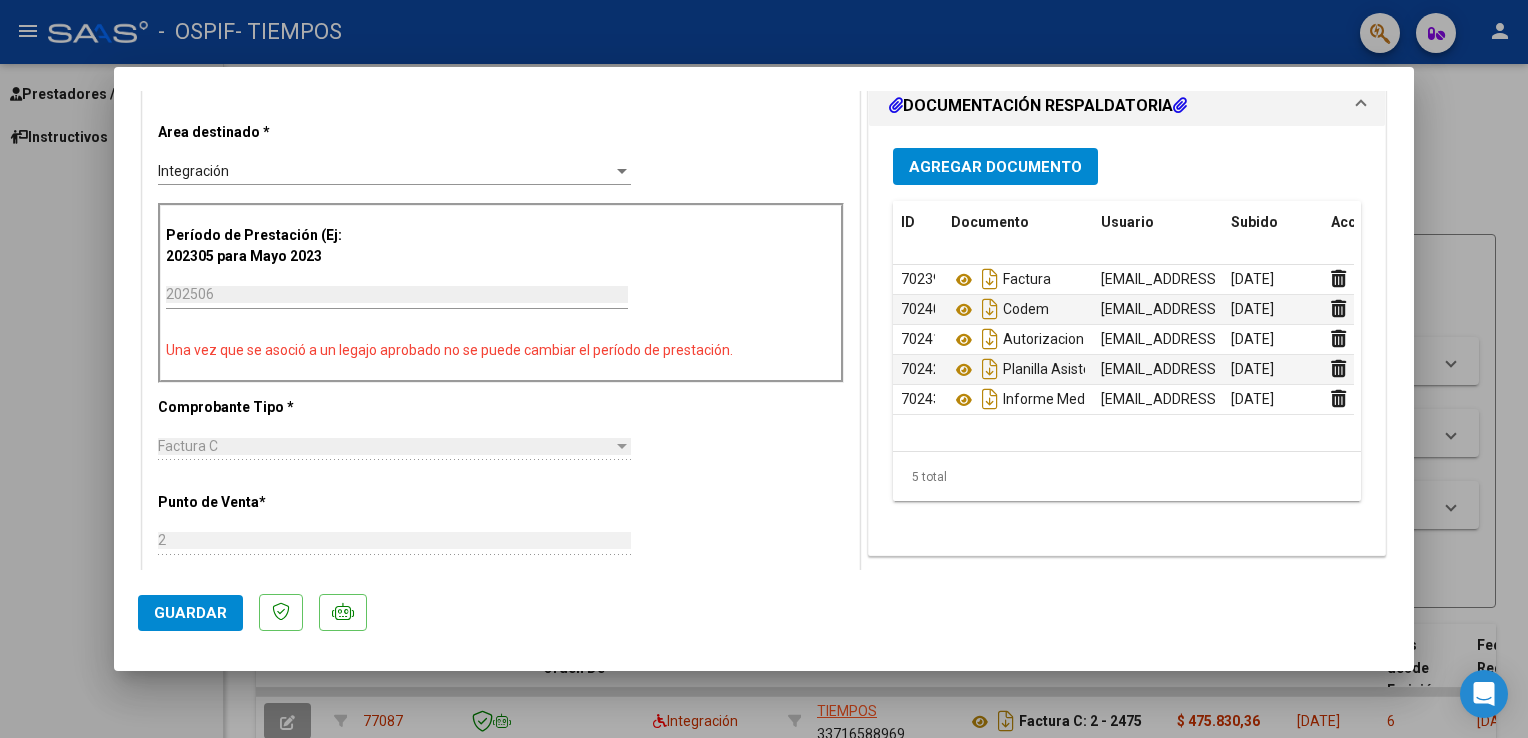 scroll, scrollTop: 479, scrollLeft: 0, axis: vertical 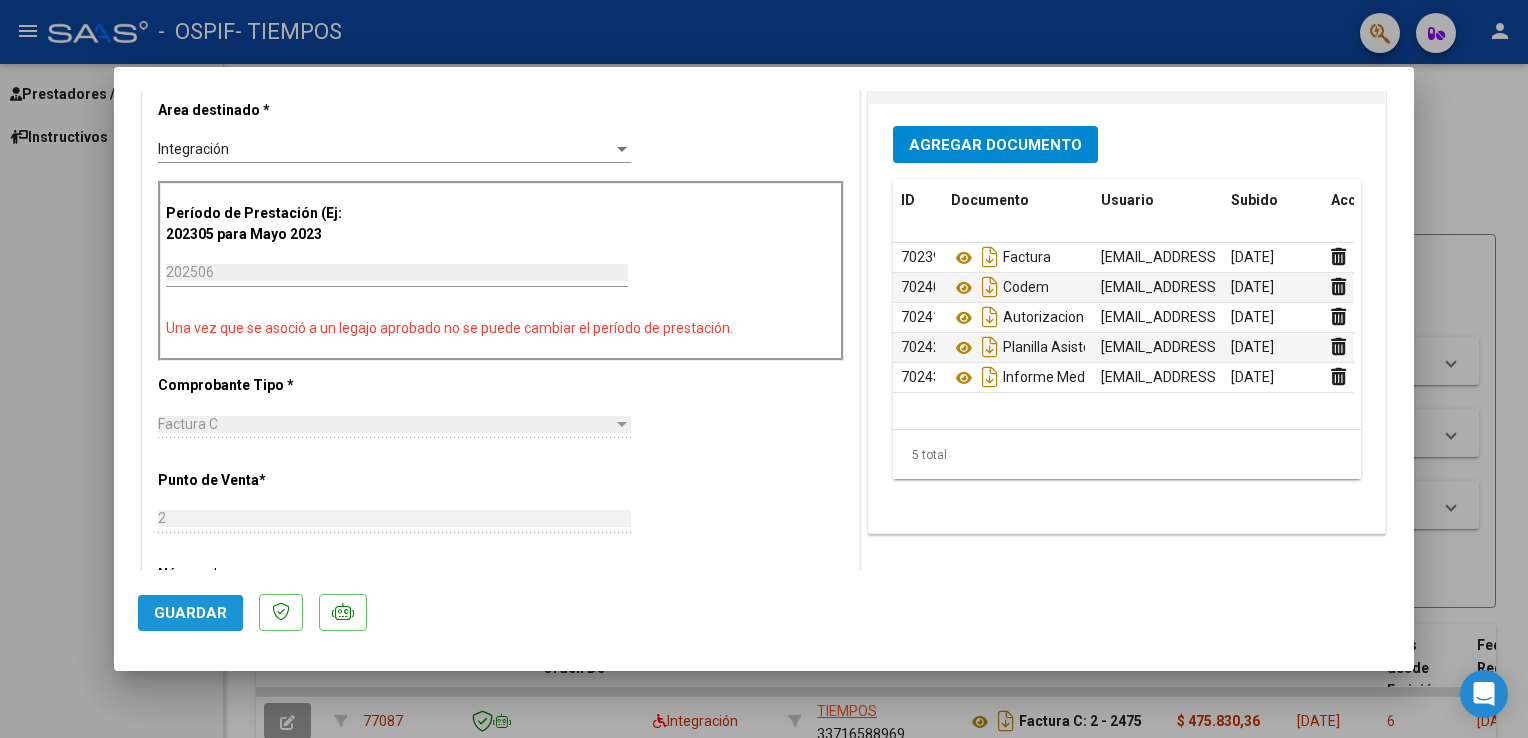 click on "Guardar" 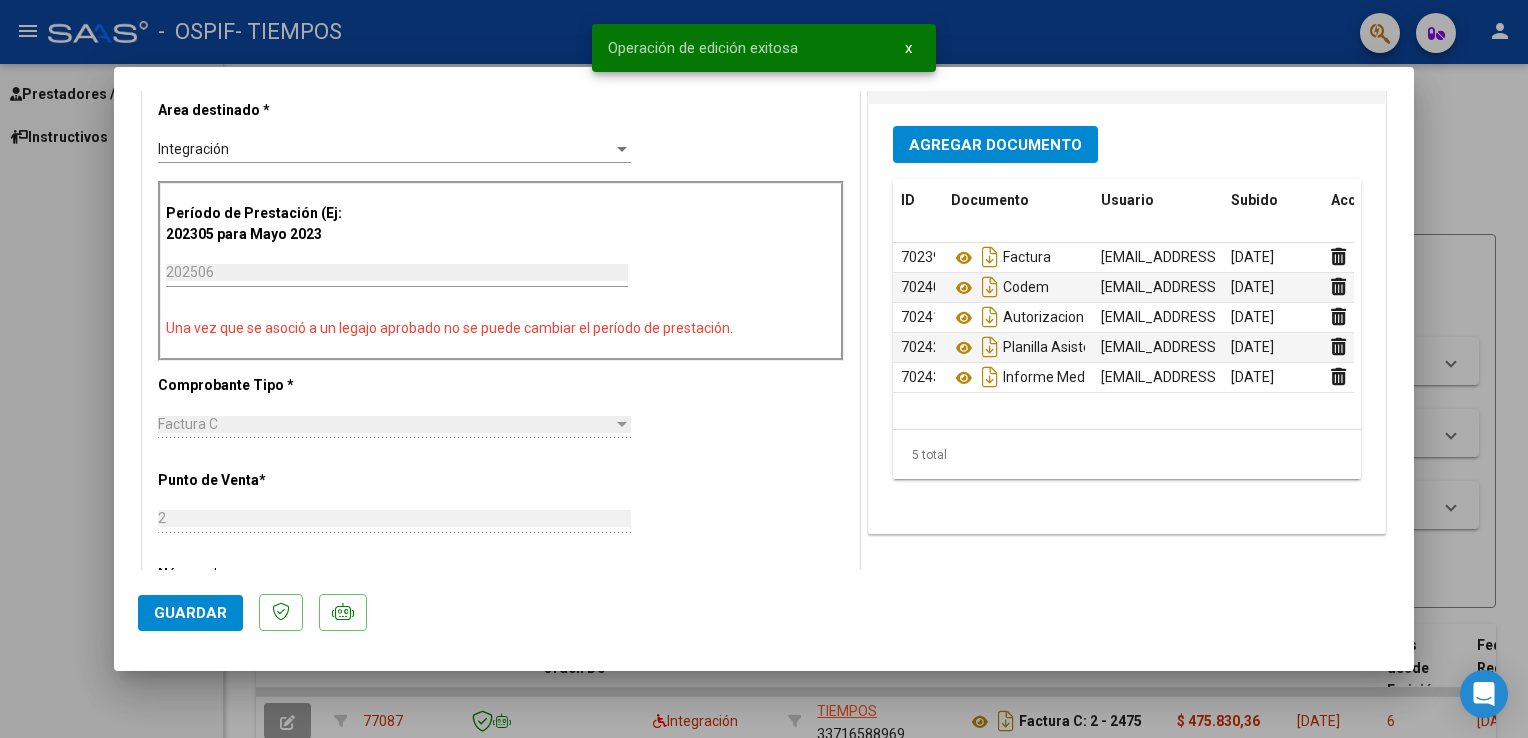 click at bounding box center [764, 369] 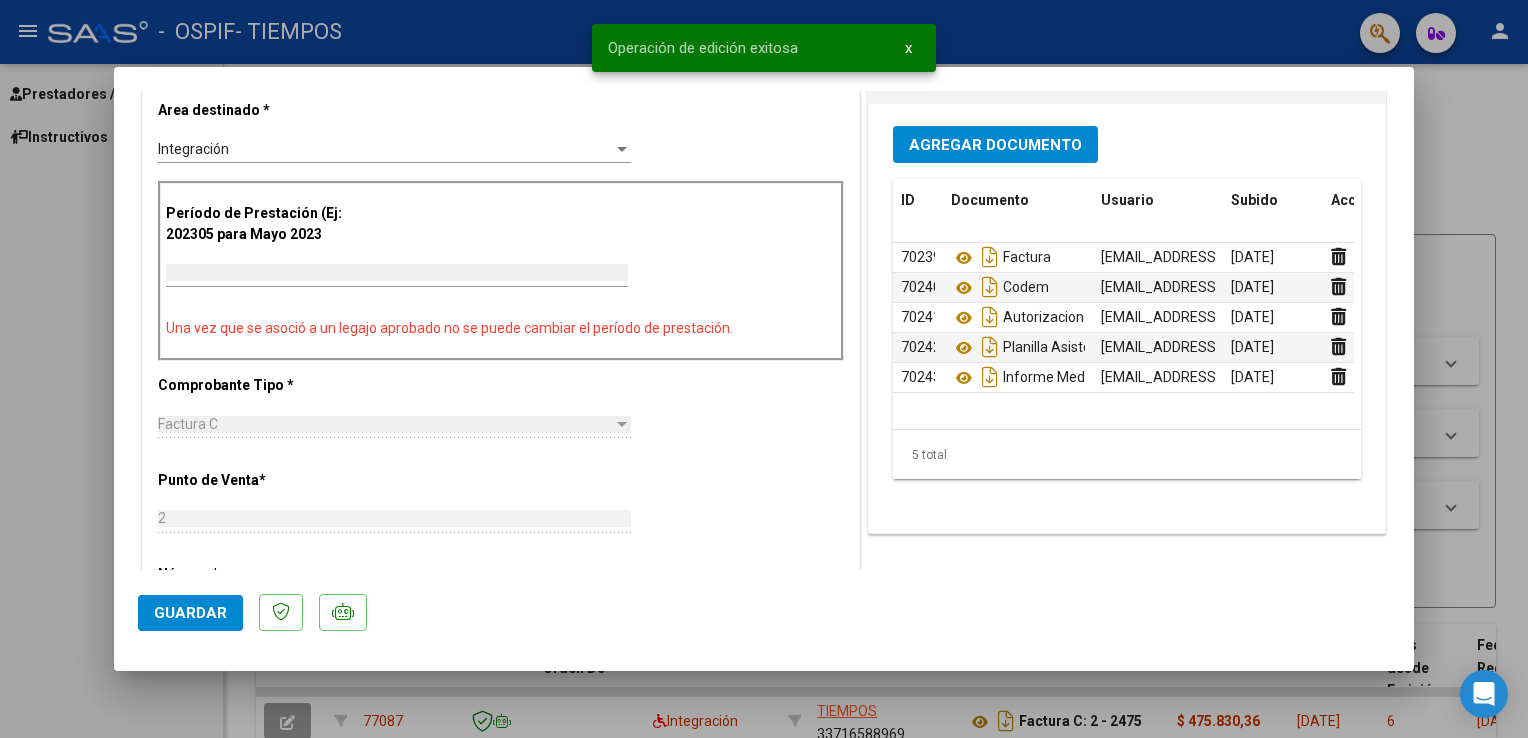type 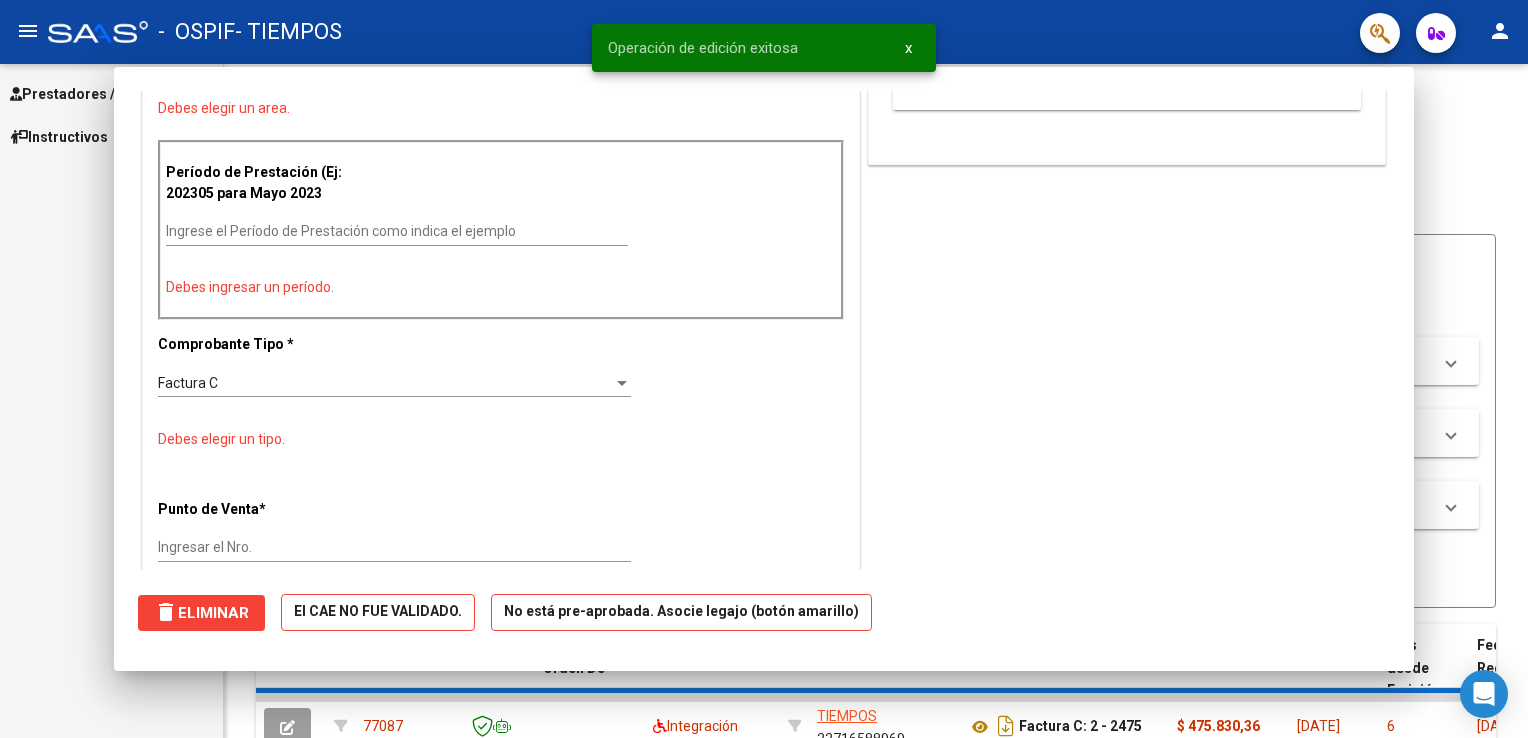 scroll, scrollTop: 396, scrollLeft: 0, axis: vertical 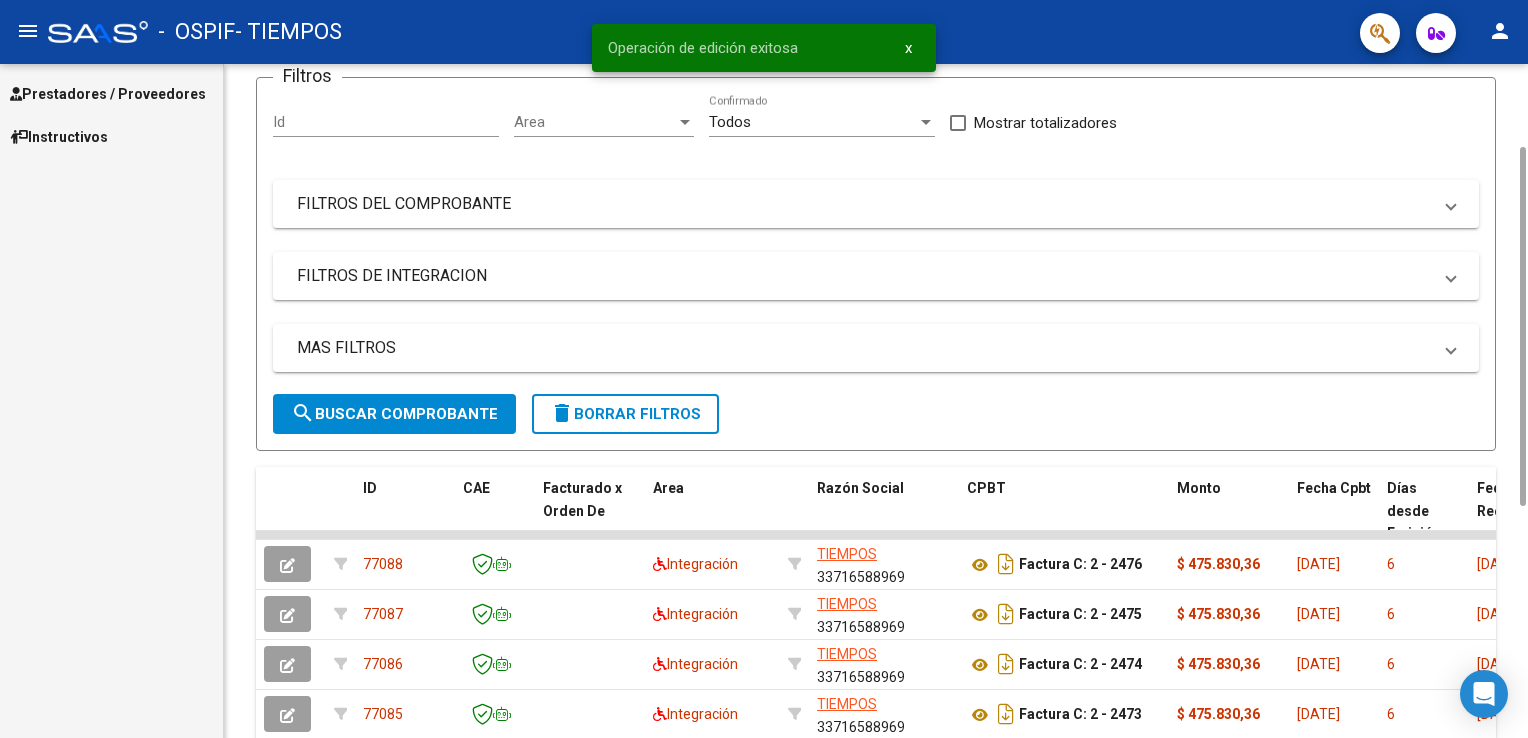 drag, startPoint x: 1518, startPoint y: 242, endPoint x: 1500, endPoint y: 324, distance: 83.95237 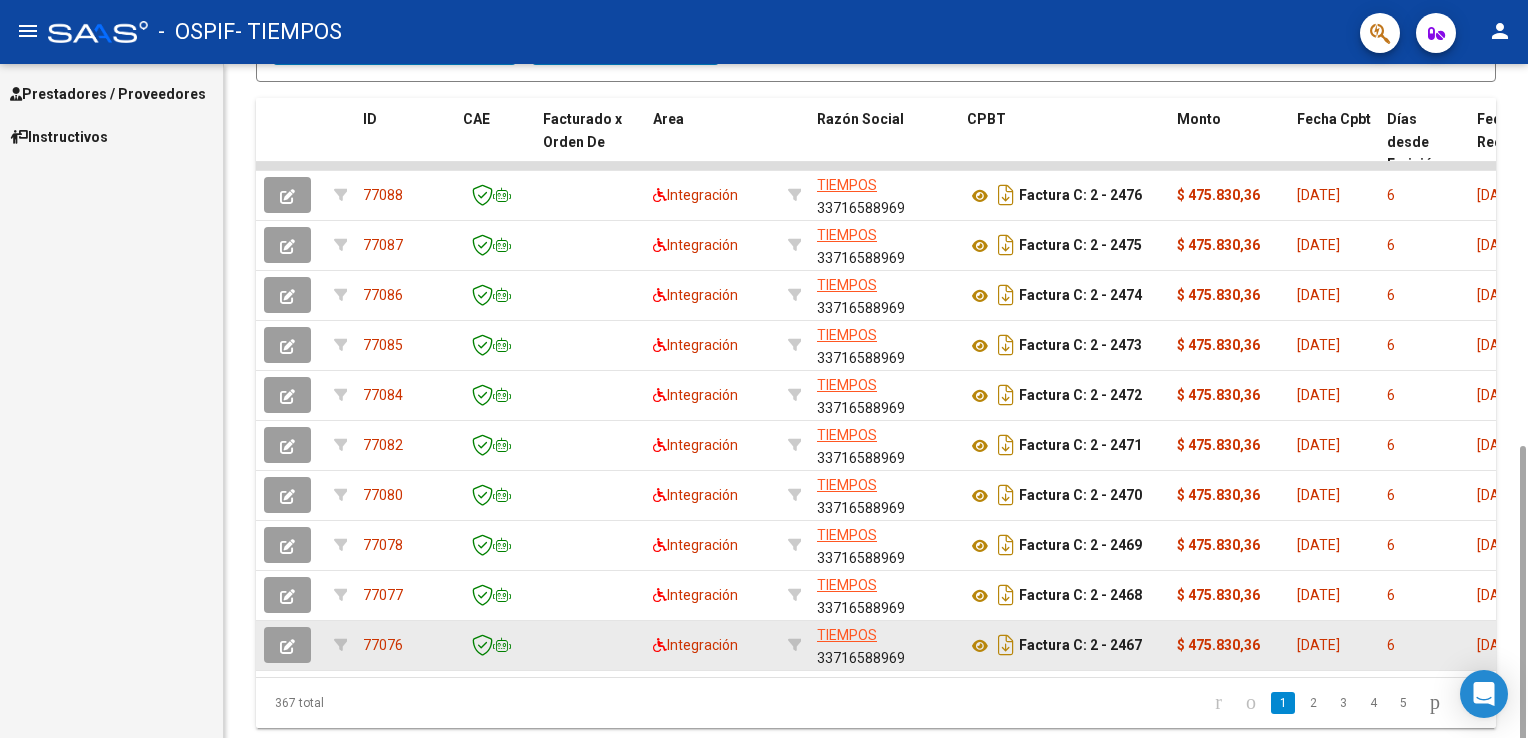 scroll, scrollTop: 592, scrollLeft: 0, axis: vertical 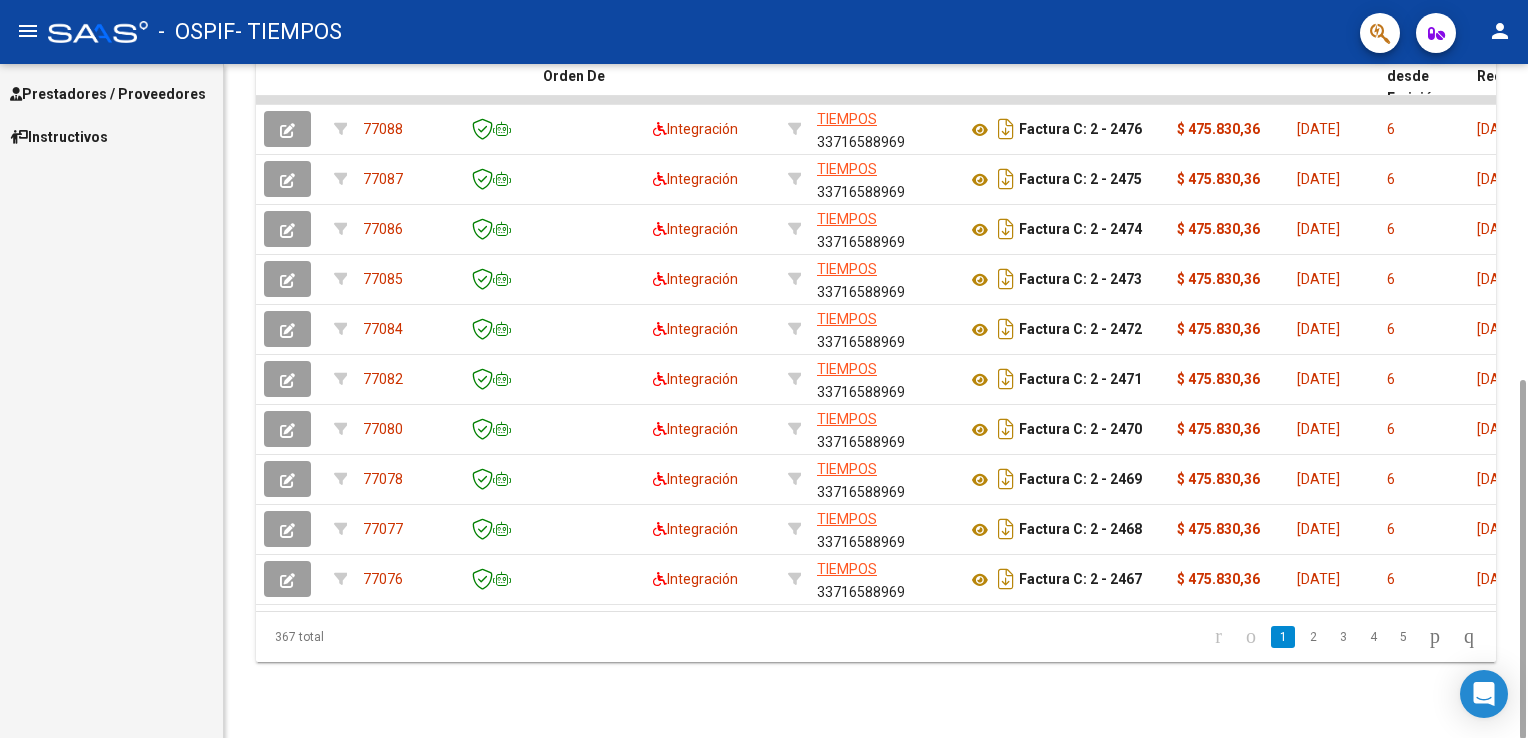 drag, startPoint x: 1525, startPoint y: 299, endPoint x: 1491, endPoint y: 614, distance: 316.82962 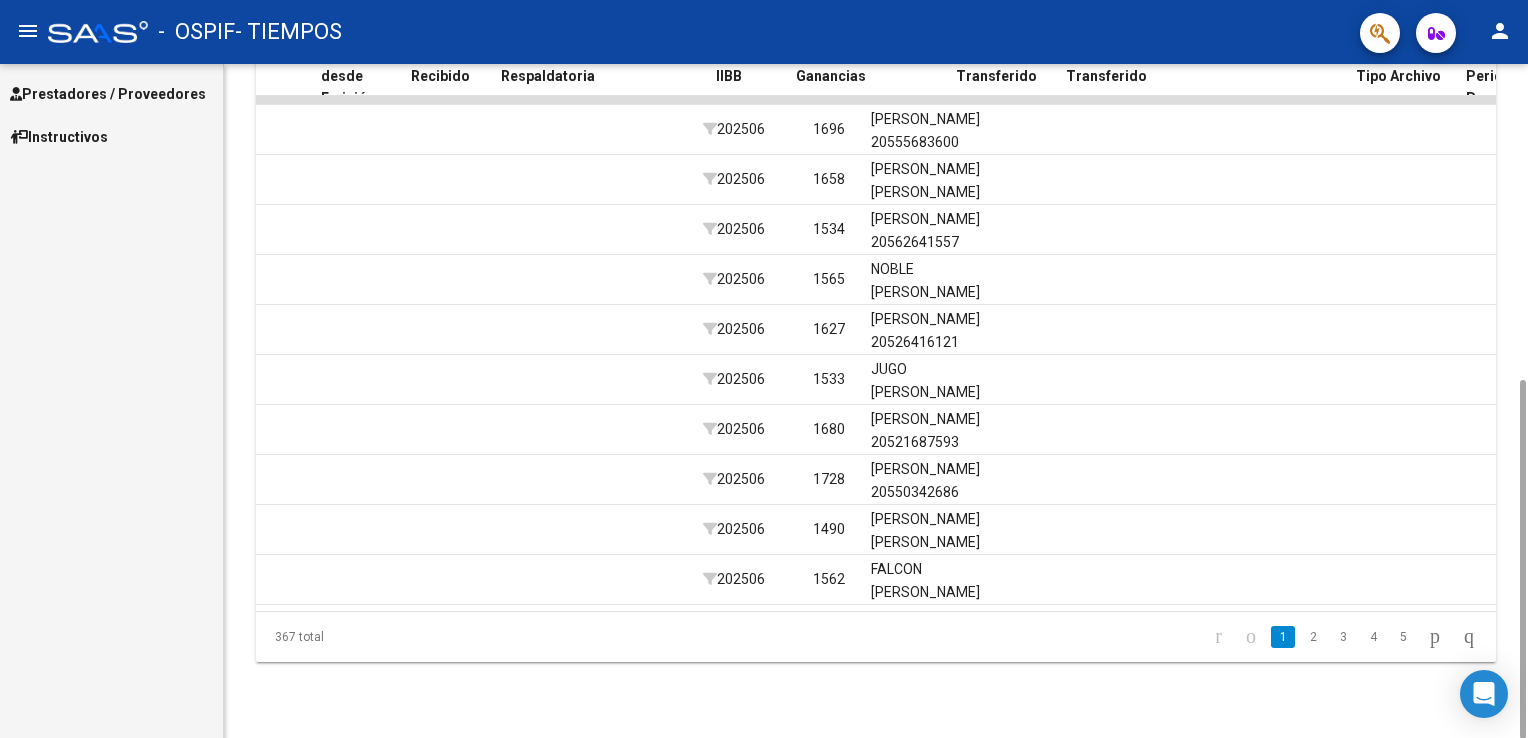 scroll, scrollTop: 0, scrollLeft: 0, axis: both 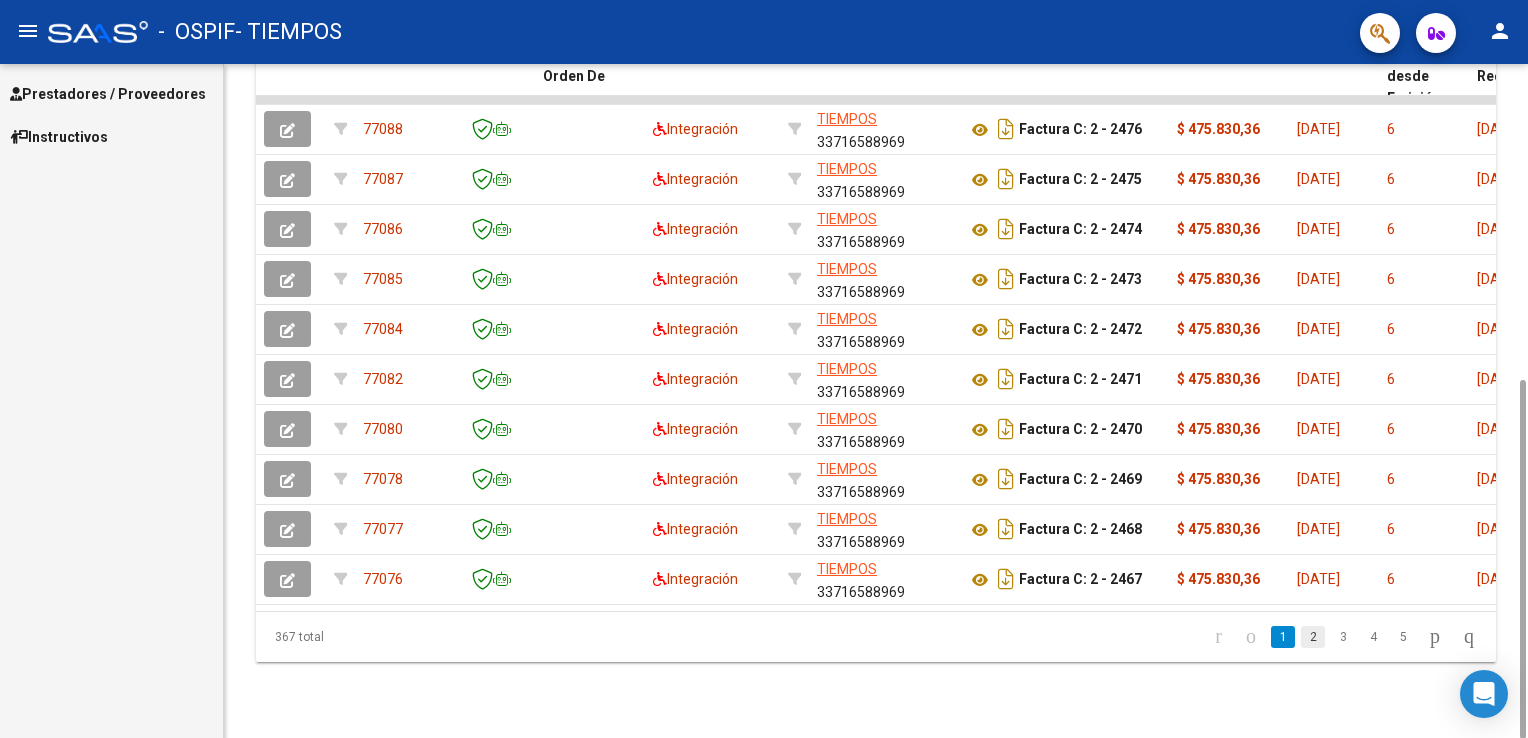 click on "2" 